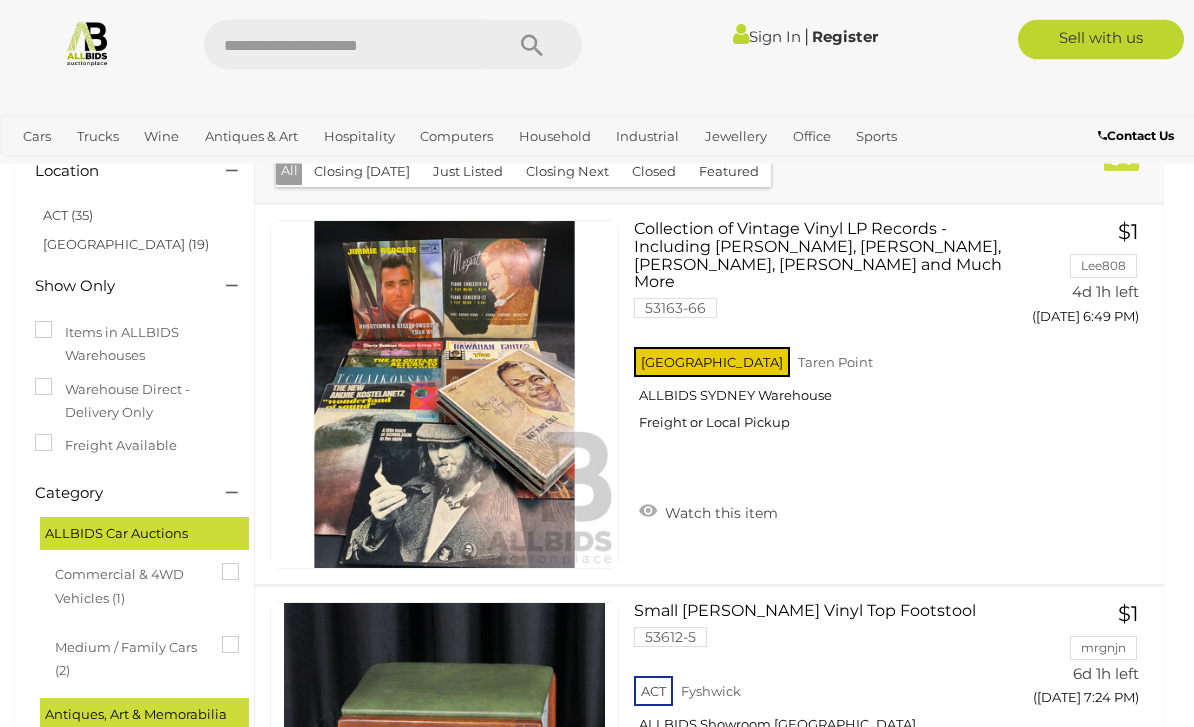 scroll, scrollTop: 91, scrollLeft: 0, axis: vertical 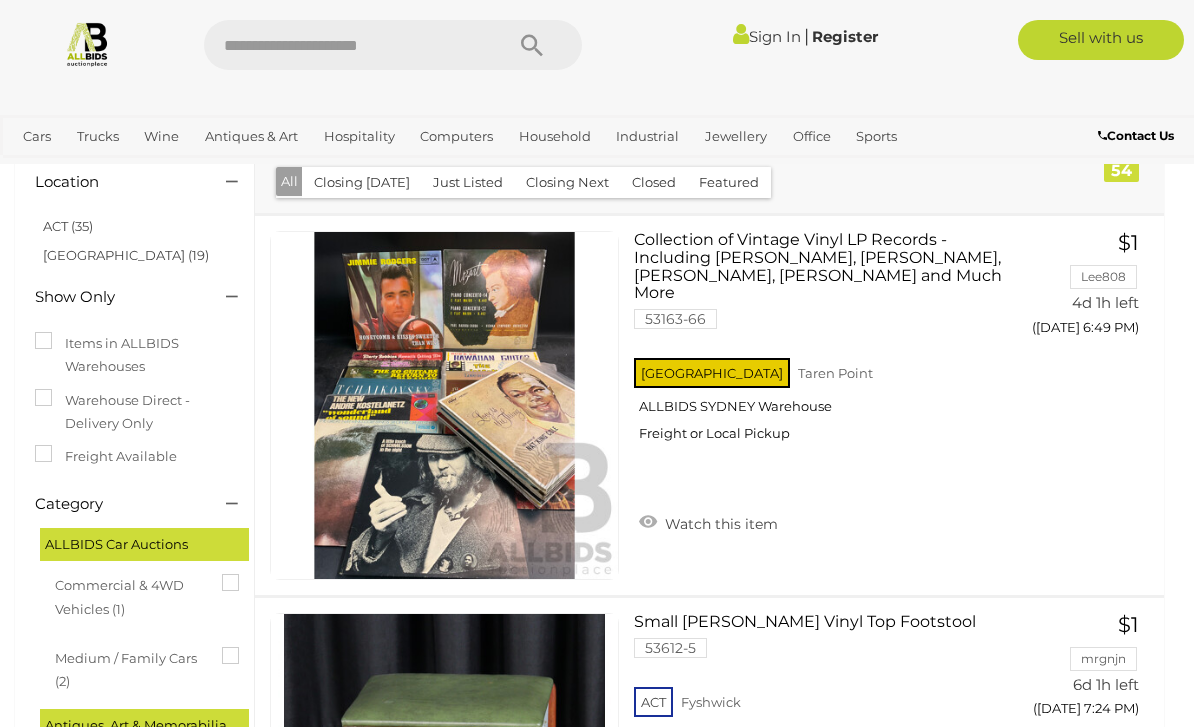 click at bounding box center [87, 43] 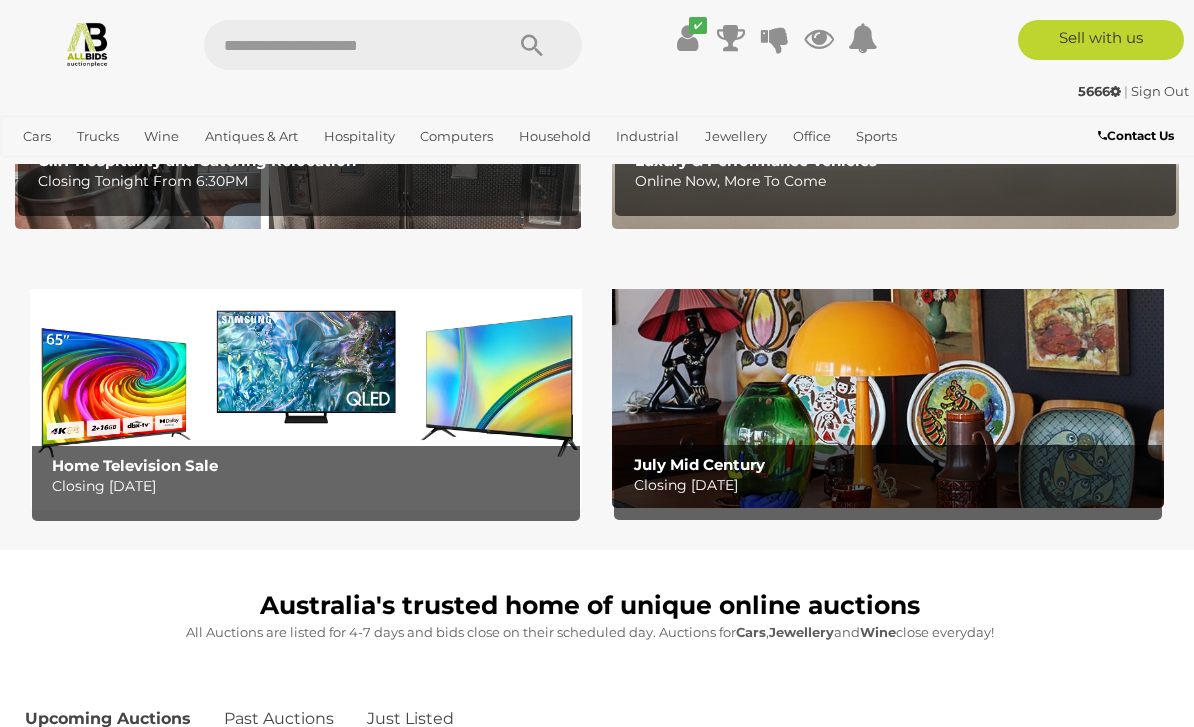 scroll, scrollTop: 491, scrollLeft: 0, axis: vertical 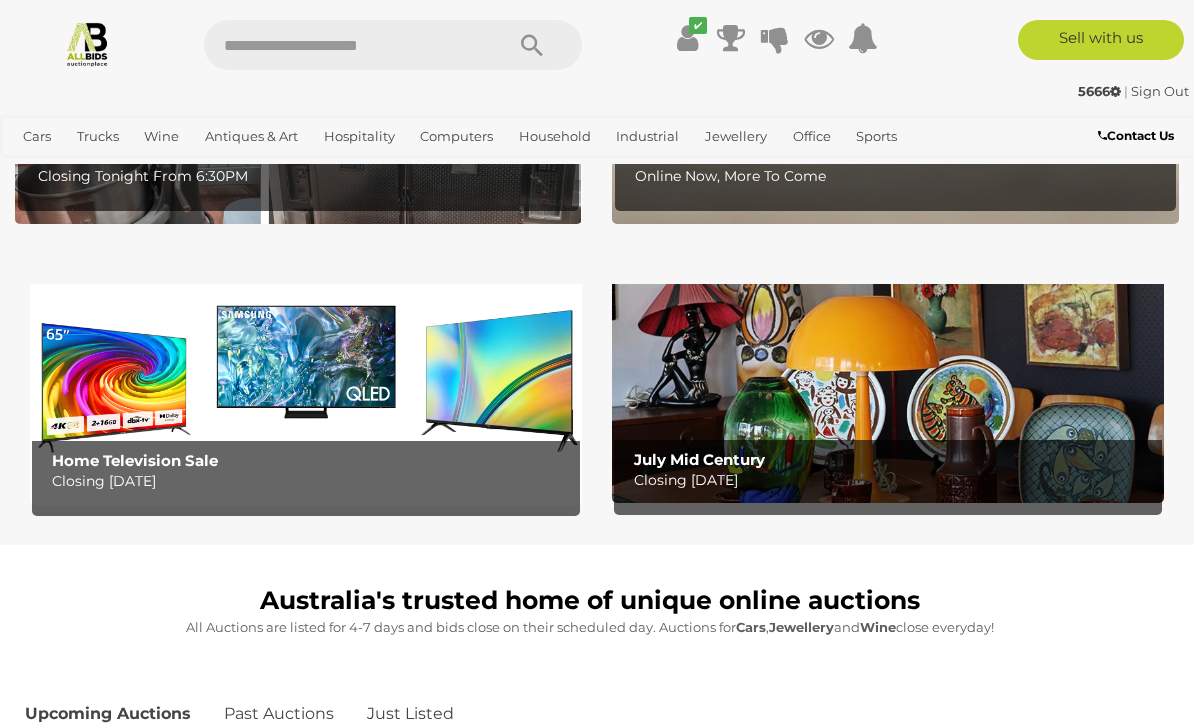click at bounding box center (888, 383) 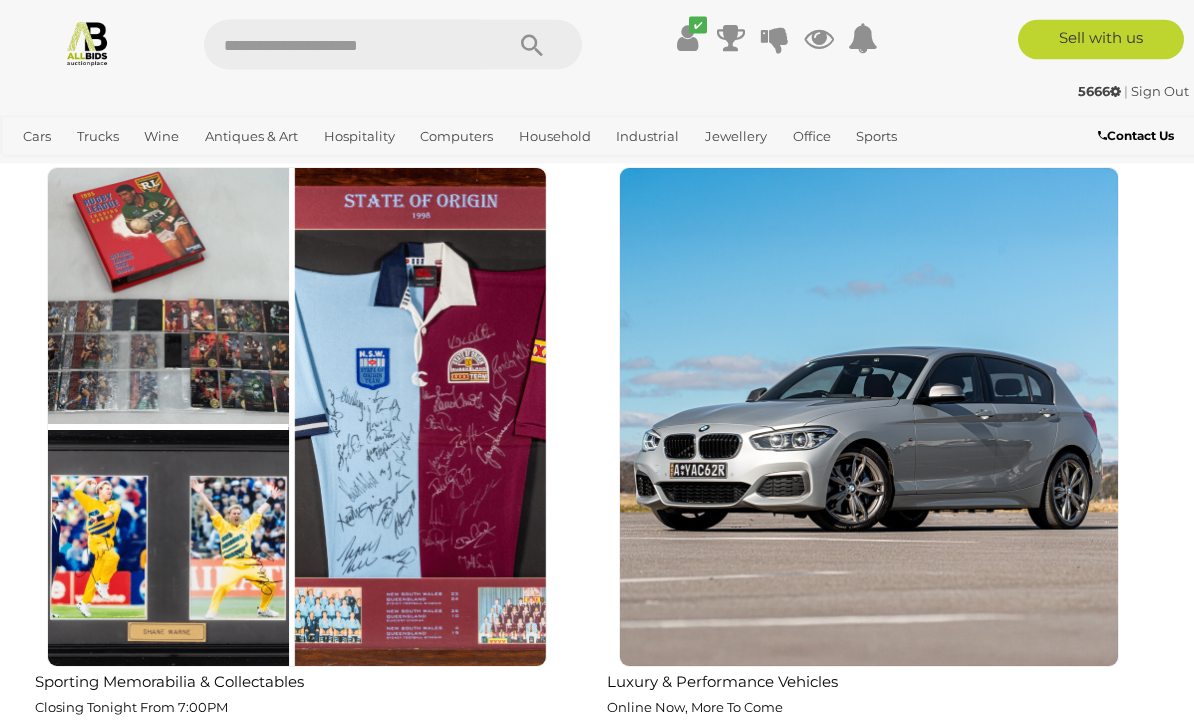scroll, scrollTop: 2972, scrollLeft: 0, axis: vertical 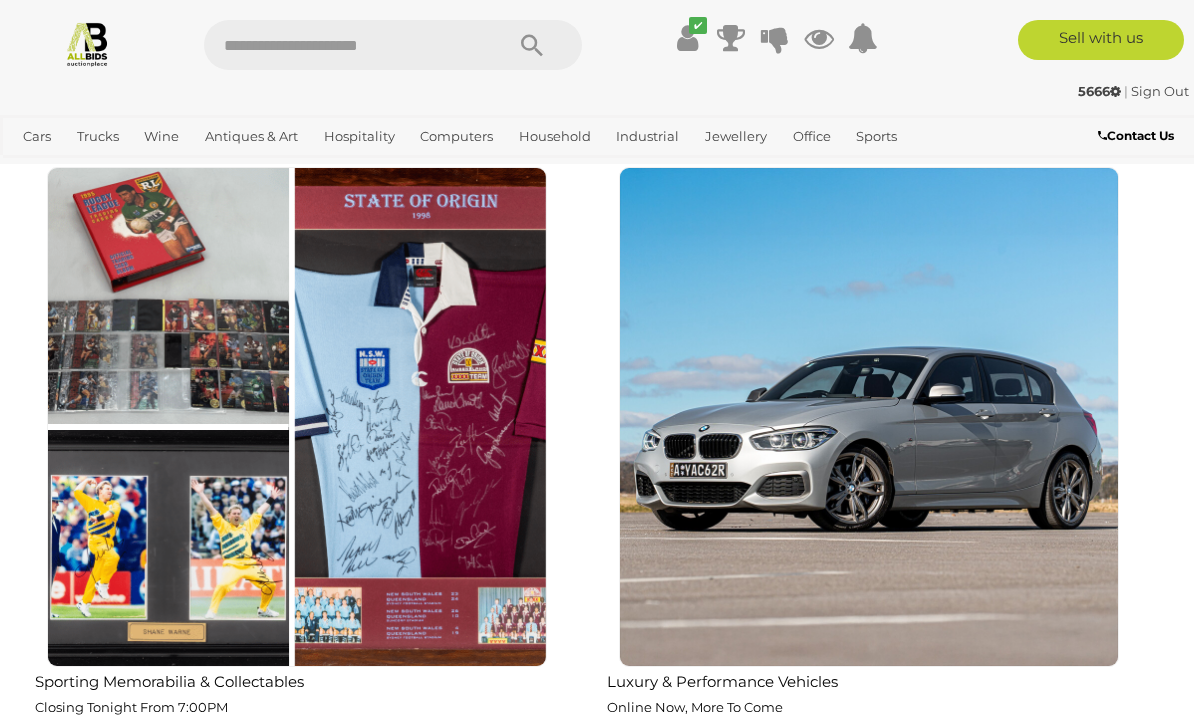 click on "Sporting Memorabilia & Collectables" at bounding box center (301, 680) 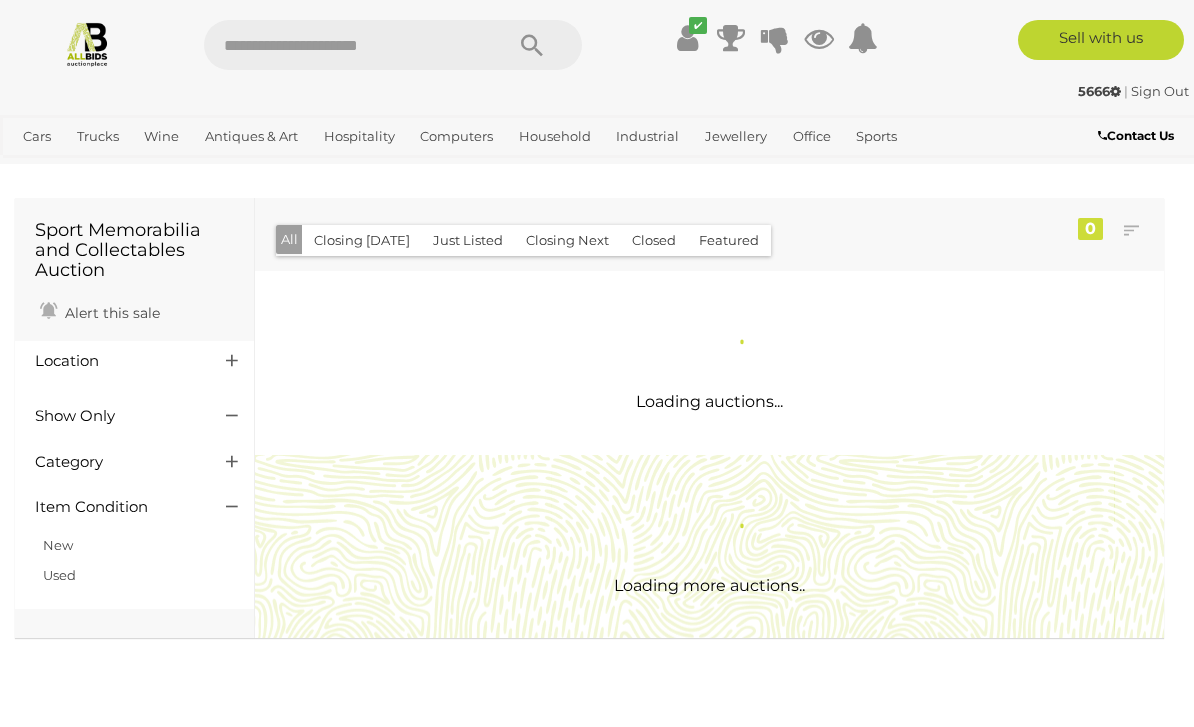 scroll, scrollTop: 0, scrollLeft: 0, axis: both 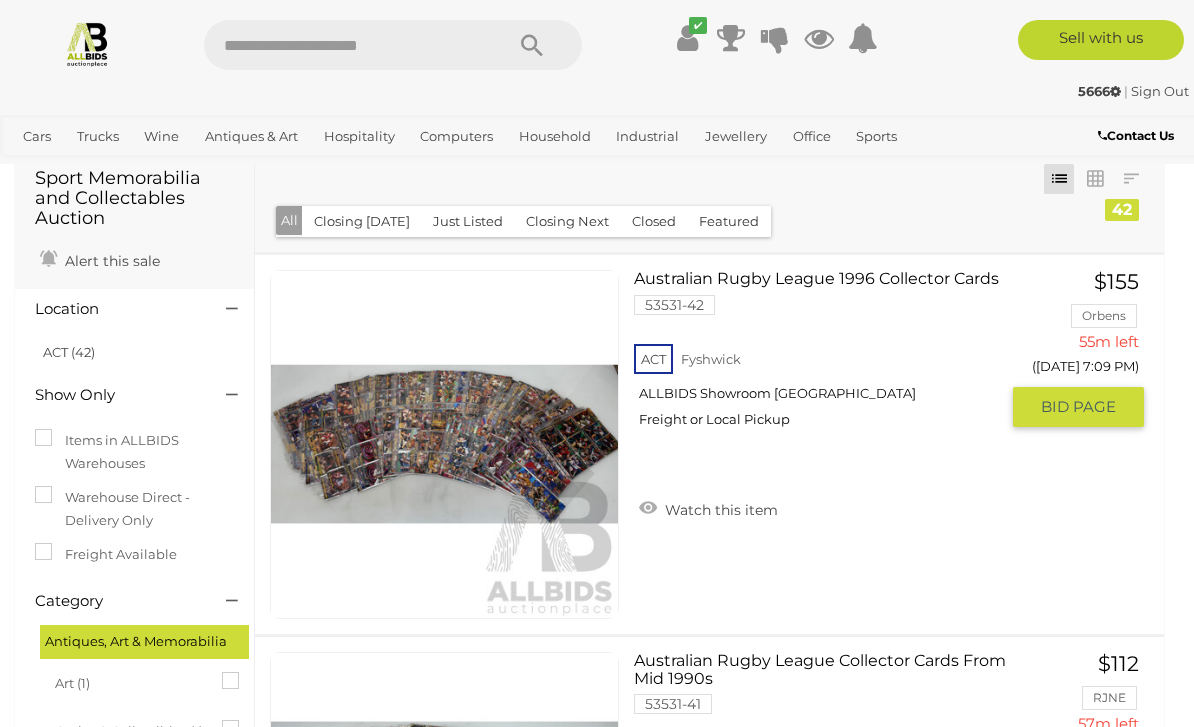 click on "BID PAGE" at bounding box center [1078, 407] 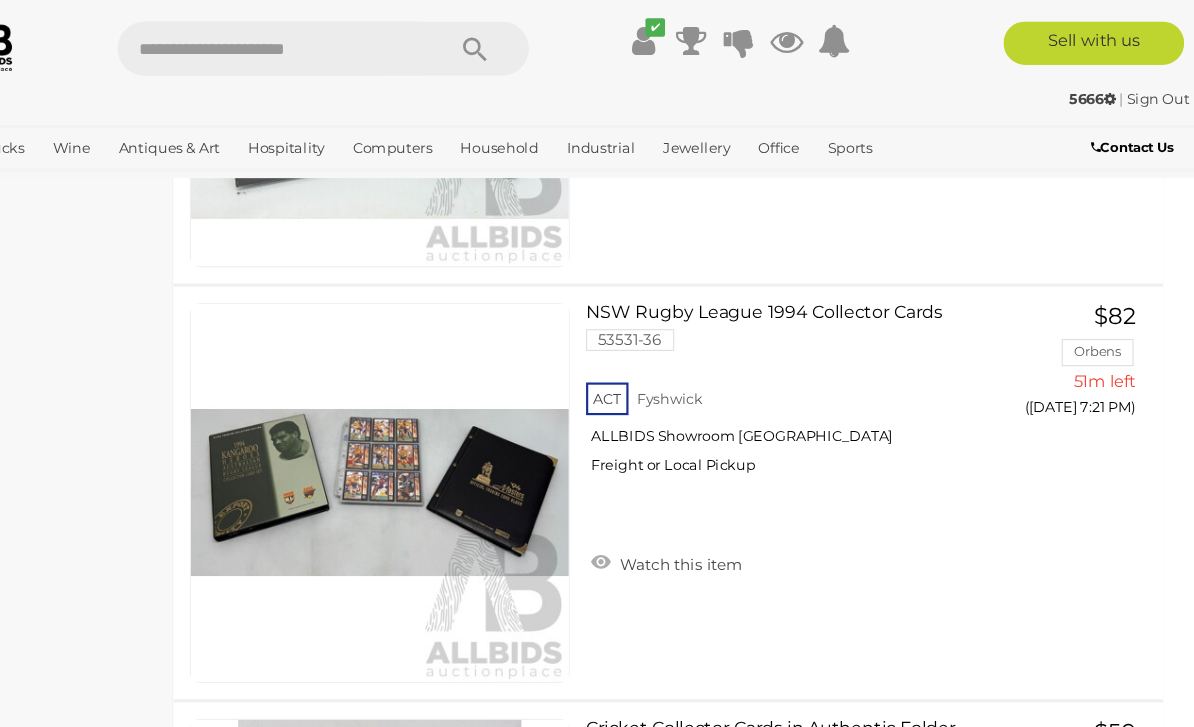 scroll, scrollTop: 2335, scrollLeft: 0, axis: vertical 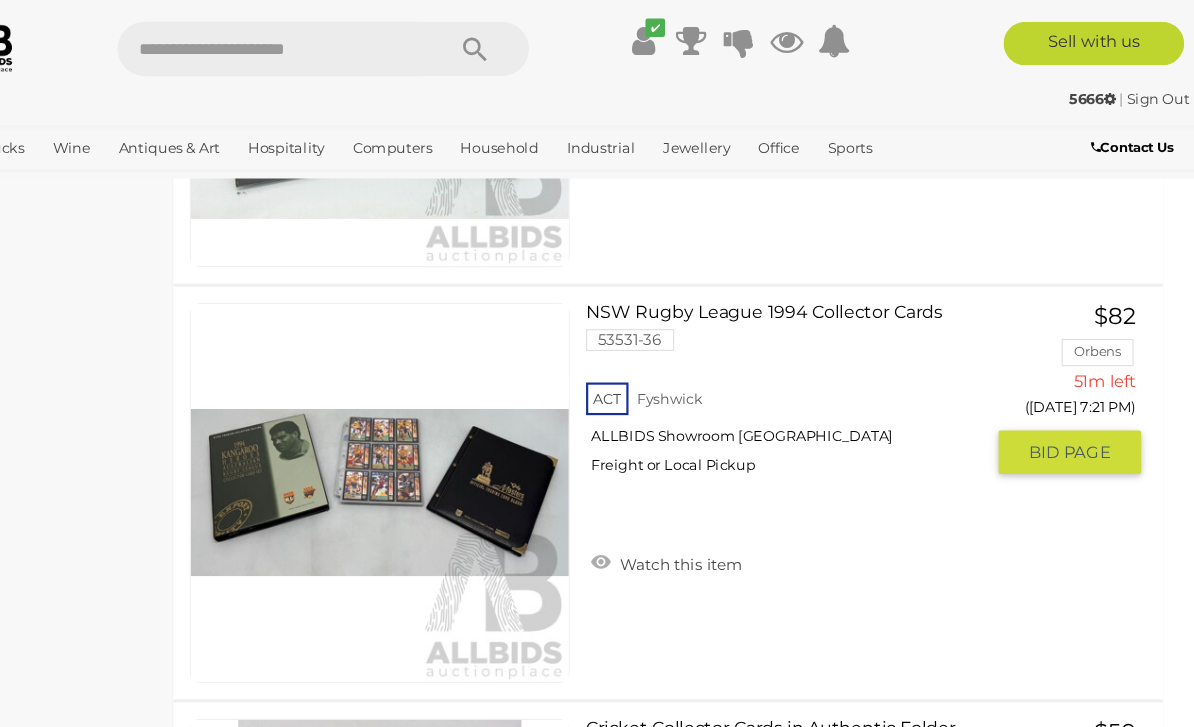 click on "GO TO  BID PAGE" at bounding box center (1078, 415) 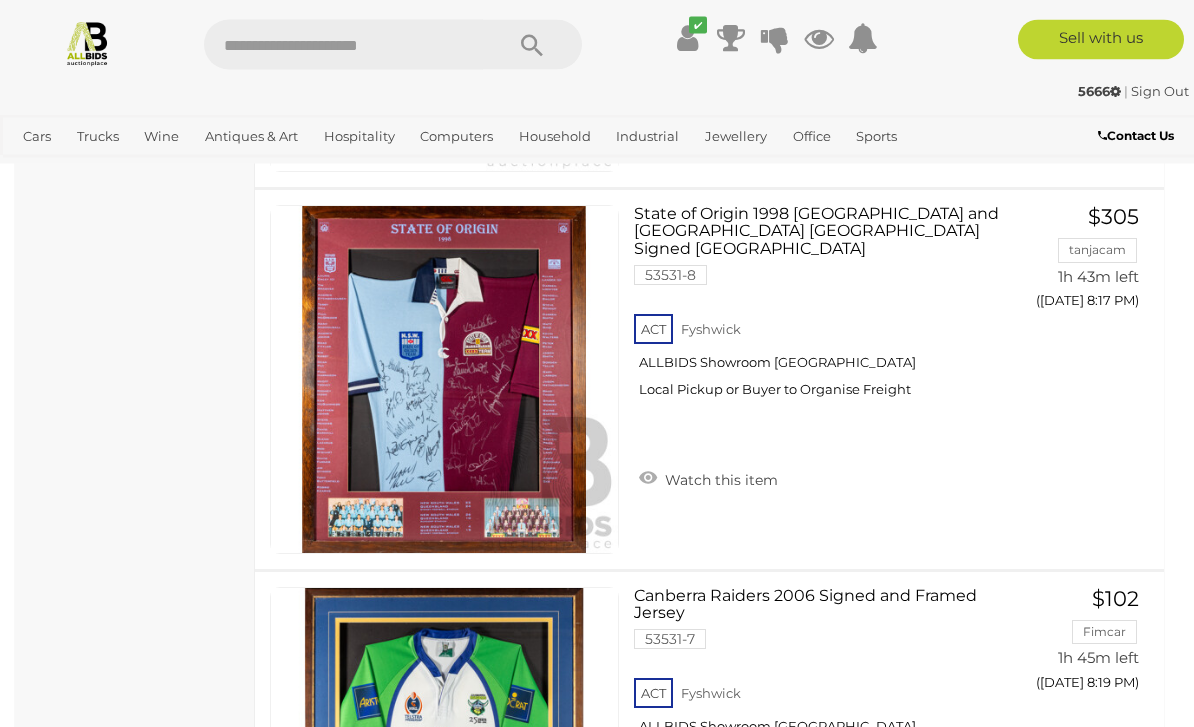 scroll, scrollTop: 13097, scrollLeft: 0, axis: vertical 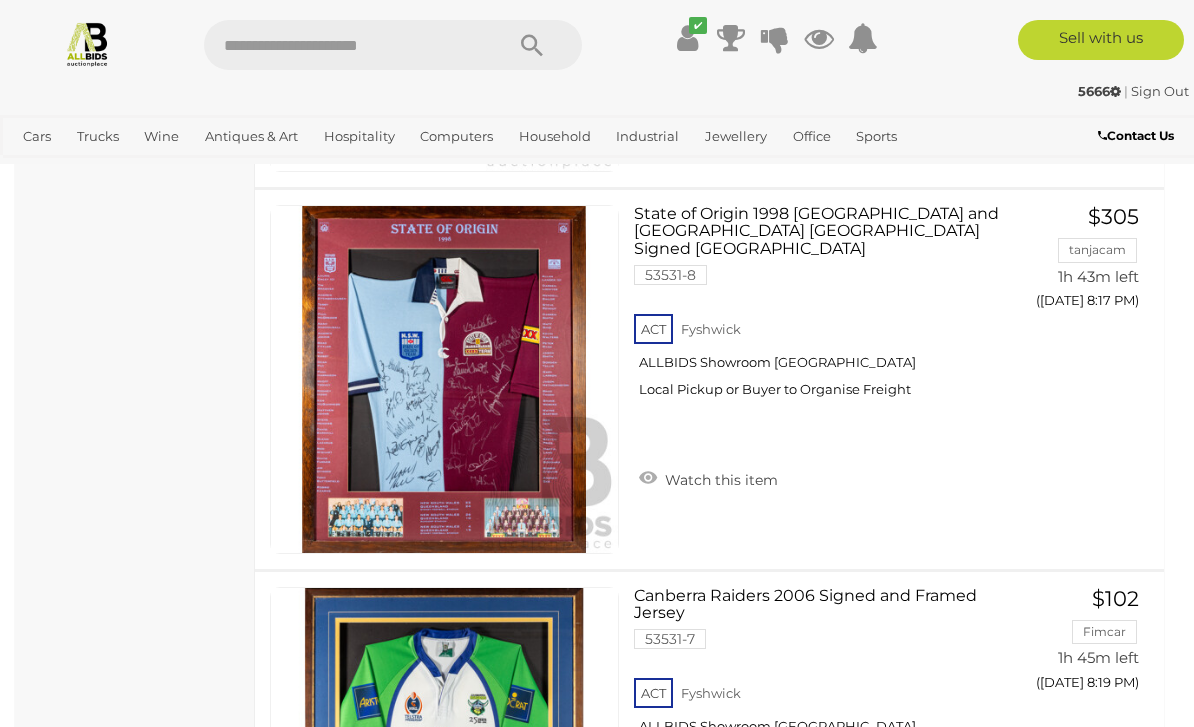 click on "Sport Memorabilia and Collectables Auction
Alert this sale
Location" at bounding box center [135, -4764] 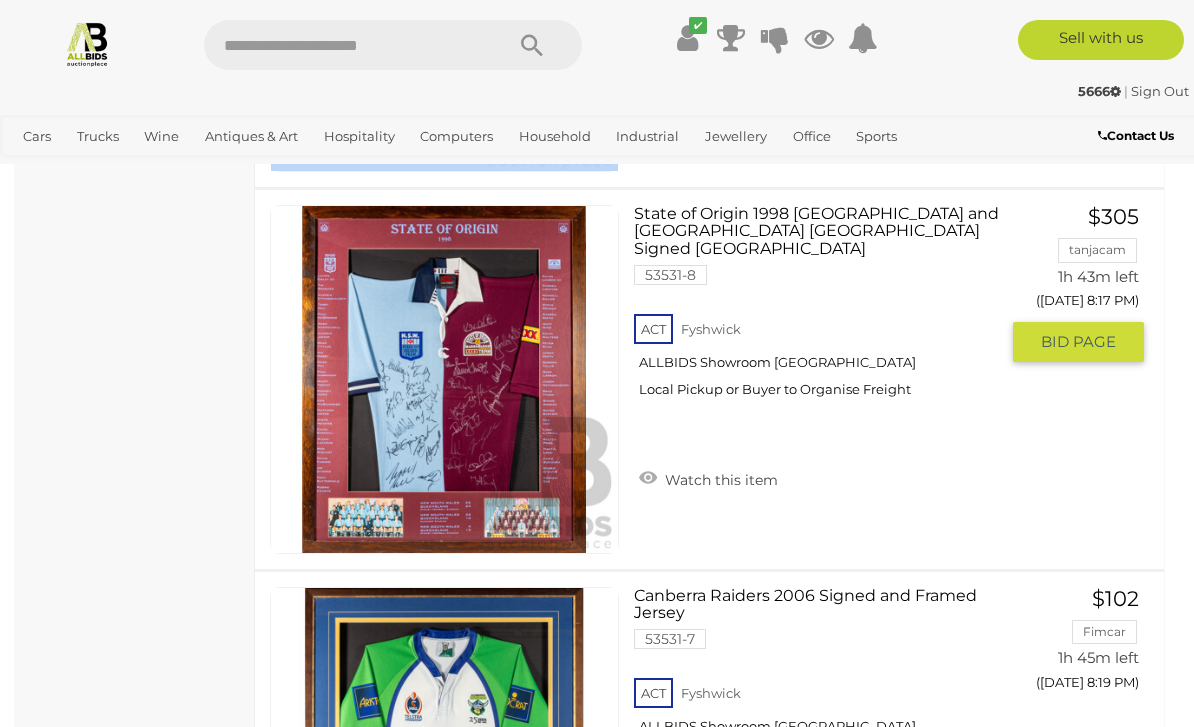 click at bounding box center [444, 379] 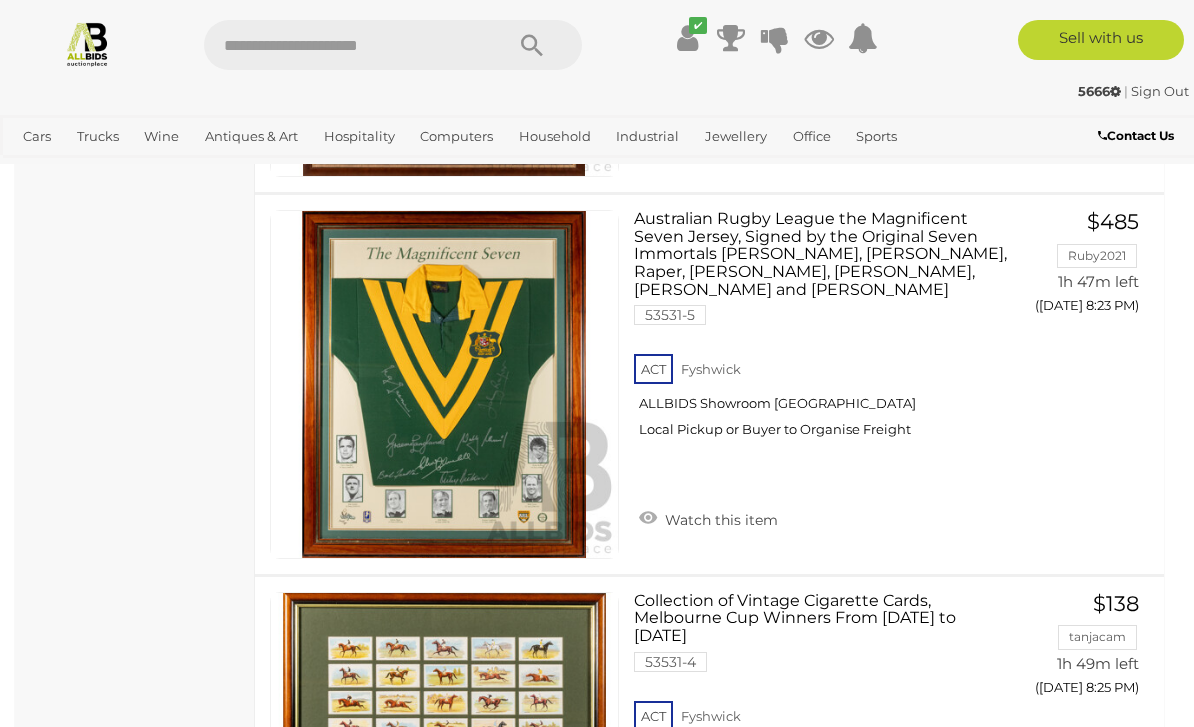scroll, scrollTop: 14238, scrollLeft: 0, axis: vertical 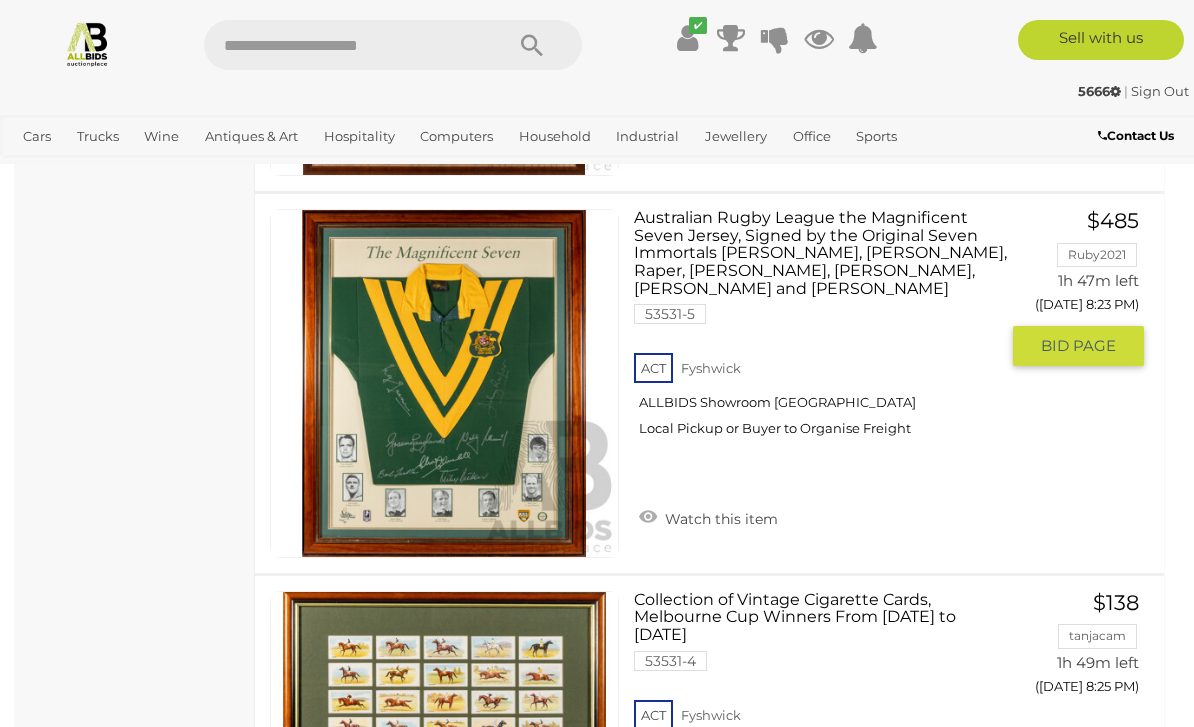 click at bounding box center (444, 383) 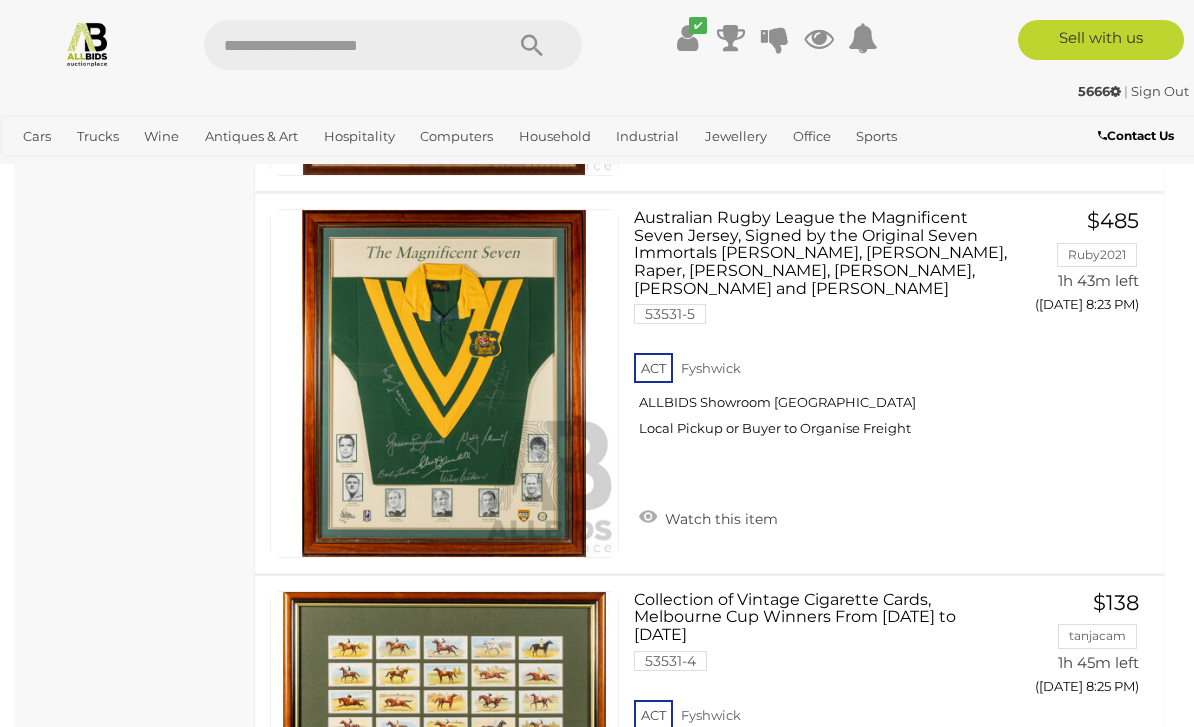 scroll, scrollTop: 14240, scrollLeft: 0, axis: vertical 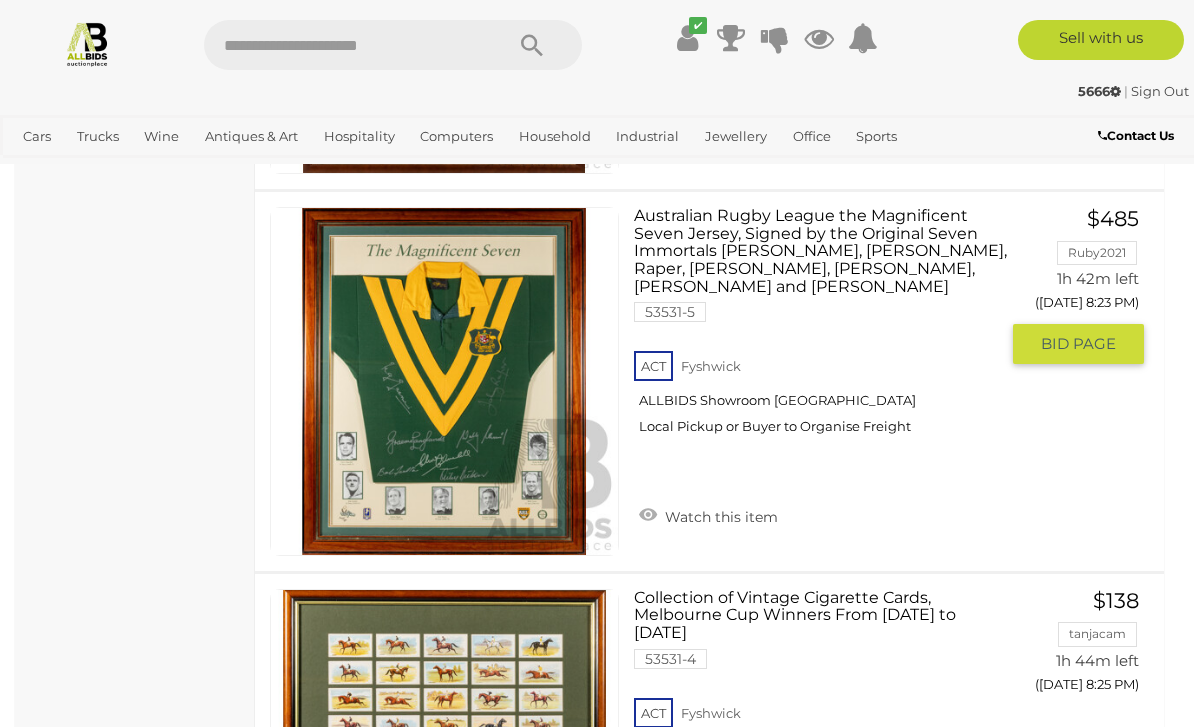 click on "Australian Rugby League the Magnificent Seven Jersey, Signed by the Original Seven Immortals Churchill, Gasnier, Raper, Beetson, Fulton, Langlands and Lewis
53531-5
ACT
Fyshwick ALLBIDS Showroom Fyshwick" at bounding box center (823, 328) 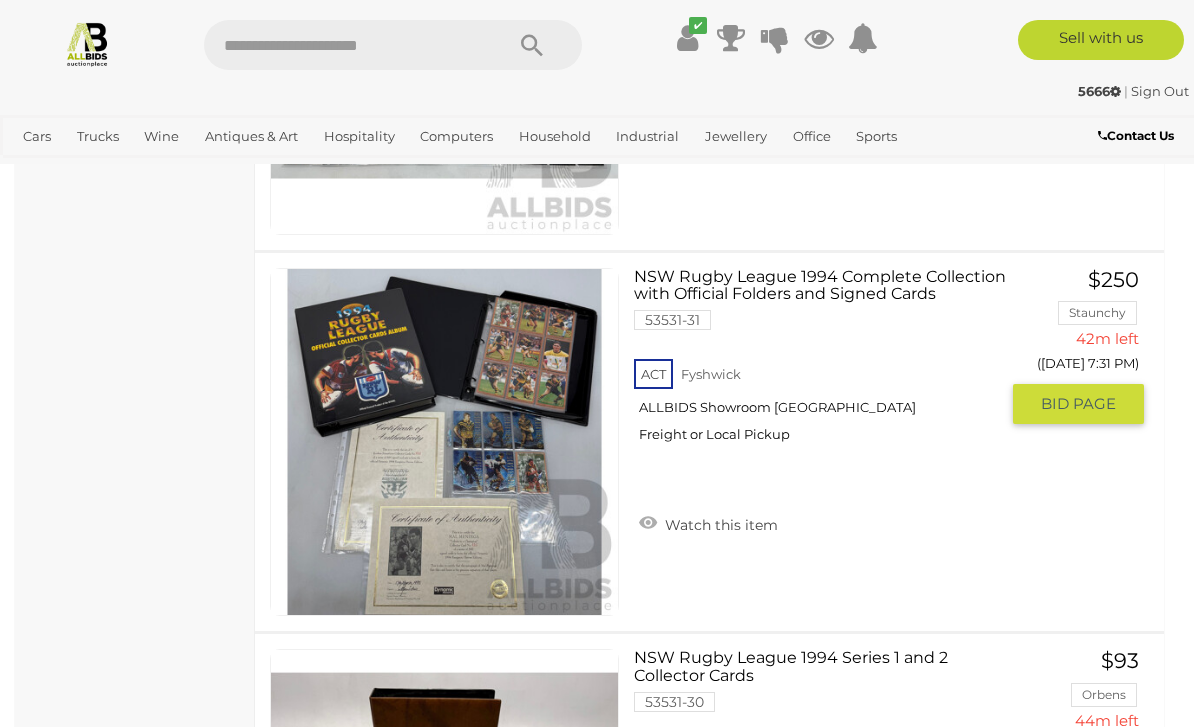 scroll, scrollTop: 4256, scrollLeft: 0, axis: vertical 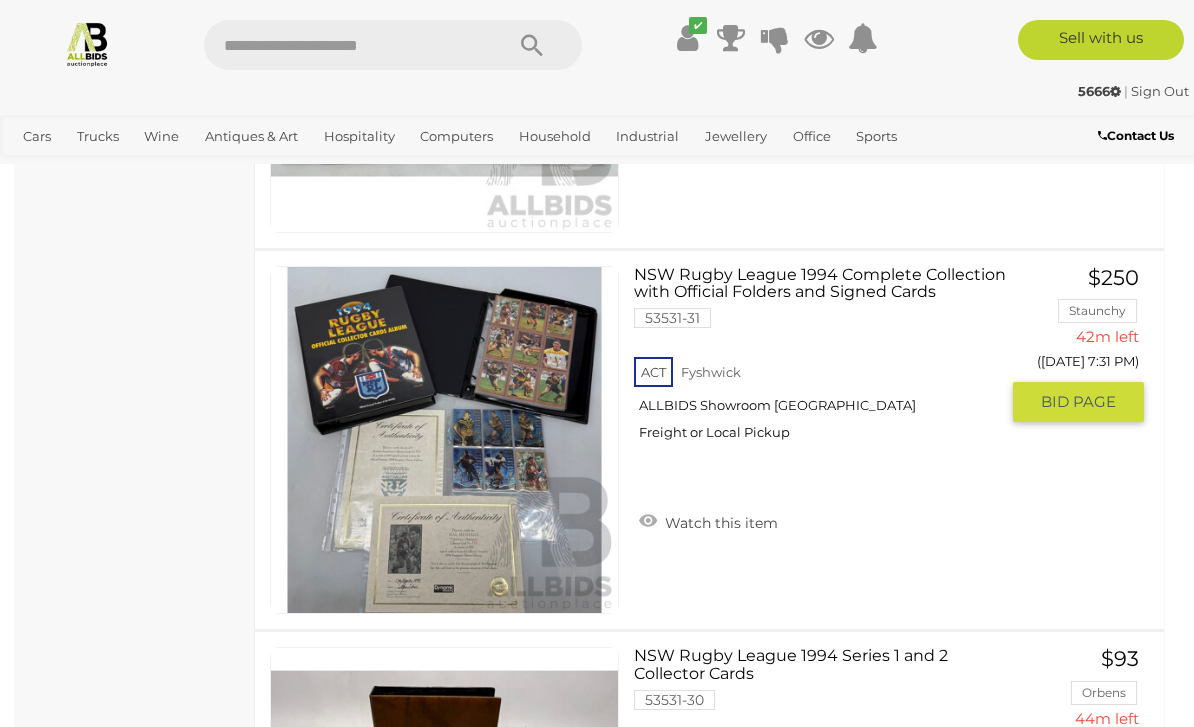 click on "BID PAGE" at bounding box center [1078, 402] 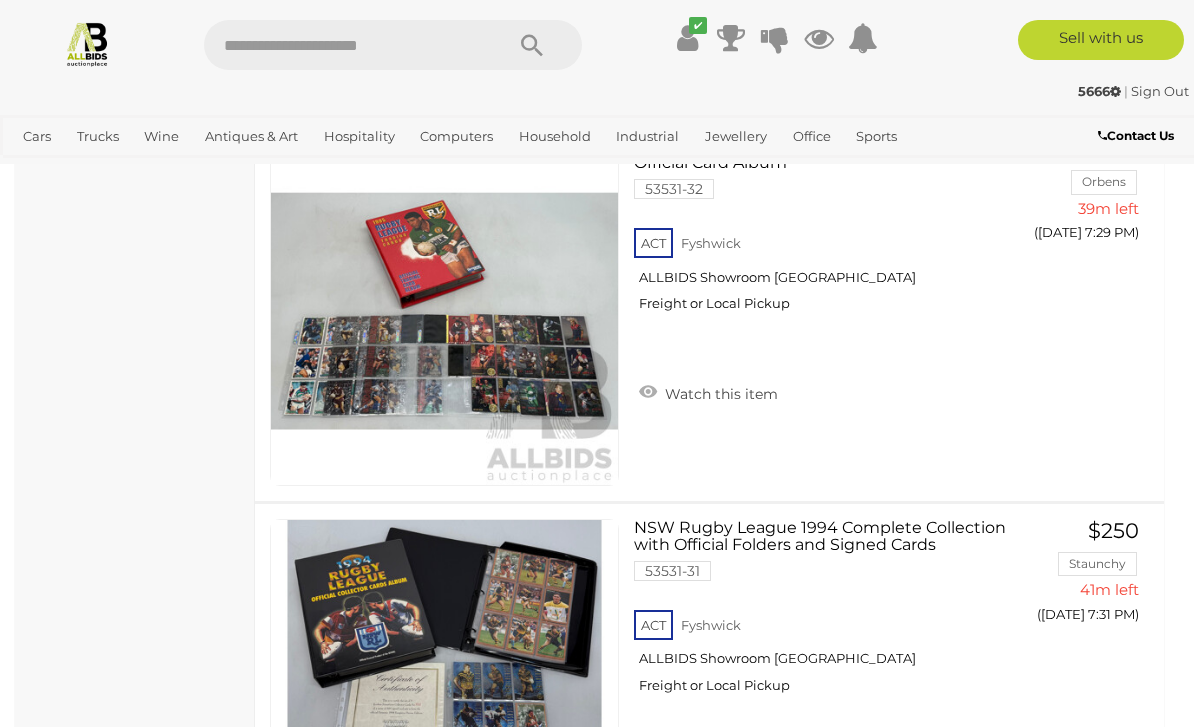 scroll, scrollTop: 3961, scrollLeft: 0, axis: vertical 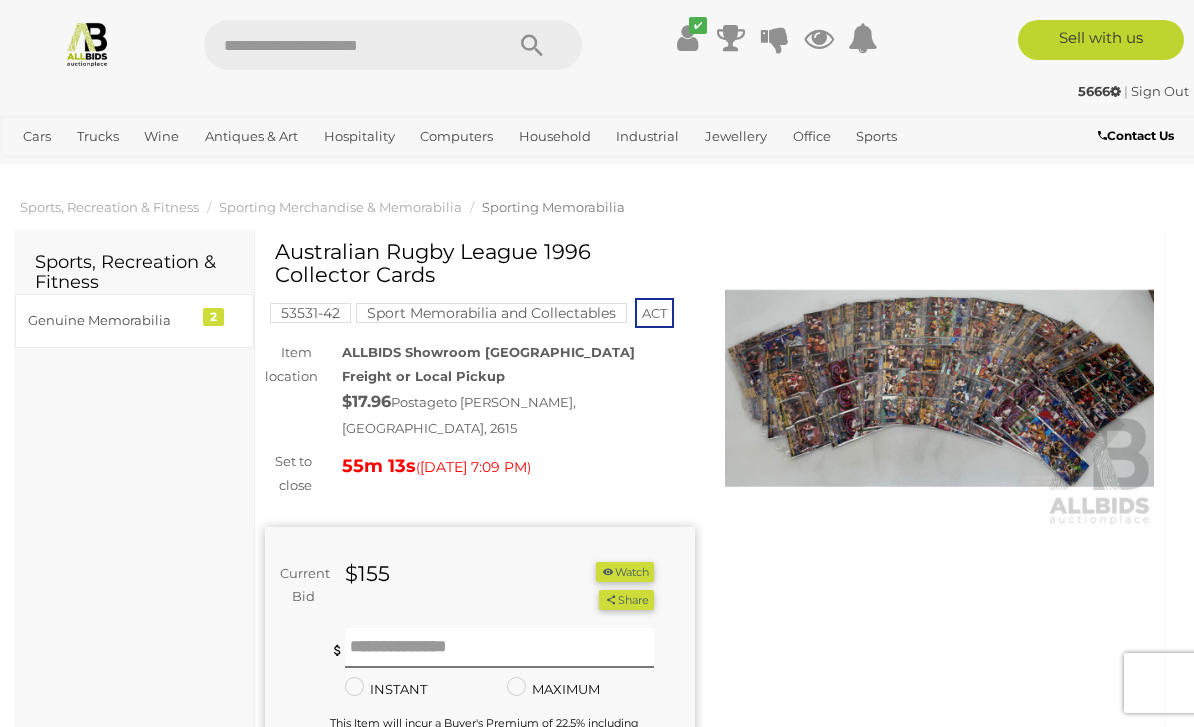 click at bounding box center [940, 388] 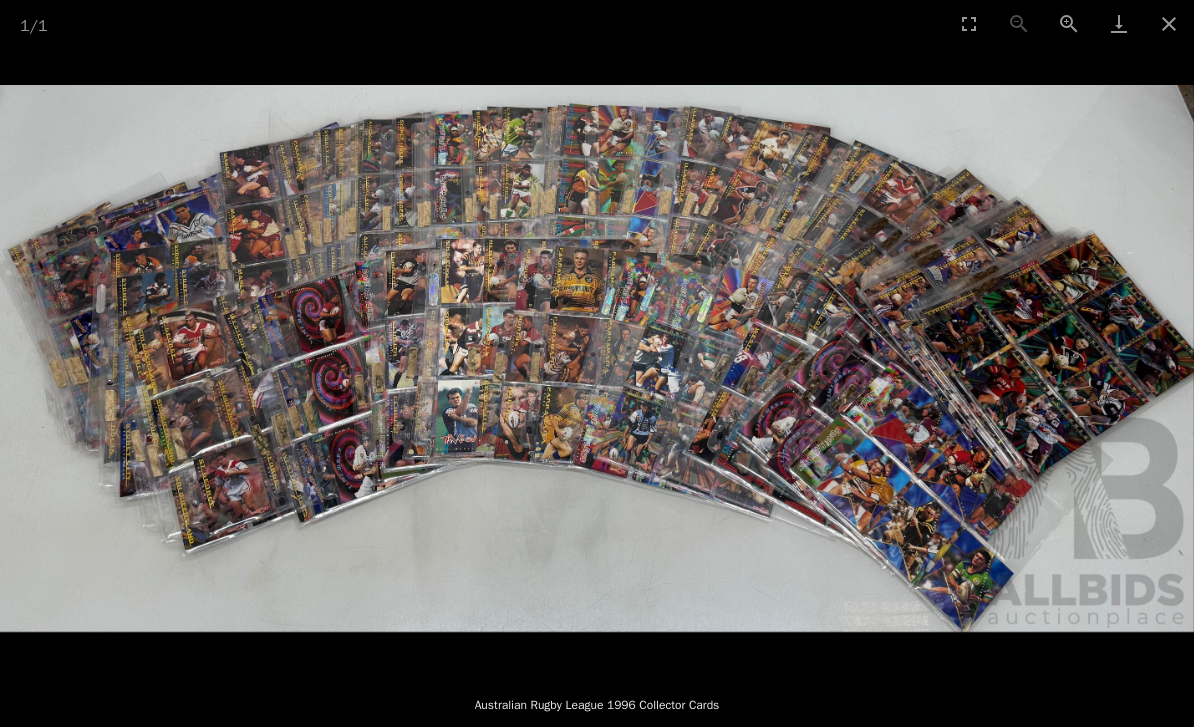 click at bounding box center [1169, 23] 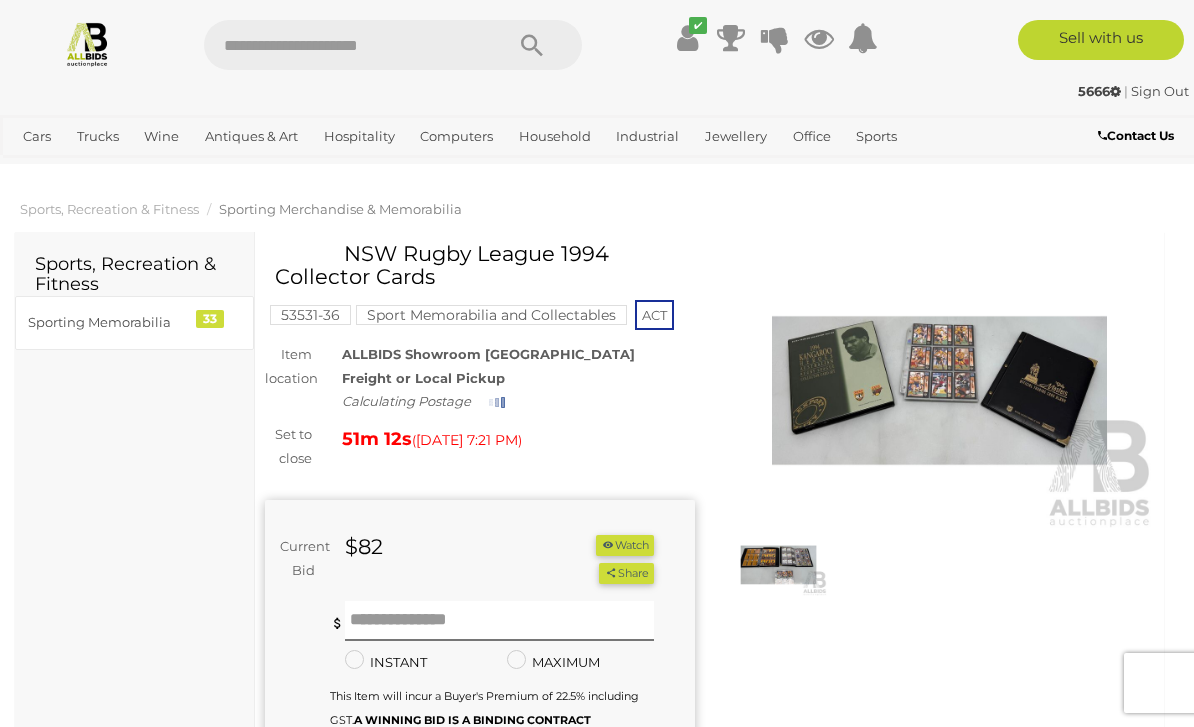scroll, scrollTop: 0, scrollLeft: 0, axis: both 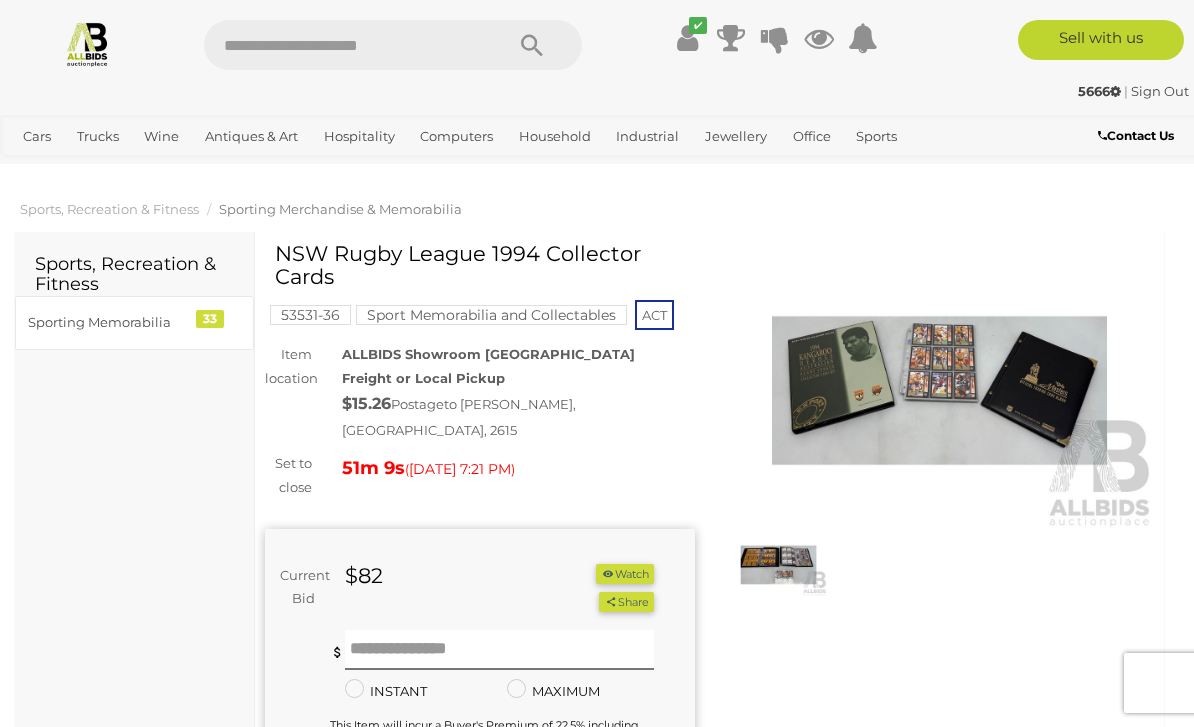 click at bounding box center (940, 390) 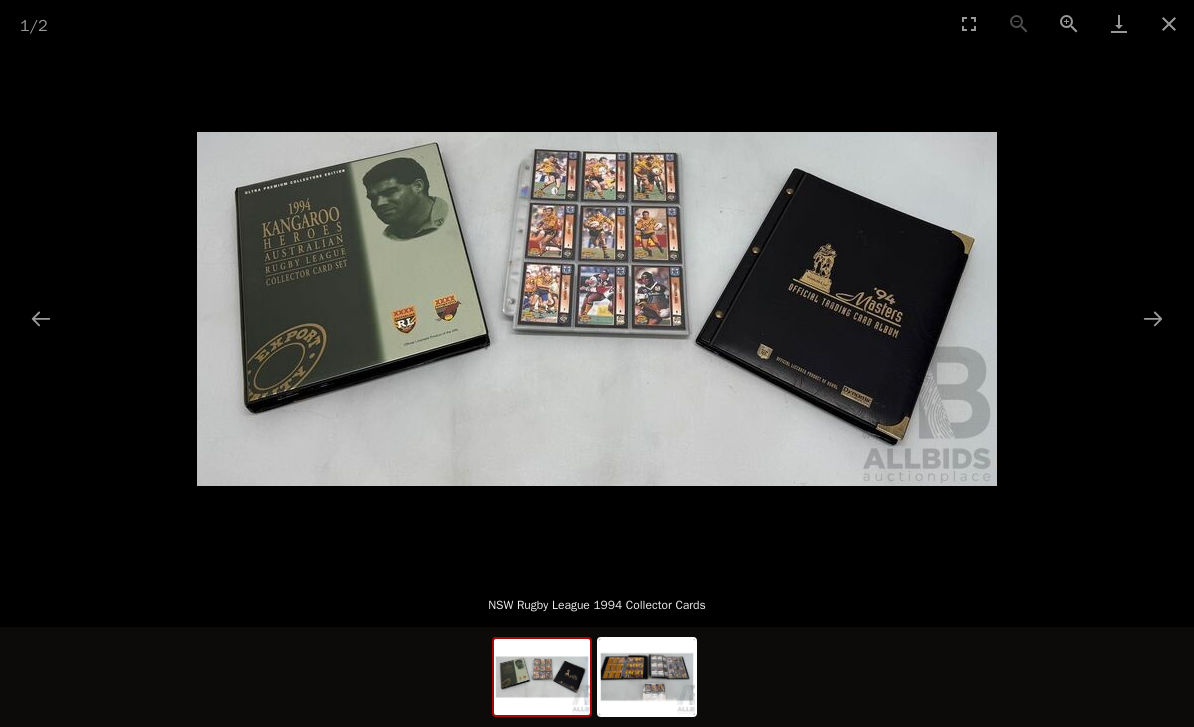click at bounding box center (542, 677) 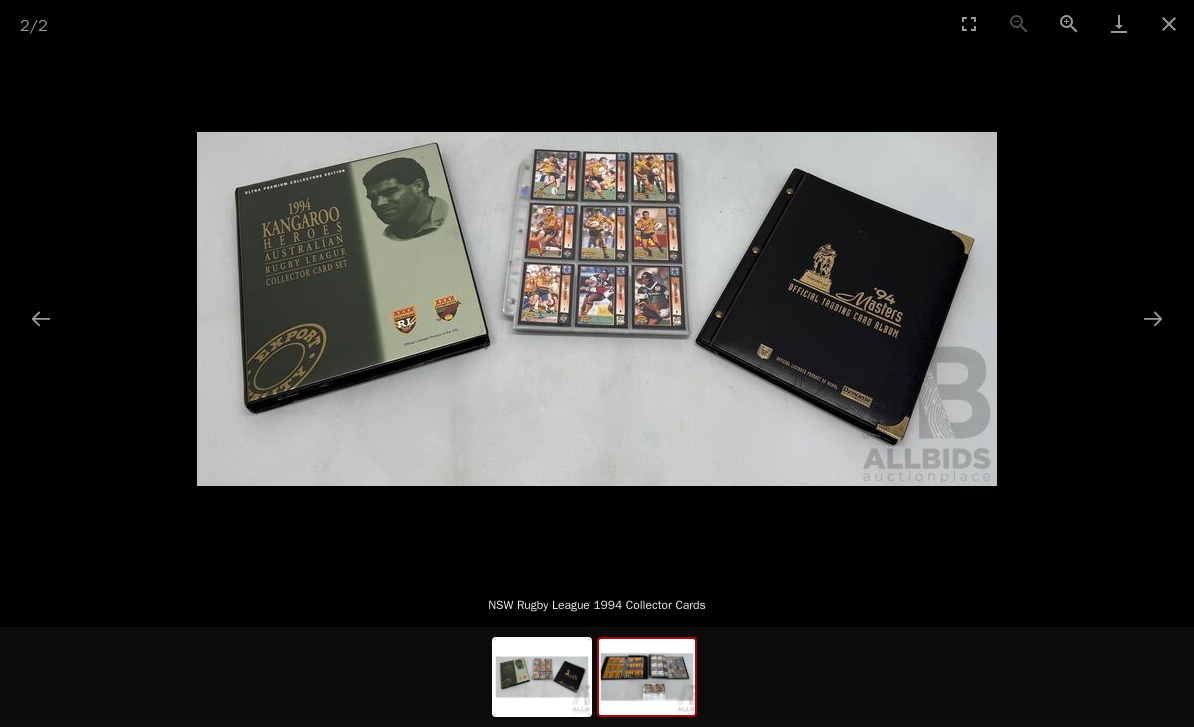 click at bounding box center (647, 677) 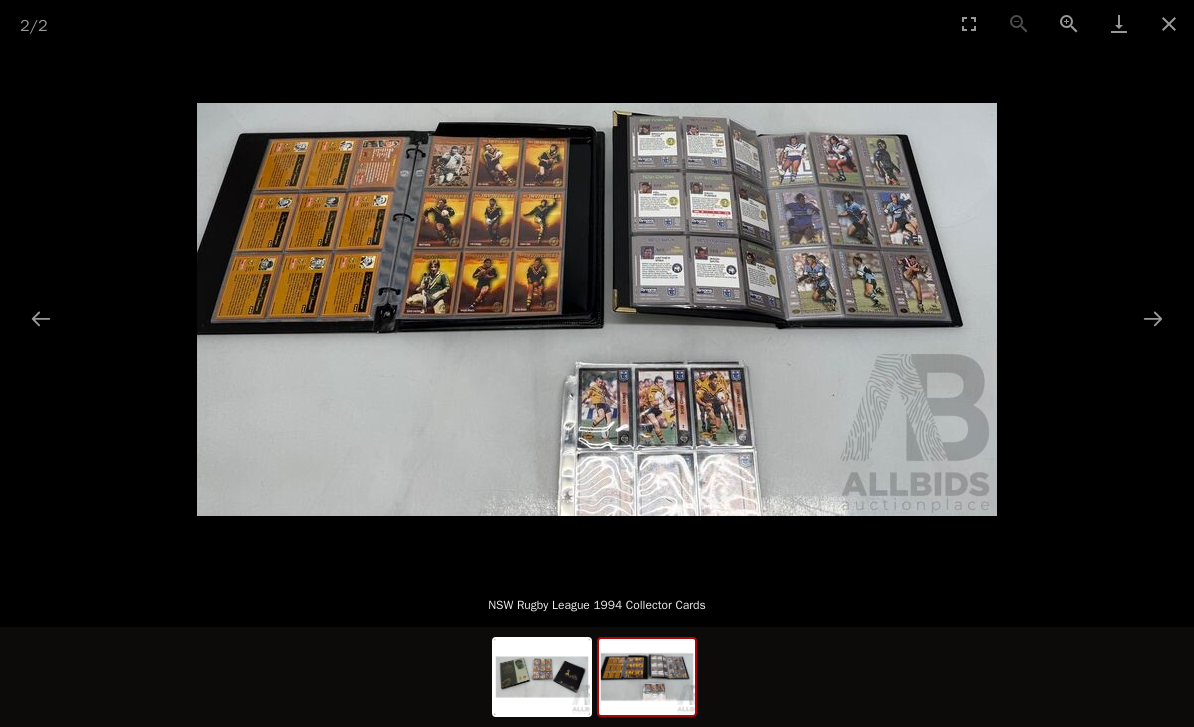 click at bounding box center (1169, 23) 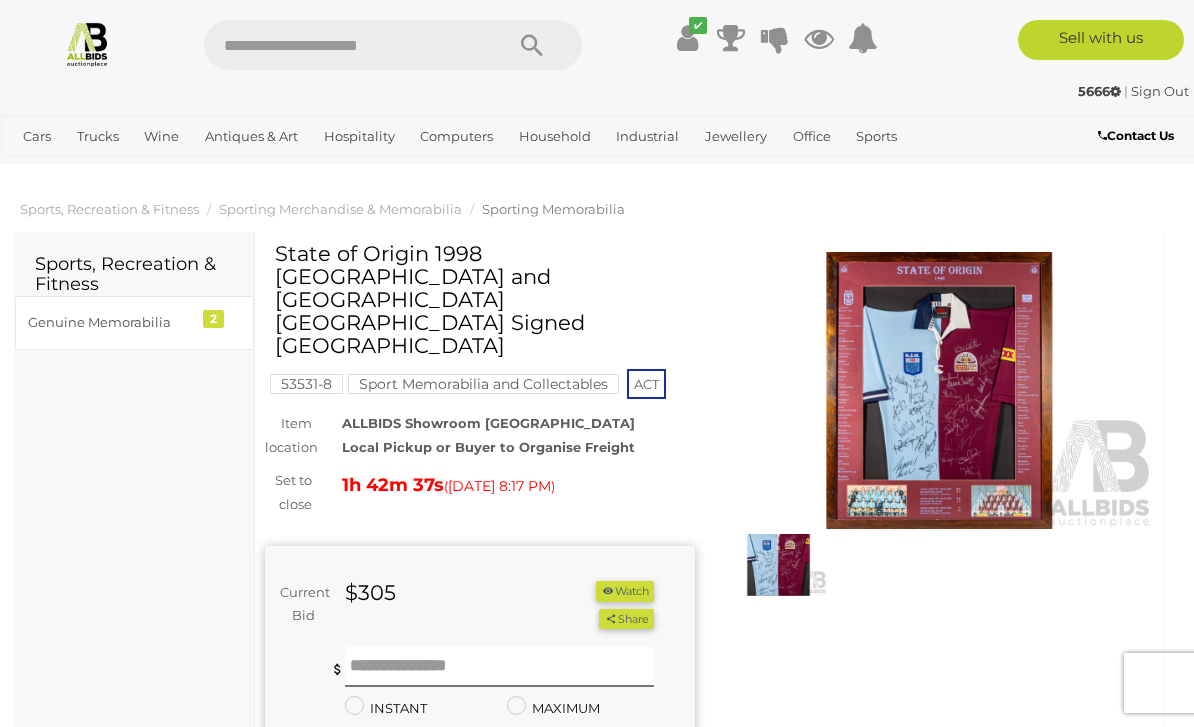 scroll, scrollTop: 0, scrollLeft: 0, axis: both 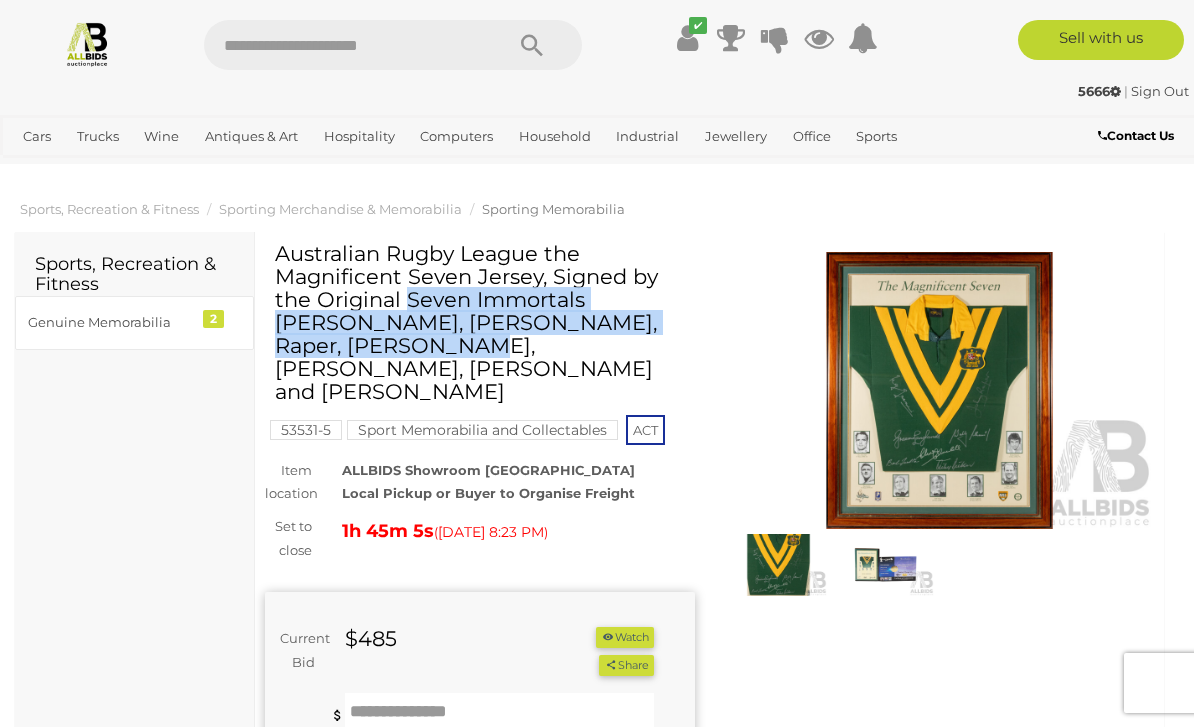 click at bounding box center (885, 565) 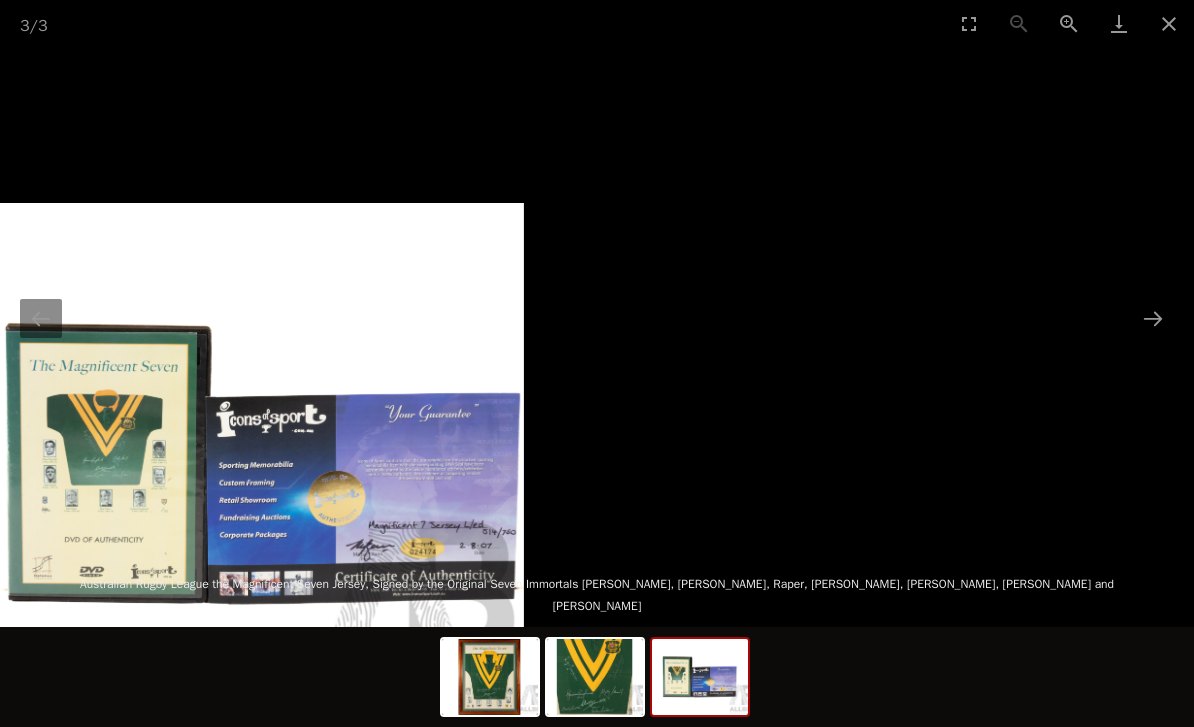click at bounding box center [1169, 23] 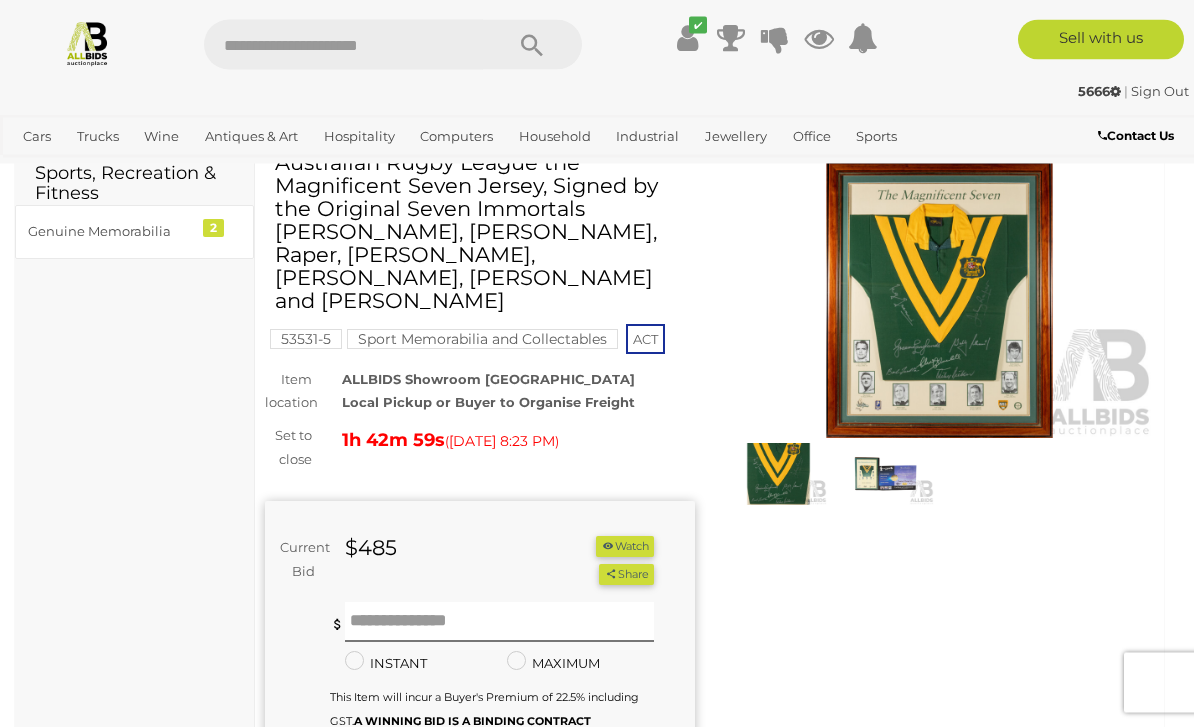 scroll, scrollTop: 0, scrollLeft: 0, axis: both 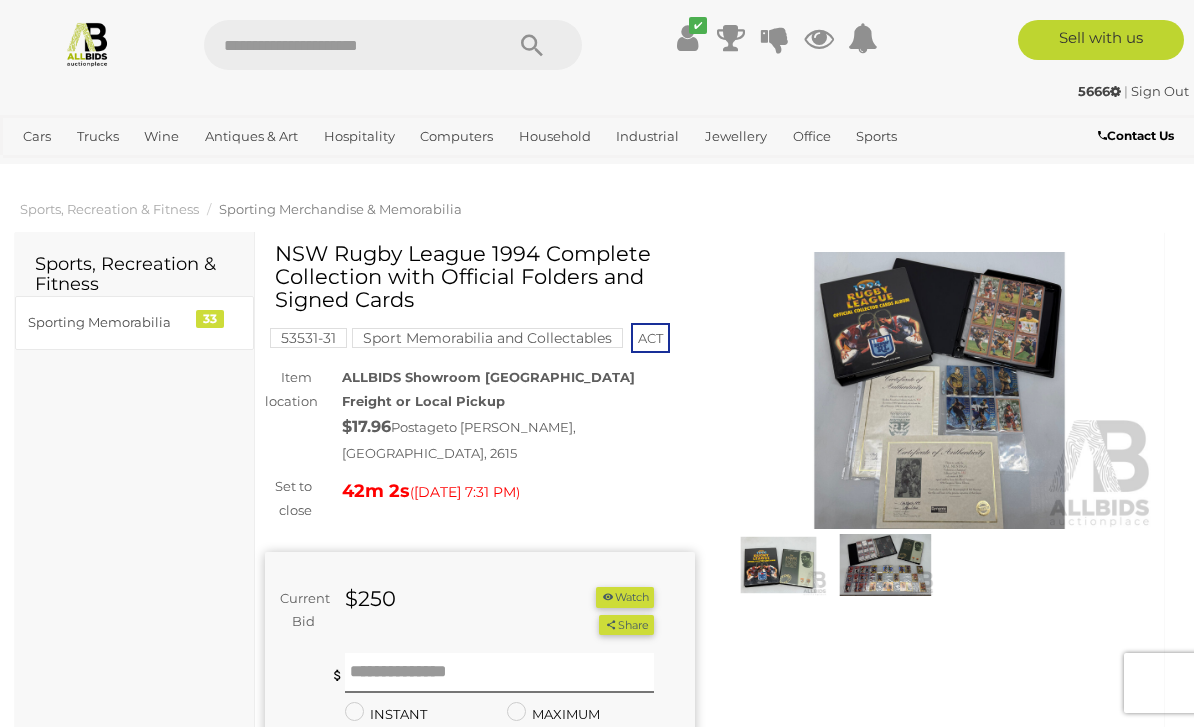 click at bounding box center (940, 390) 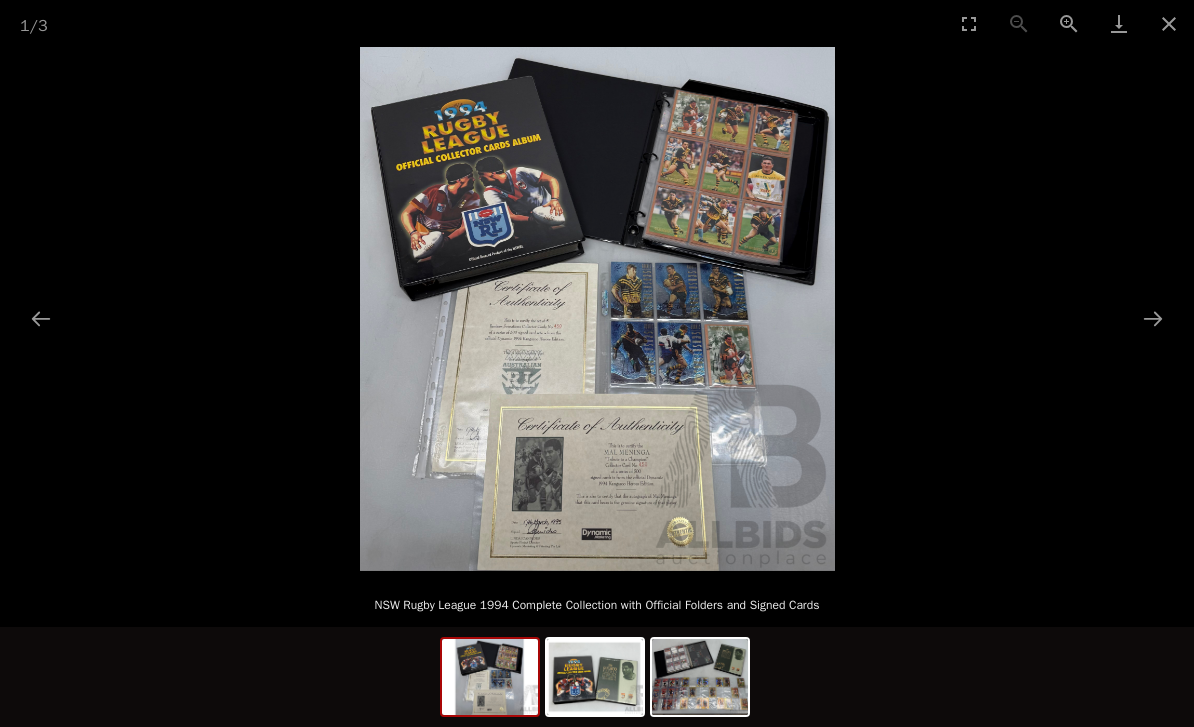 click at bounding box center [1153, 318] 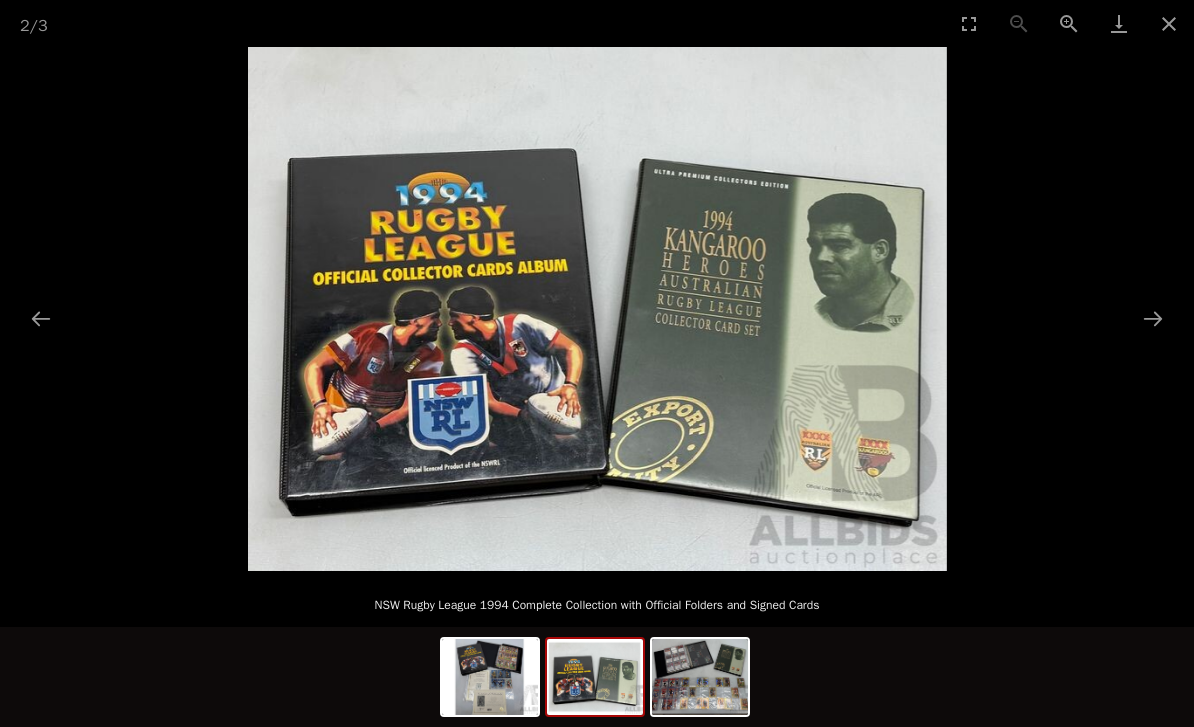 click at bounding box center (1169, 23) 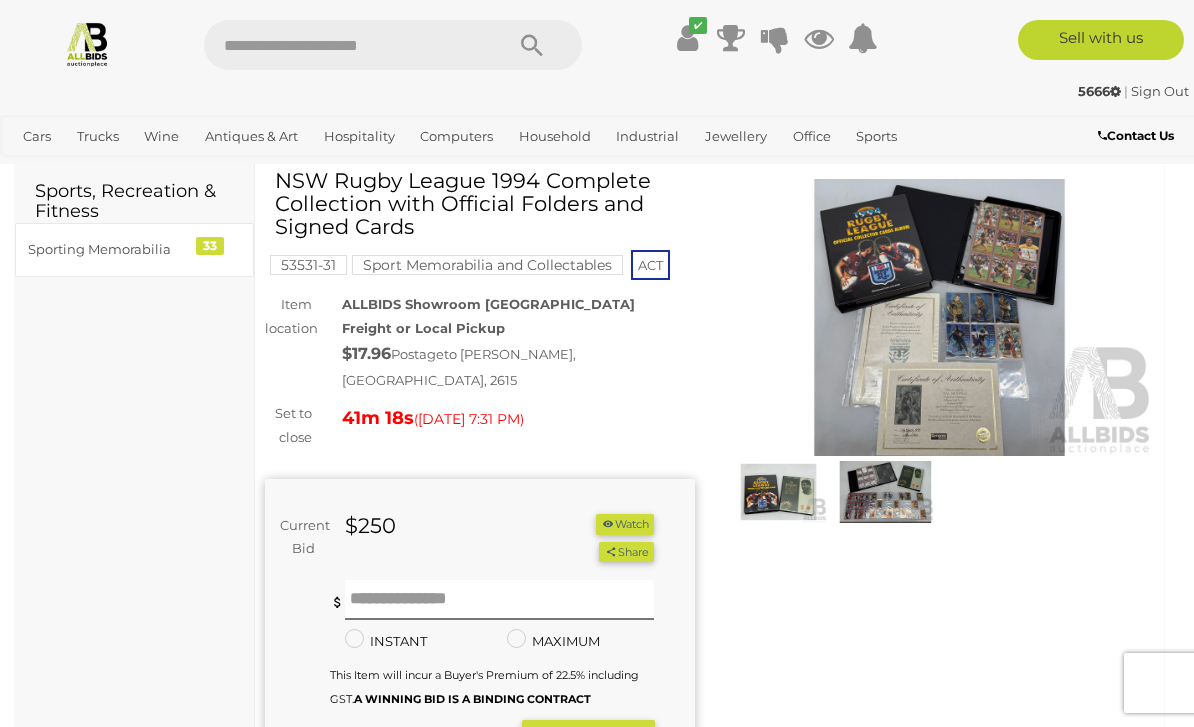 scroll, scrollTop: 0, scrollLeft: 0, axis: both 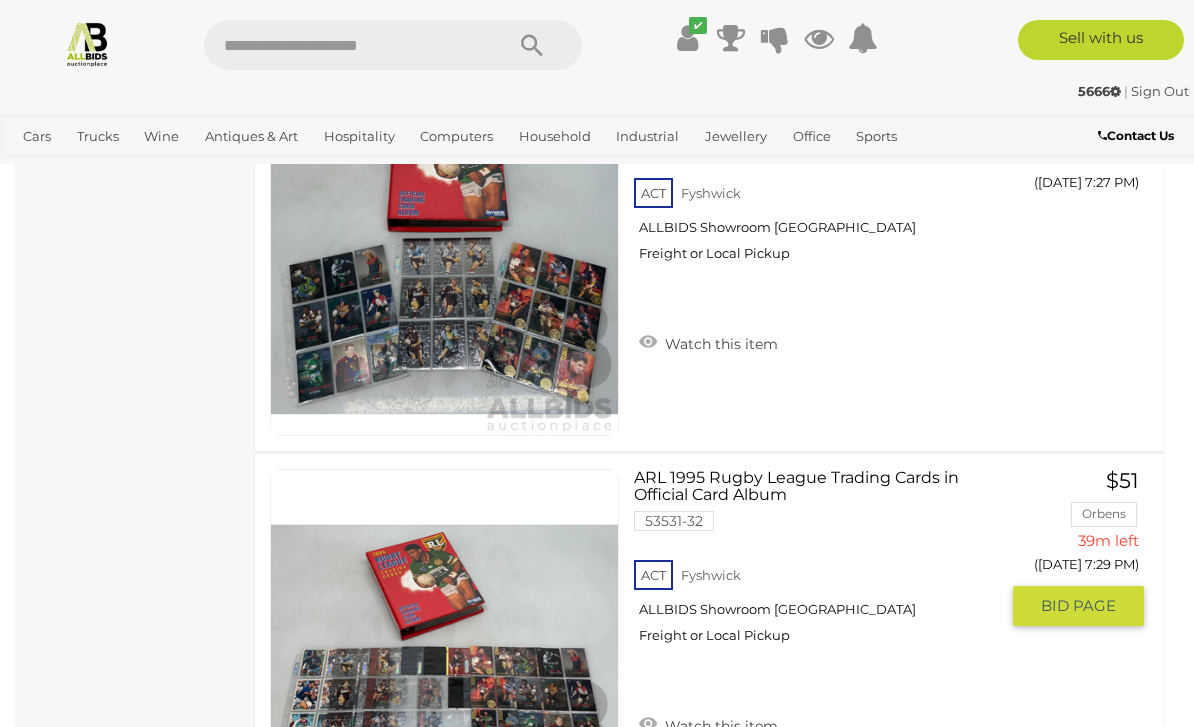 click on "ARL 1995 Rugby League Trading Cards in Official Card Album
53531-32
ACT
Fyshwick" at bounding box center [823, 564] 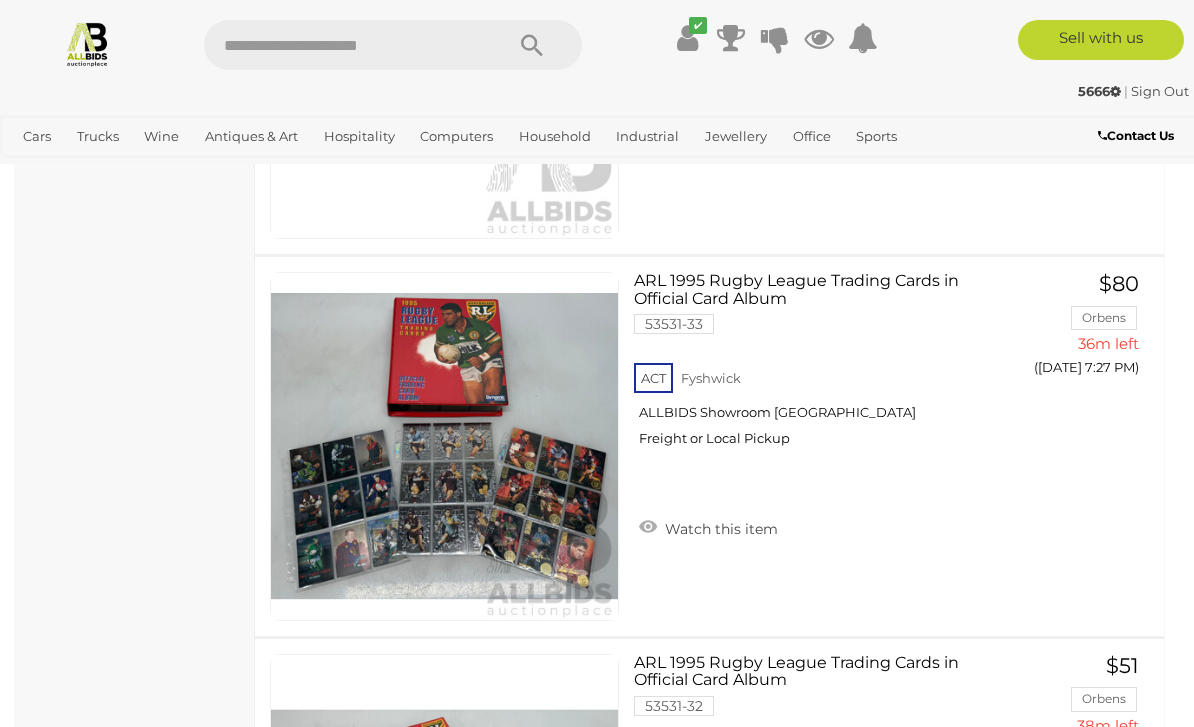scroll, scrollTop: 3483, scrollLeft: 0, axis: vertical 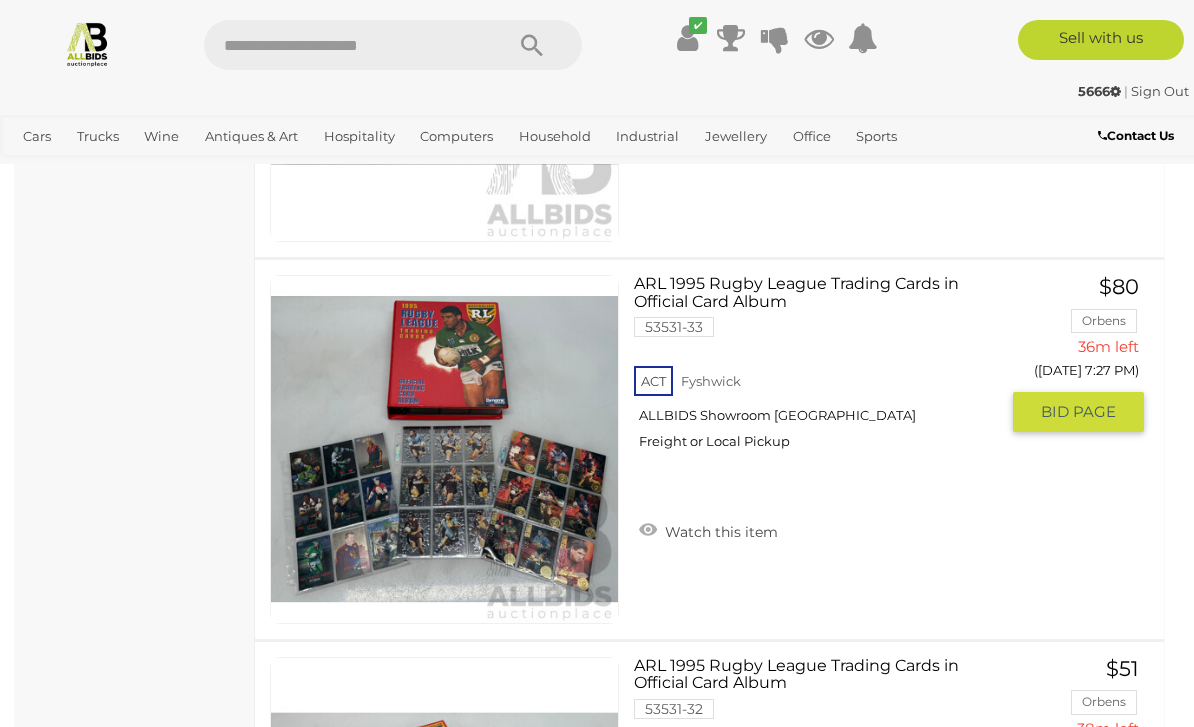 click on "BID PAGE" at bounding box center (1078, 412) 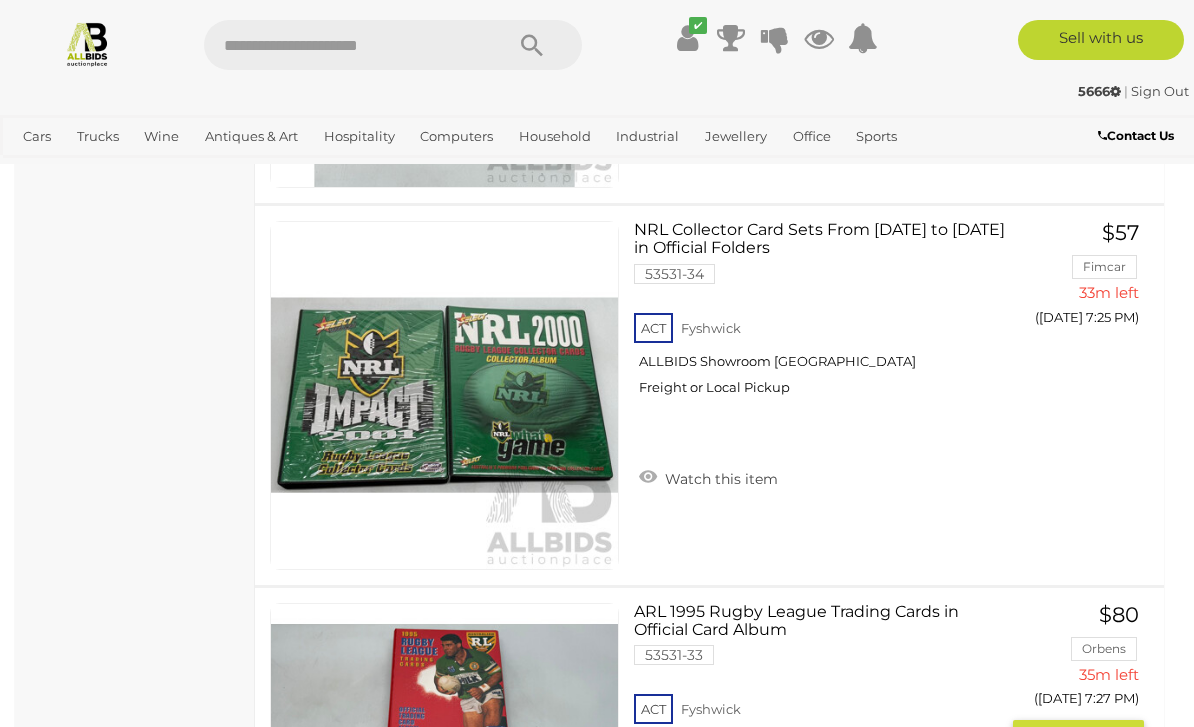 scroll, scrollTop: 3154, scrollLeft: 0, axis: vertical 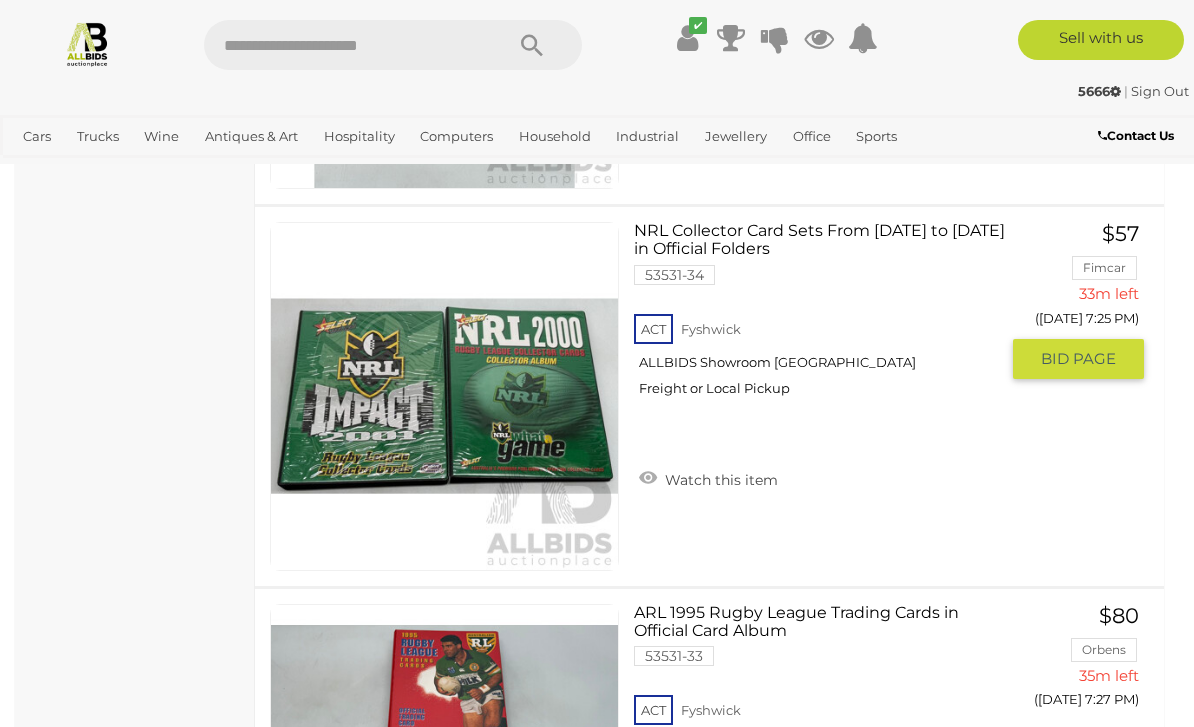 click on "BID PAGE" at bounding box center [1078, 359] 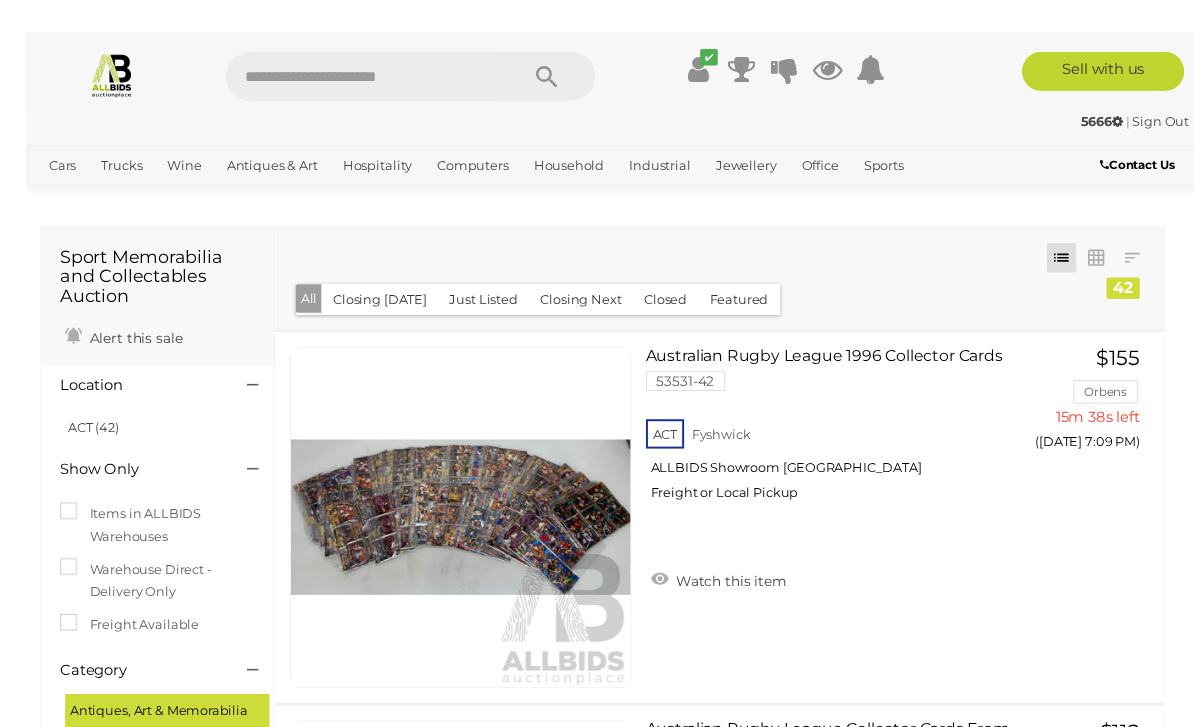 scroll, scrollTop: 37, scrollLeft: 0, axis: vertical 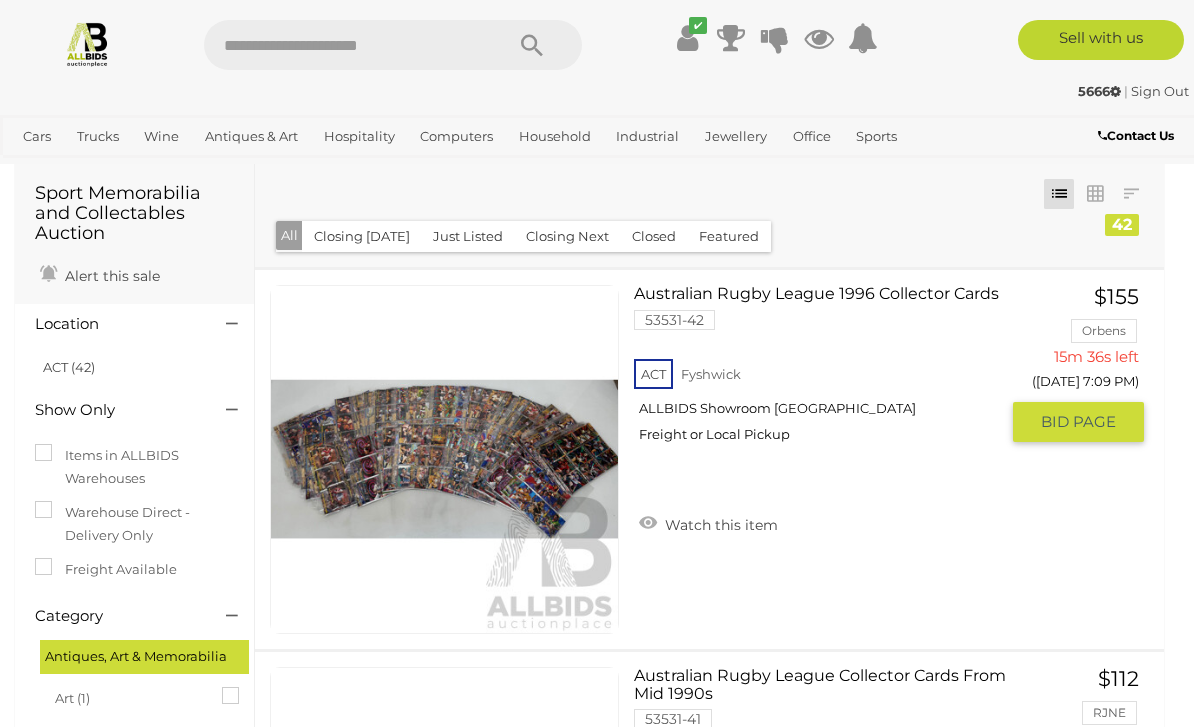 click on "BID PAGE" at bounding box center (1078, 422) 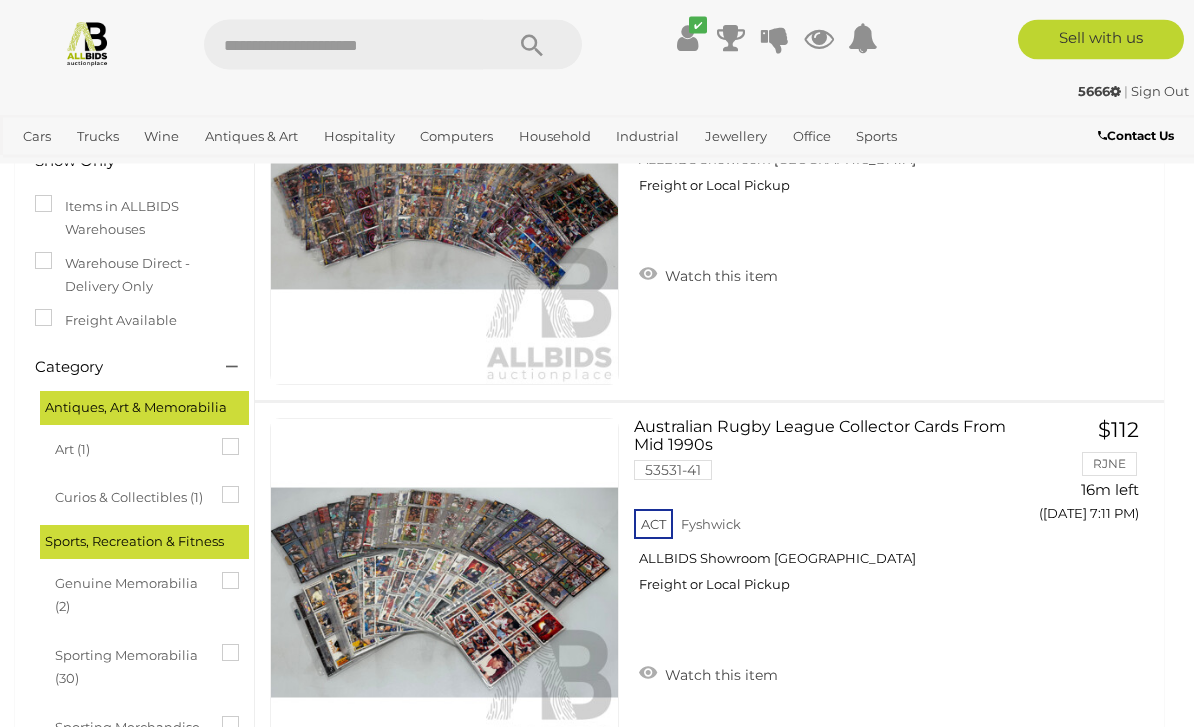 scroll, scrollTop: 286, scrollLeft: 0, axis: vertical 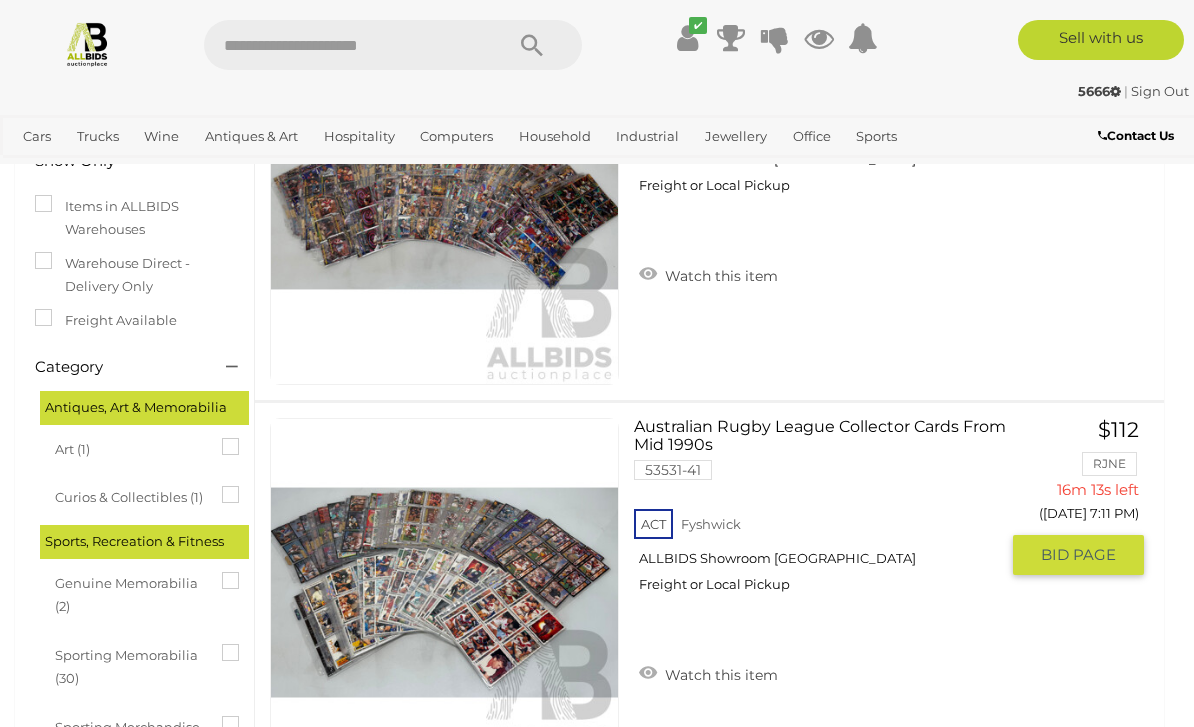 click on "BID PAGE" at bounding box center (1078, 555) 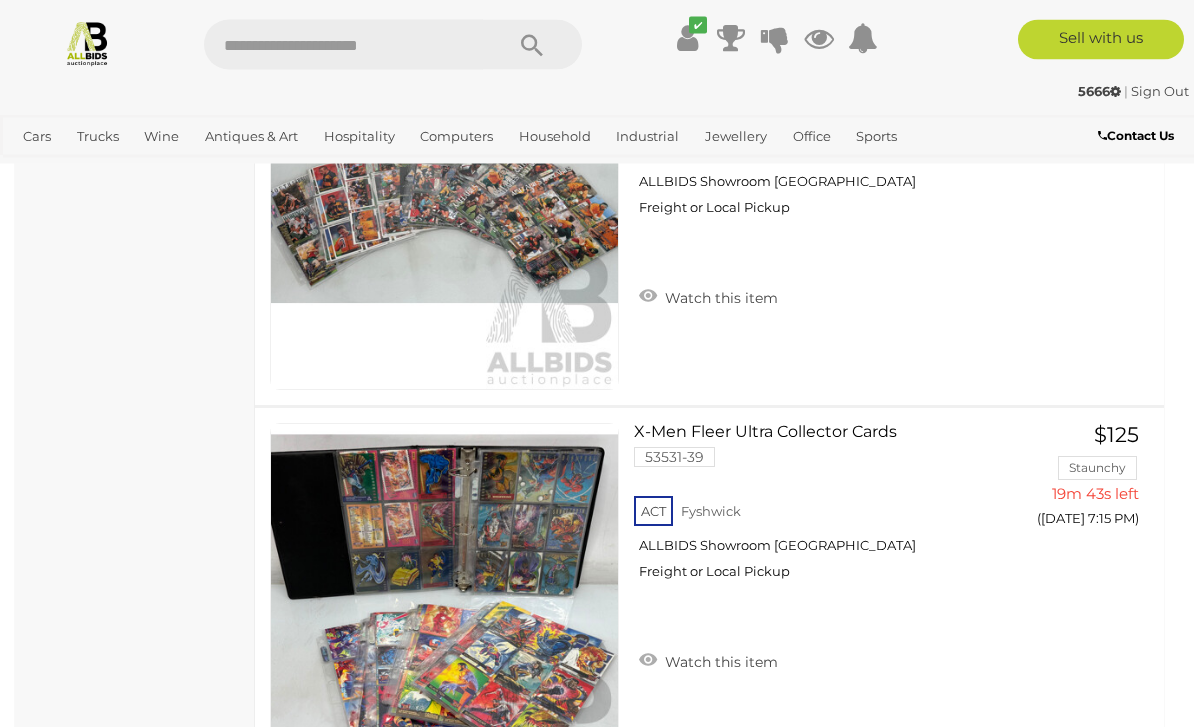 scroll, scrollTop: 1045, scrollLeft: 0, axis: vertical 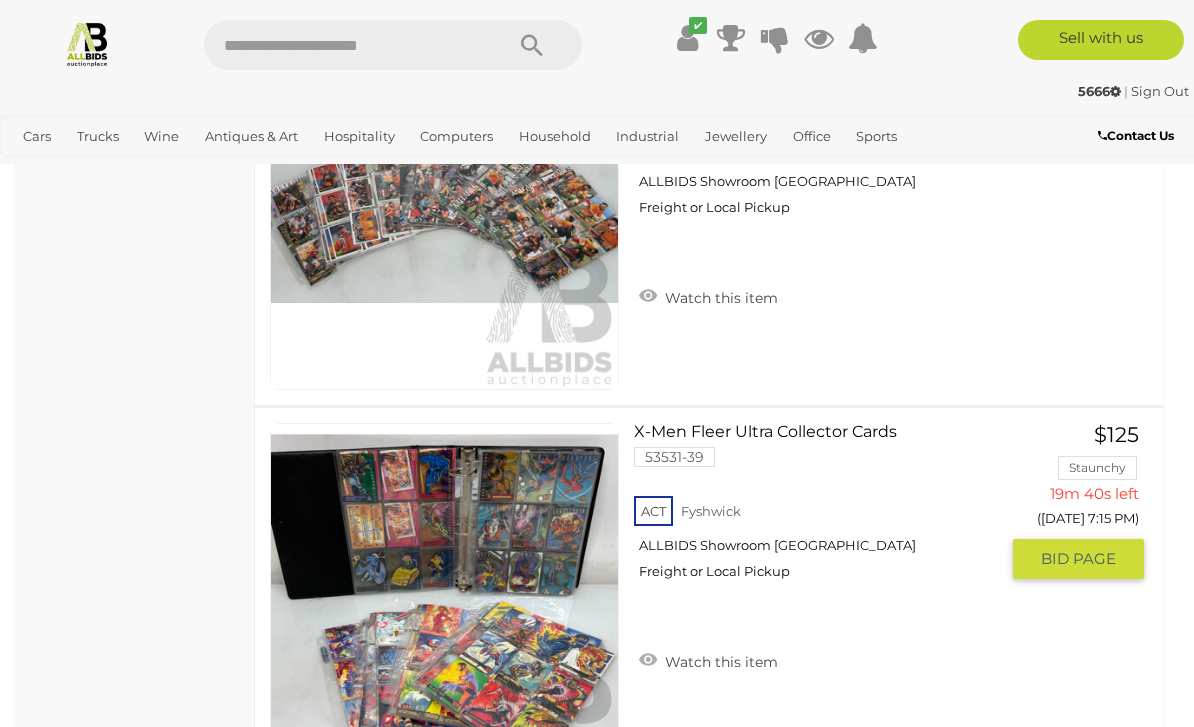 click on "BID PAGE" at bounding box center (1078, 559) 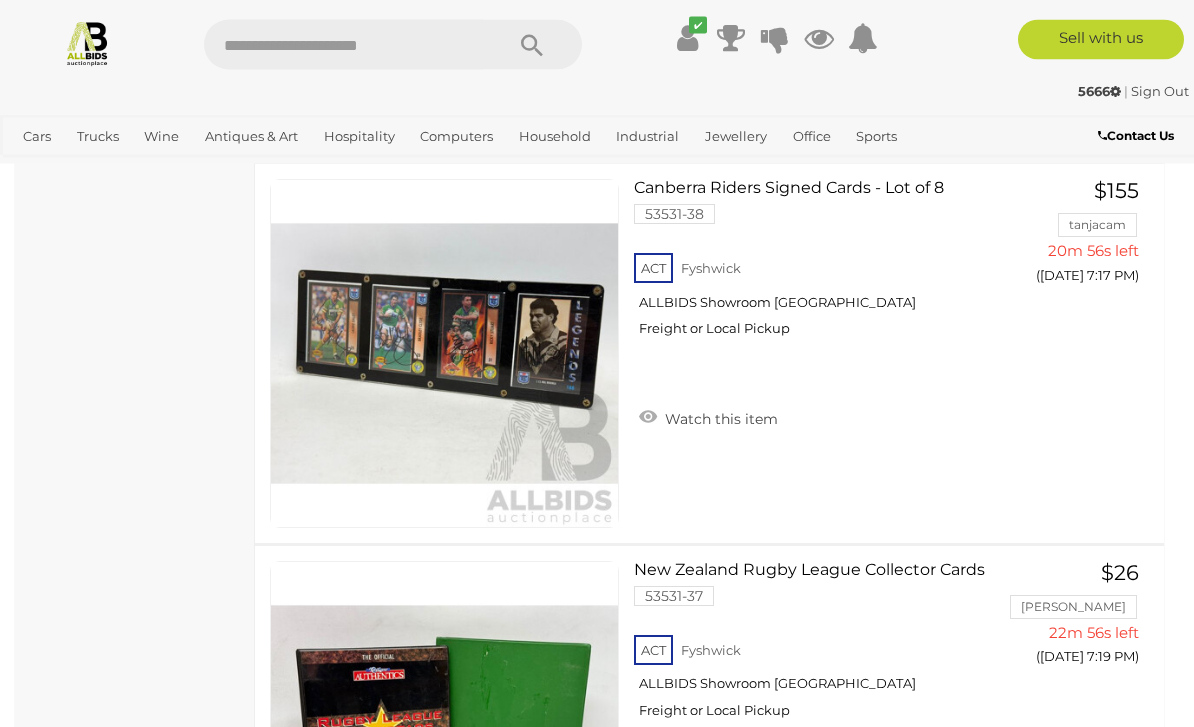 scroll, scrollTop: 1661, scrollLeft: 0, axis: vertical 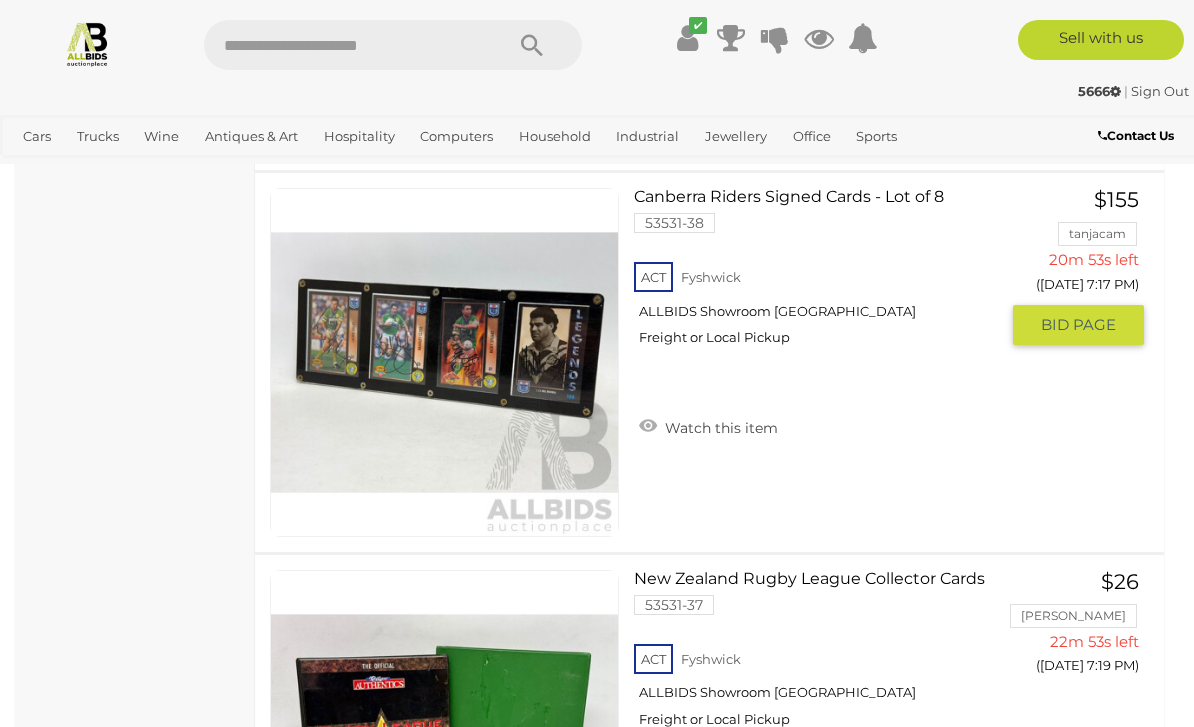 click on "BID PAGE" at bounding box center (1078, 325) 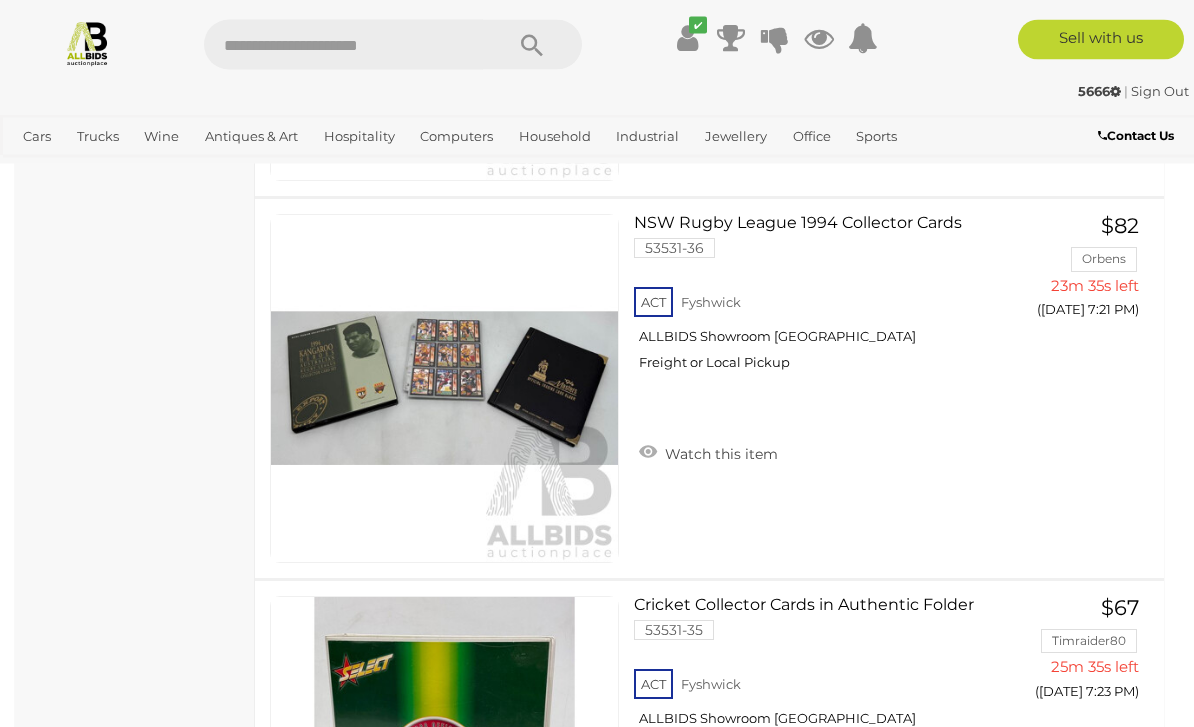 scroll, scrollTop: 2399, scrollLeft: 0, axis: vertical 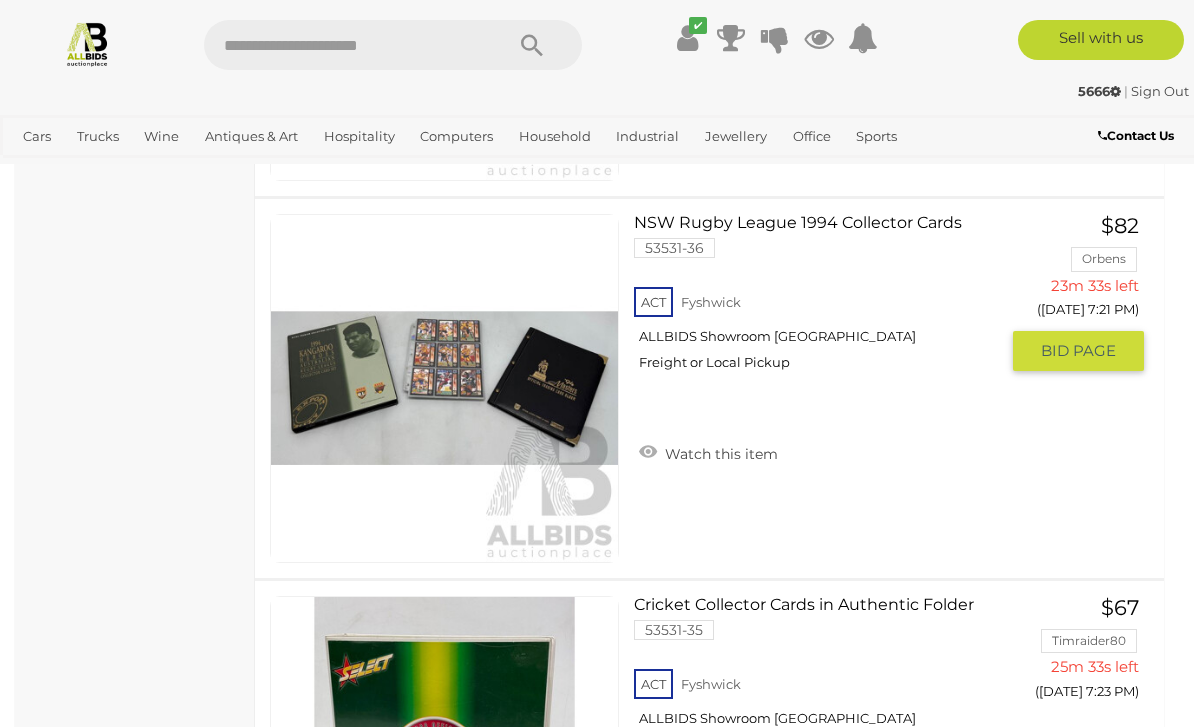 click on "BID PAGE" at bounding box center (1078, 351) 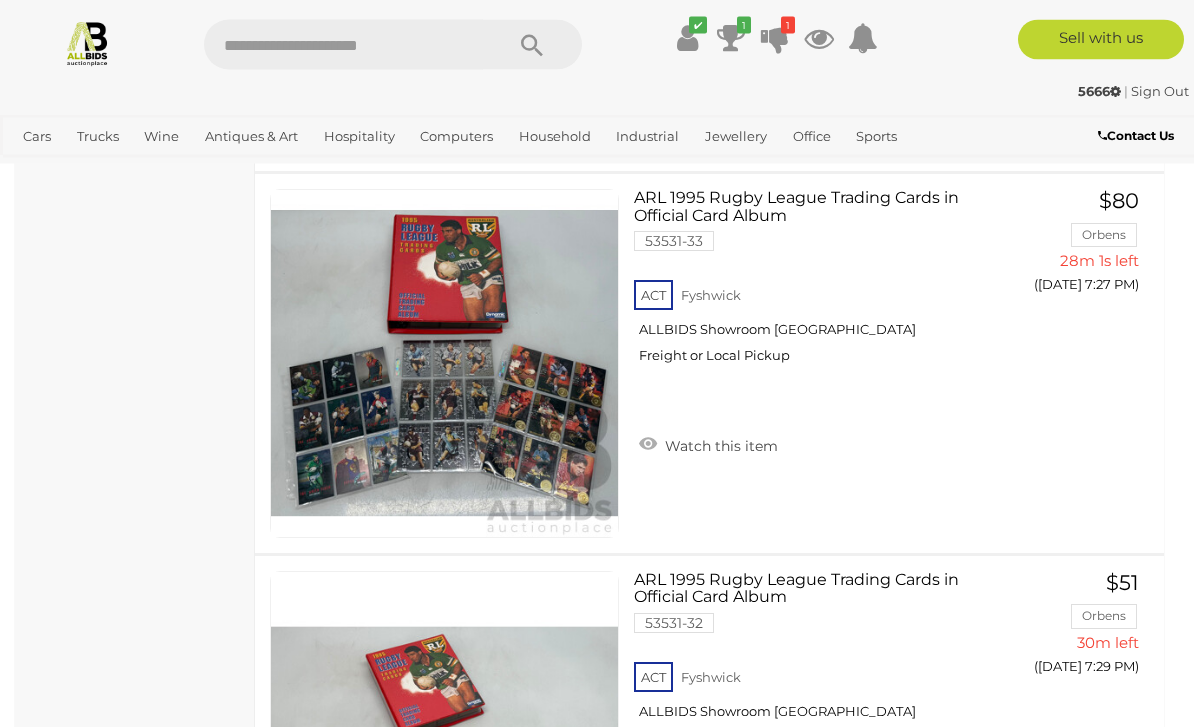 scroll, scrollTop: 3569, scrollLeft: 0, axis: vertical 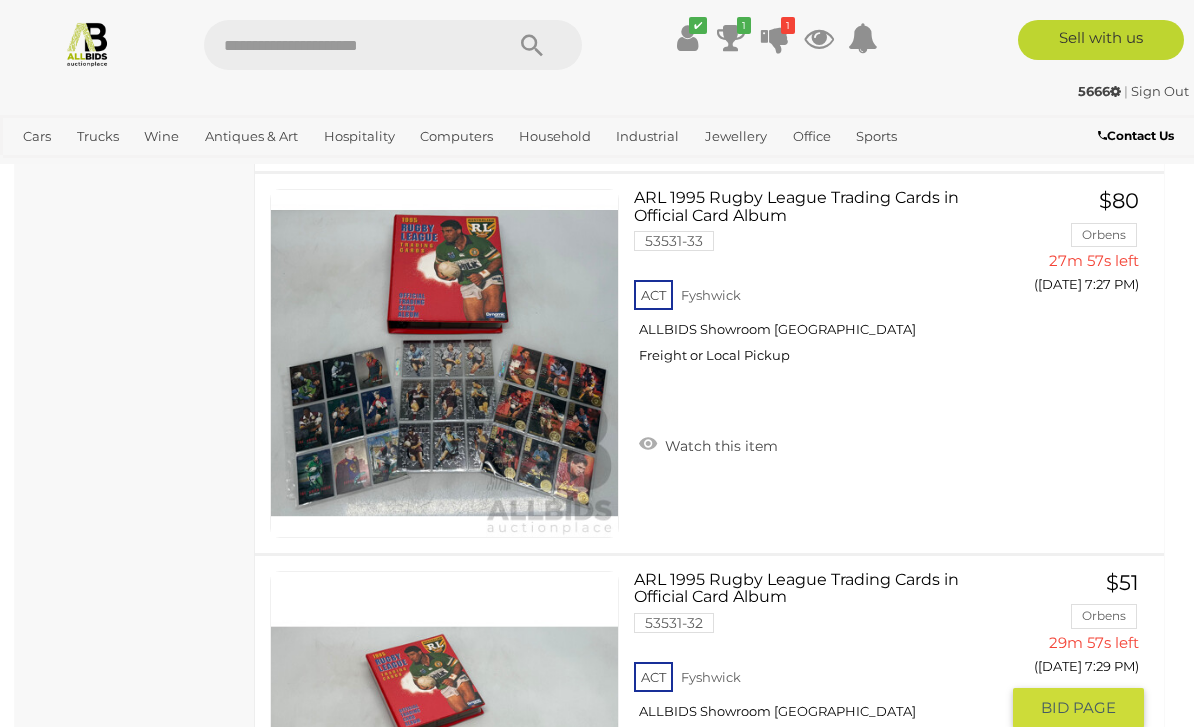 click on "GO TO  BID PAGE" at bounding box center (1078, 708) 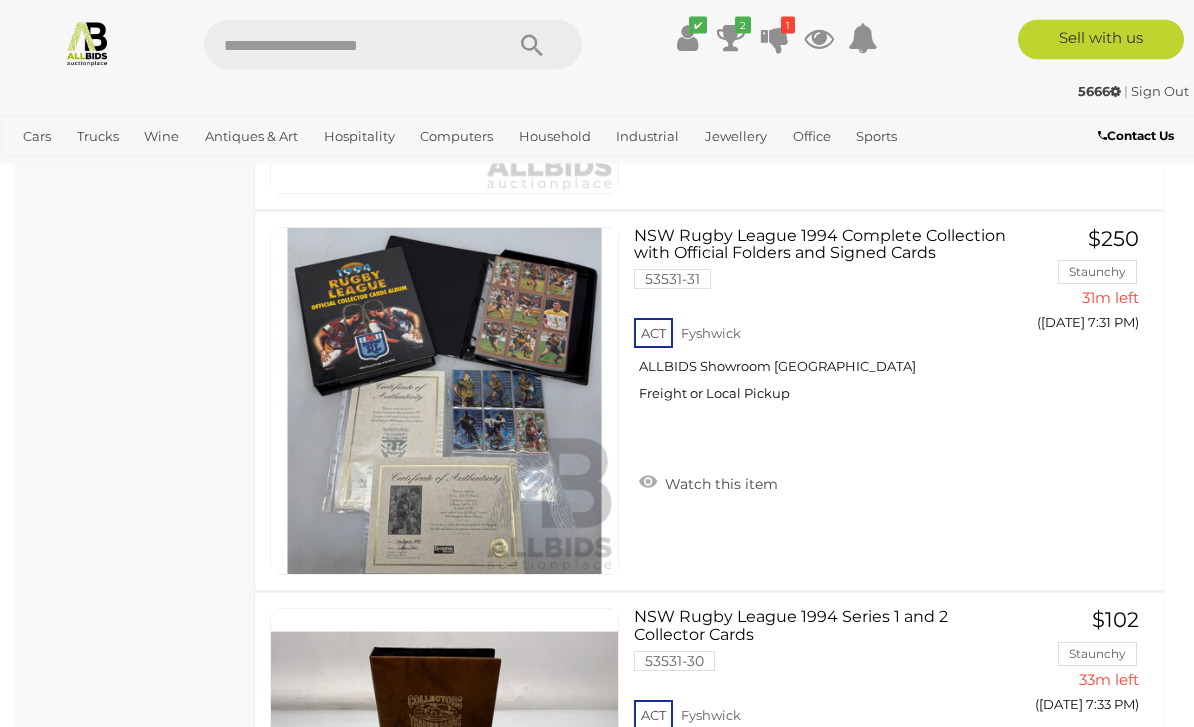 scroll, scrollTop: 4285, scrollLeft: 0, axis: vertical 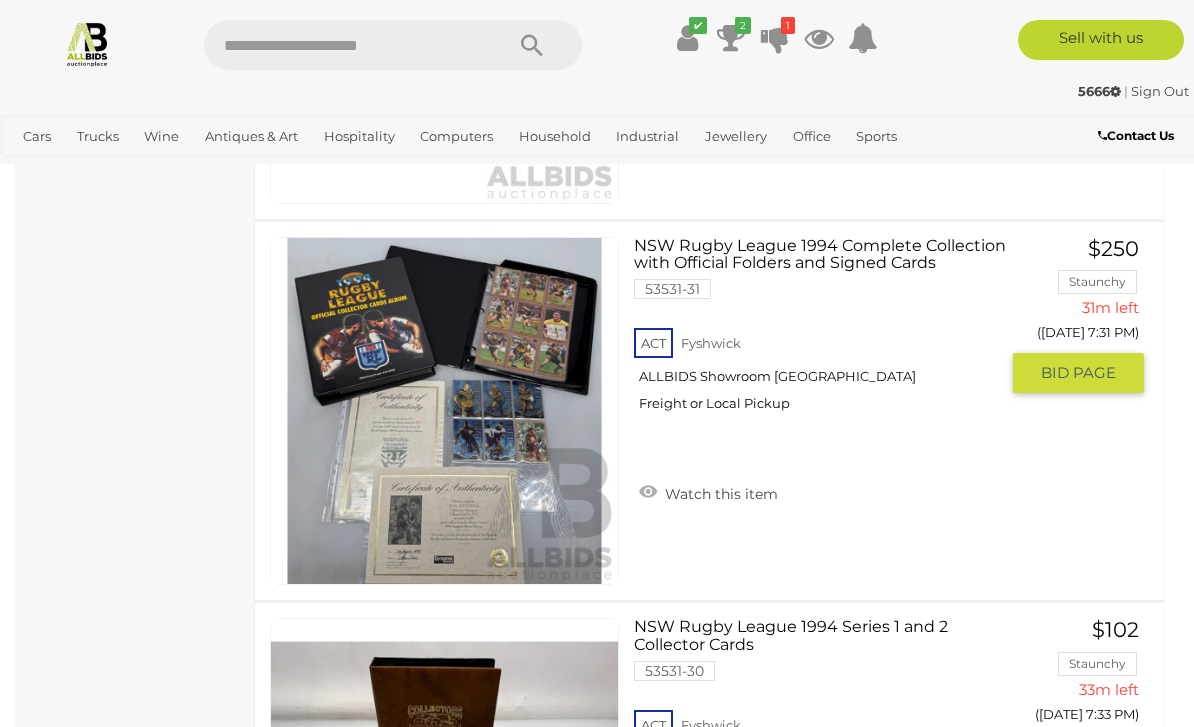 click on "BID PAGE" at bounding box center [1078, 373] 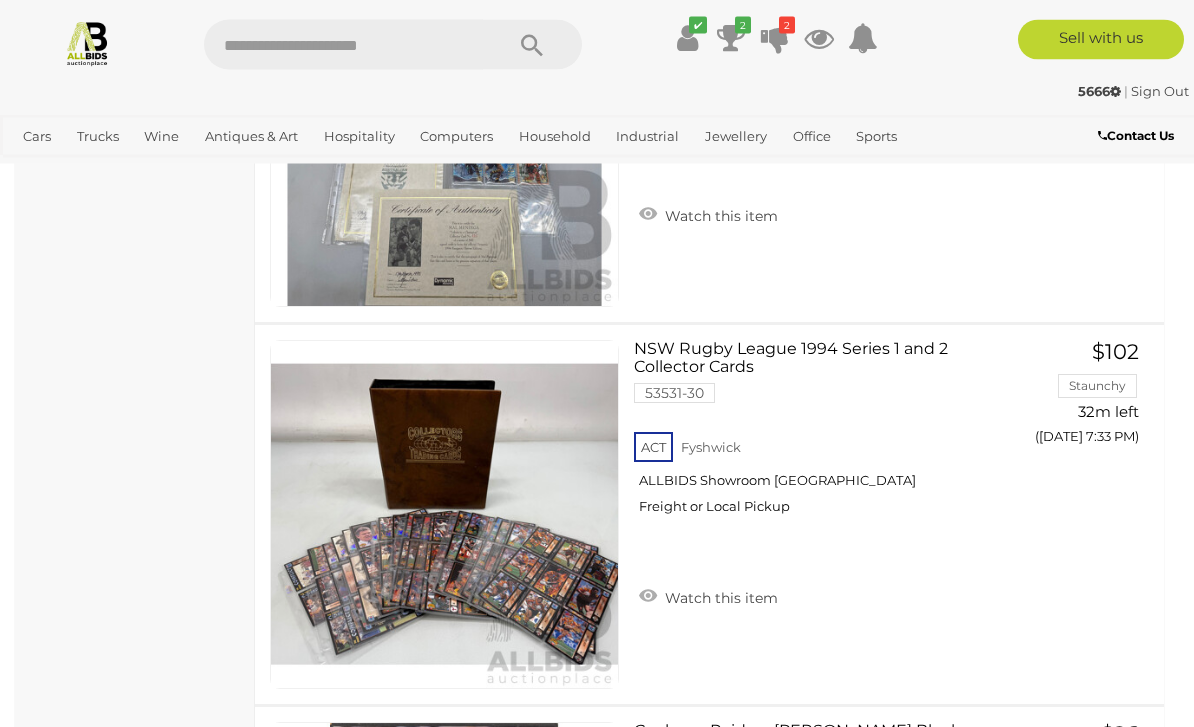 scroll, scrollTop: 4563, scrollLeft: 0, axis: vertical 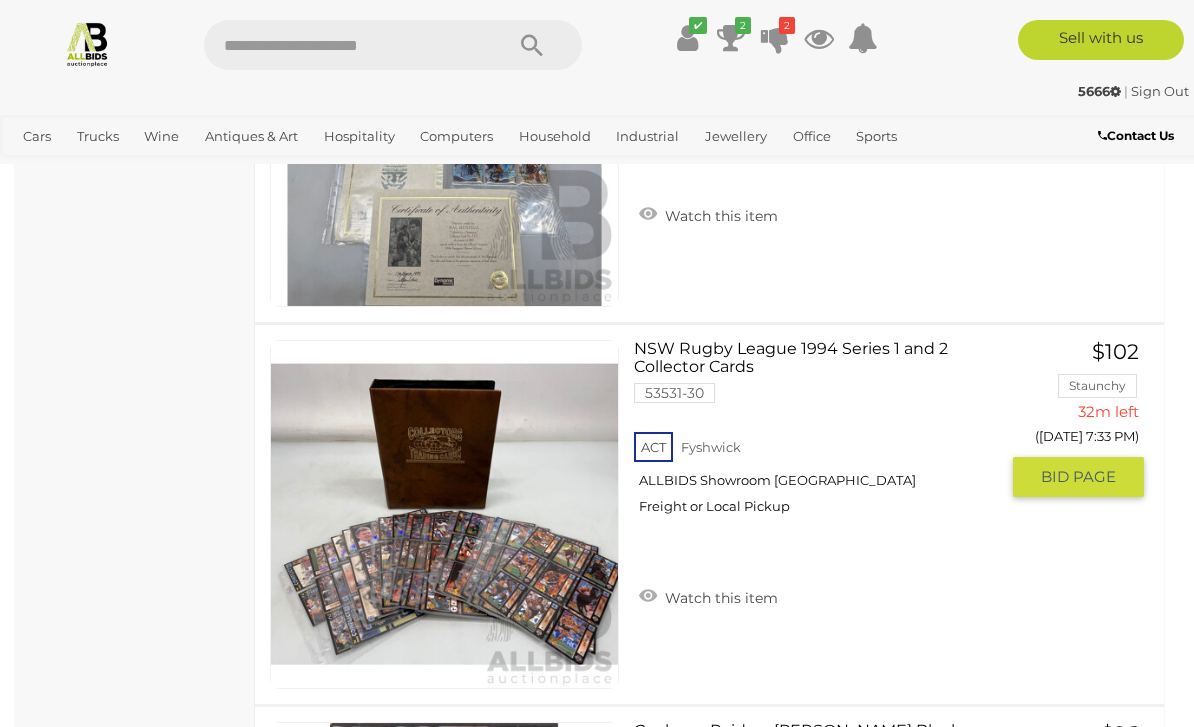 click on "BID PAGE" at bounding box center [1078, 477] 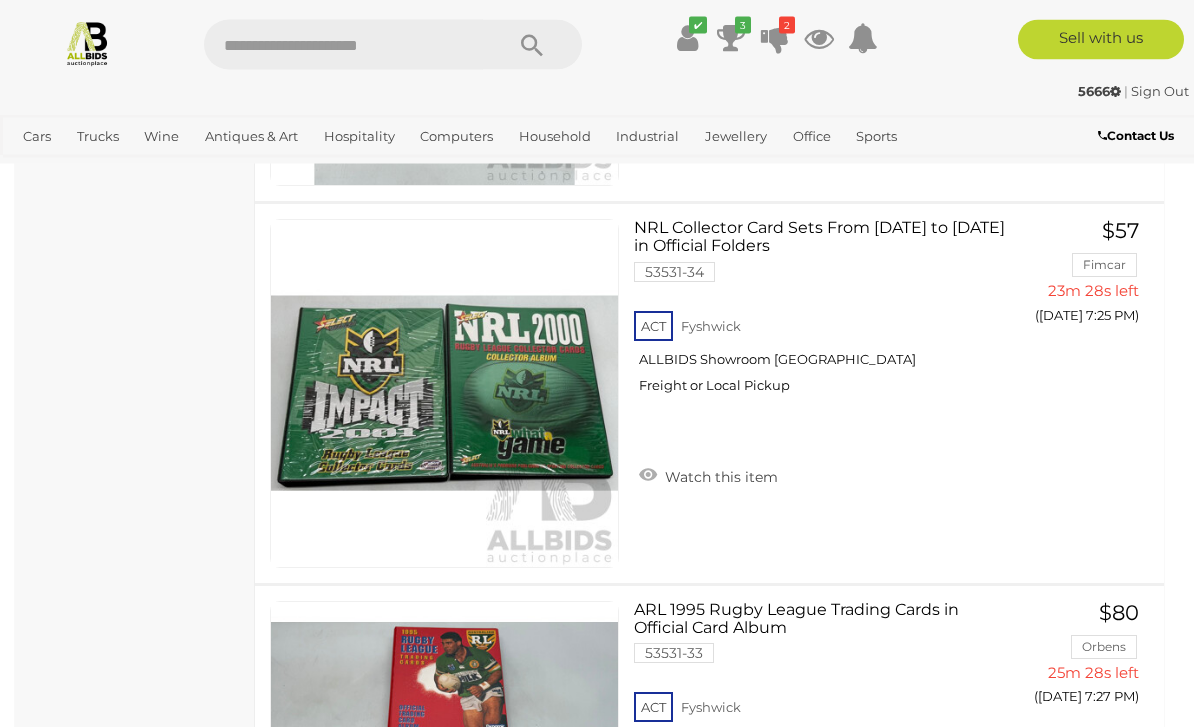scroll, scrollTop: 3157, scrollLeft: 0, axis: vertical 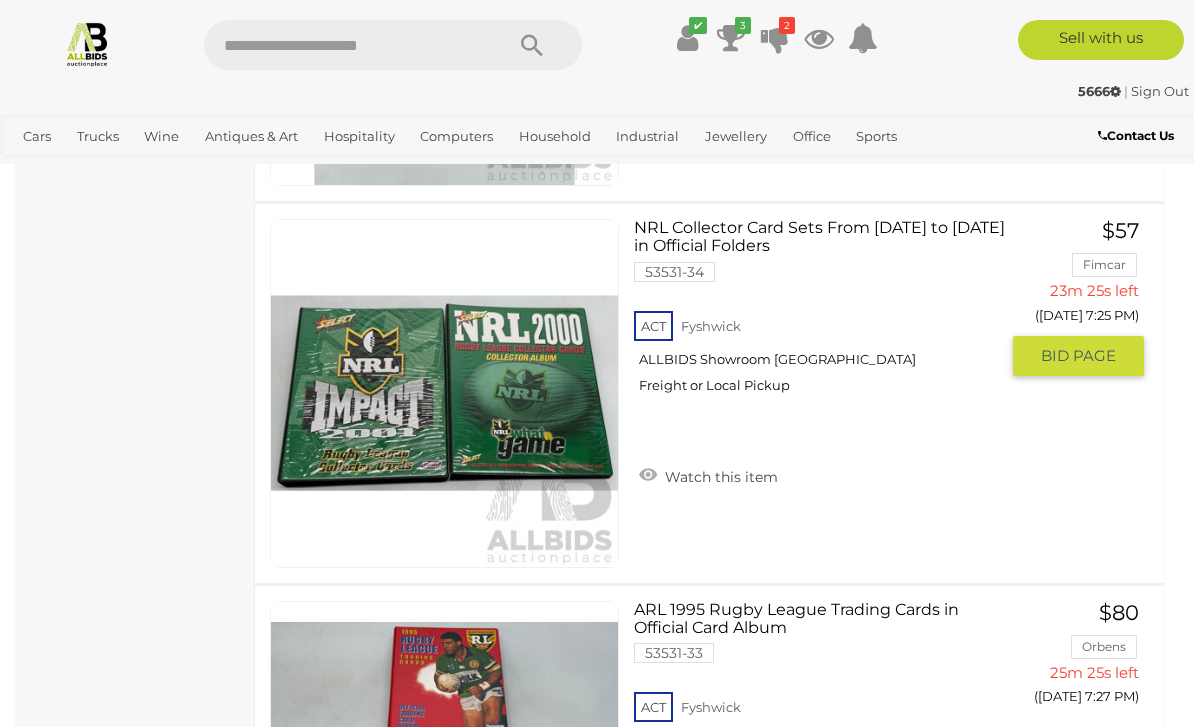 click on "BID PAGE" at bounding box center [1078, 356] 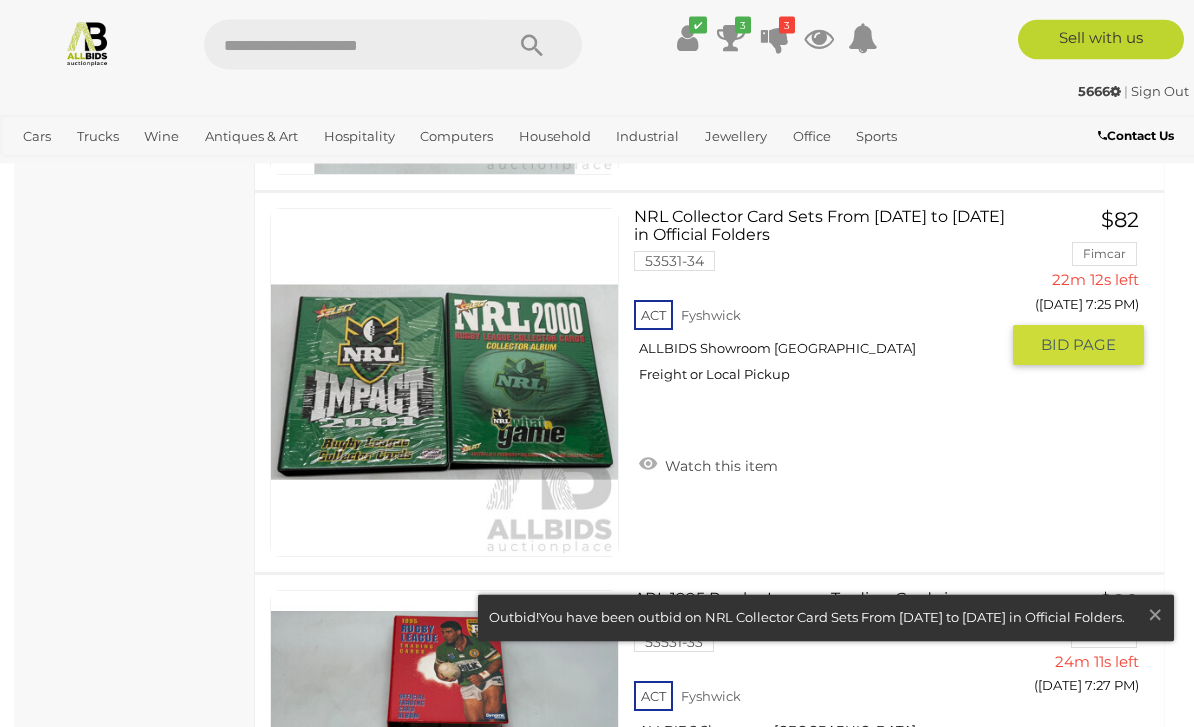 scroll, scrollTop: 3168, scrollLeft: 0, axis: vertical 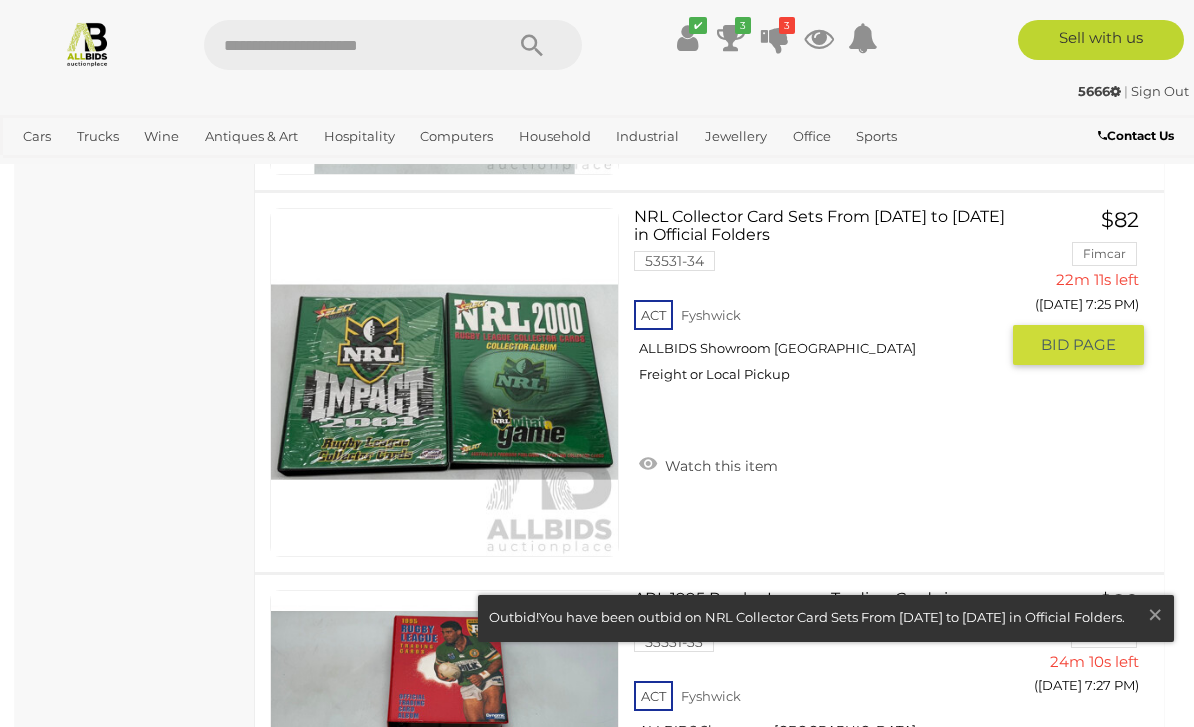 click on "×" at bounding box center (1155, 614) 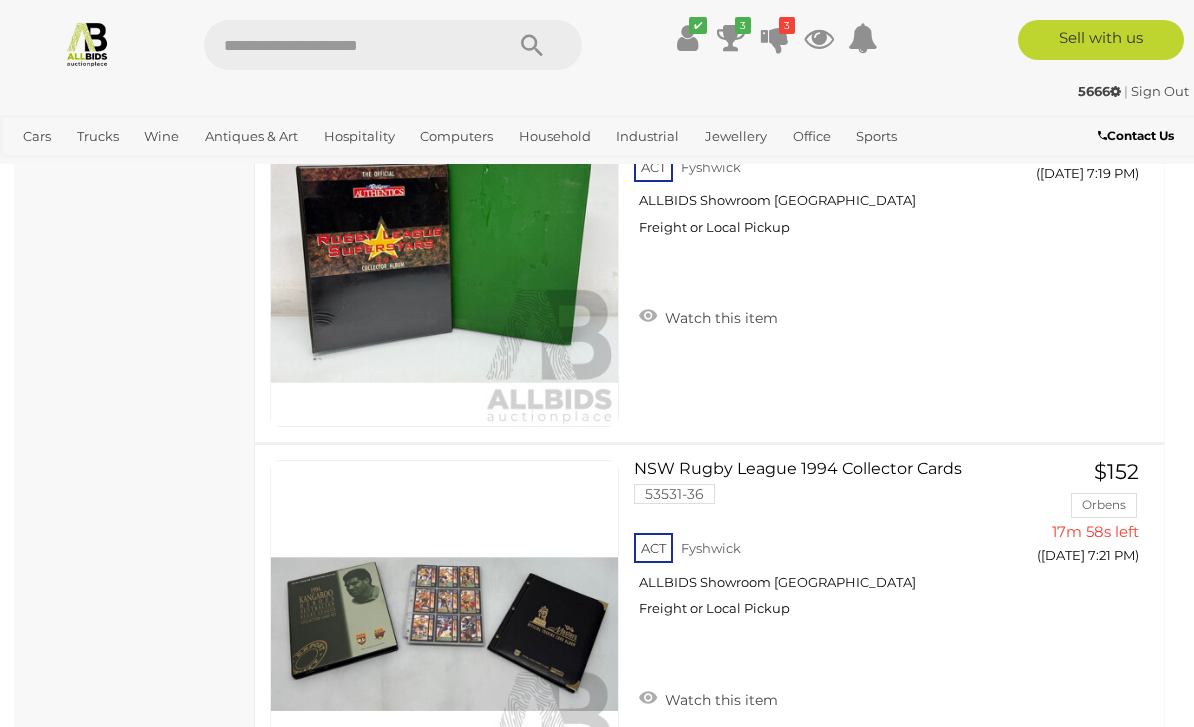 scroll, scrollTop: 2164, scrollLeft: 0, axis: vertical 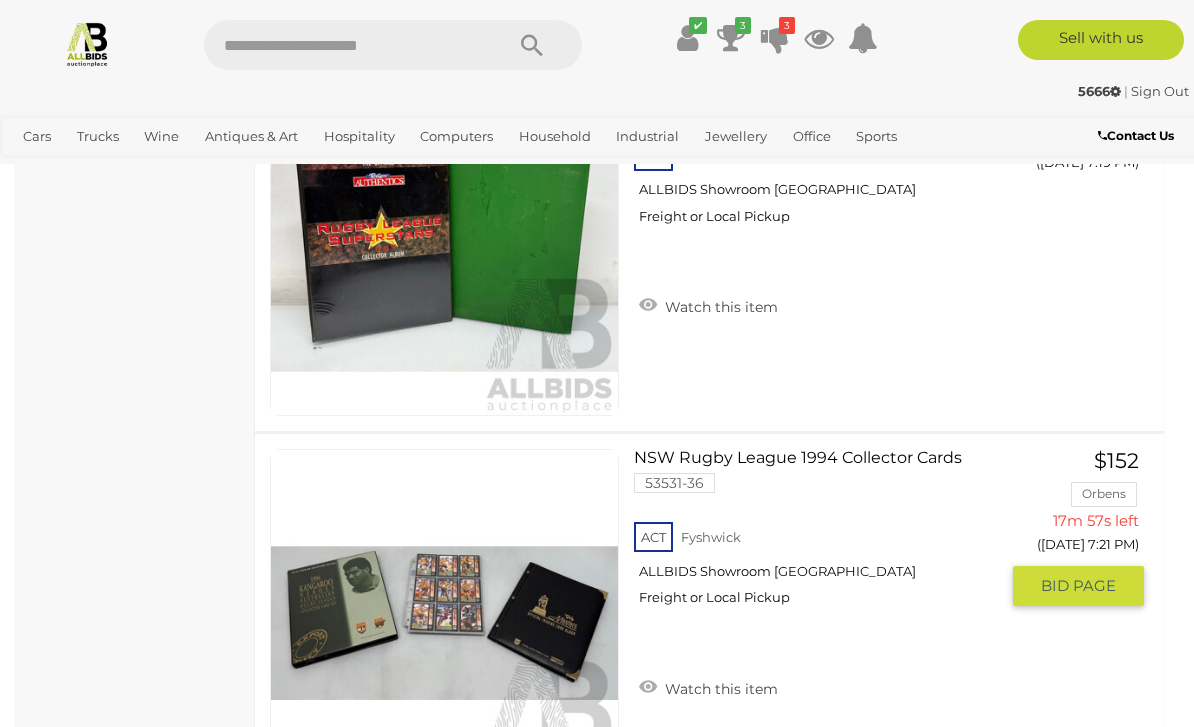 click on "BID PAGE" at bounding box center (1078, 586) 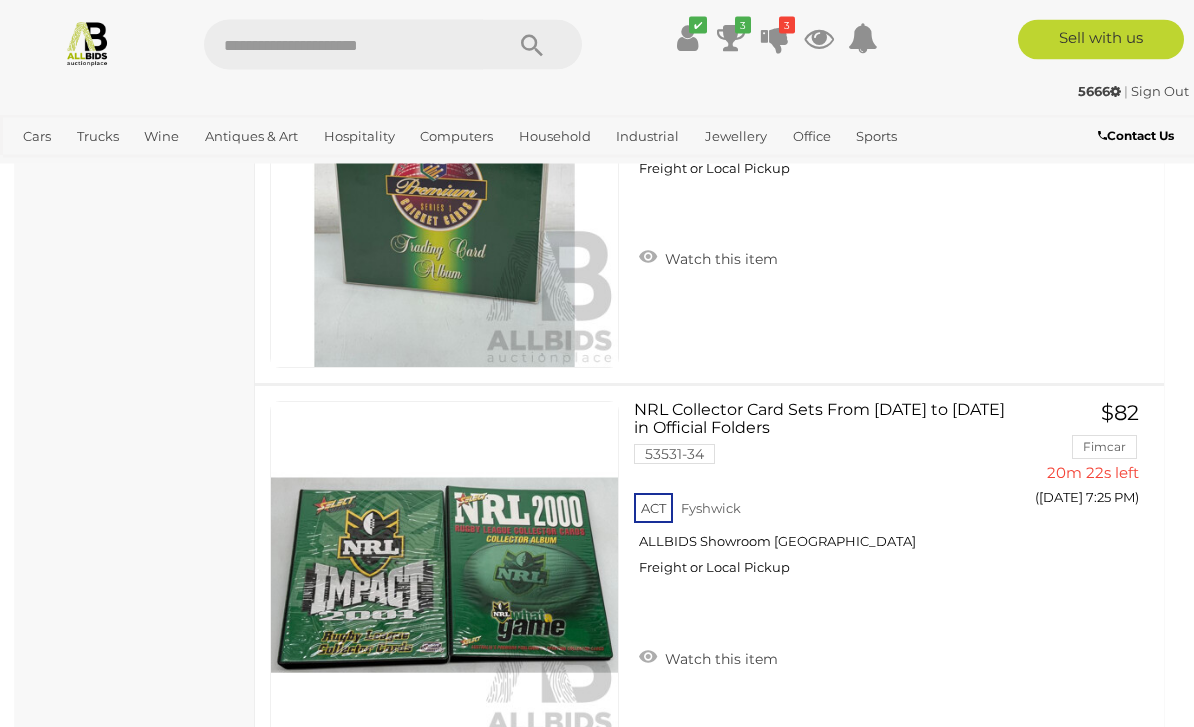 scroll, scrollTop: 2975, scrollLeft: 0, axis: vertical 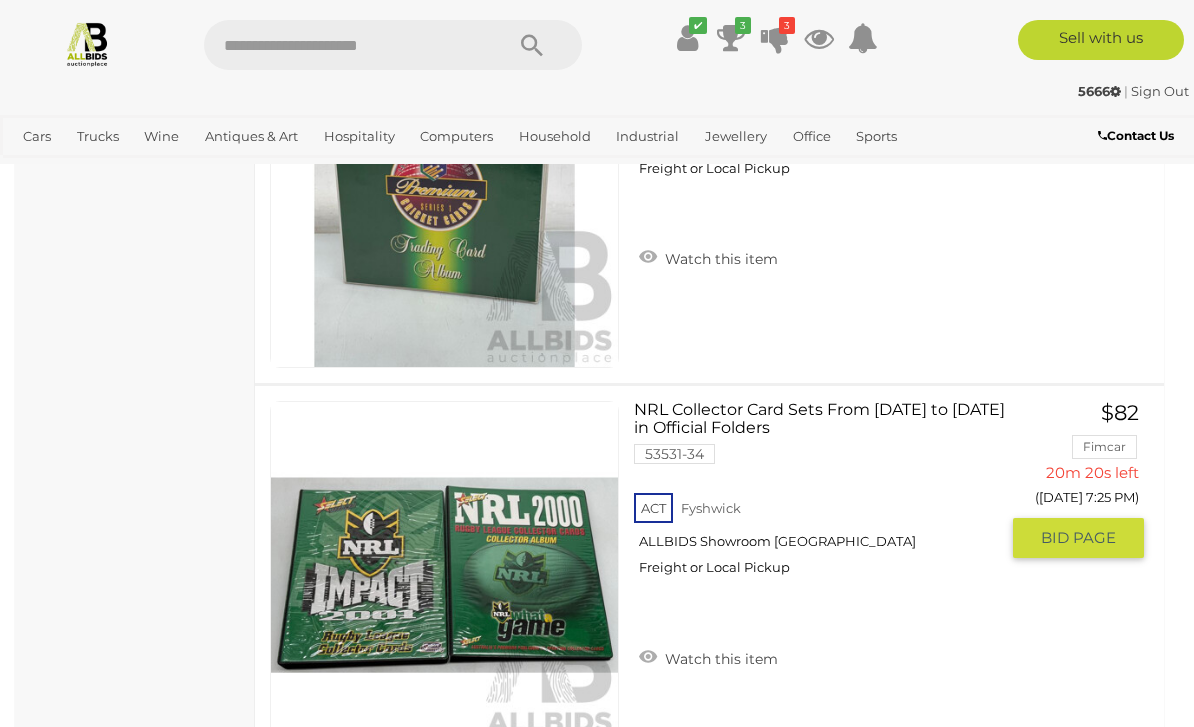 click on "BID PAGE" at bounding box center [1078, 538] 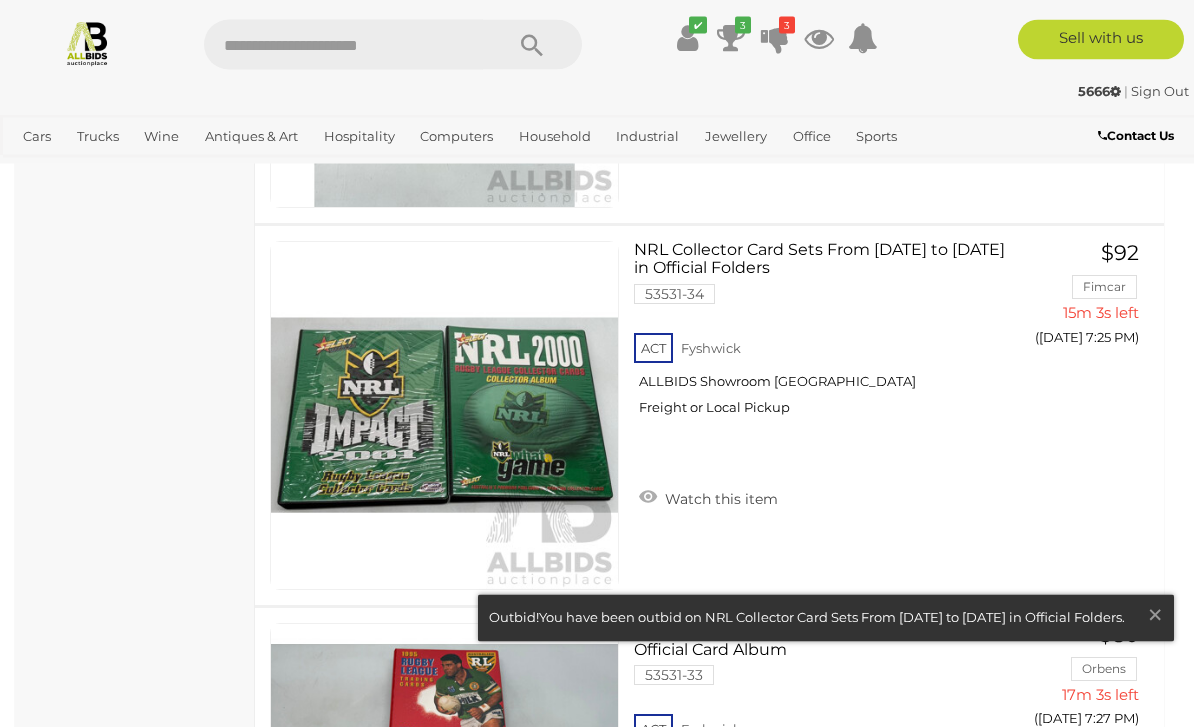 scroll, scrollTop: 3135, scrollLeft: 0, axis: vertical 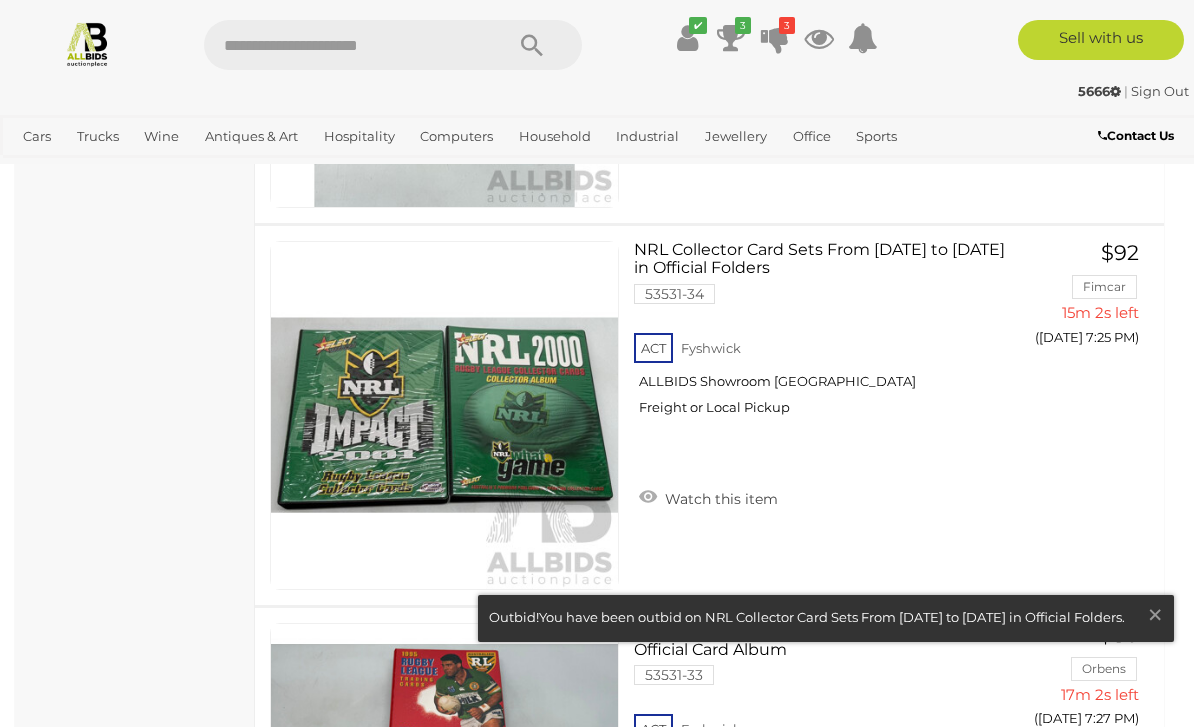 click on "×" at bounding box center (1155, 614) 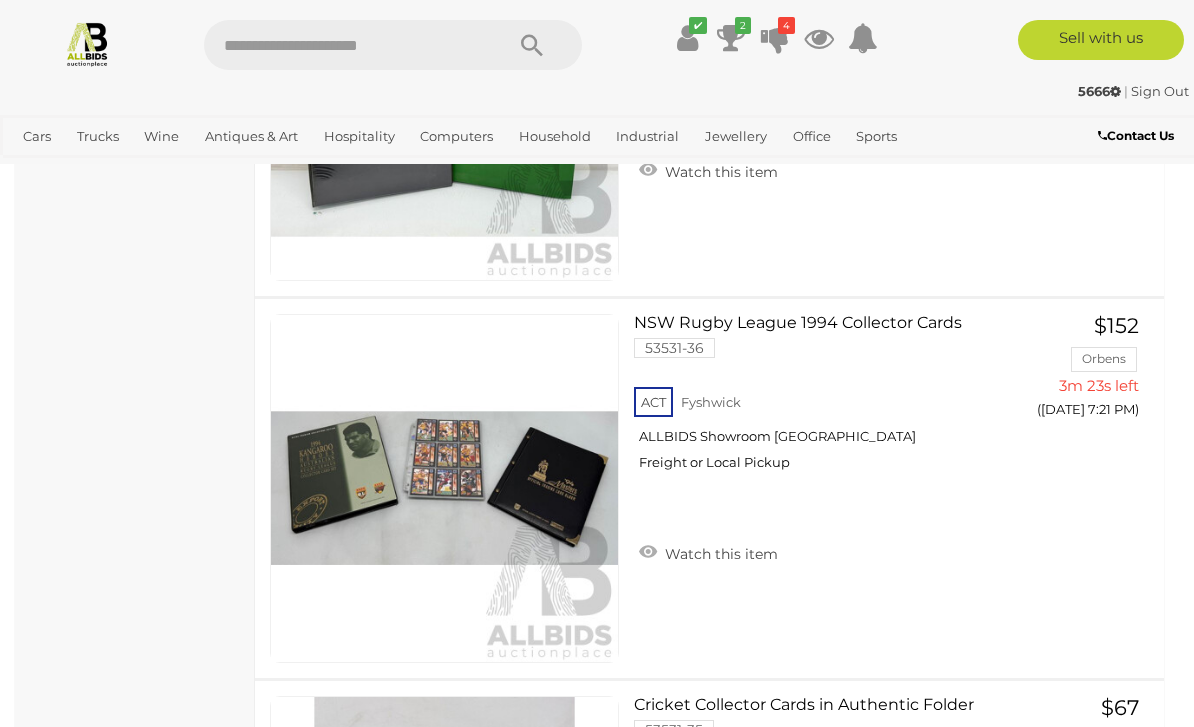 scroll, scrollTop: 2298, scrollLeft: 0, axis: vertical 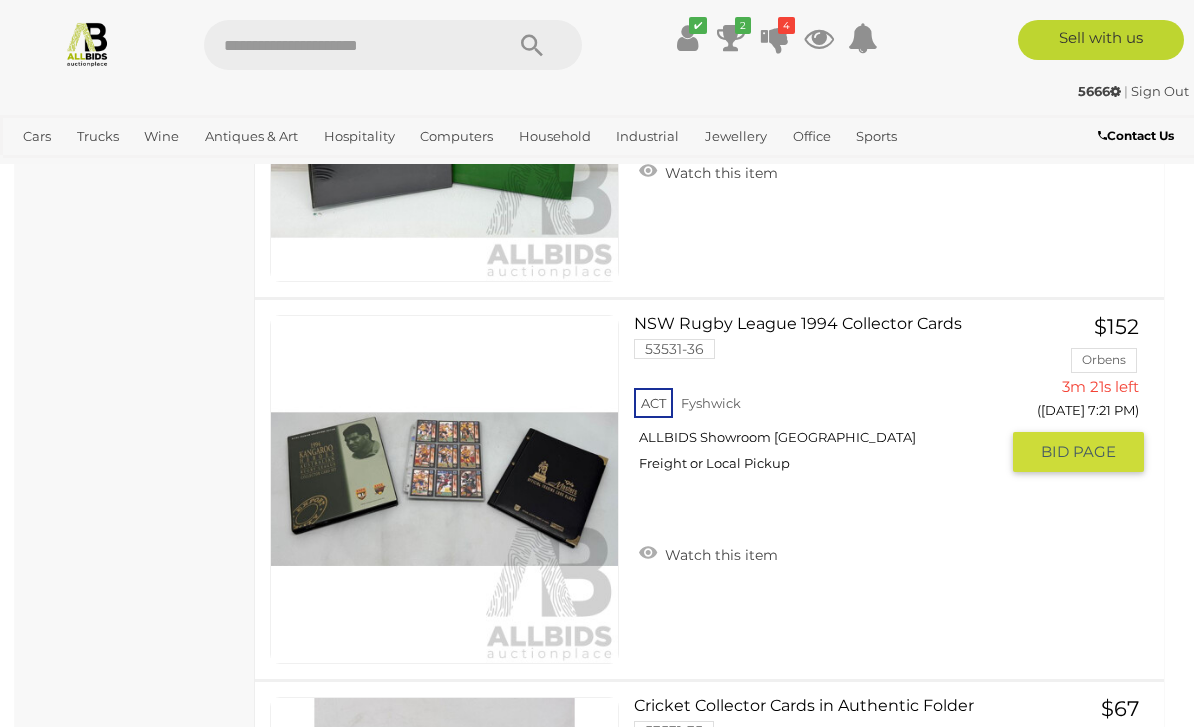 click on "GO TO  BID PAGE" at bounding box center [1078, 452] 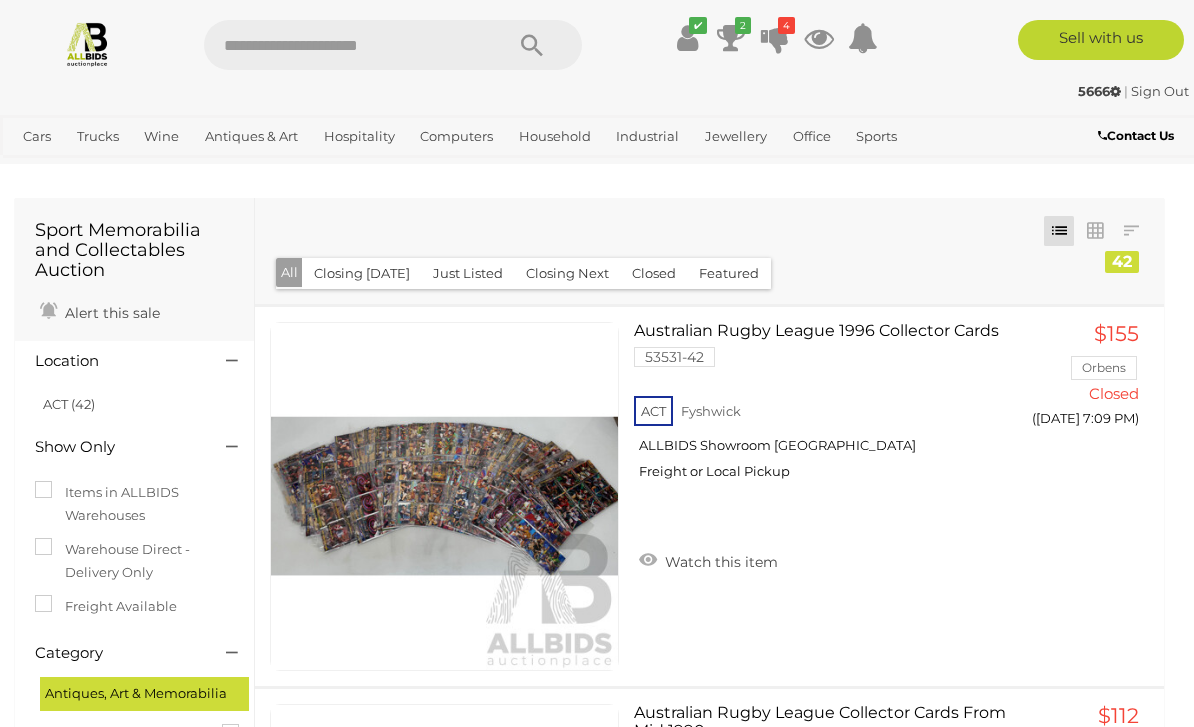scroll, scrollTop: 2362, scrollLeft: 0, axis: vertical 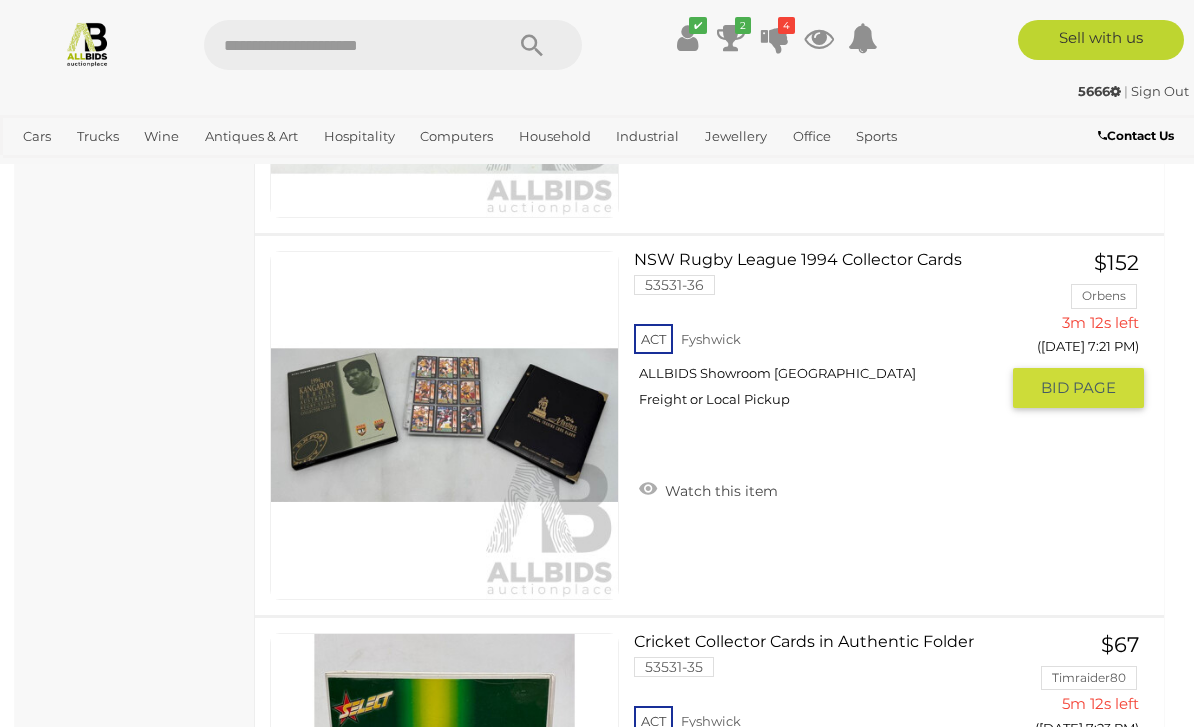 click at bounding box center [731, 38] 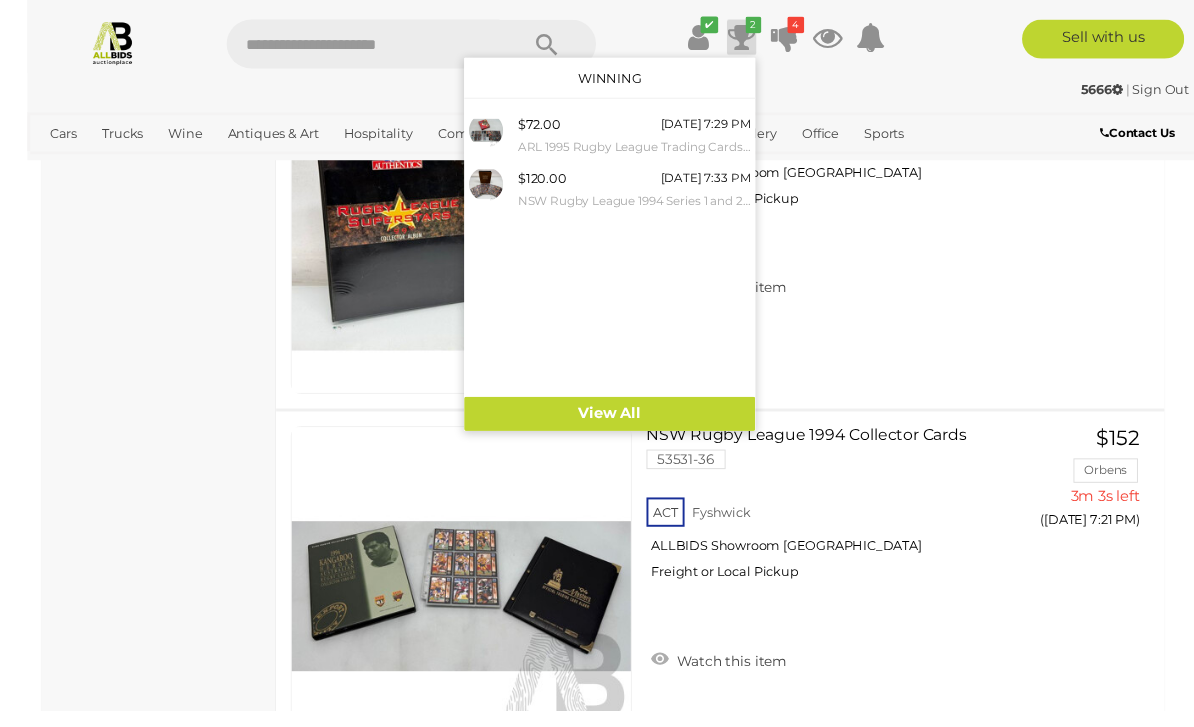 scroll, scrollTop: 2235, scrollLeft: 0, axis: vertical 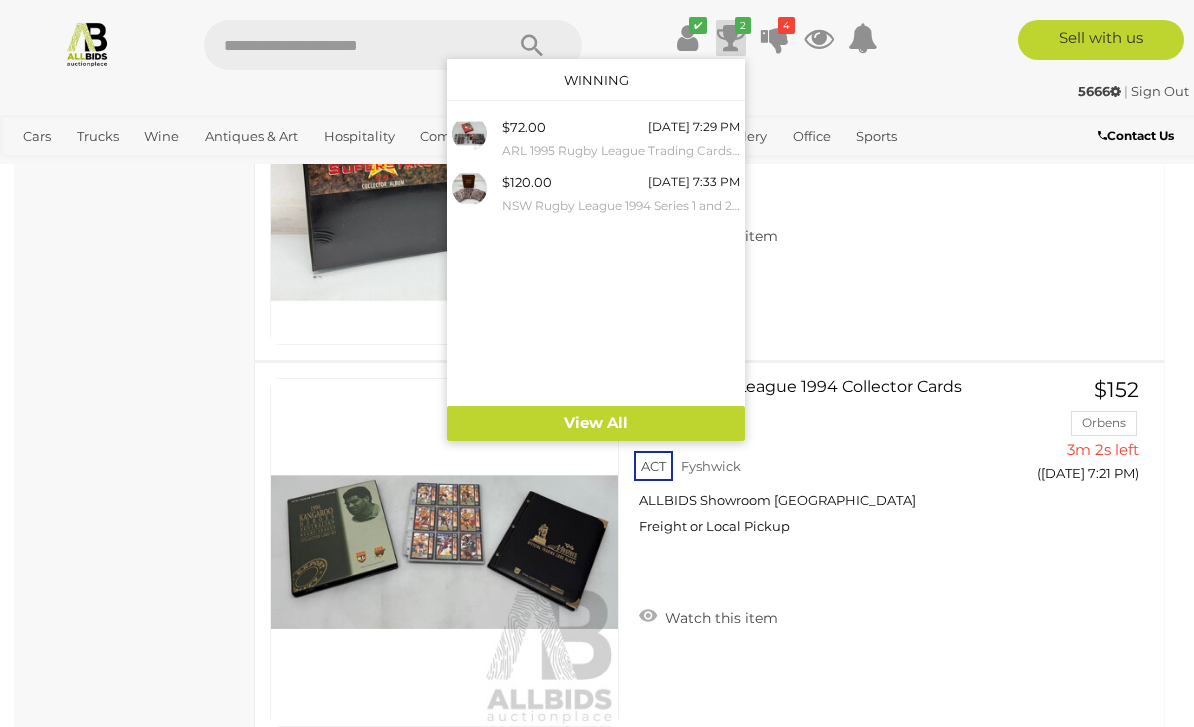 click at bounding box center [597, 363] 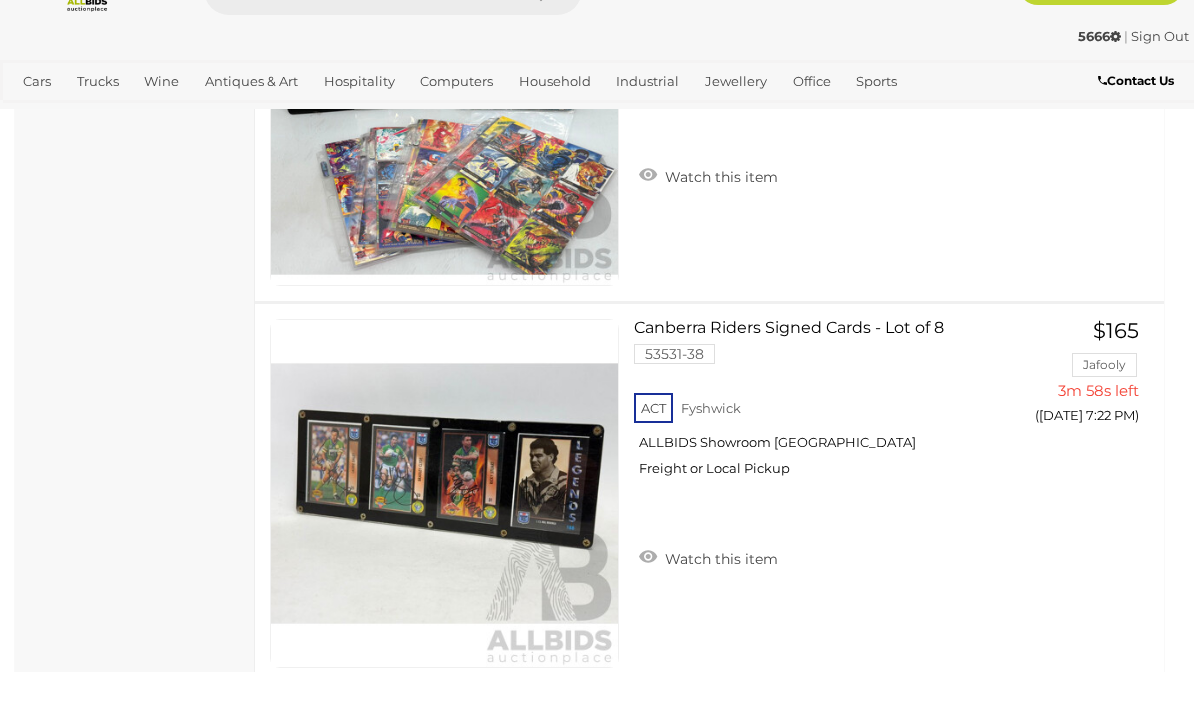 scroll, scrollTop: 1530, scrollLeft: 0, axis: vertical 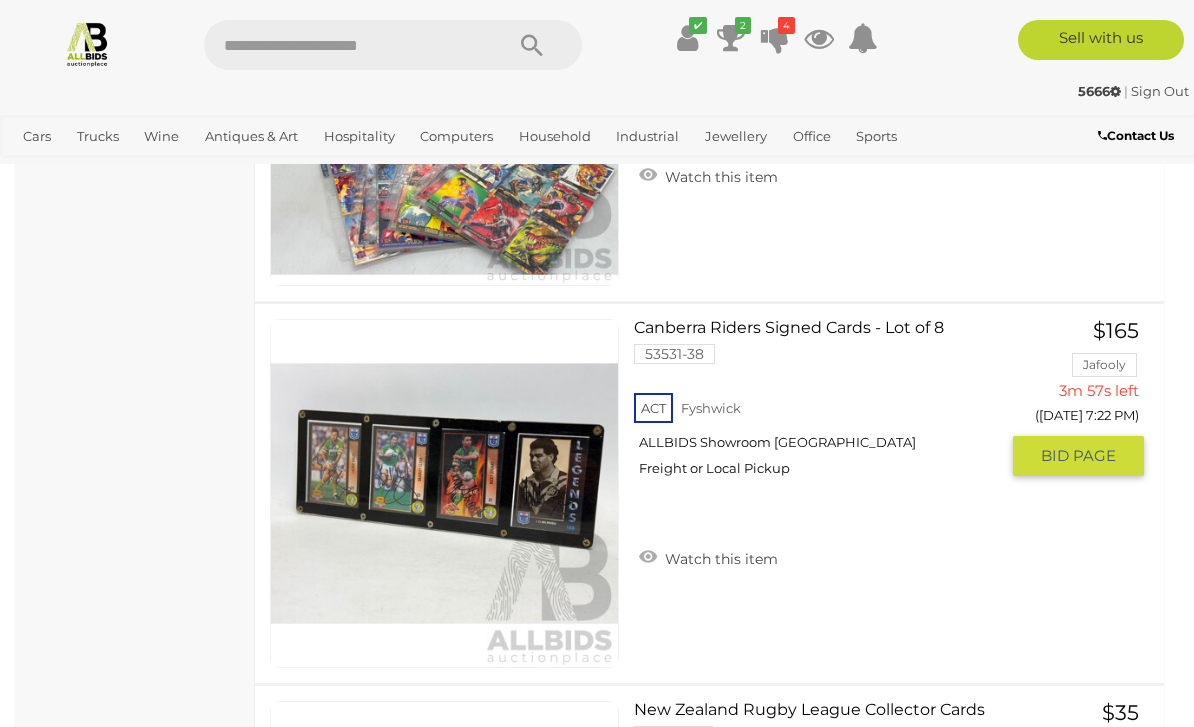 click on "BID PAGE" at bounding box center (1078, 456) 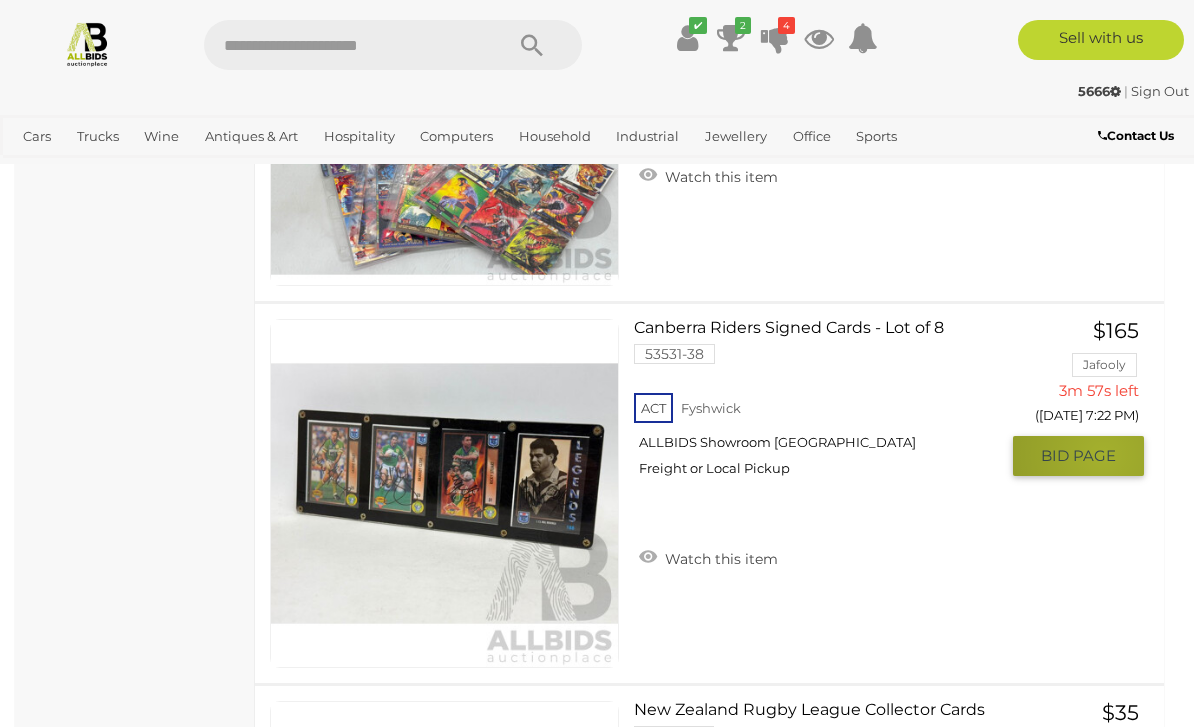 scroll, scrollTop: 1594, scrollLeft: 0, axis: vertical 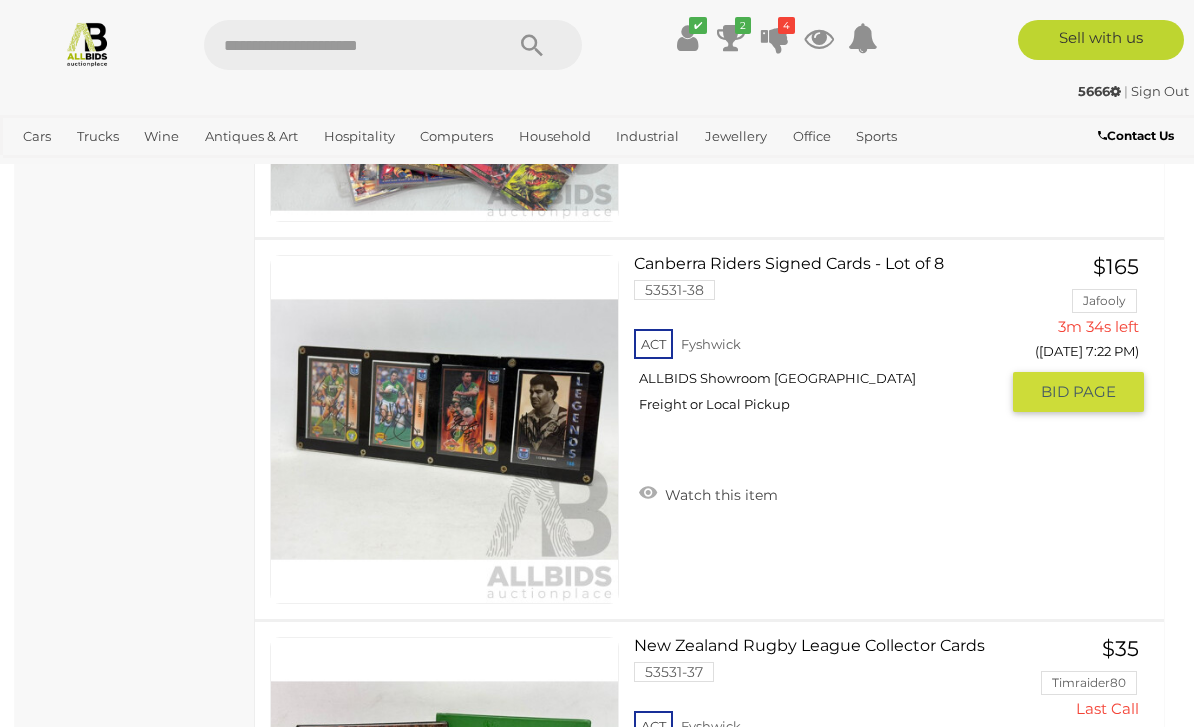 click on "BID PAGE" at bounding box center (1078, 392) 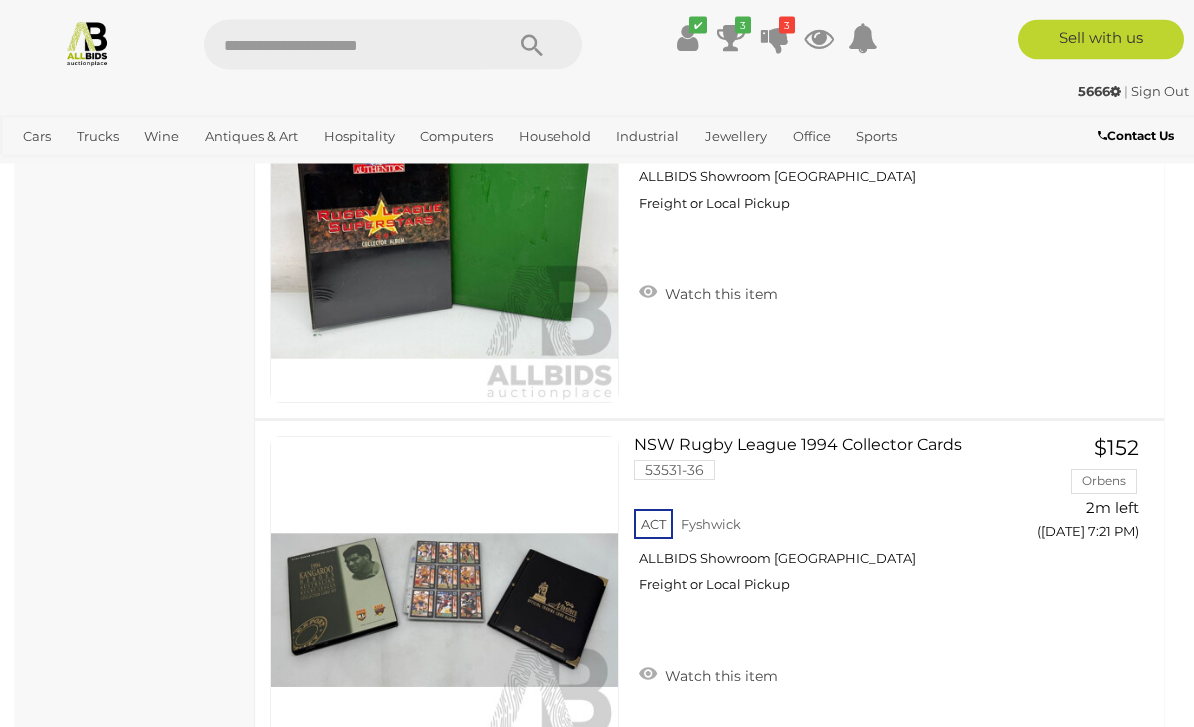 scroll, scrollTop: 2177, scrollLeft: 0, axis: vertical 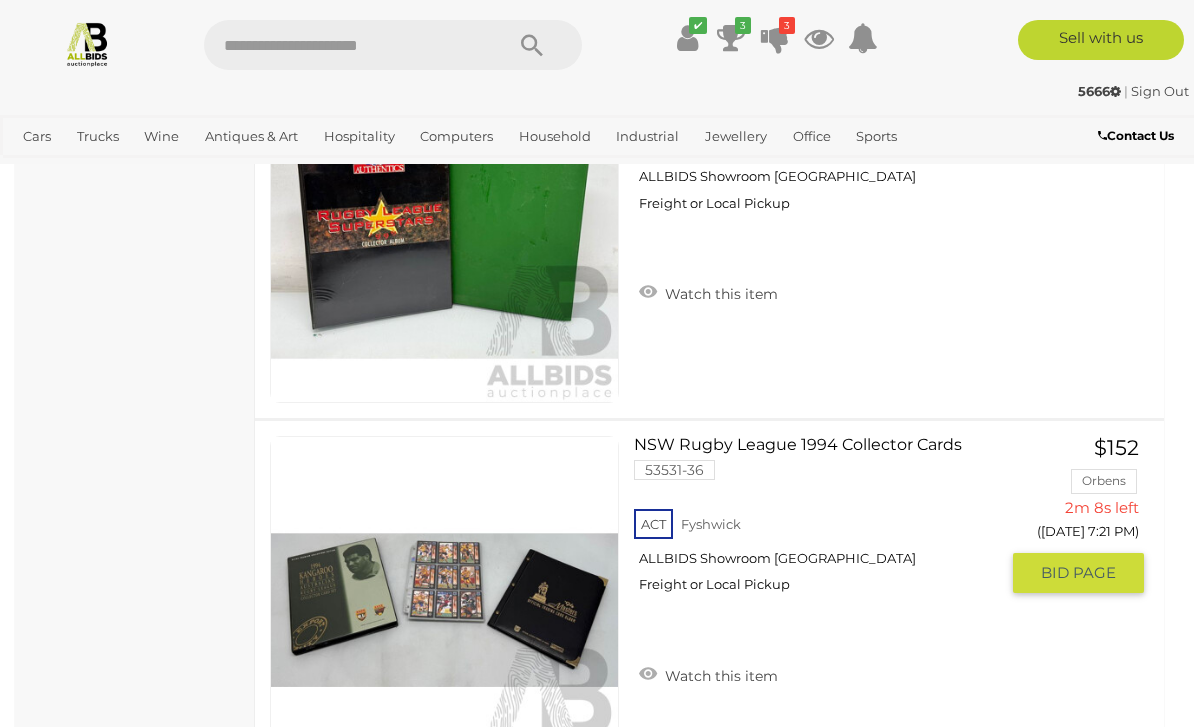 click on "BID PAGE" at bounding box center (1078, 573) 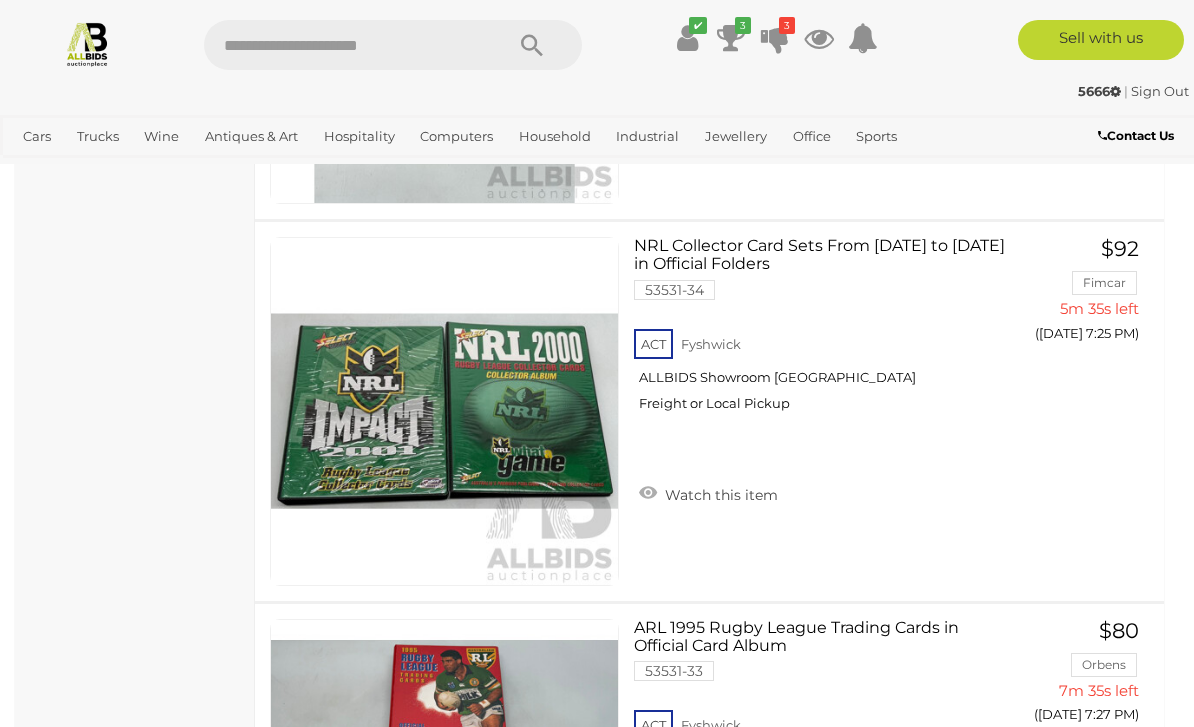 scroll, scrollTop: 3110, scrollLeft: 0, axis: vertical 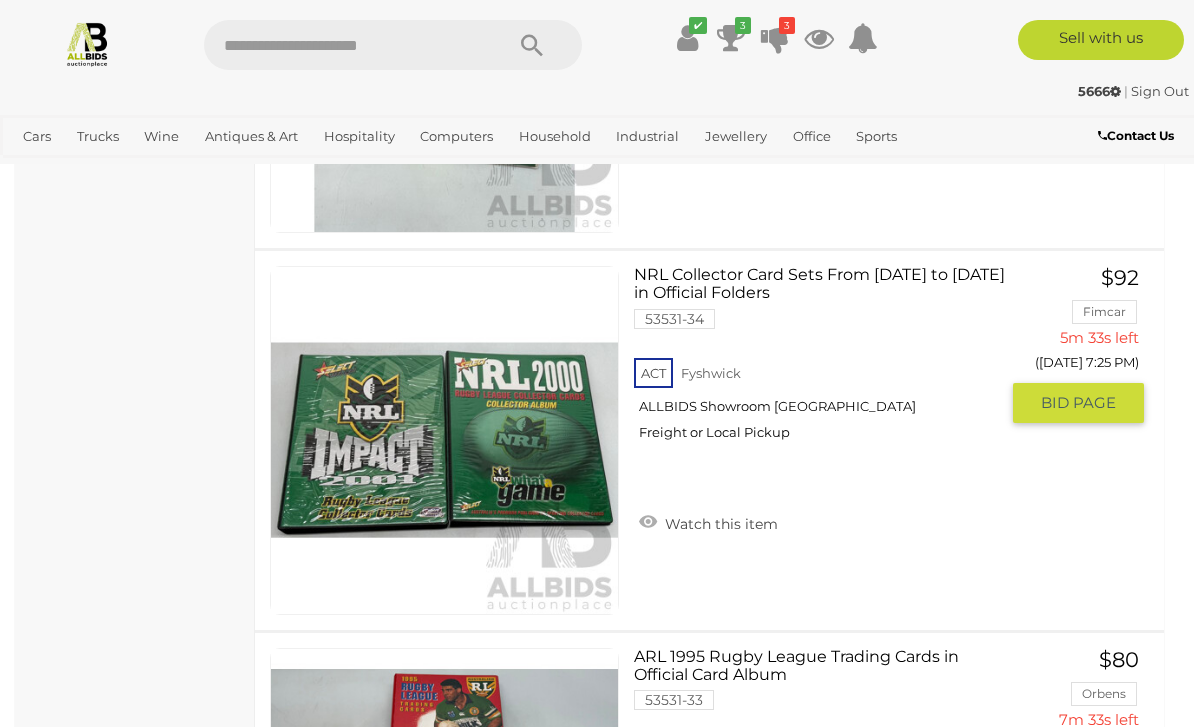 click on "GO TO  BID PAGE" at bounding box center (1078, 403) 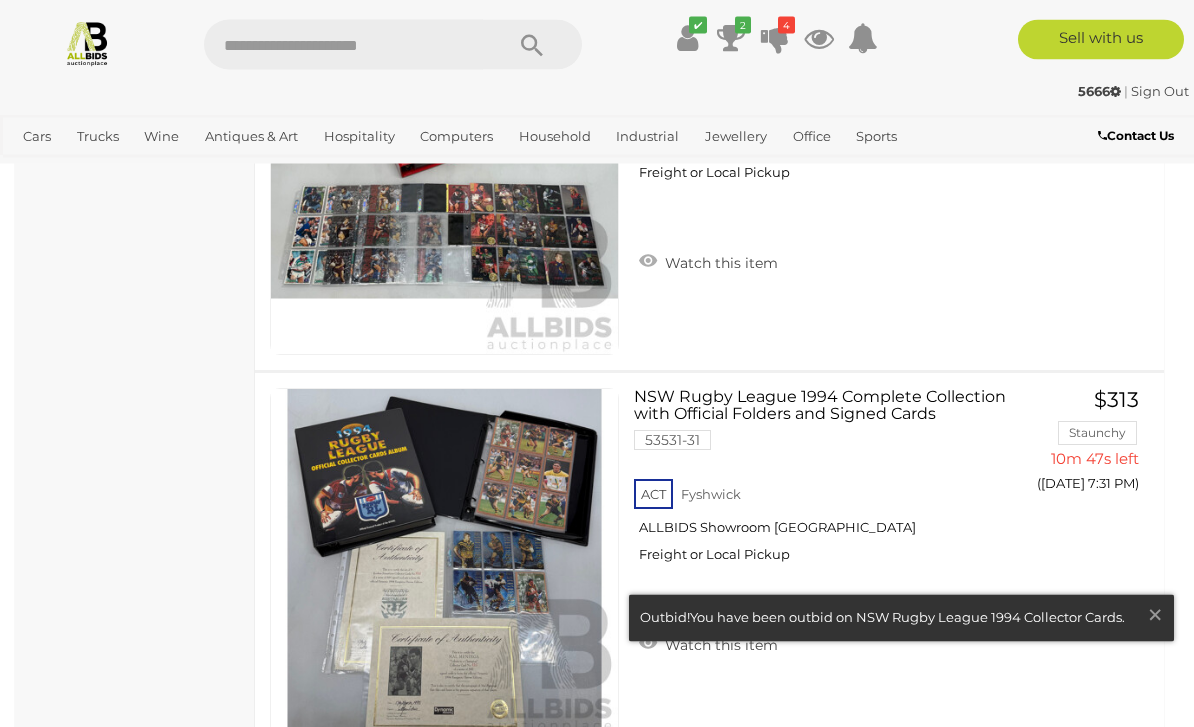 scroll, scrollTop: 4134, scrollLeft: 0, axis: vertical 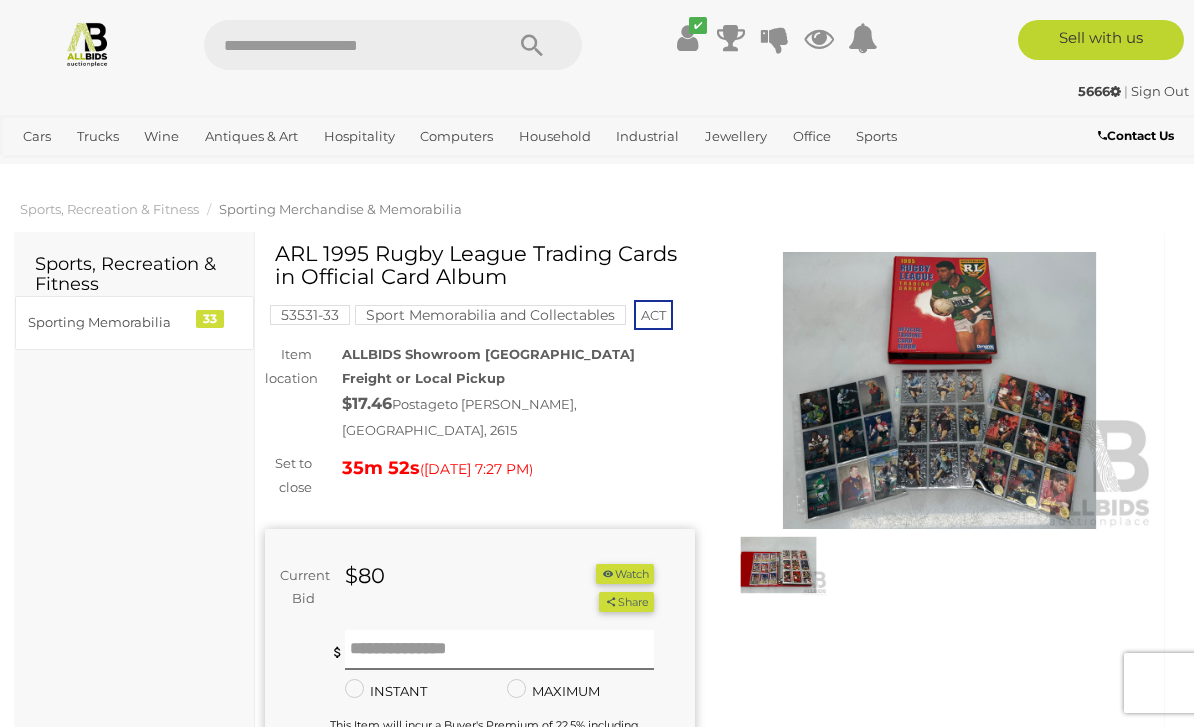 click at bounding box center (940, 390) 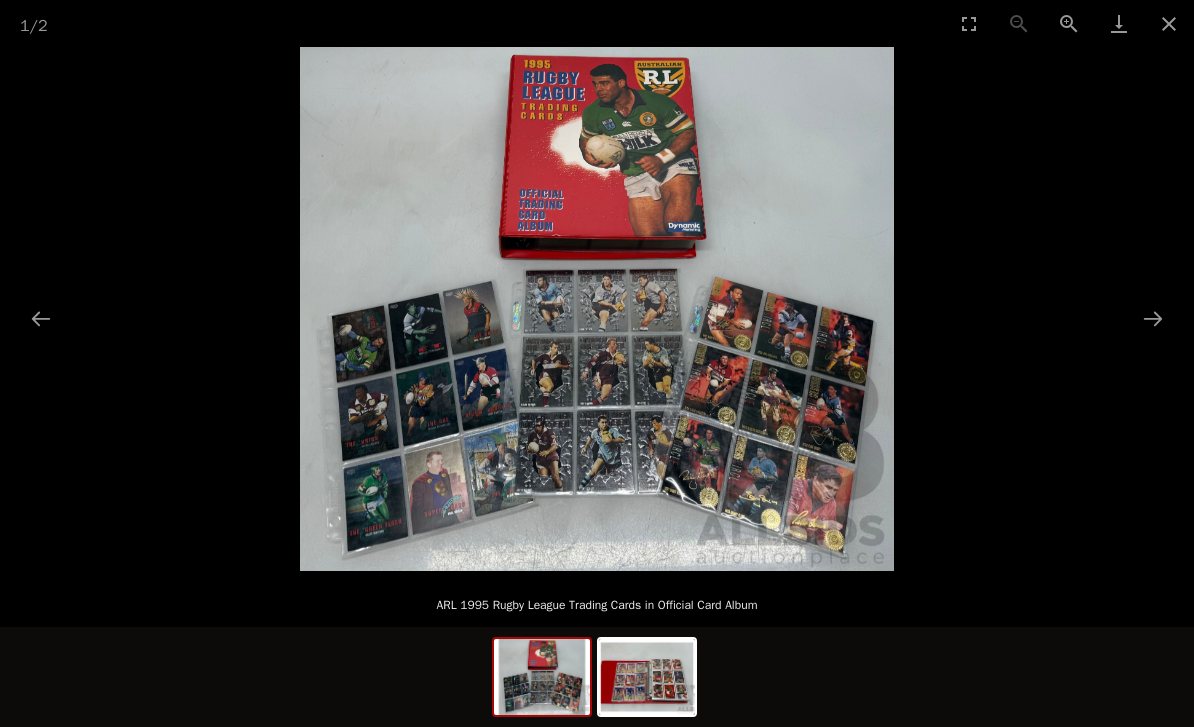click at bounding box center [647, 677] 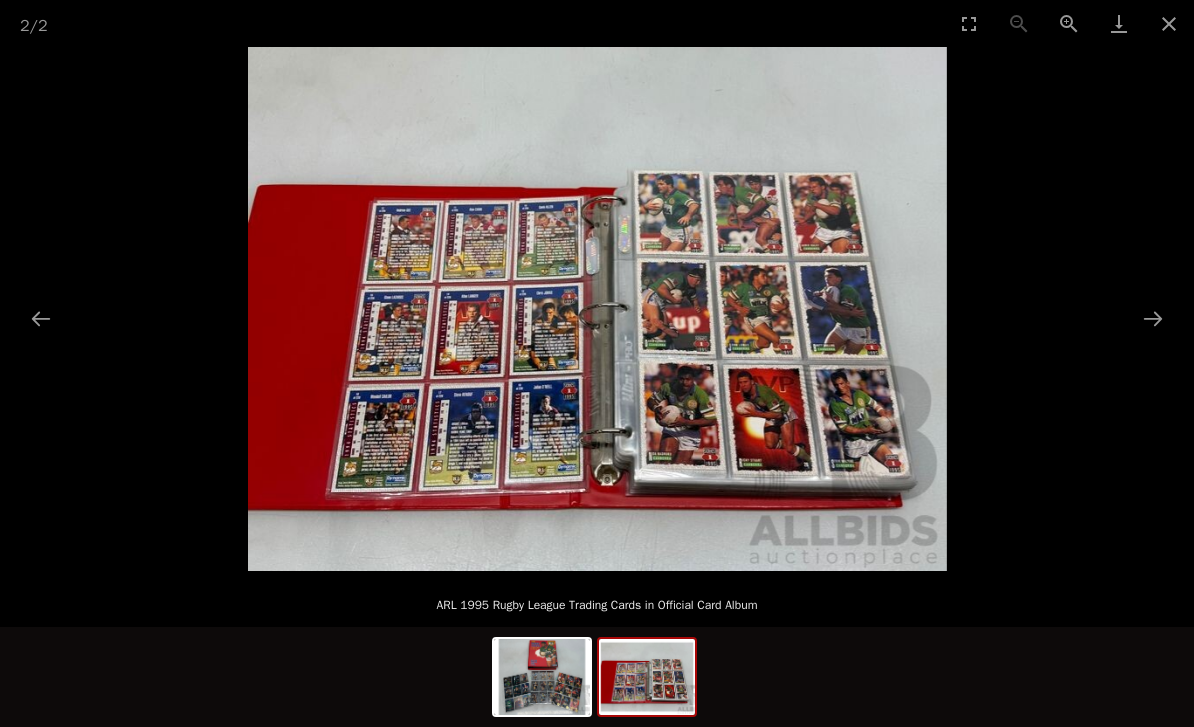 click at bounding box center (1169, 23) 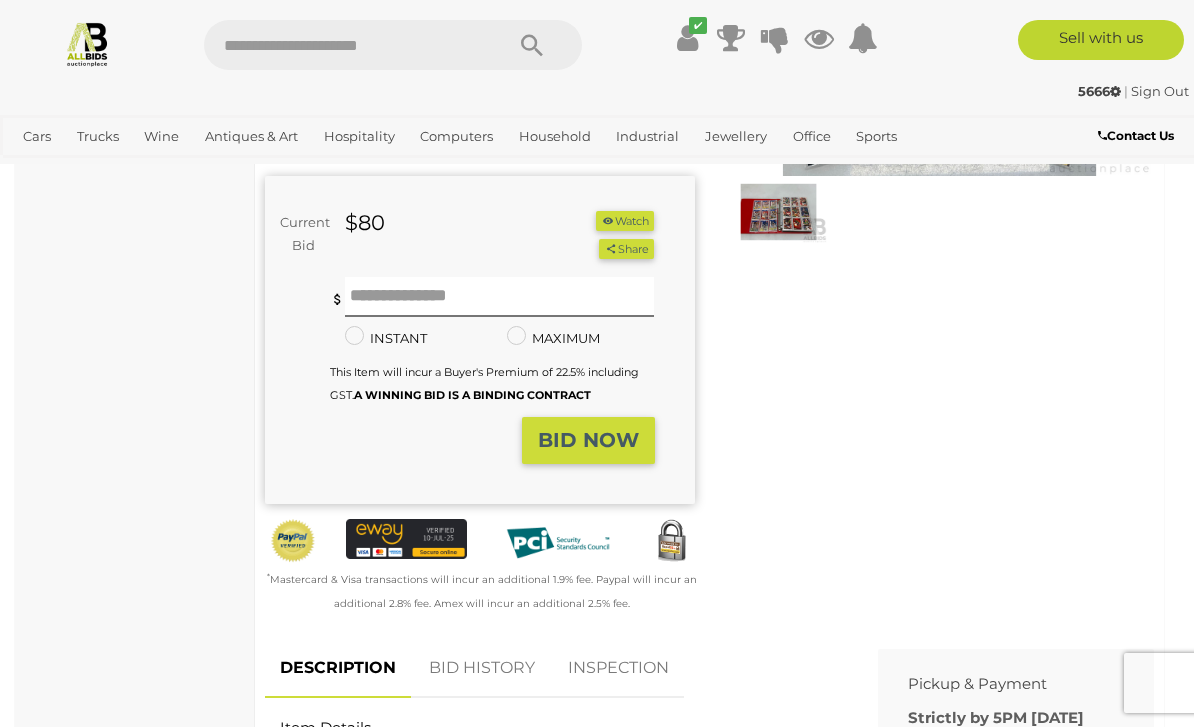 scroll, scrollTop: 346, scrollLeft: 0, axis: vertical 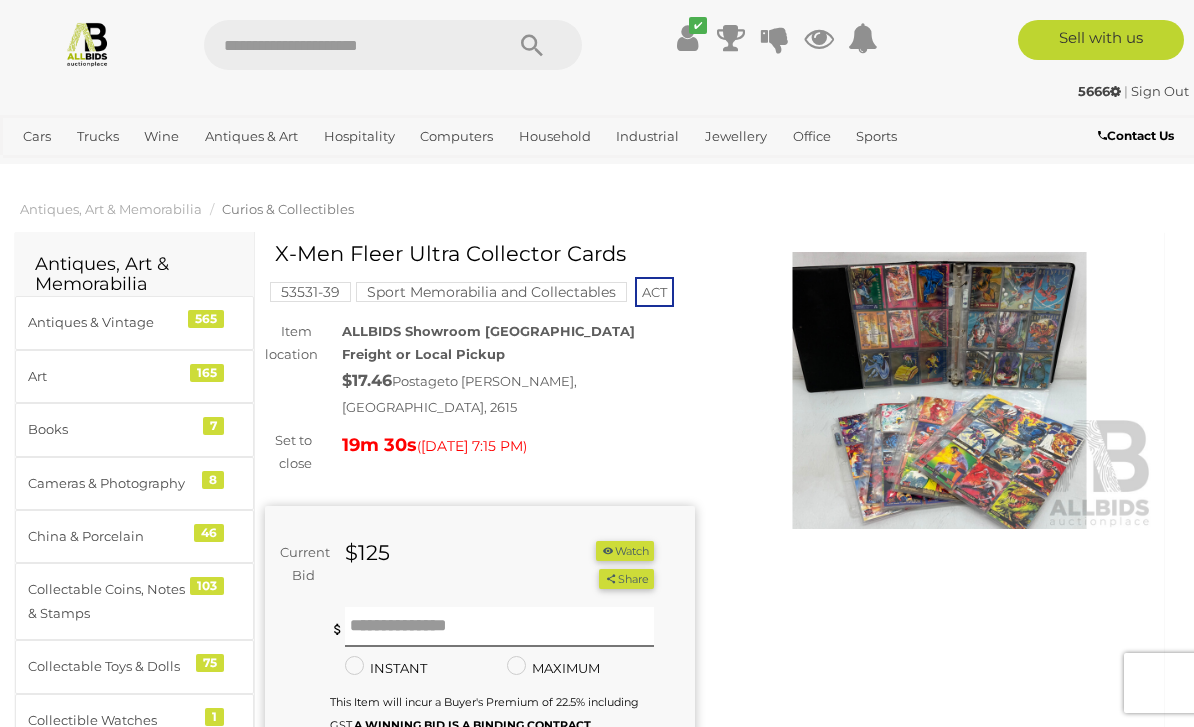 click at bounding box center [940, 390] 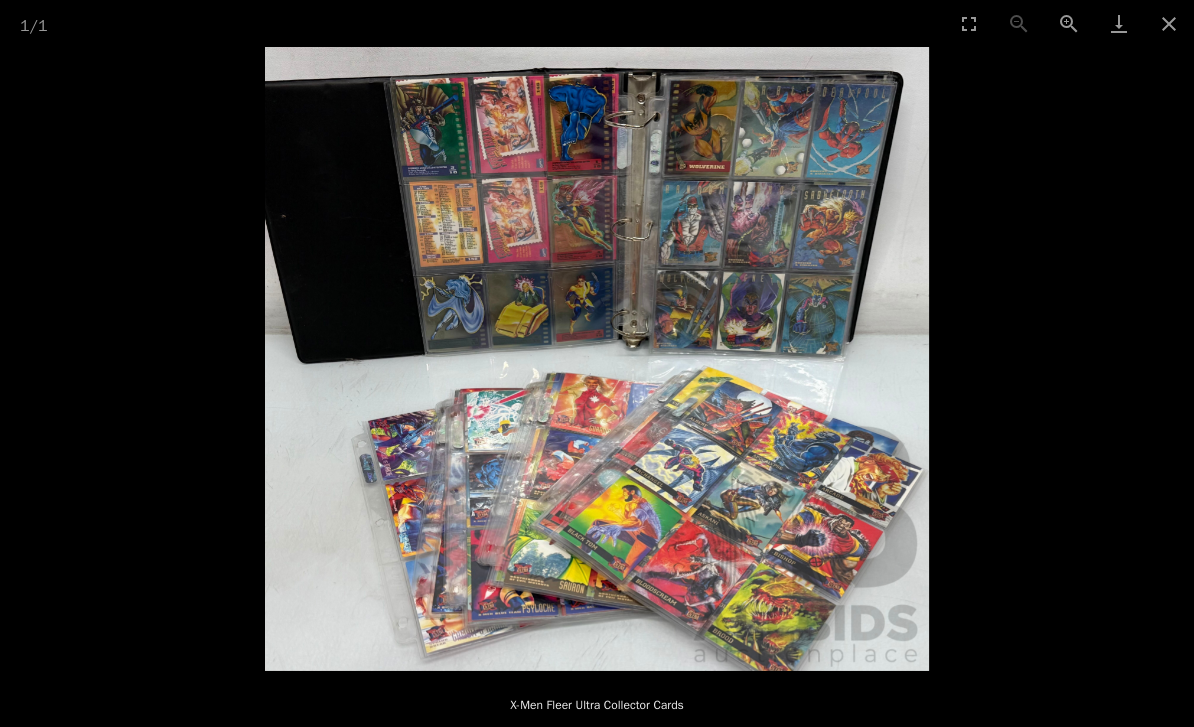 click at bounding box center (1169, 23) 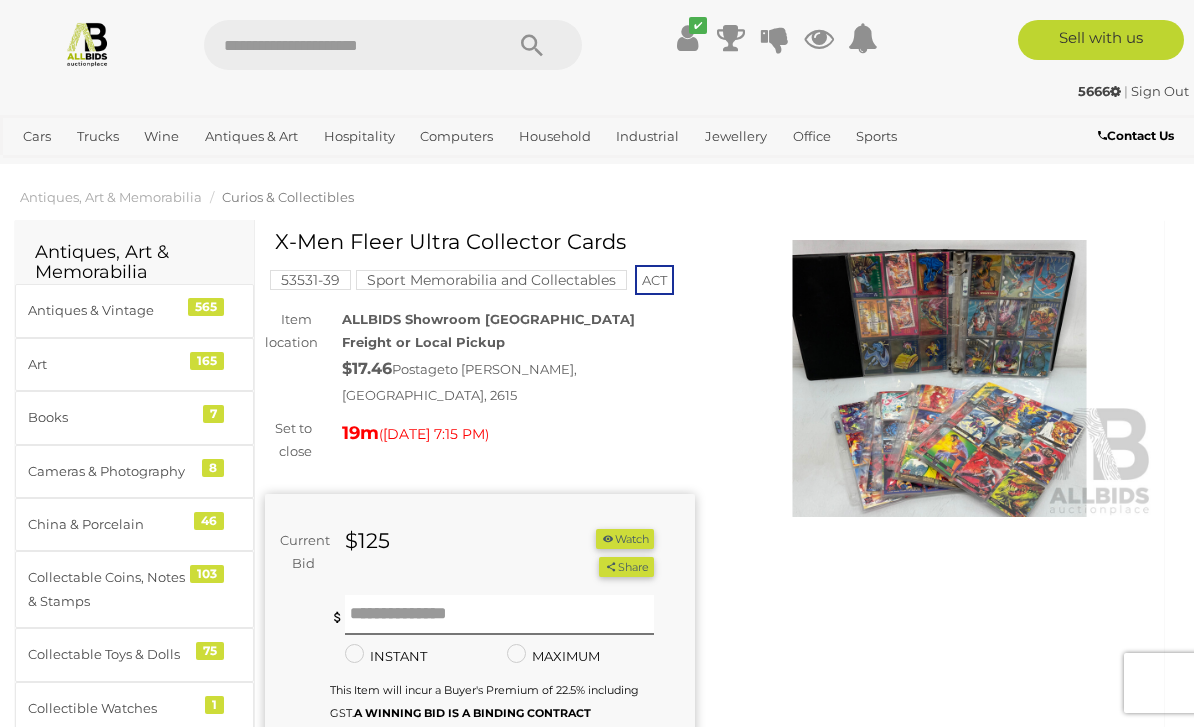 scroll, scrollTop: 0, scrollLeft: 0, axis: both 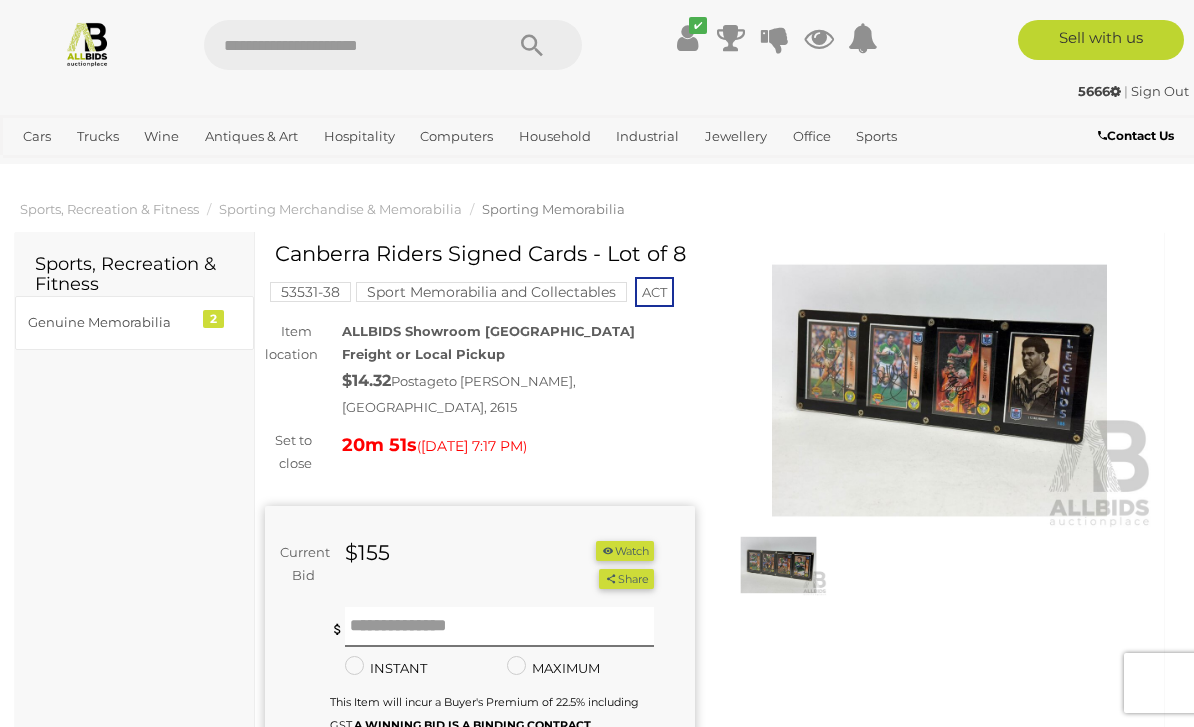 click at bounding box center [940, 390] 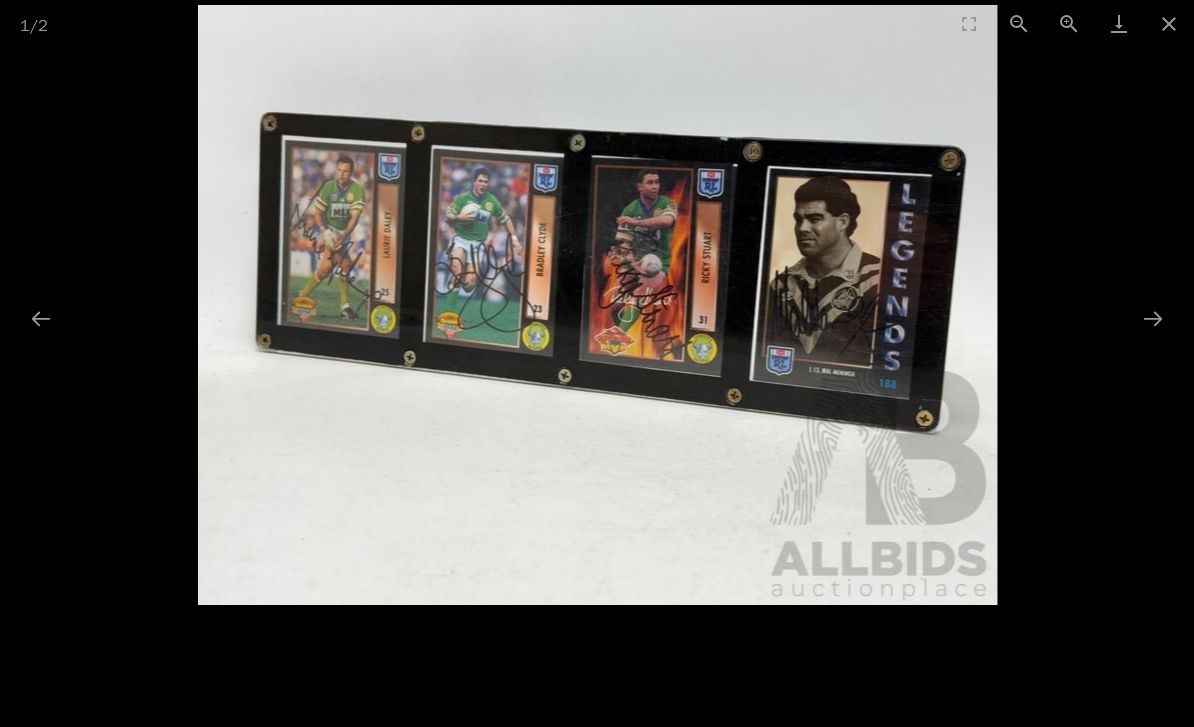 click at bounding box center [1169, 23] 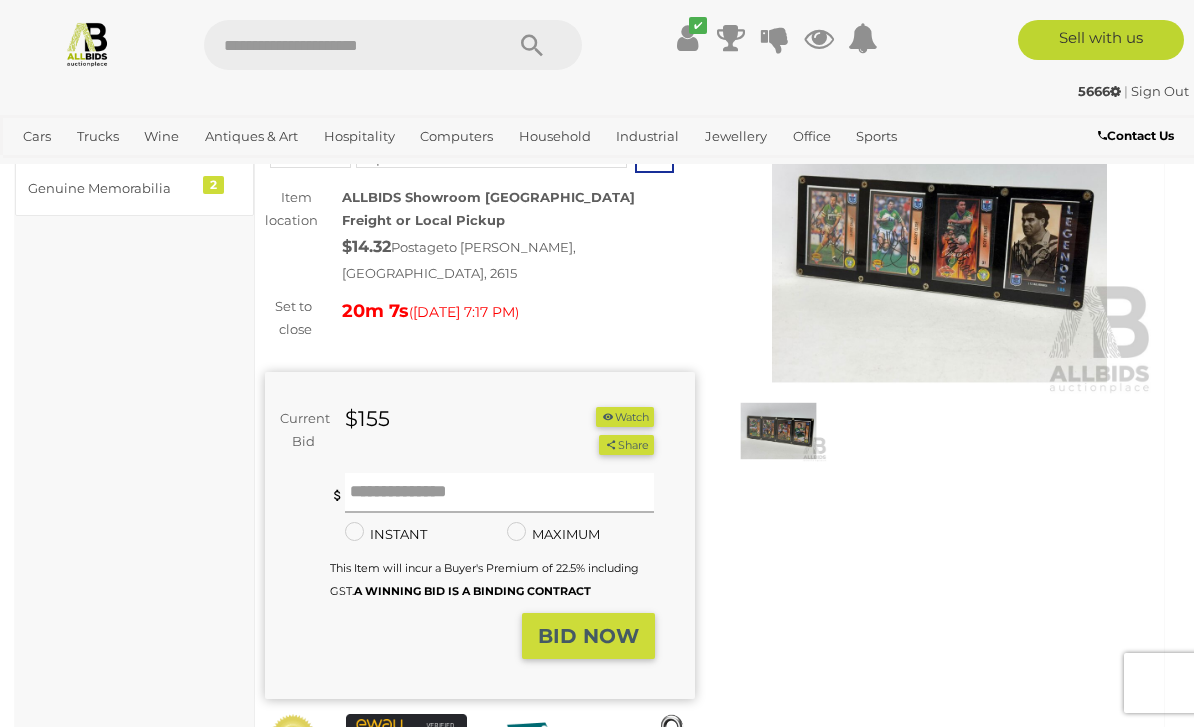 click at bounding box center [500, 493] 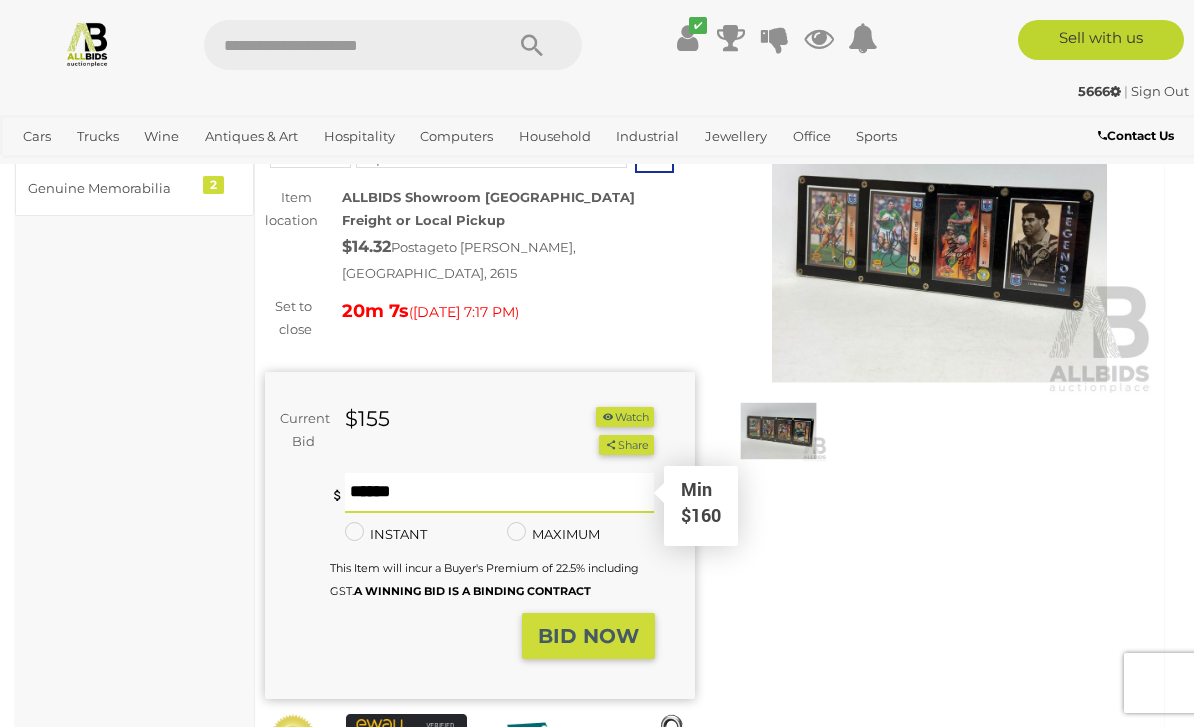 scroll, scrollTop: 133, scrollLeft: 0, axis: vertical 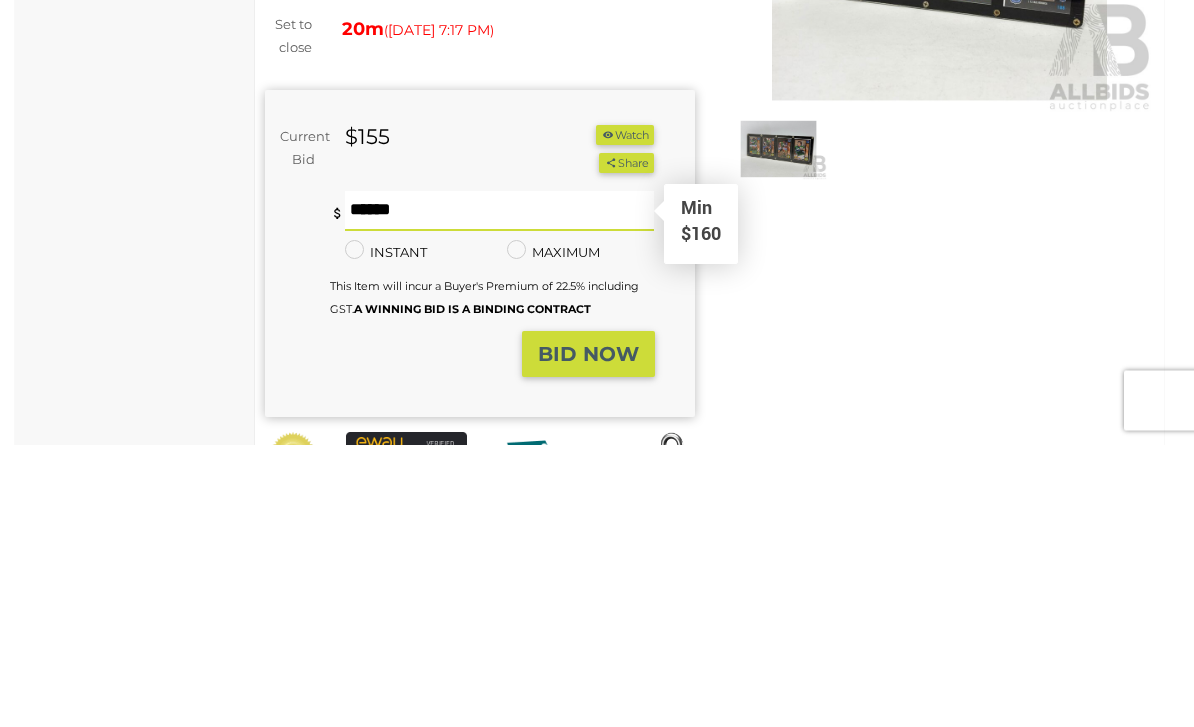 type on "***" 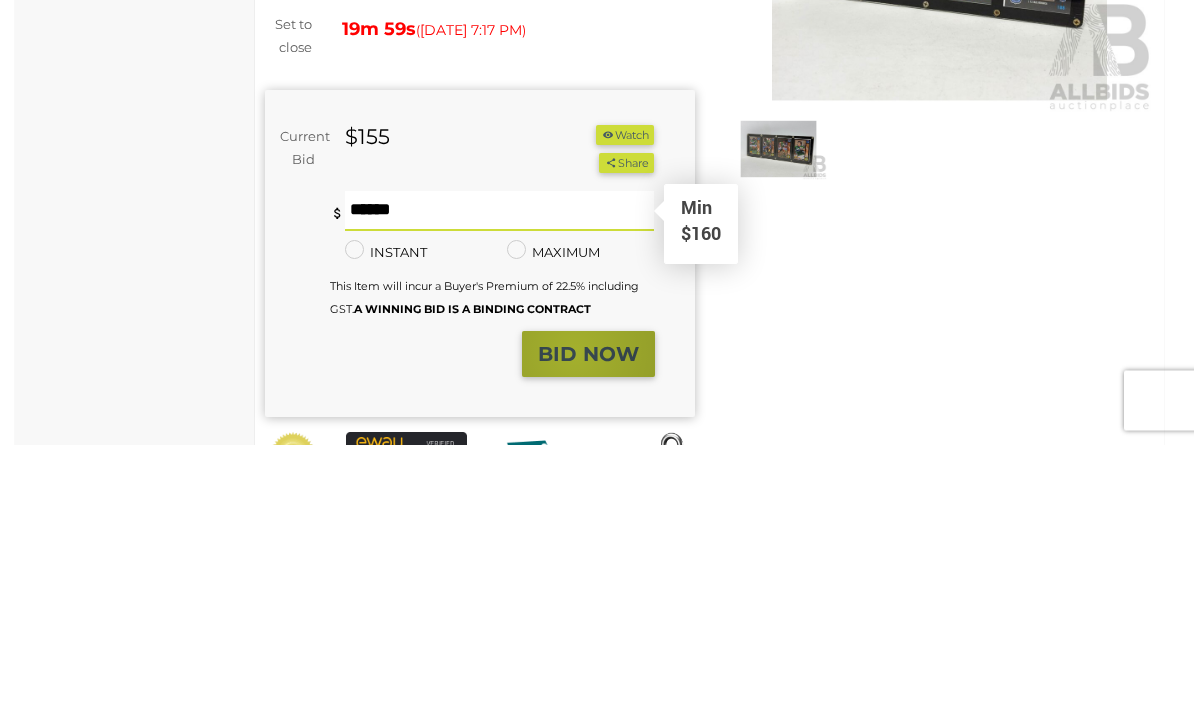 click on "BID NOW" at bounding box center (588, 637) 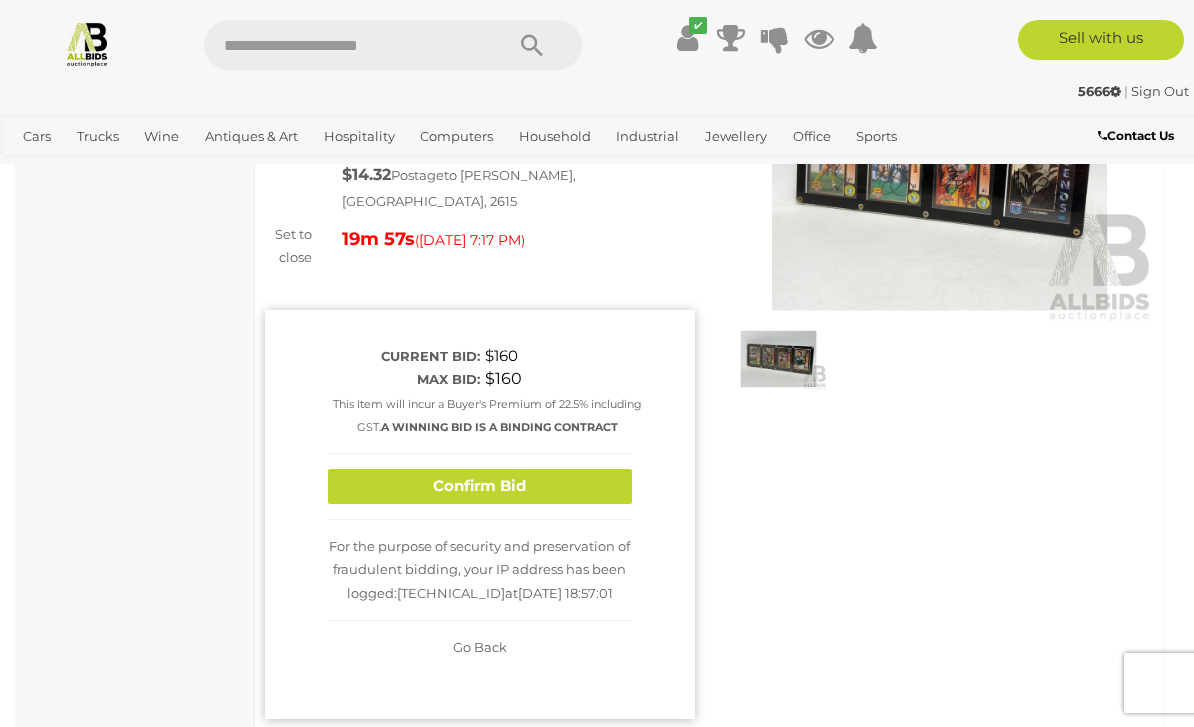 scroll, scrollTop: 204, scrollLeft: 0, axis: vertical 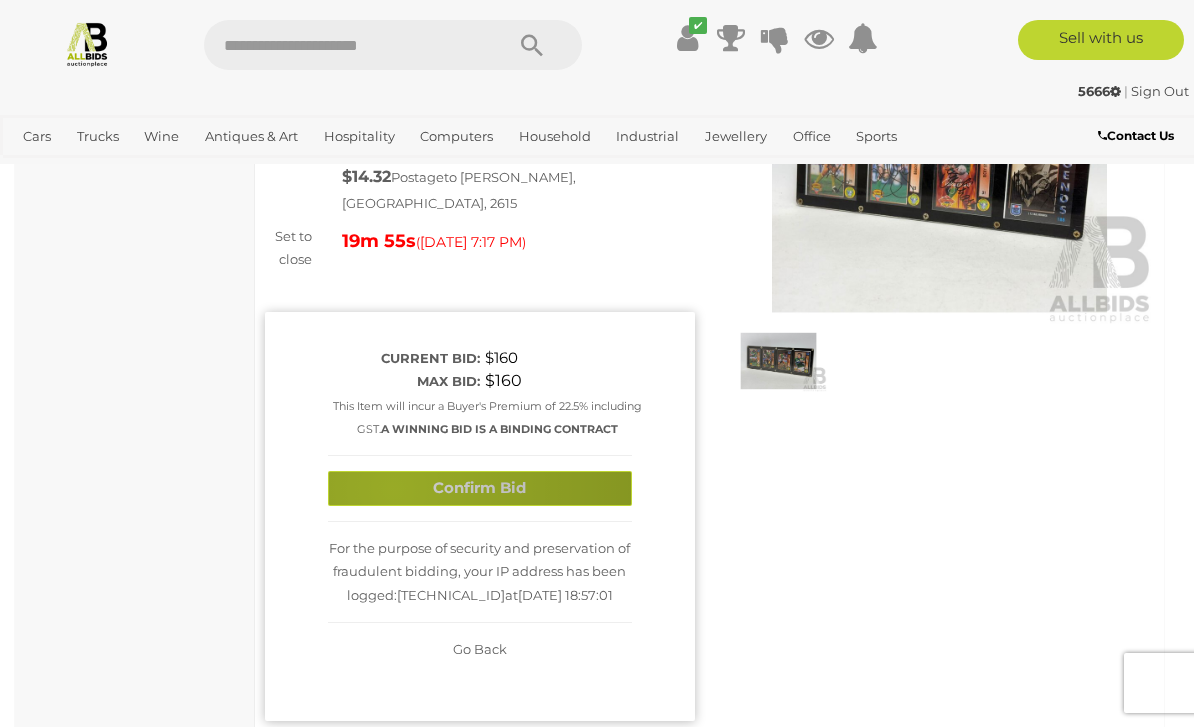 click on "Confirm Bid" at bounding box center (480, 488) 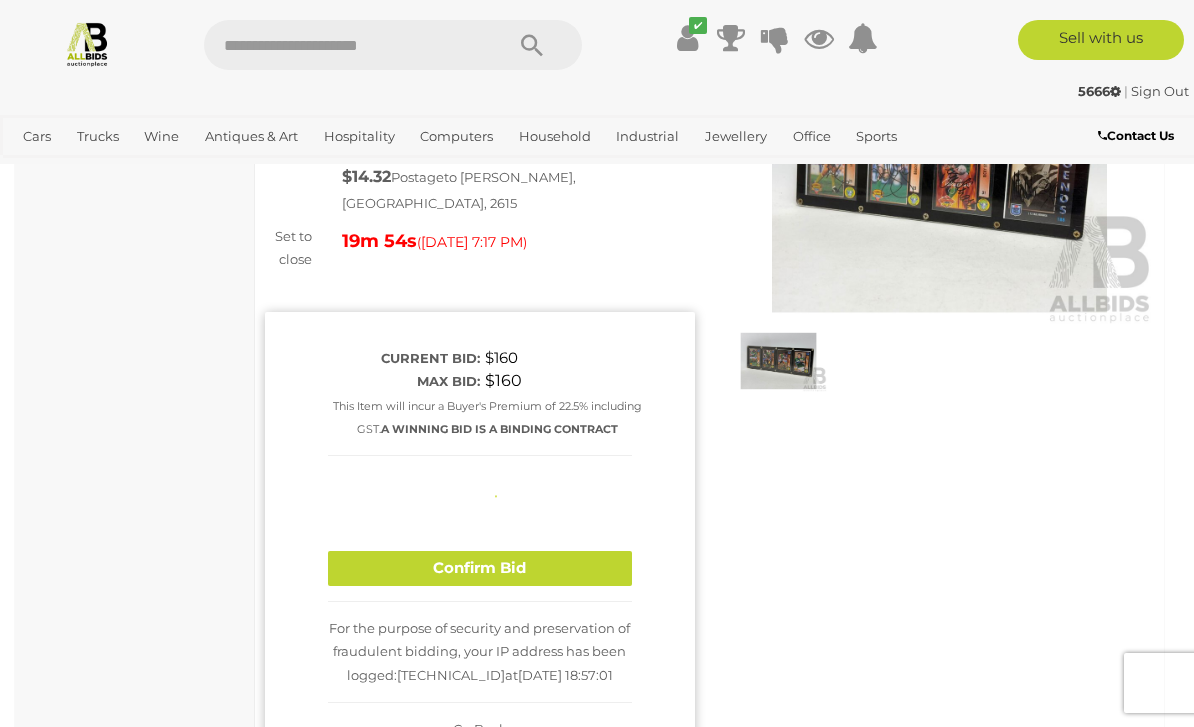 type 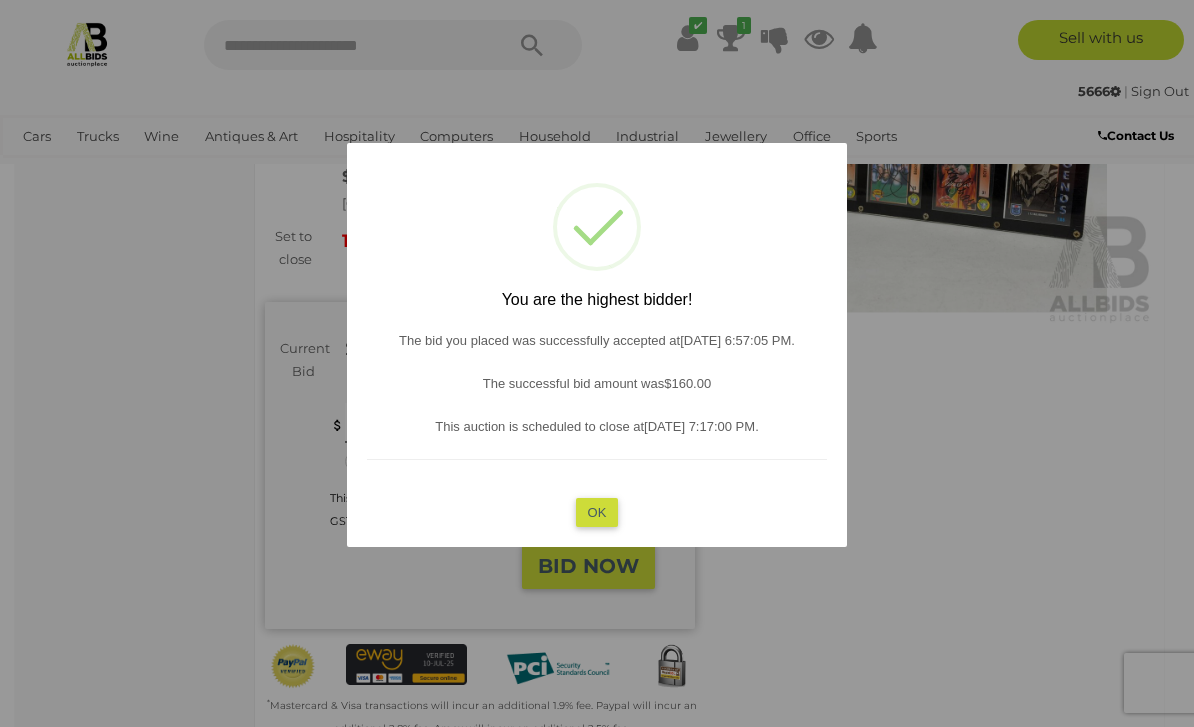 click on "OK" at bounding box center (597, 511) 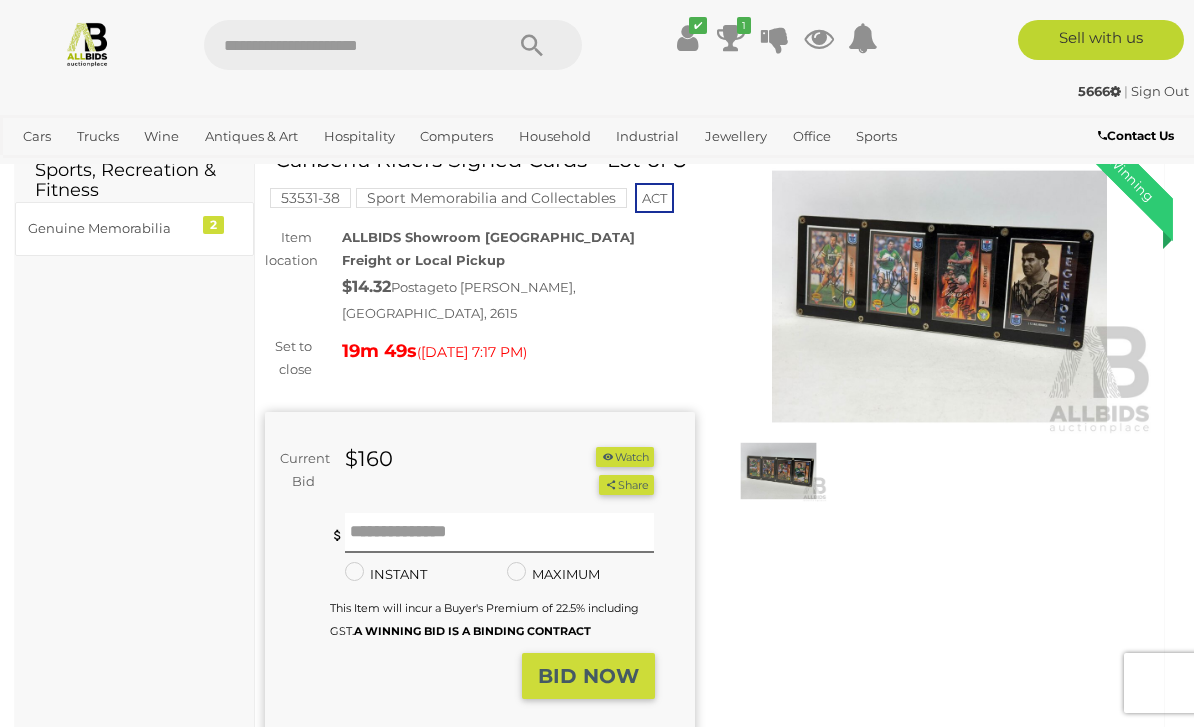 scroll, scrollTop: 0, scrollLeft: 0, axis: both 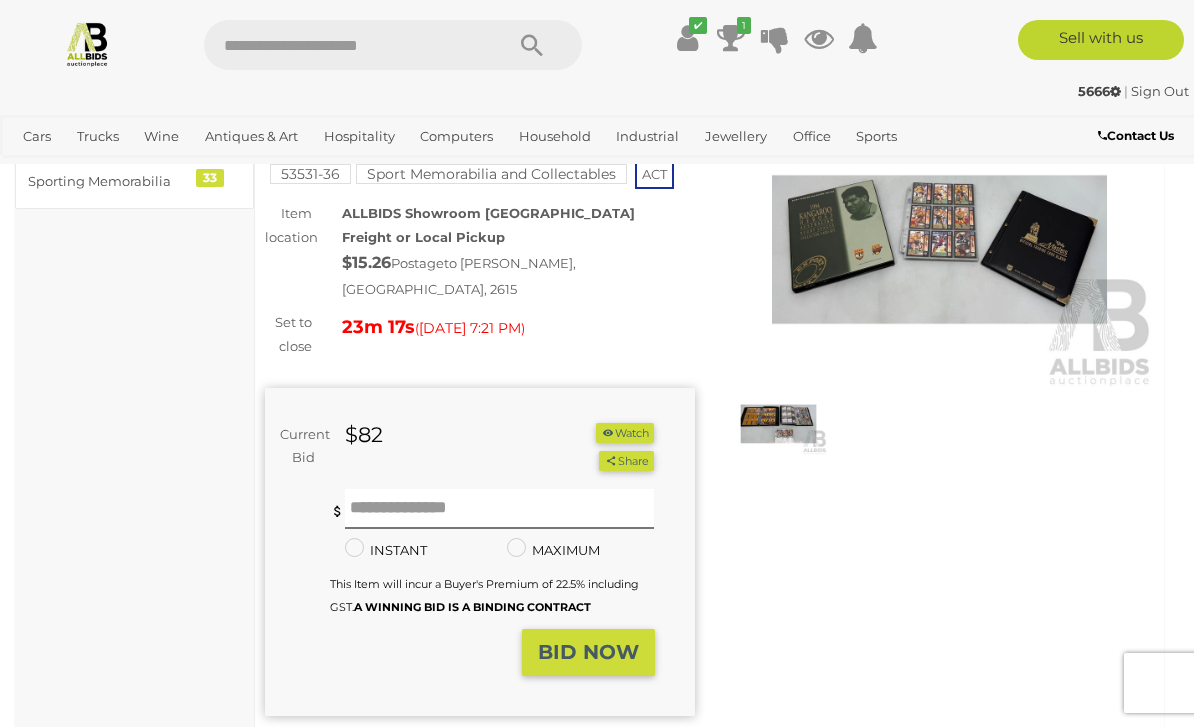click at bounding box center [778, 424] 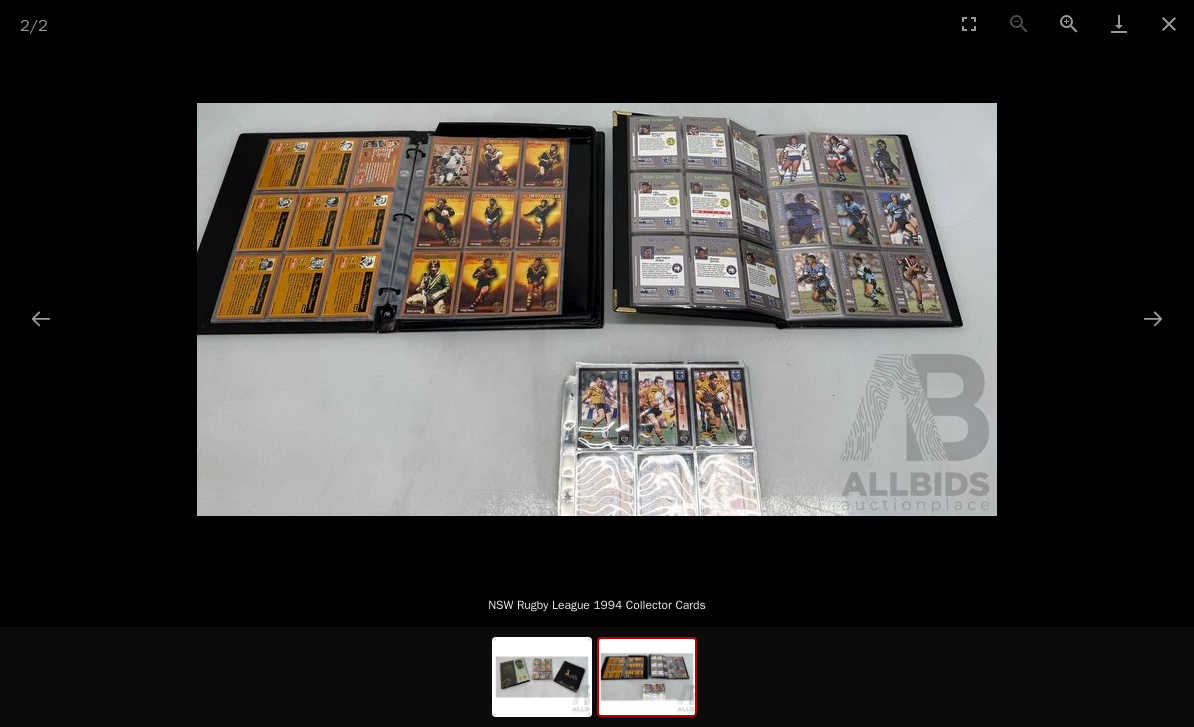 click at bounding box center [1169, 23] 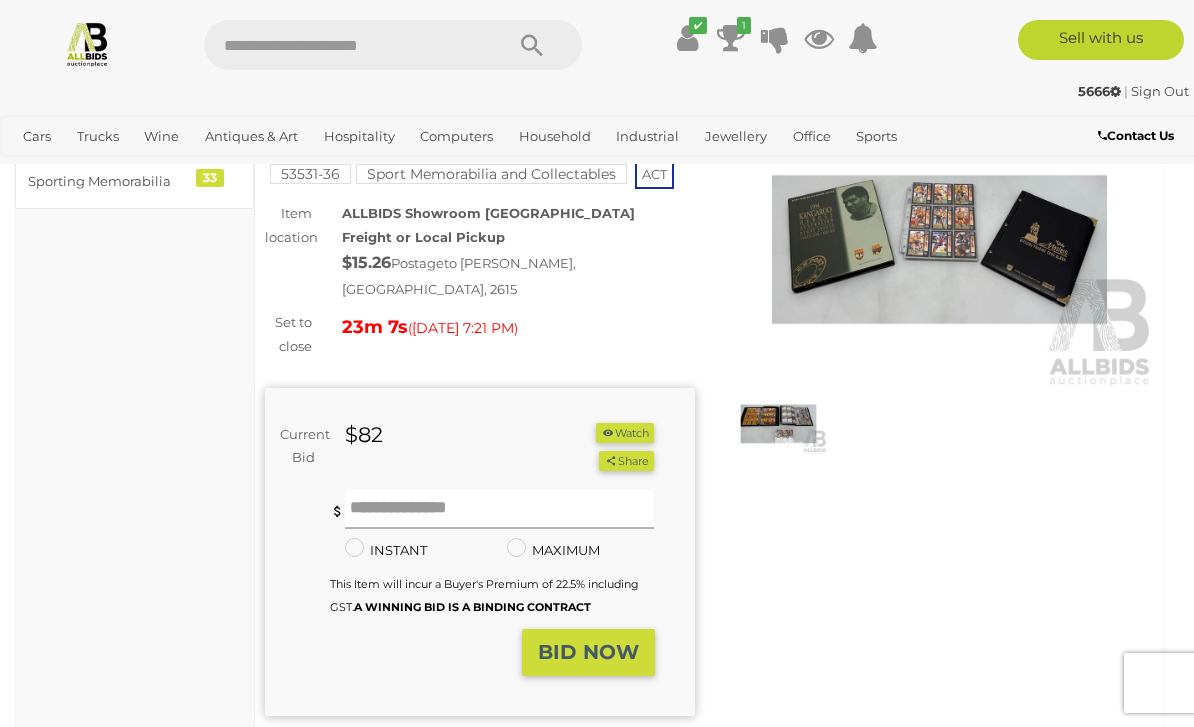 click at bounding box center [500, 509] 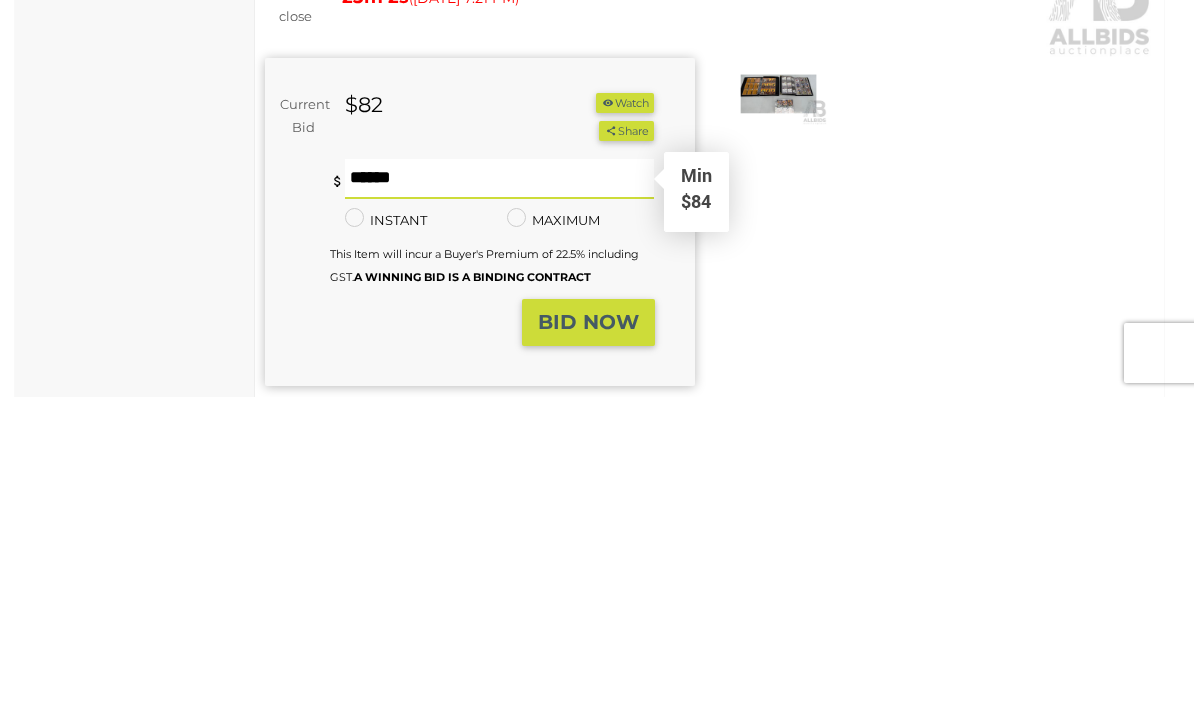 type on "***" 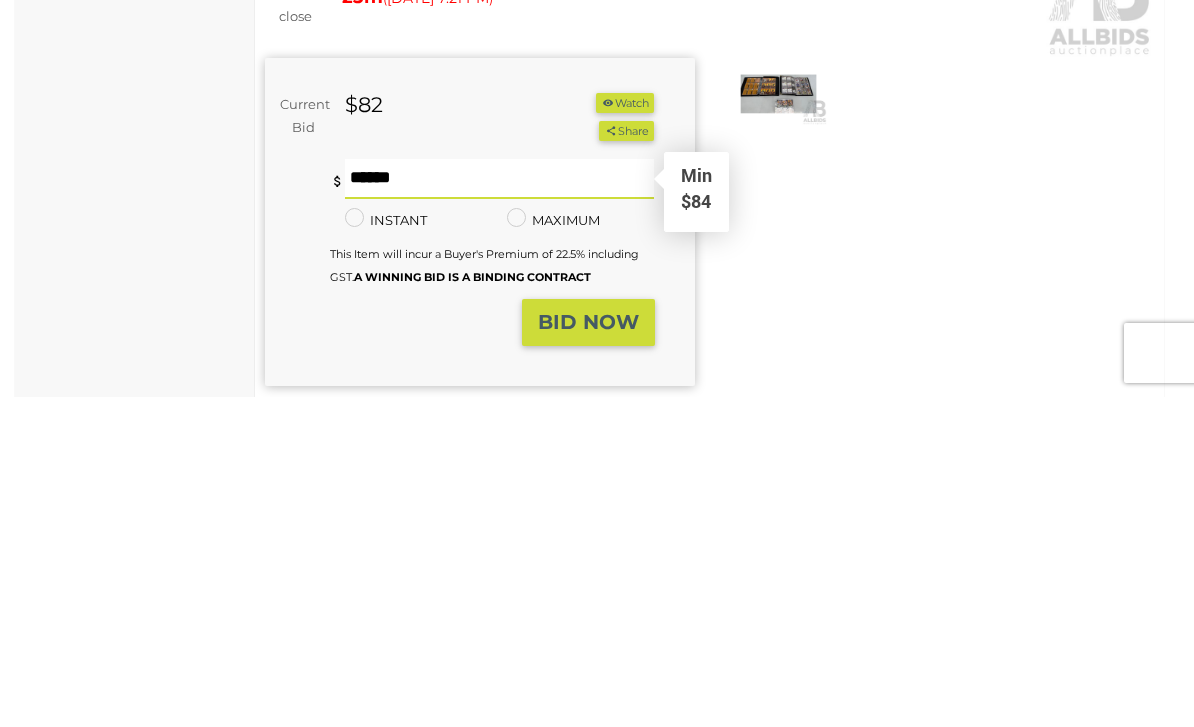 click on "BID NOW" at bounding box center (588, 652) 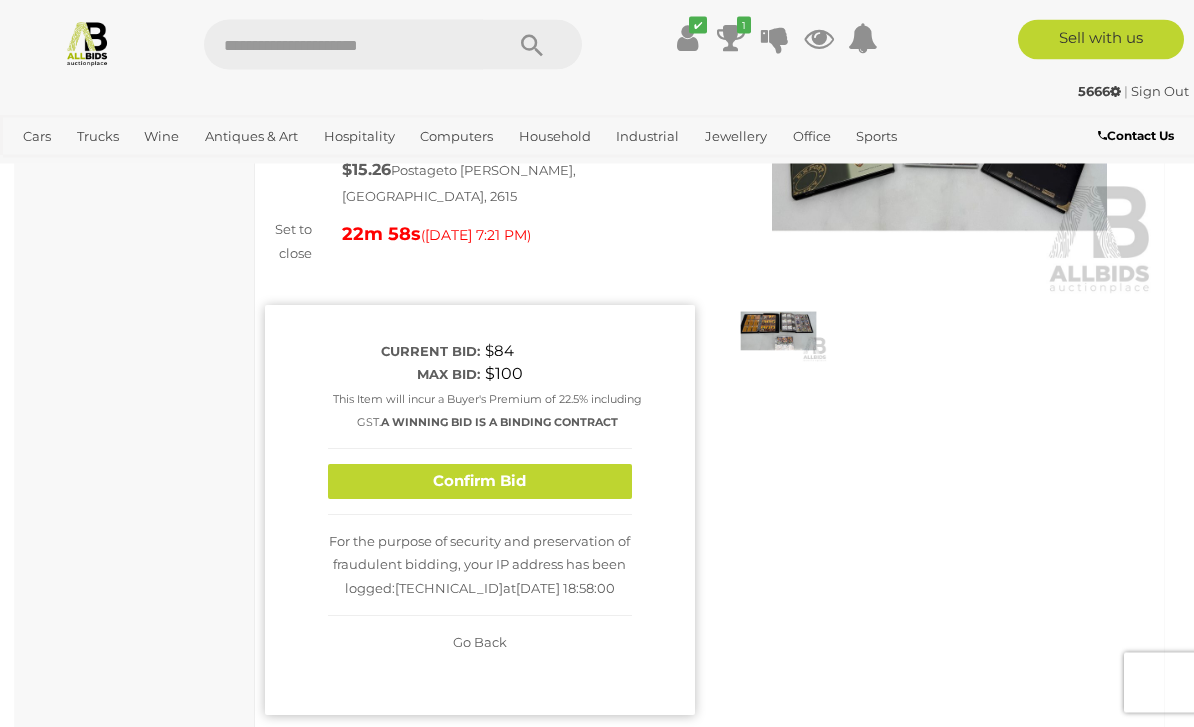 scroll, scrollTop: 234, scrollLeft: 0, axis: vertical 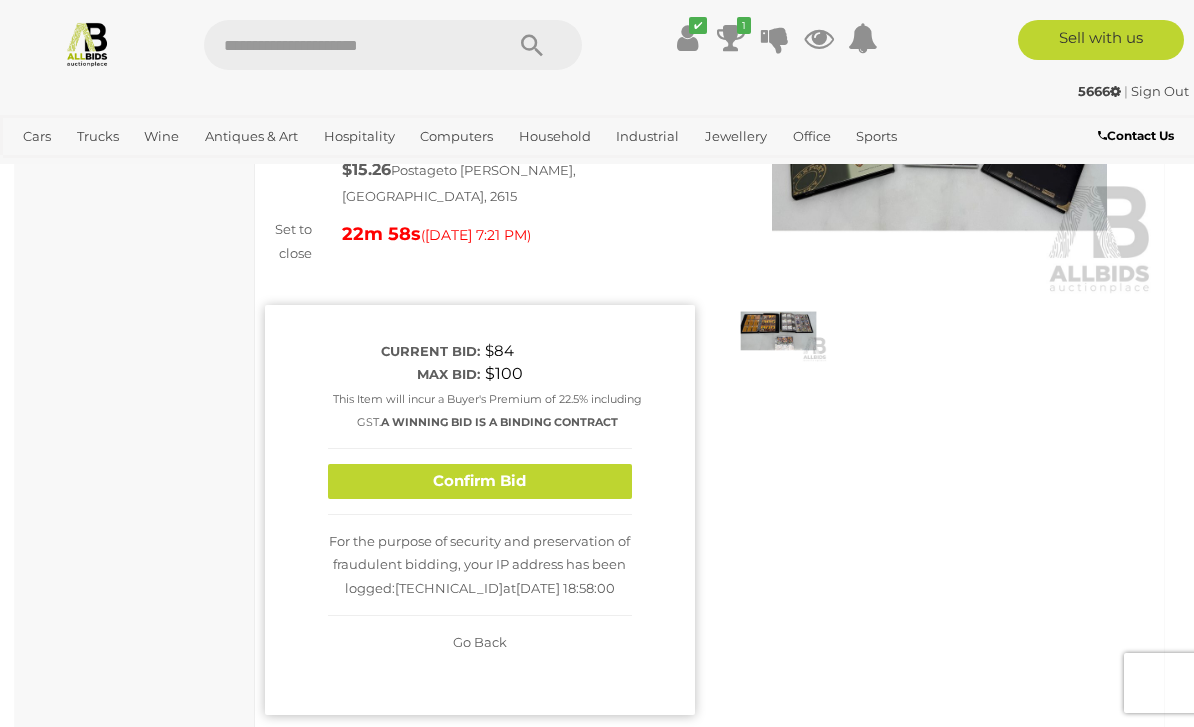 click on "Confirm Bid" at bounding box center [480, 481] 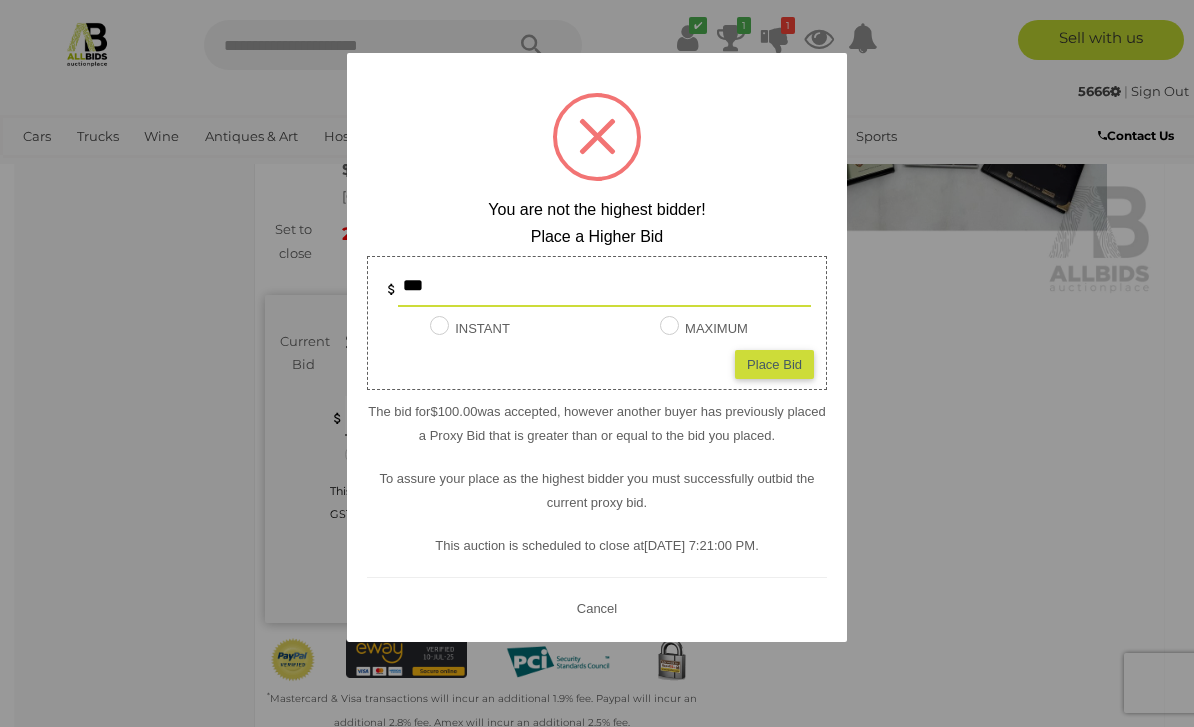 click on "Place Bid" at bounding box center [774, 364] 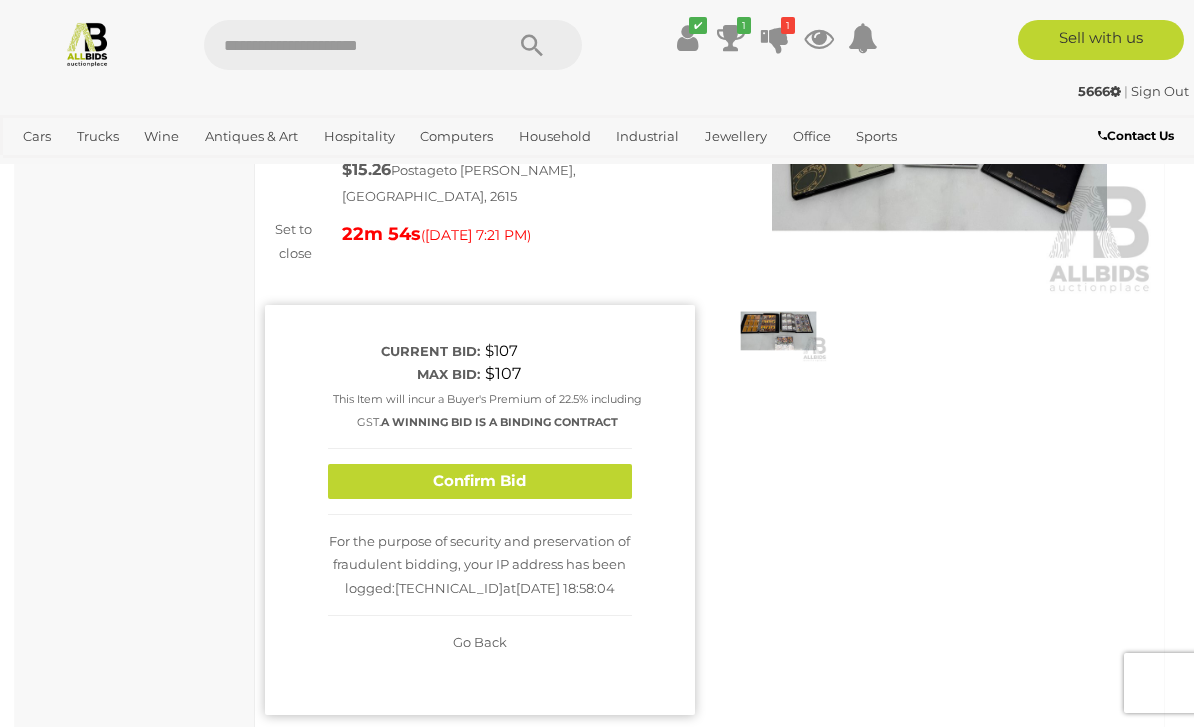 click on "Confirm Bid" at bounding box center (480, 481) 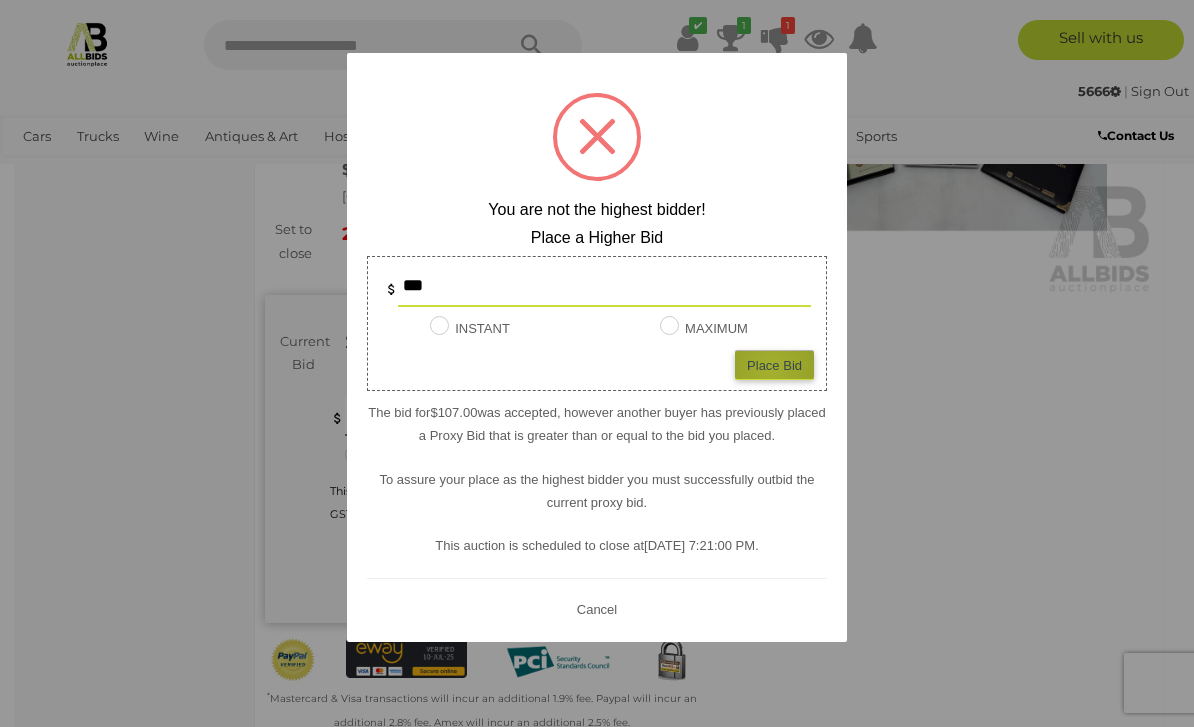 click on "Place Bid" at bounding box center [774, 364] 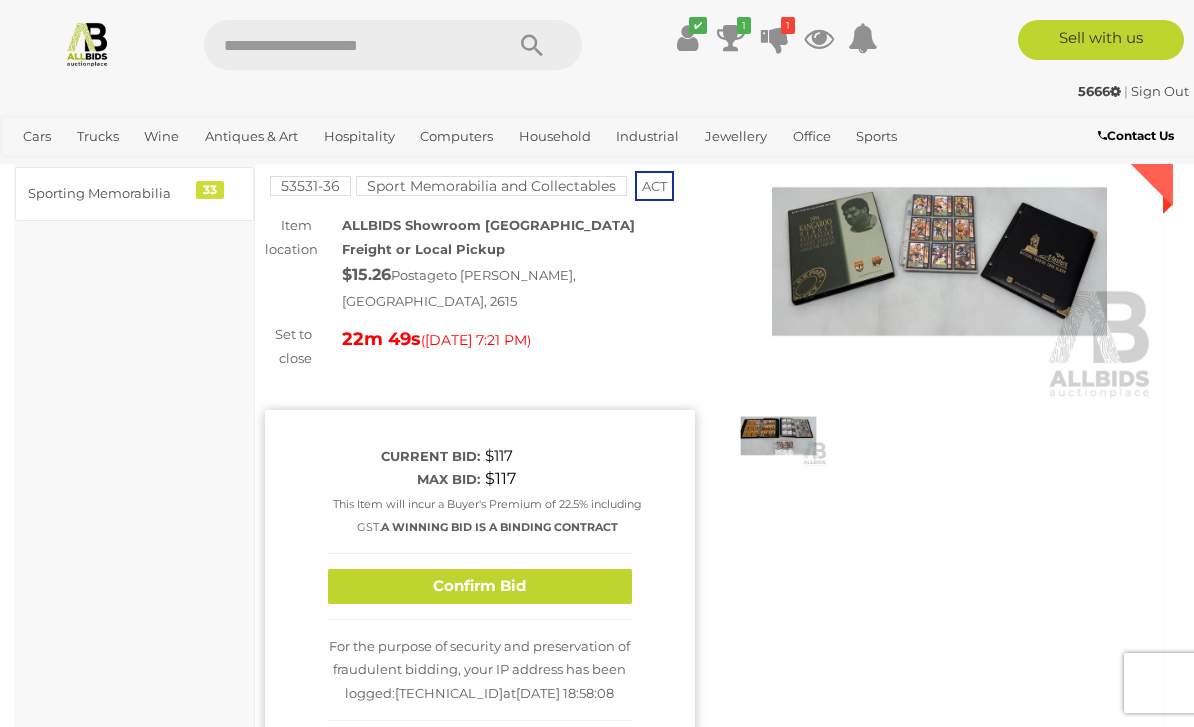 scroll, scrollTop: 117, scrollLeft: 0, axis: vertical 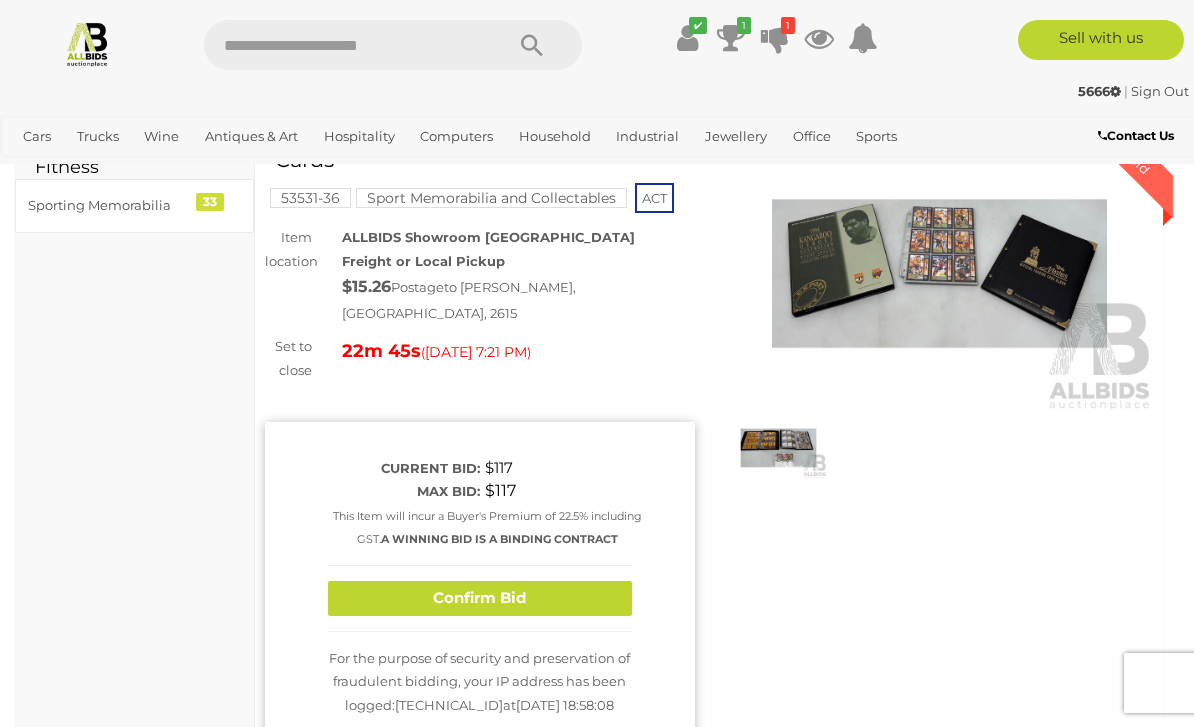 click on "Confirm Bid" at bounding box center [480, 598] 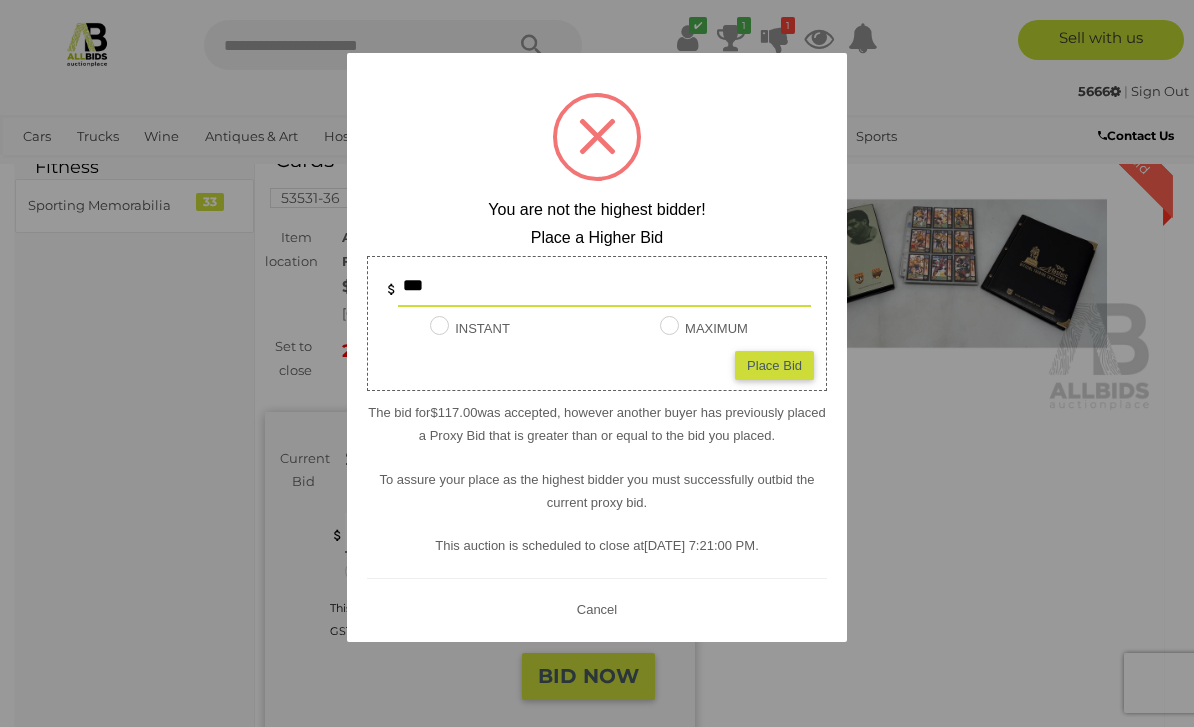 click at bounding box center (597, 363) 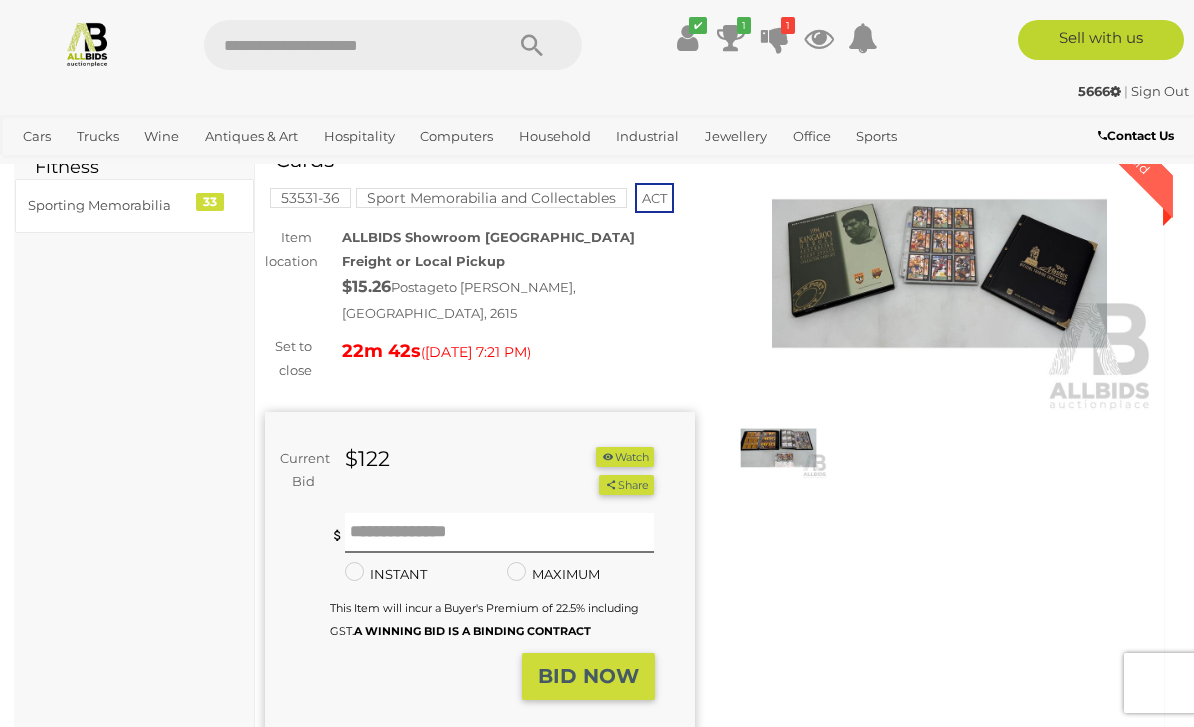 click on "This Item will incur a Buyer's Premium of 22.5% including GST.  A WINNING BID IS A BINDING CONTRACT" at bounding box center [492, 619] 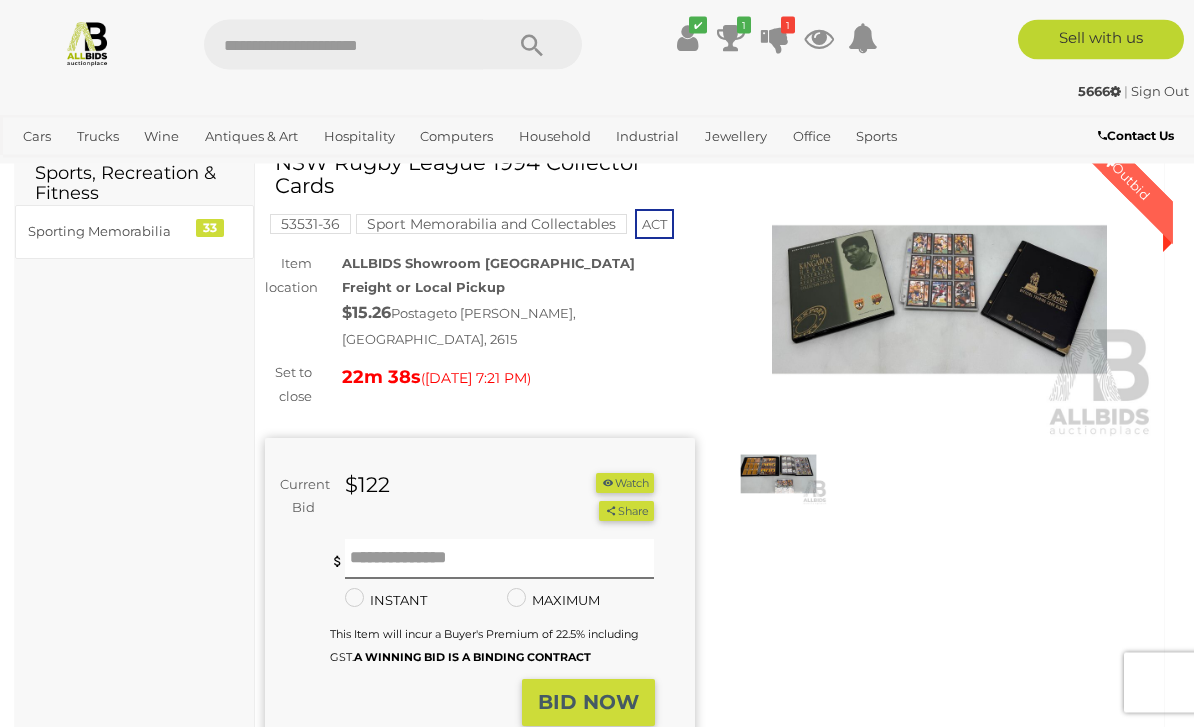 scroll, scrollTop: 92, scrollLeft: 0, axis: vertical 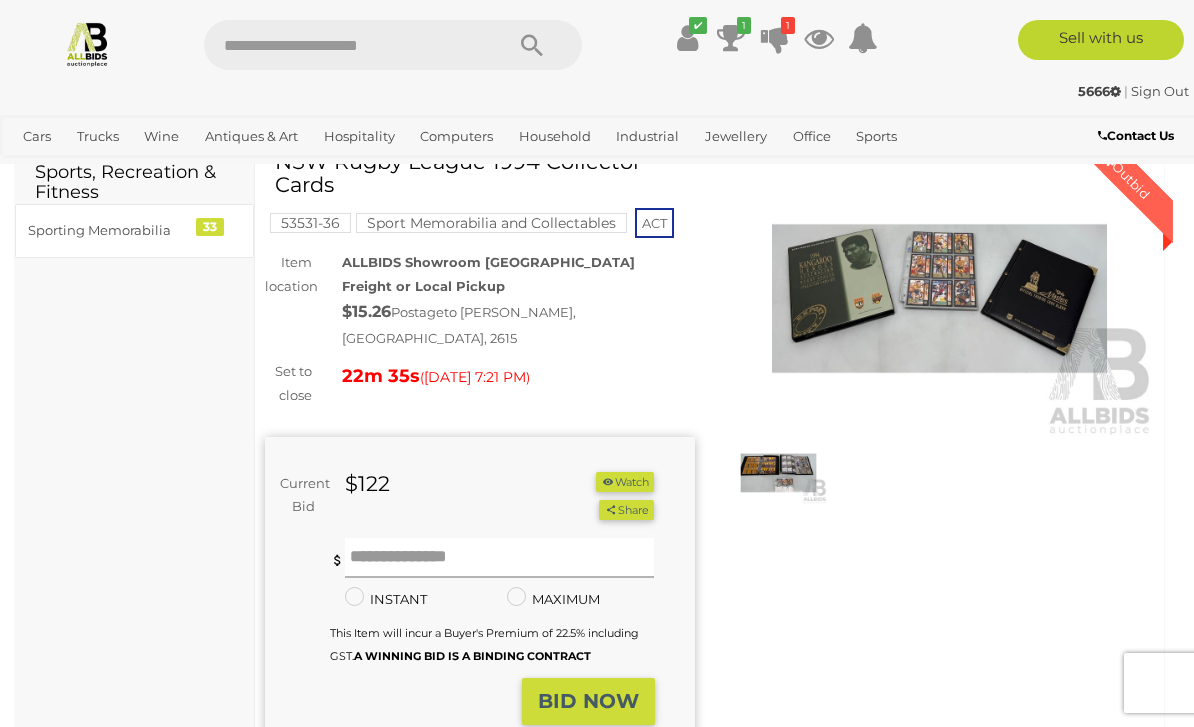 click at bounding box center [500, 558] 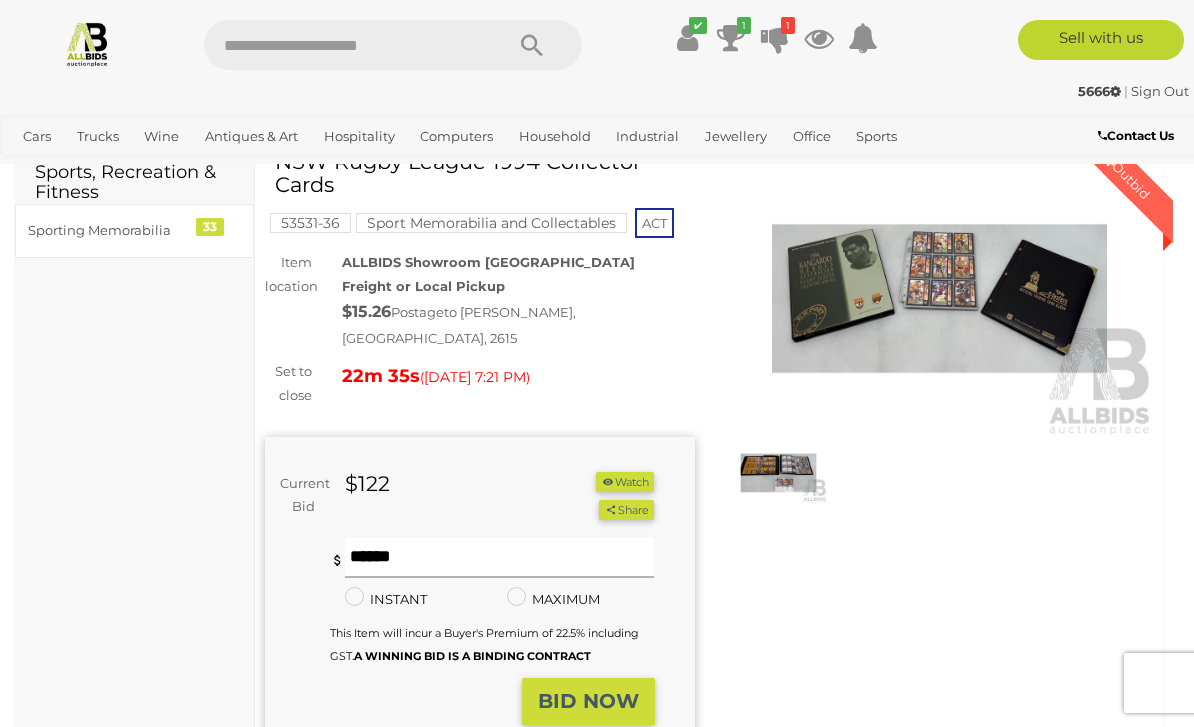 scroll, scrollTop: 91, scrollLeft: 0, axis: vertical 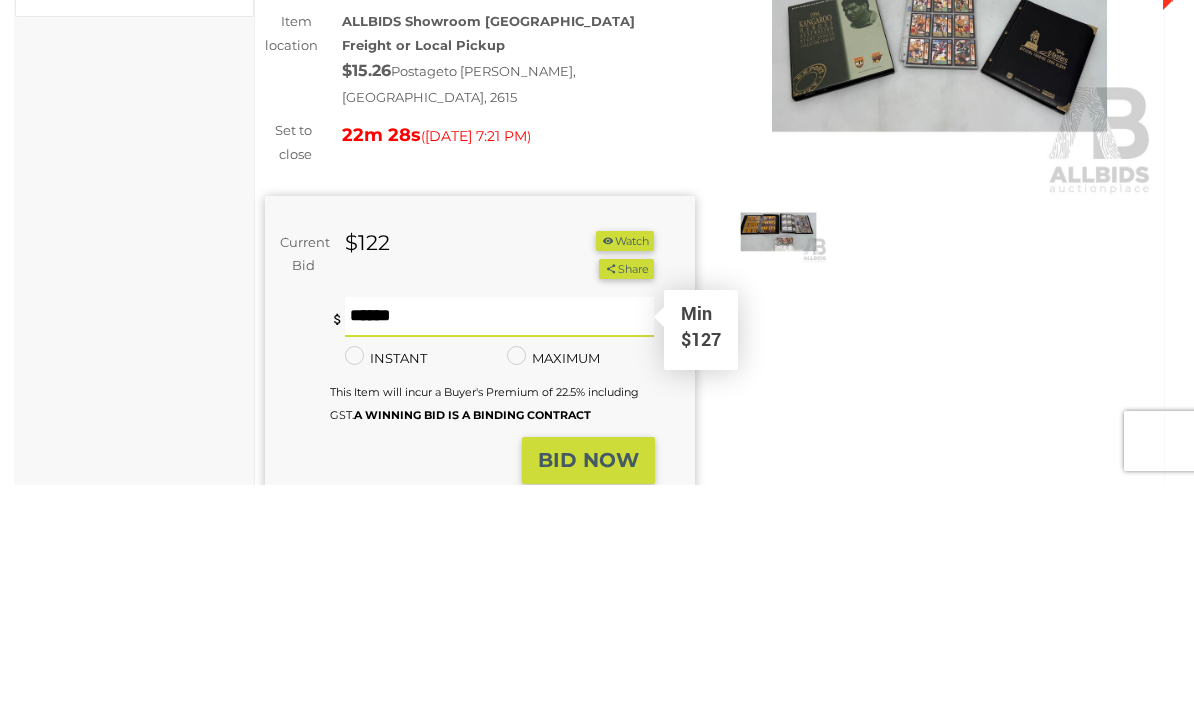 type on "***" 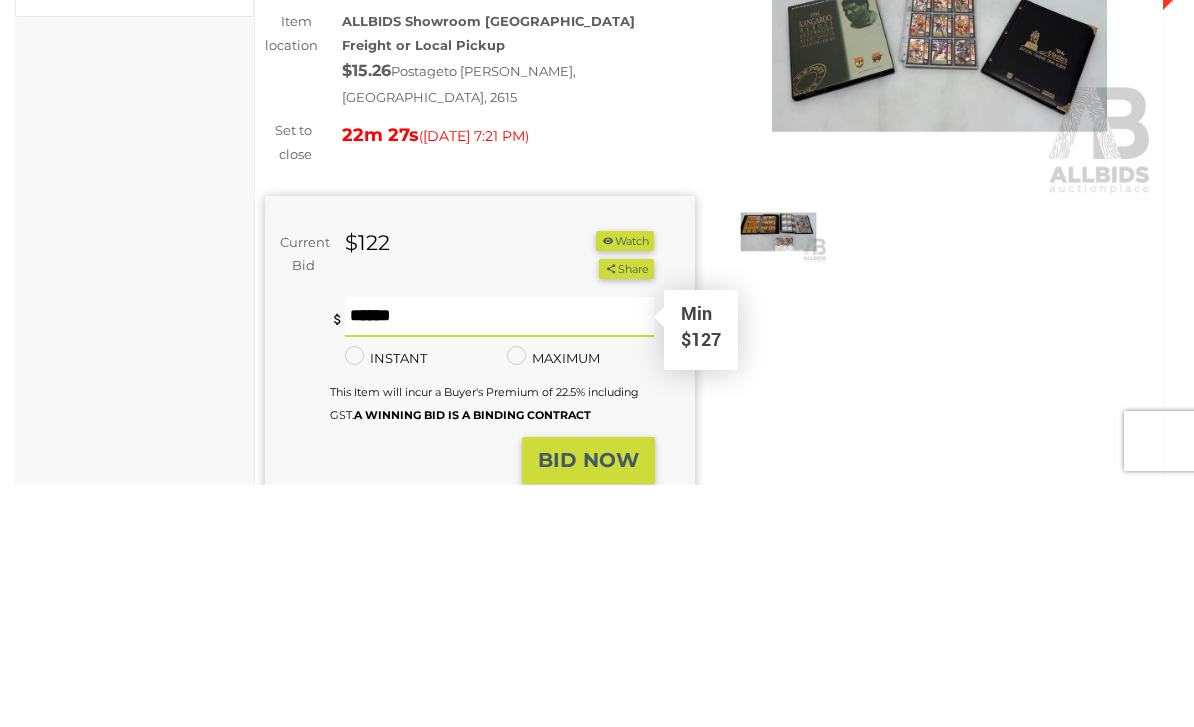 scroll, scrollTop: 334, scrollLeft: 0, axis: vertical 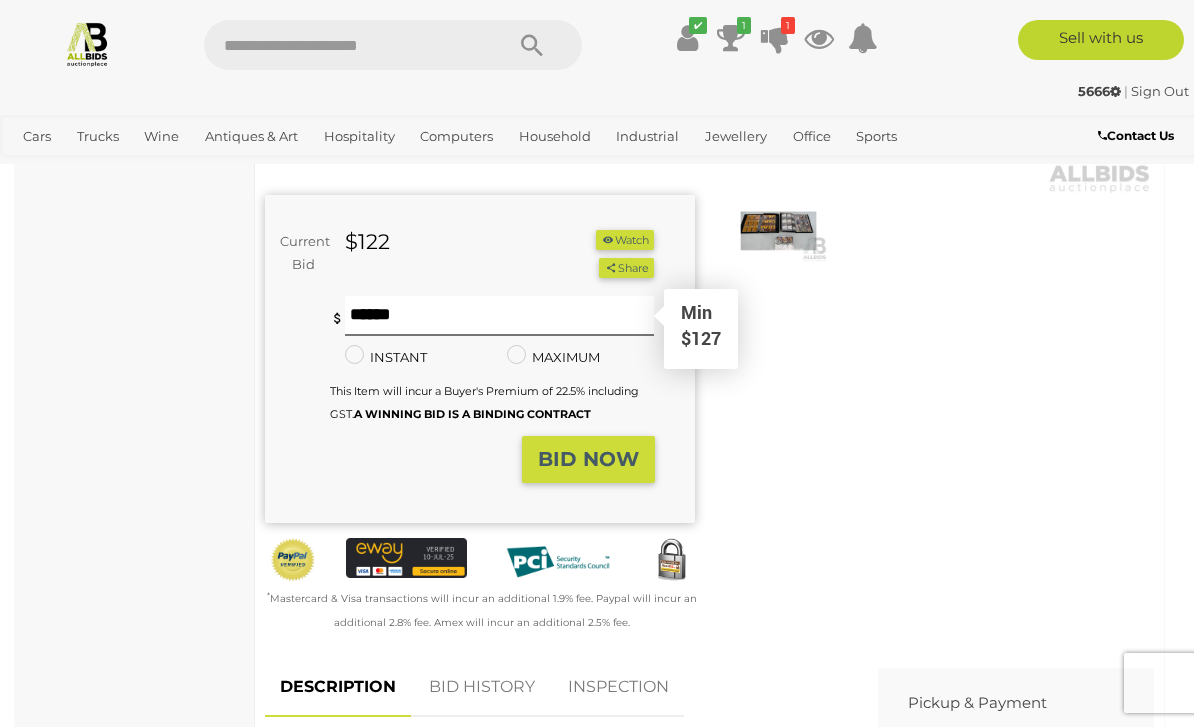 click on "BID NOW" at bounding box center [588, 459] 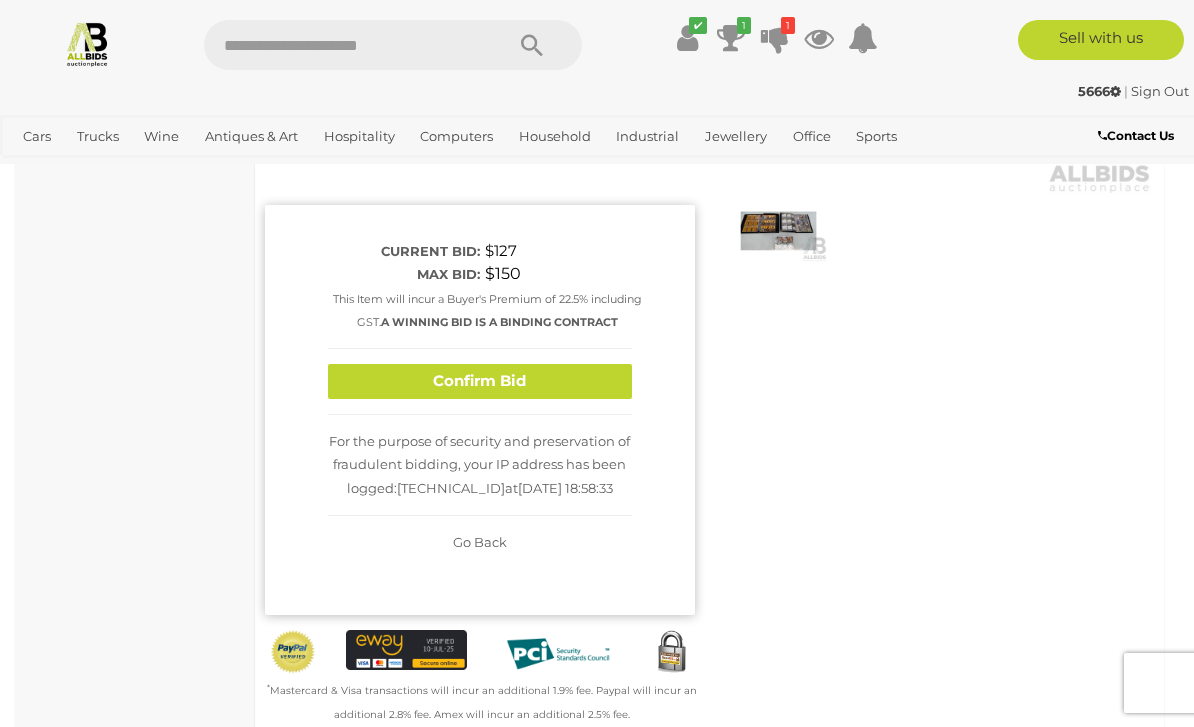 click on "Confirm Bid" at bounding box center (480, 381) 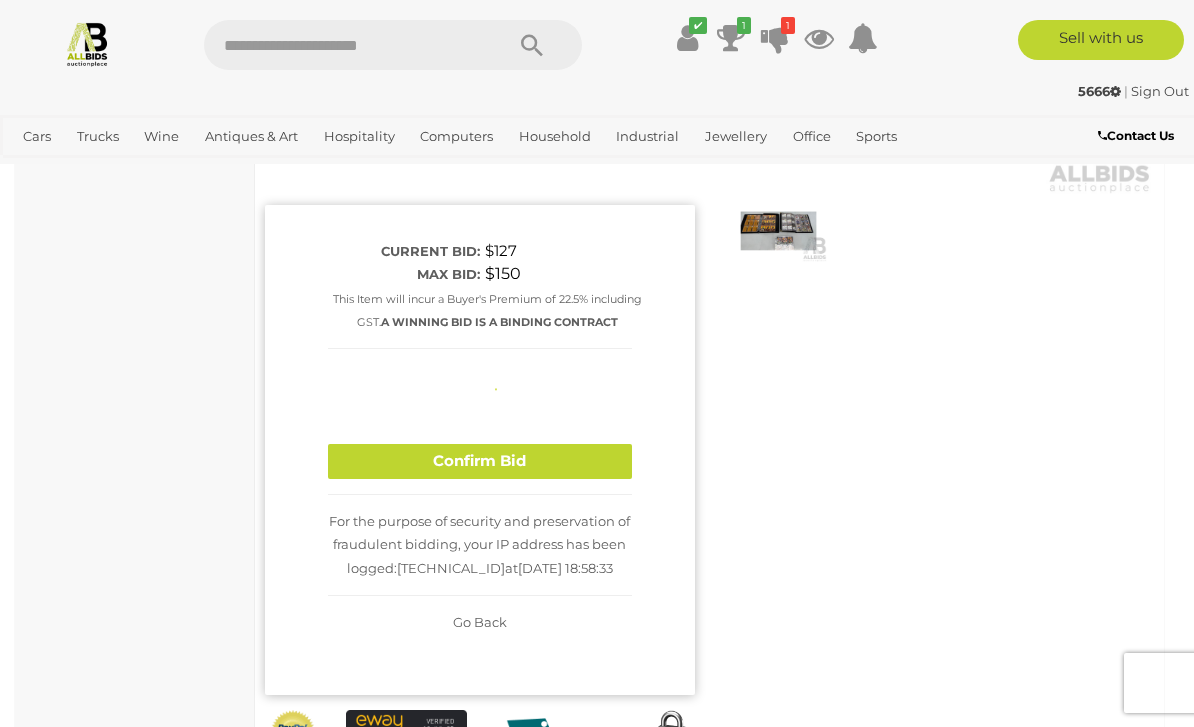 type 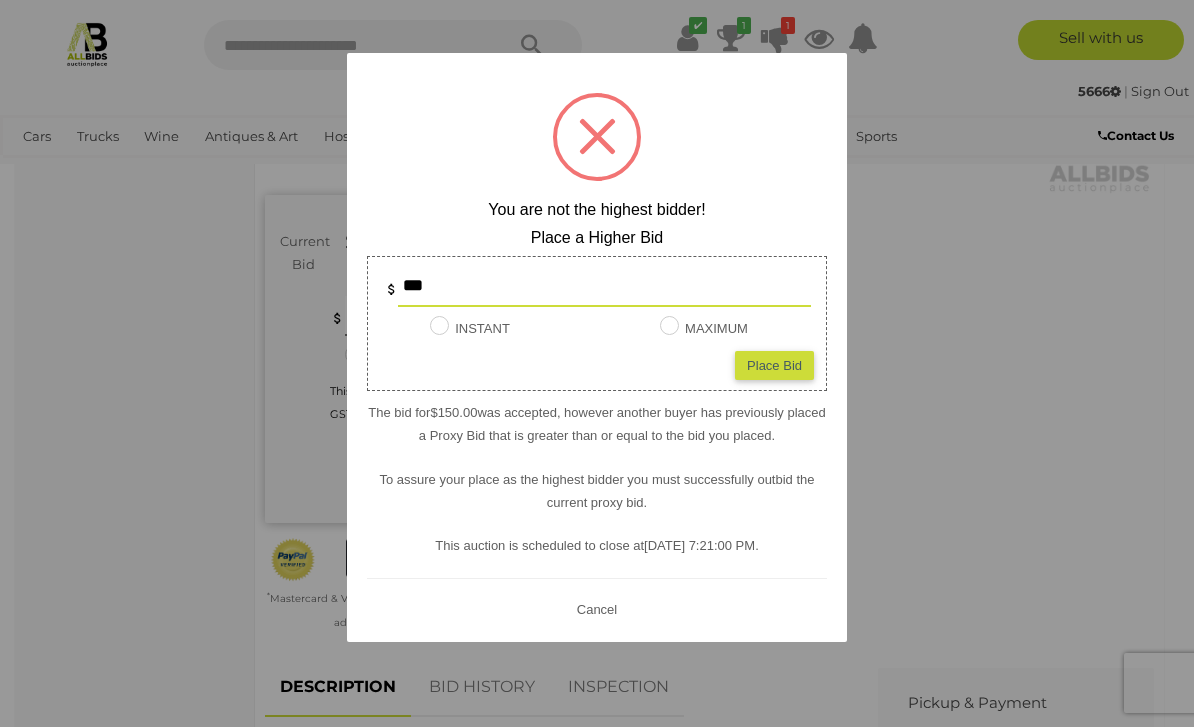 click at bounding box center (597, 363) 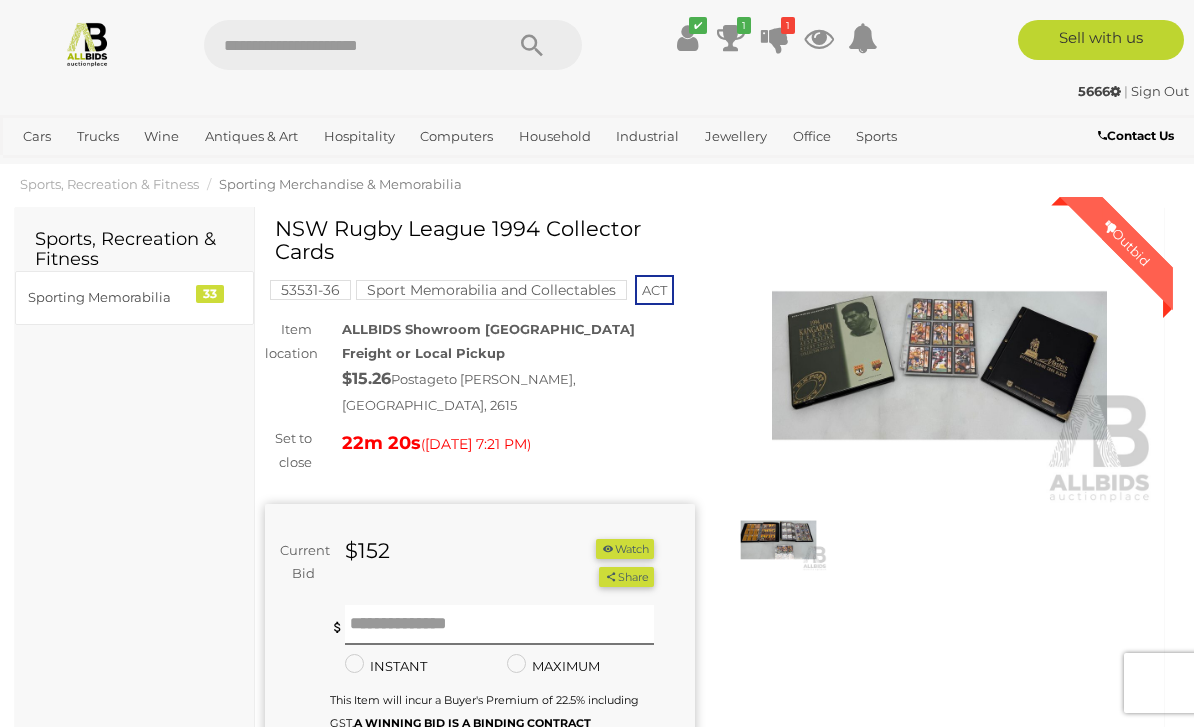 scroll, scrollTop: 29, scrollLeft: 0, axis: vertical 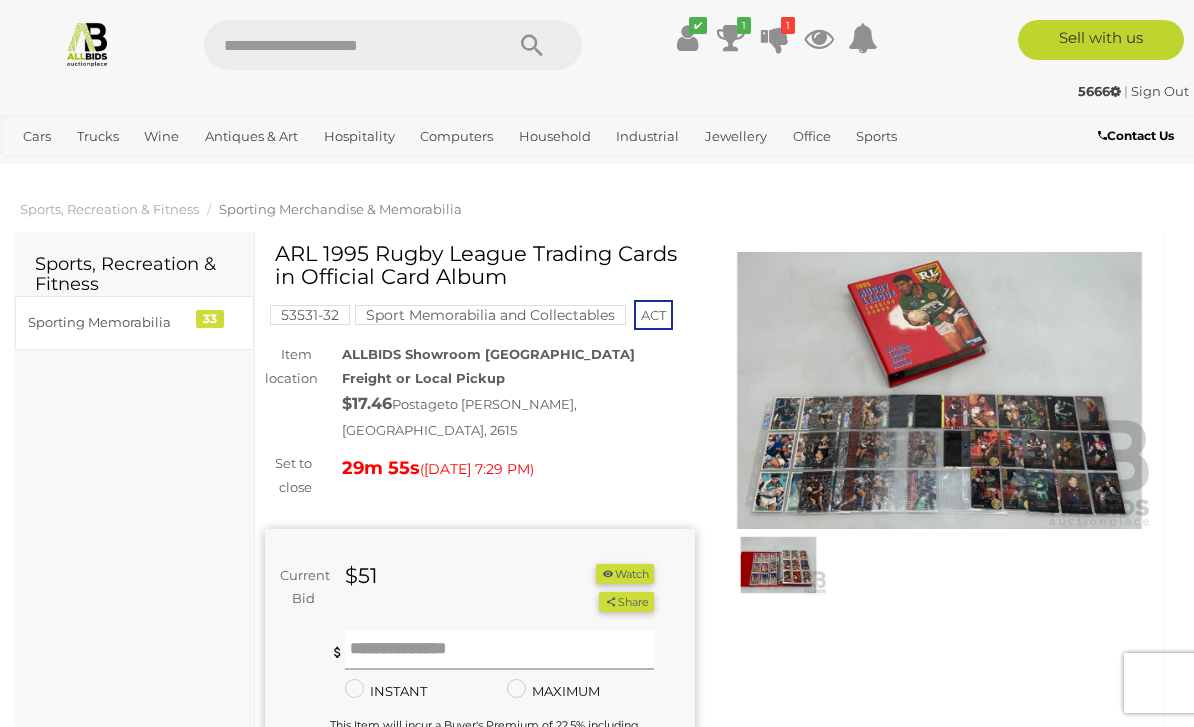 click at bounding box center [500, 650] 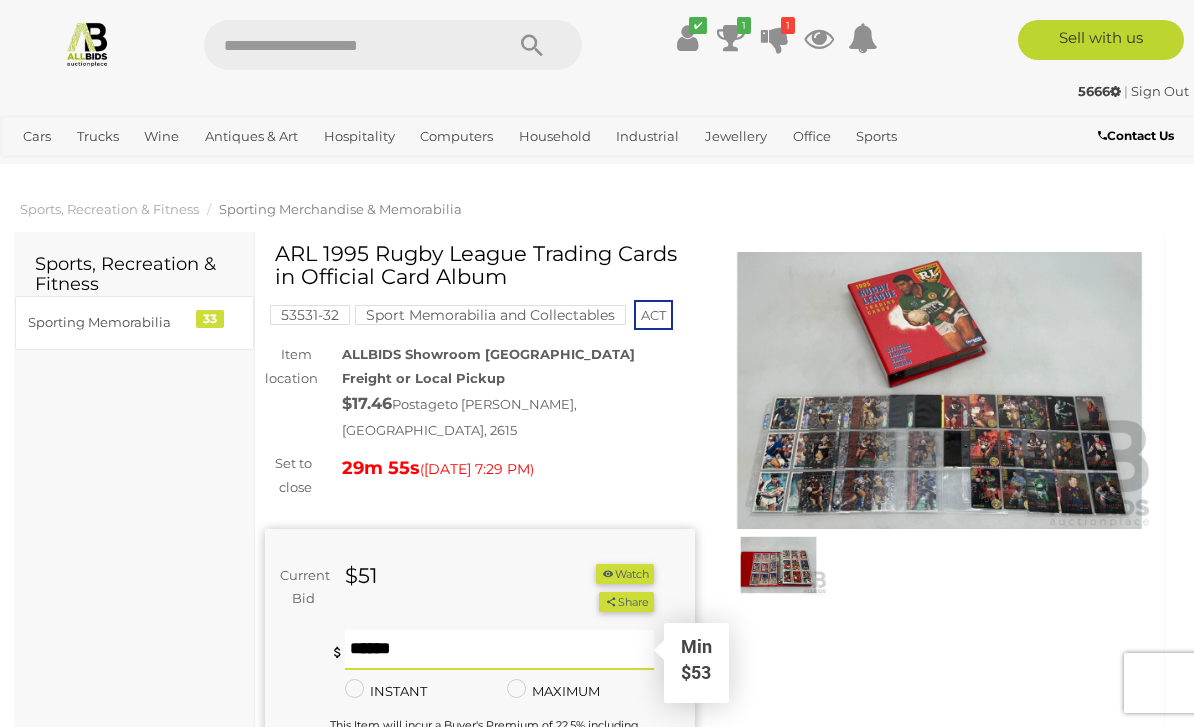 scroll, scrollTop: 43, scrollLeft: 0, axis: vertical 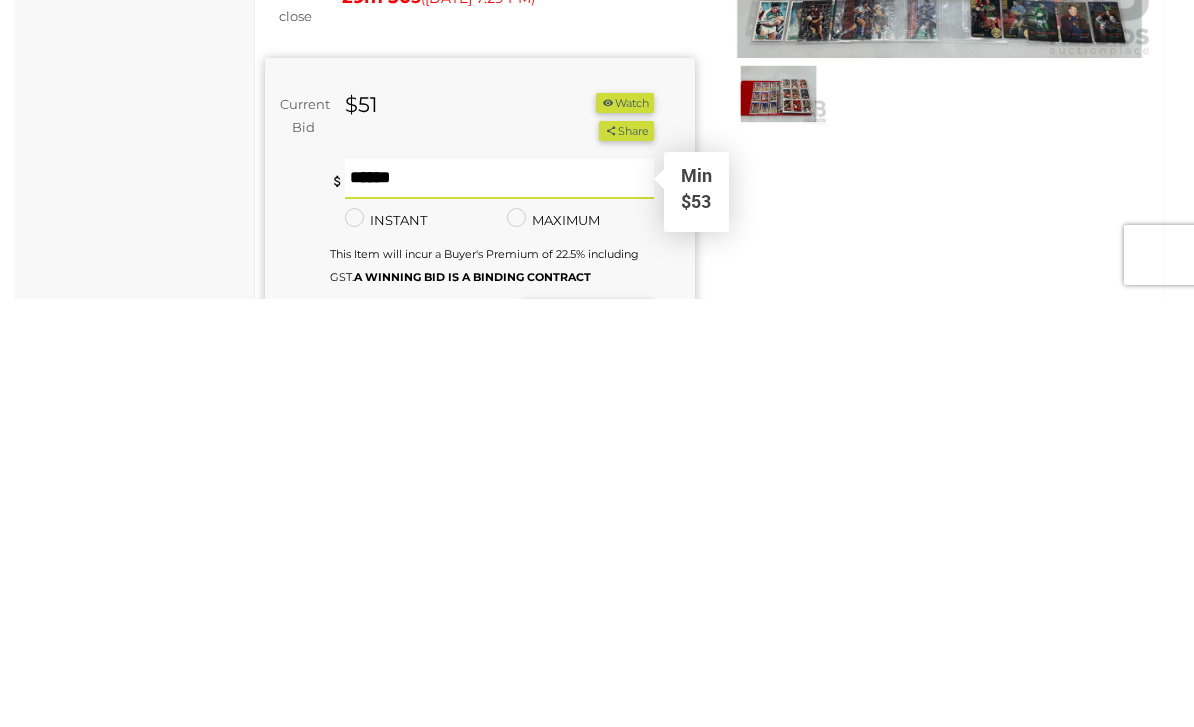 type on "**" 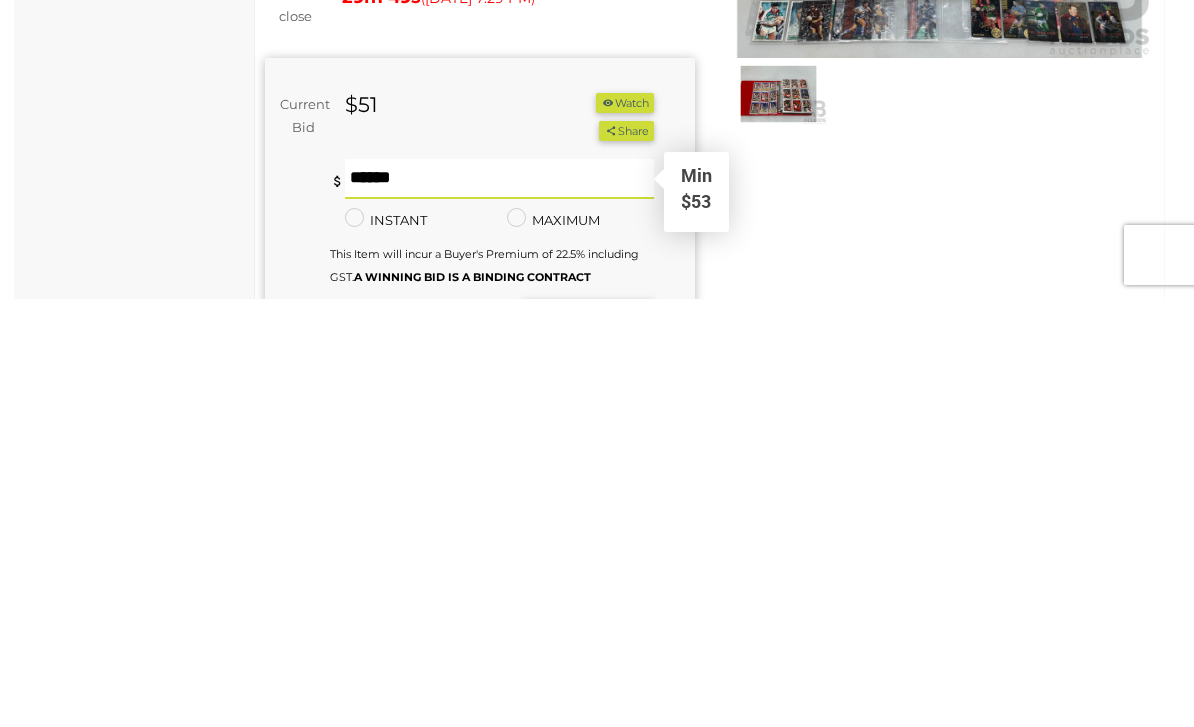 click on "BID NOW" at bounding box center (588, 750) 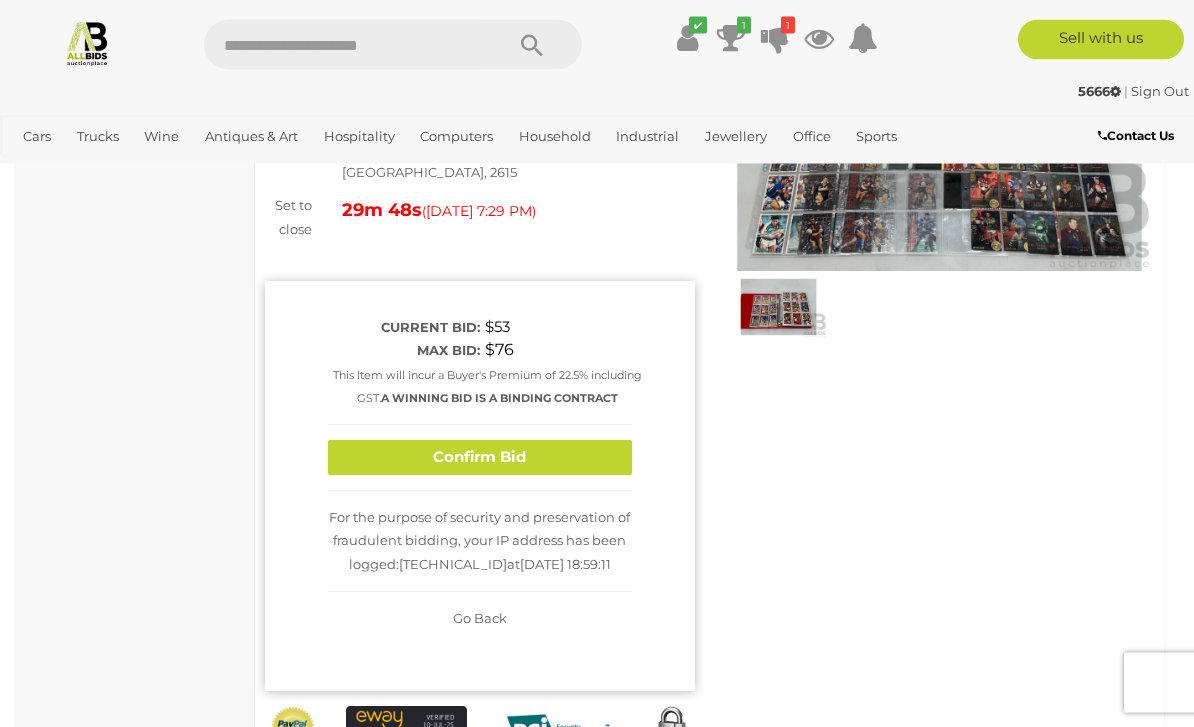 scroll, scrollTop: 243, scrollLeft: 0, axis: vertical 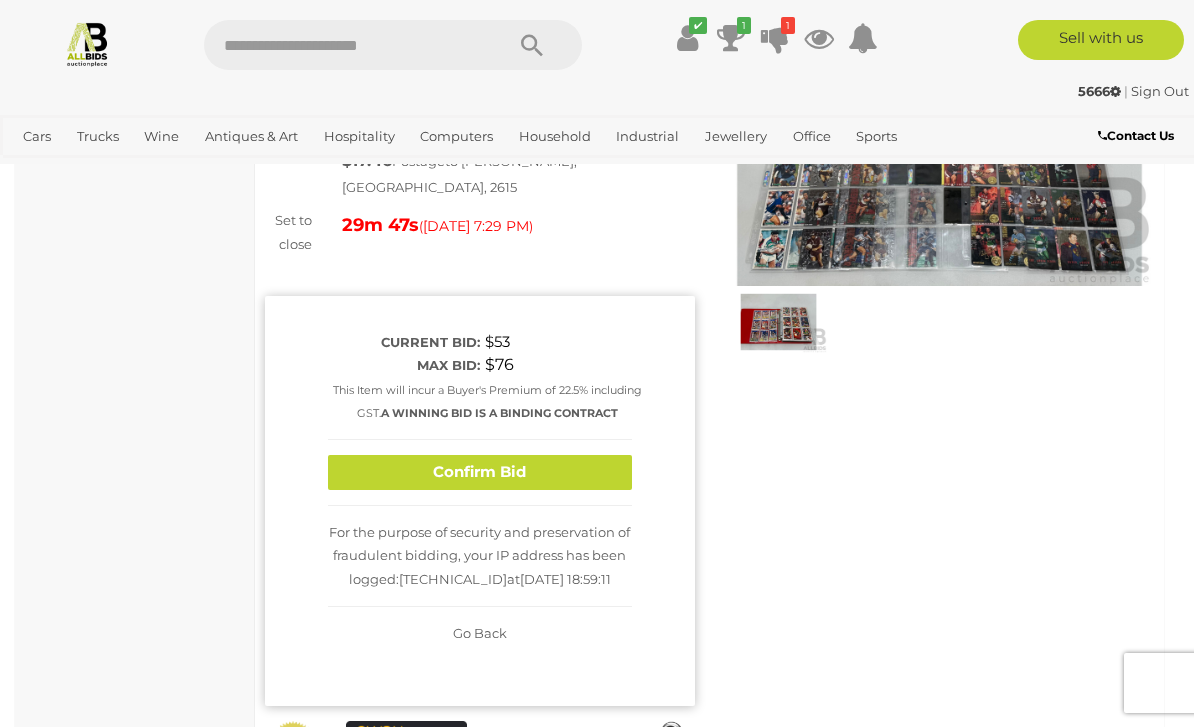 click on "Confirm Bid" at bounding box center [480, 472] 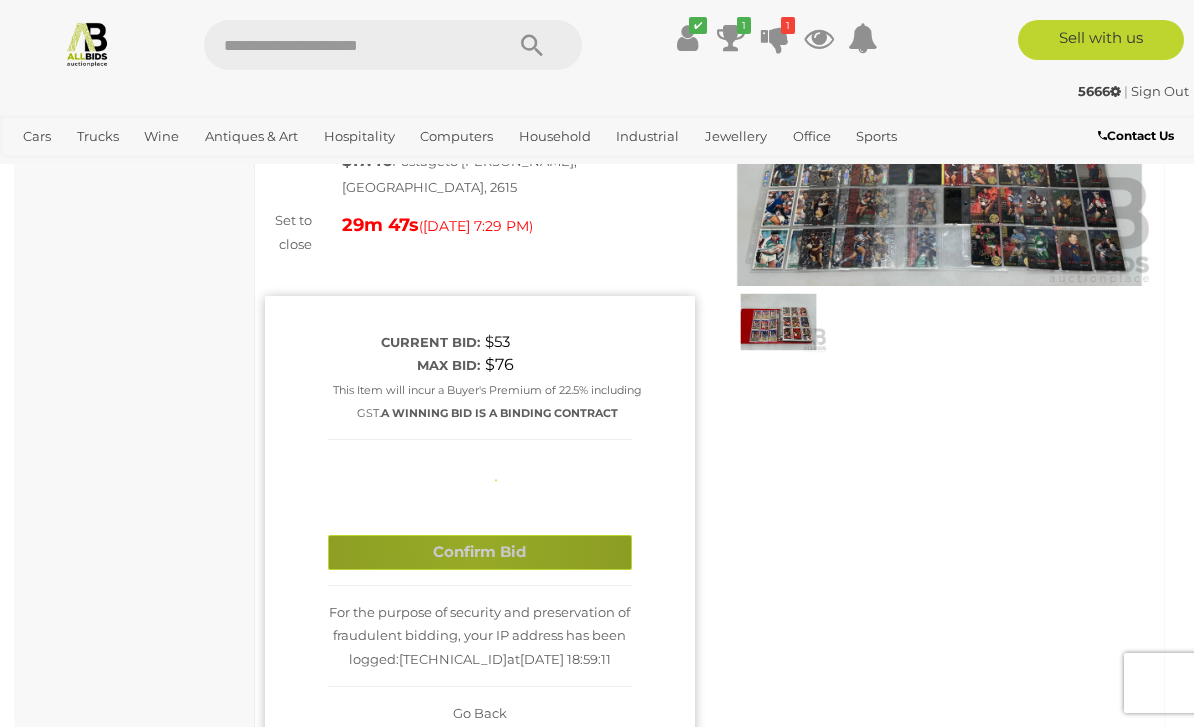 type 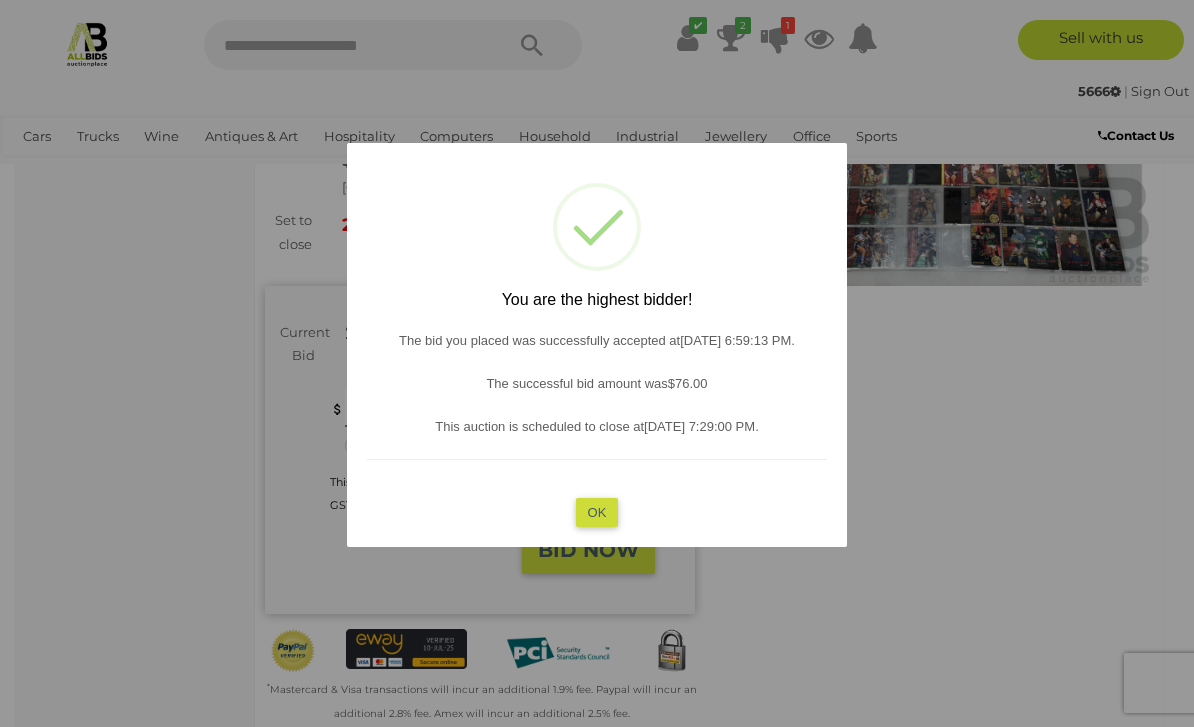 click on "OK" at bounding box center [597, 511] 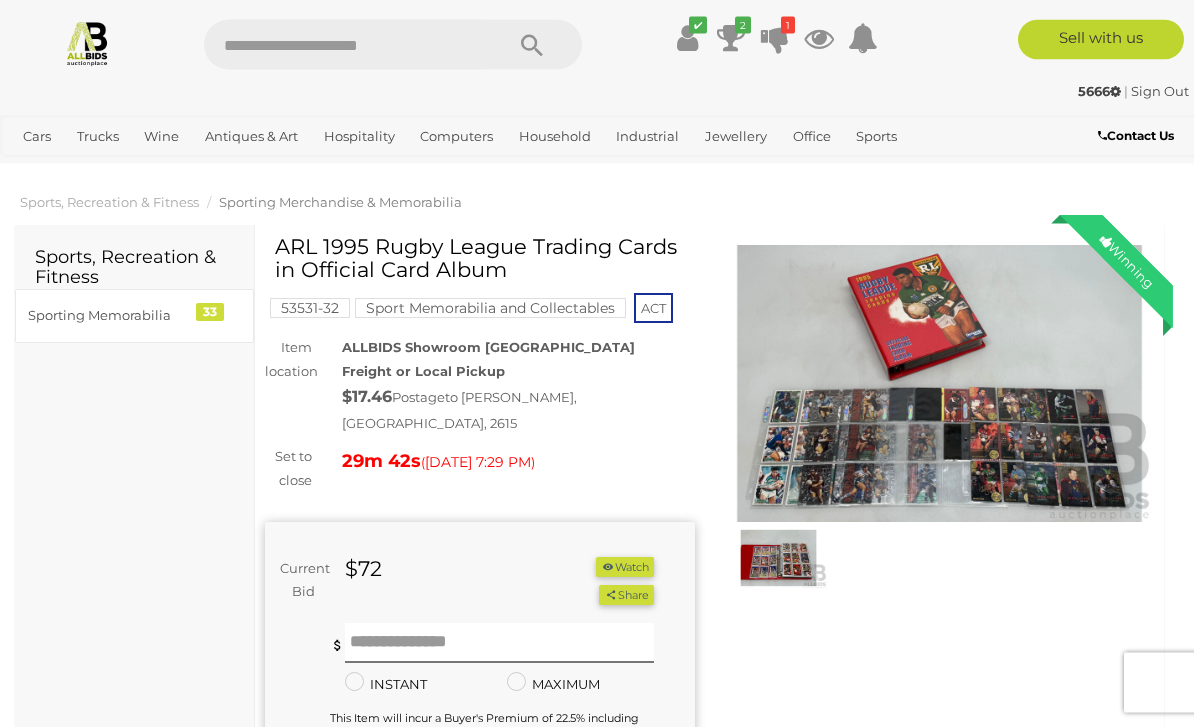 scroll, scrollTop: 0, scrollLeft: 0, axis: both 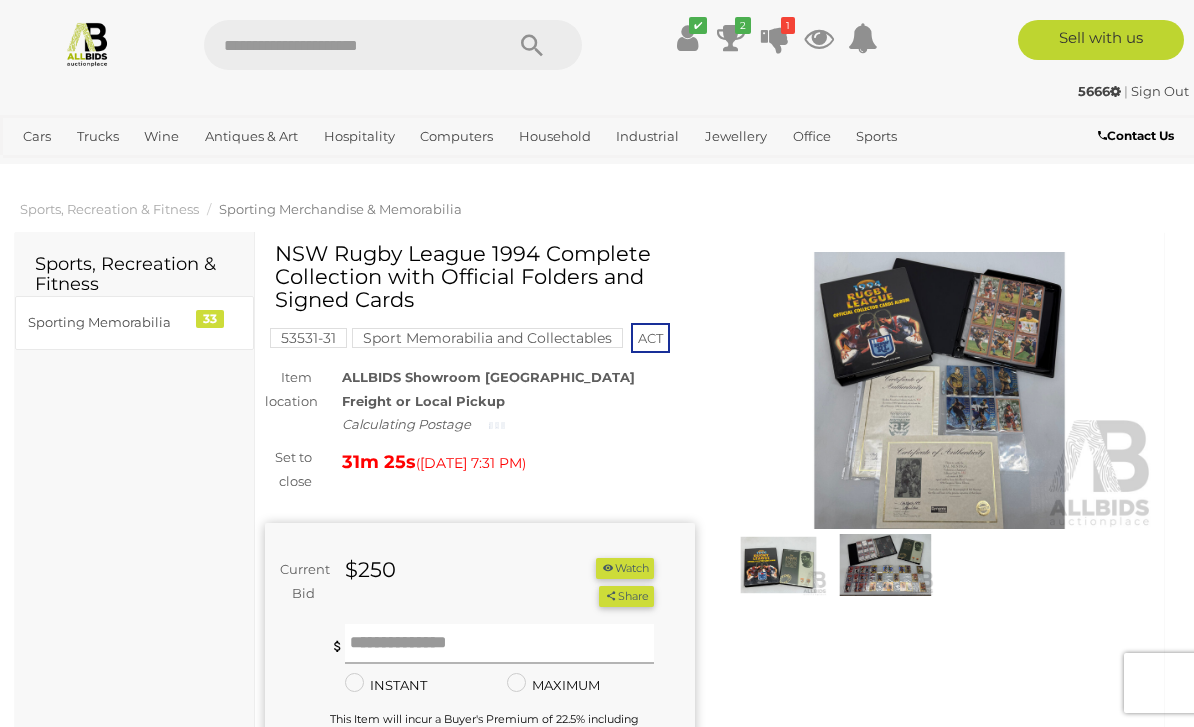 click at bounding box center (500, 644) 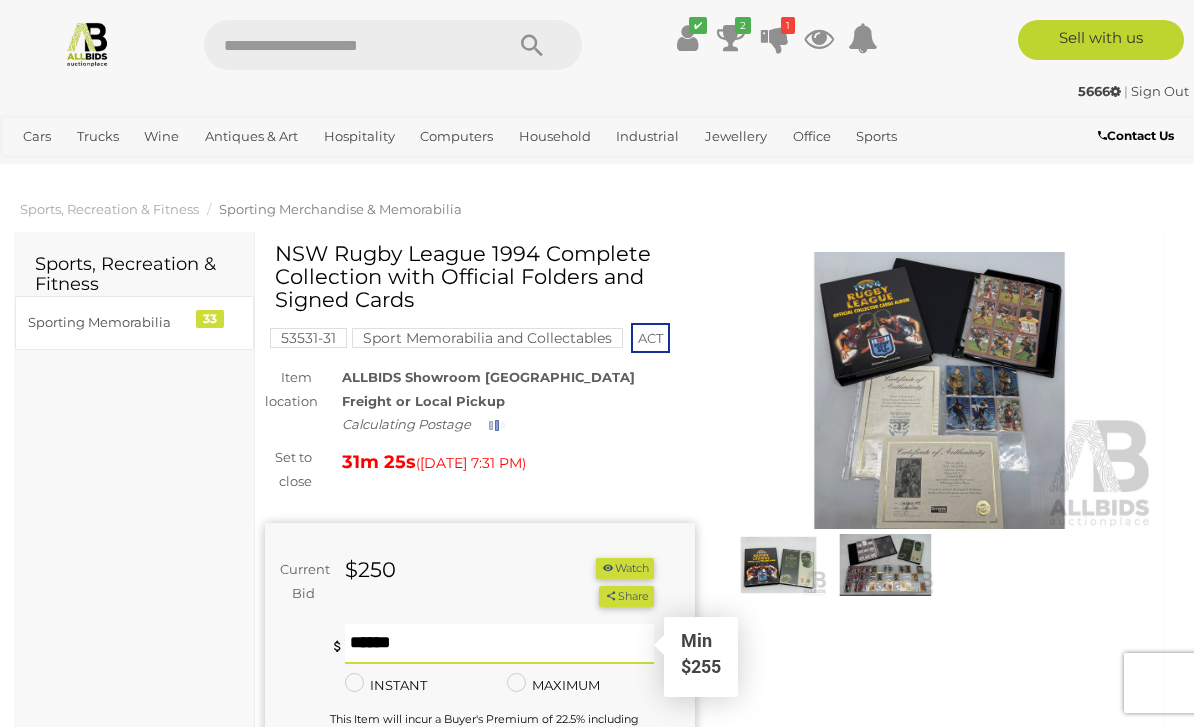 scroll, scrollTop: 61, scrollLeft: 0, axis: vertical 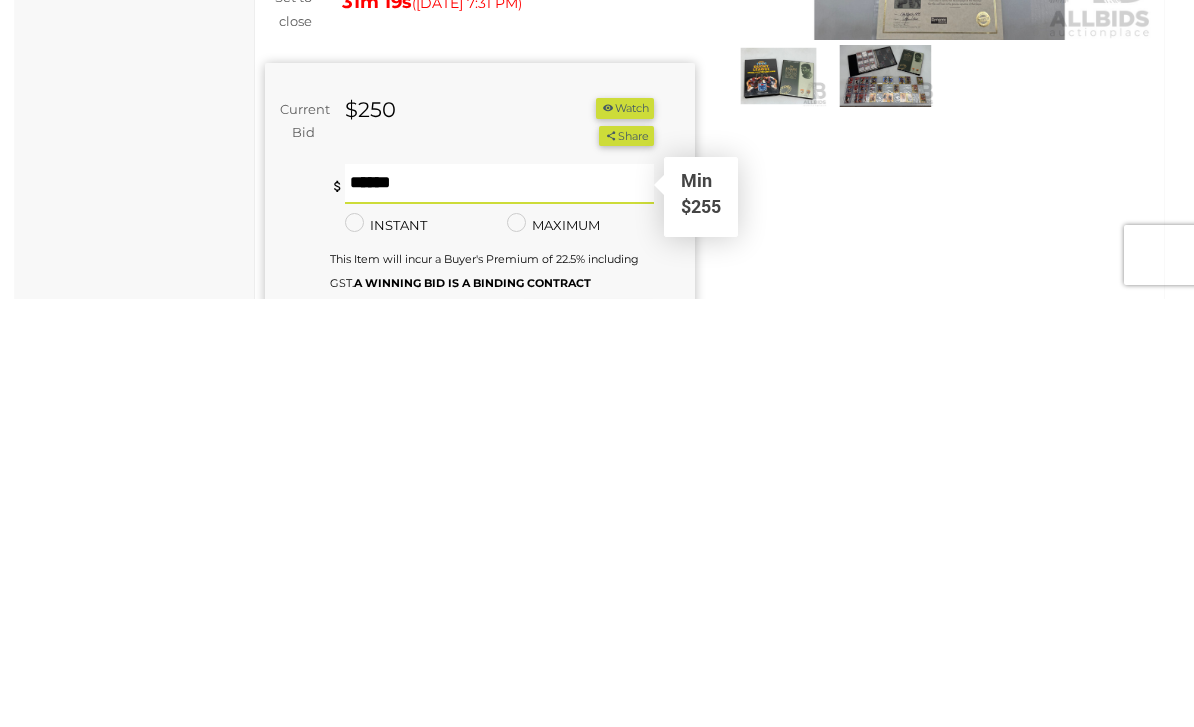 type on "***" 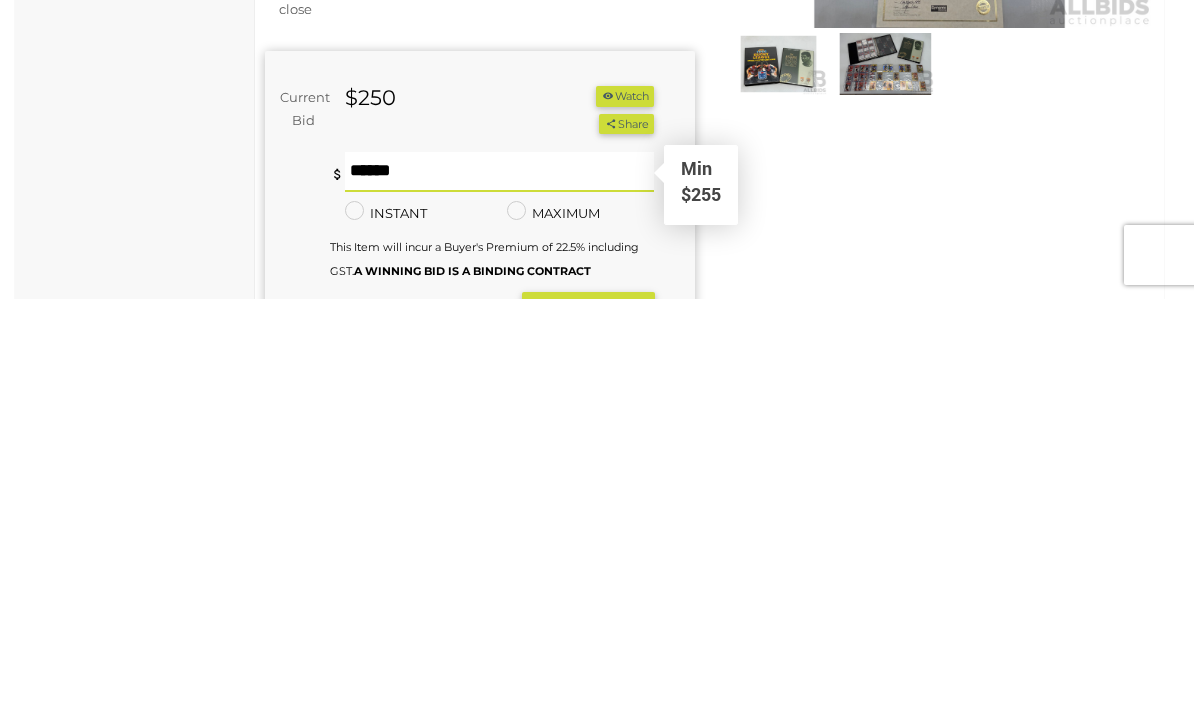 click on "BID NOW" at bounding box center (588, 743) 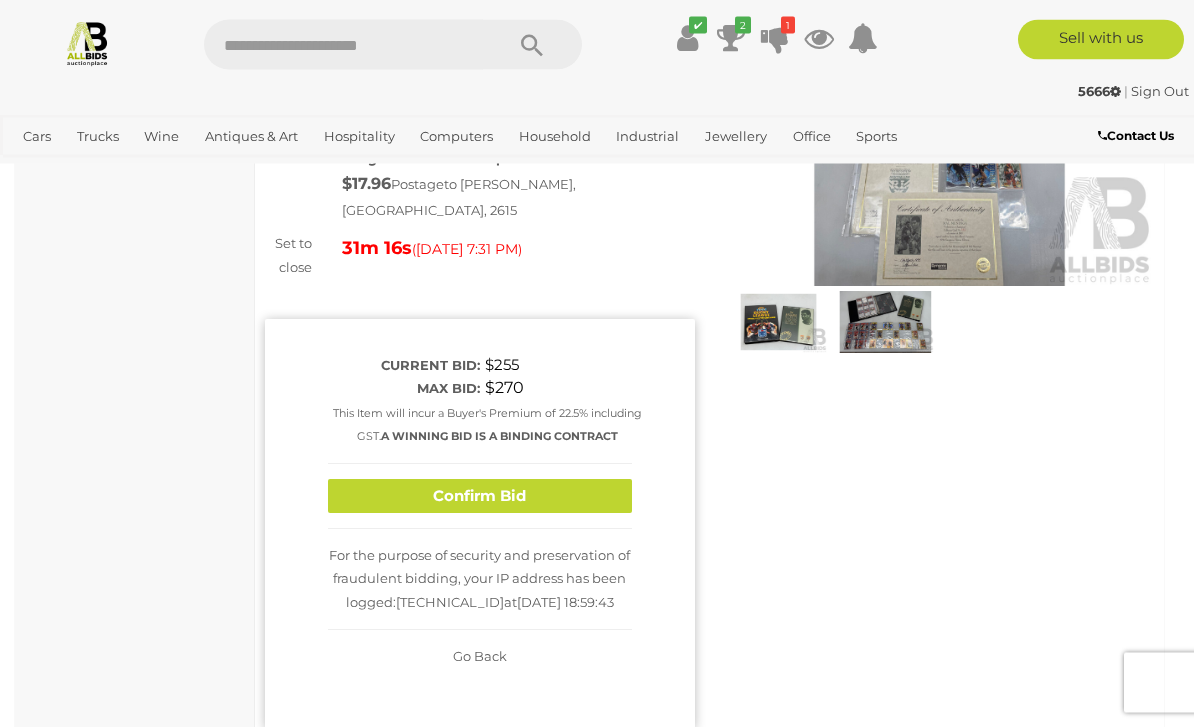 click on "Confirm Bid" at bounding box center (480, 497) 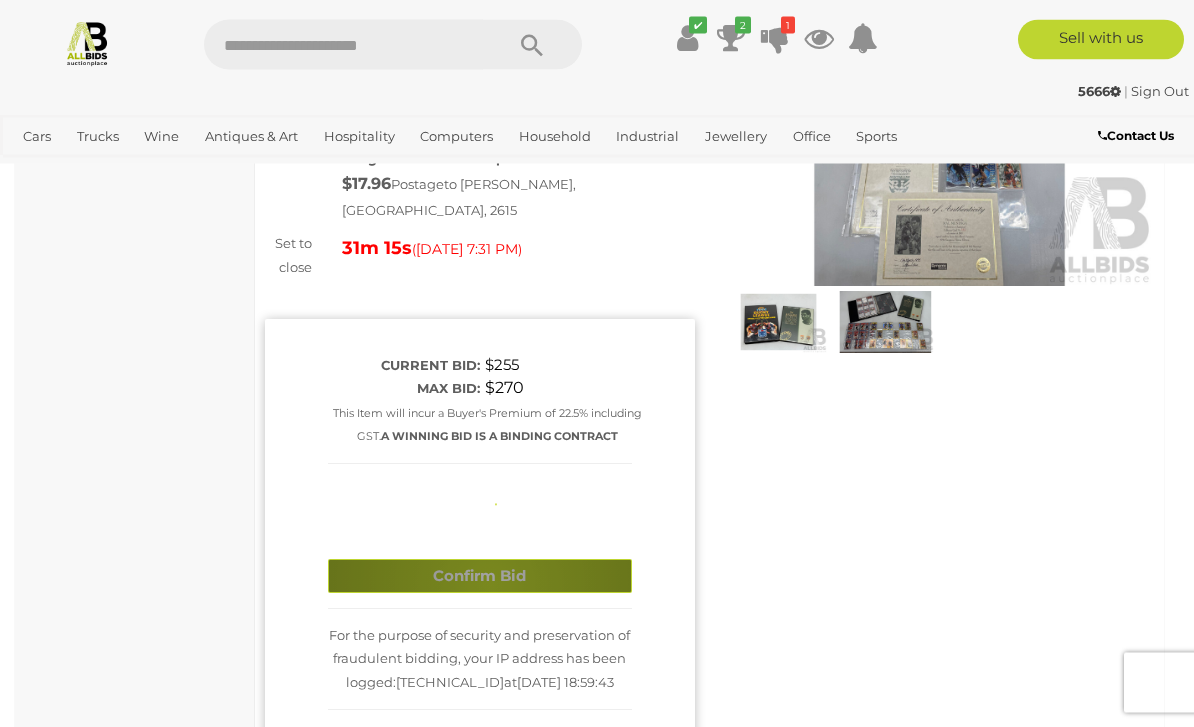 scroll, scrollTop: 243, scrollLeft: 0, axis: vertical 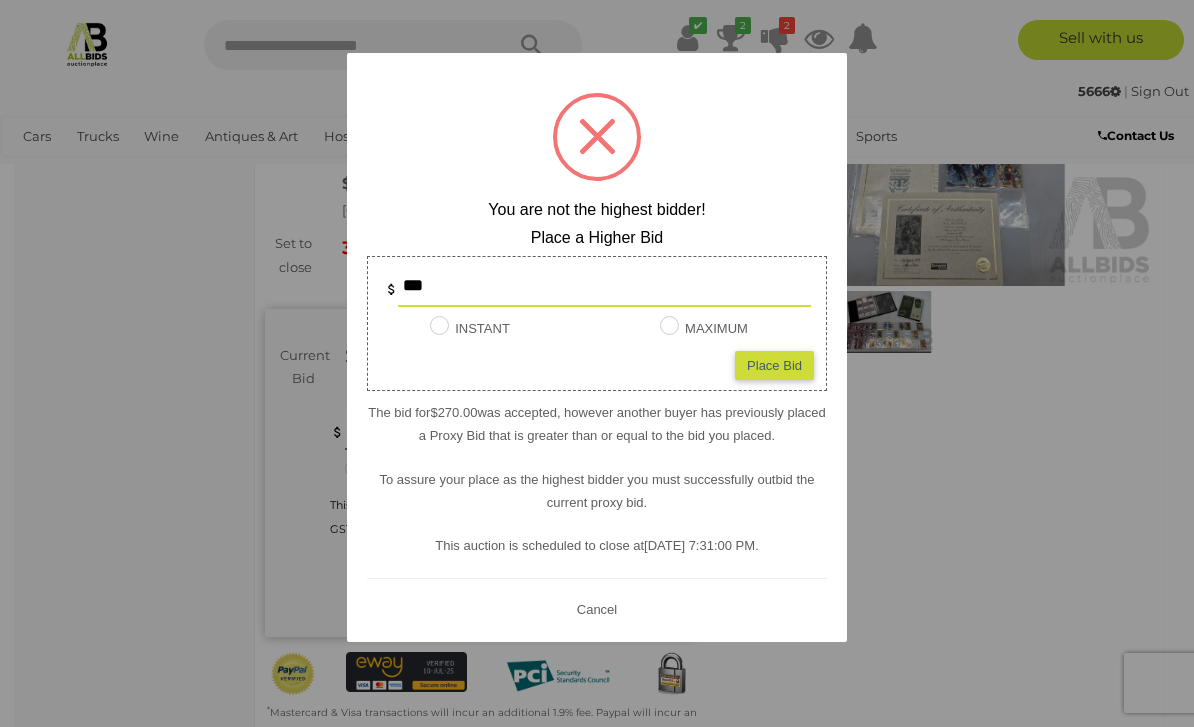 click on "Place Bid" at bounding box center (774, 364) 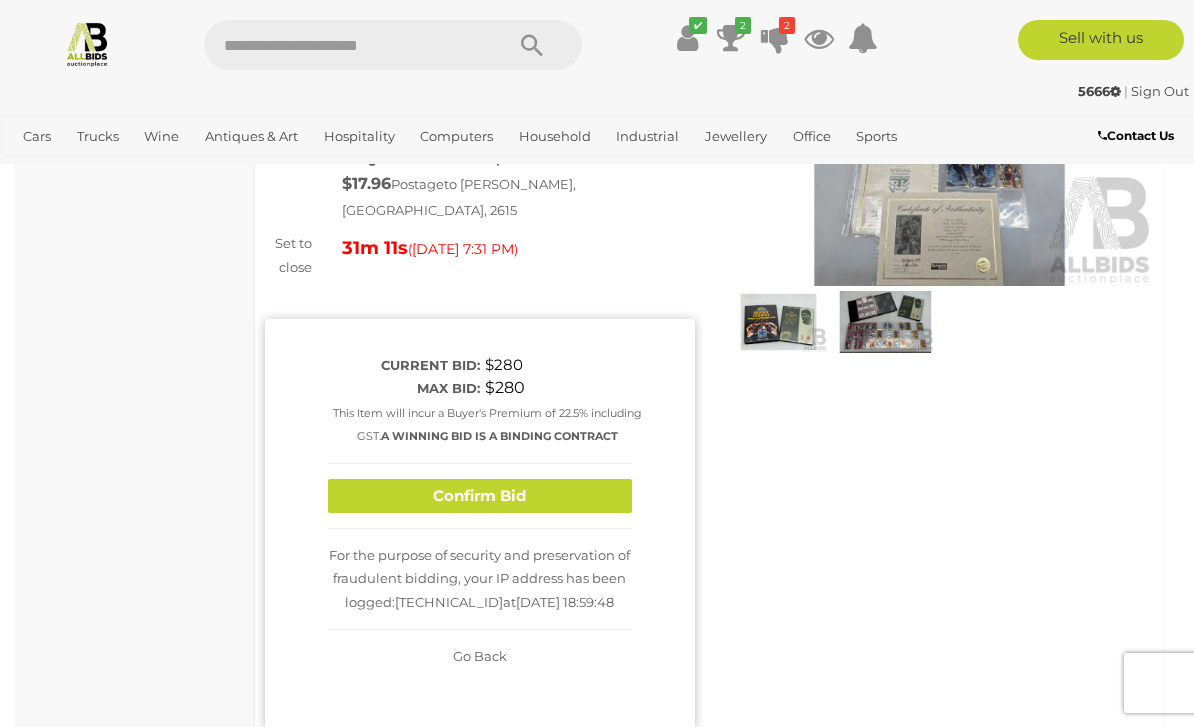click on "Confirm Bid" at bounding box center [480, 496] 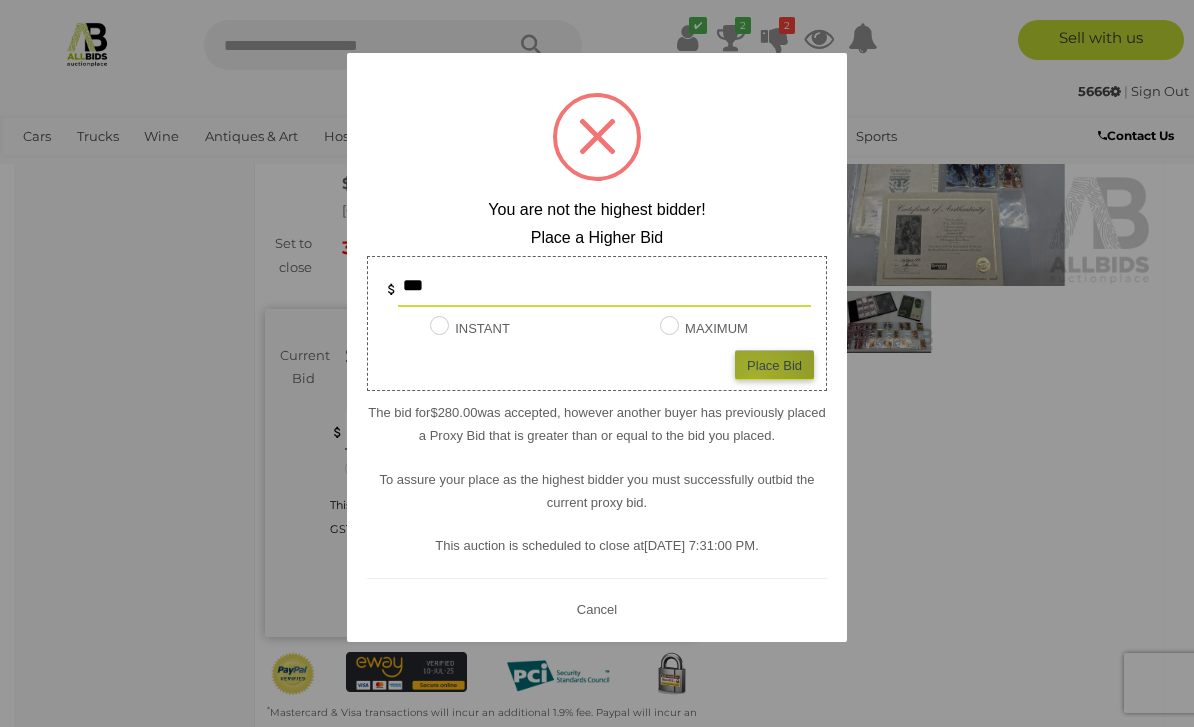 click on "Place Bid" at bounding box center (774, 364) 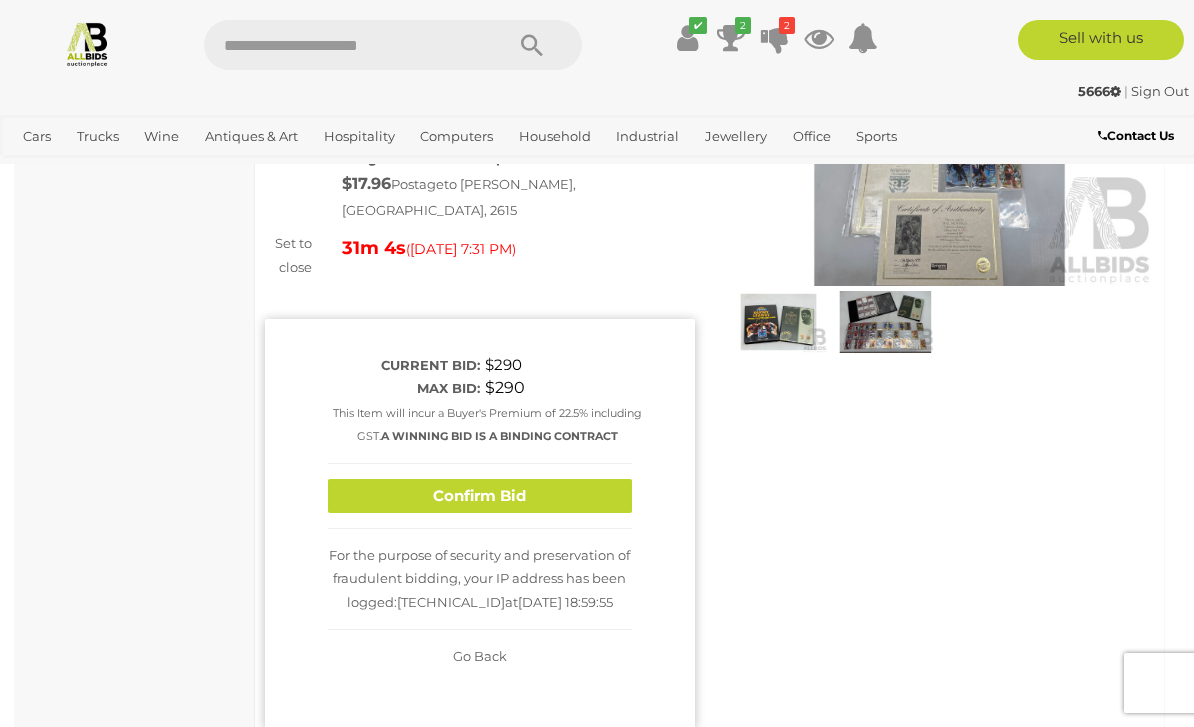 click on "Confirm Bid" at bounding box center [480, 496] 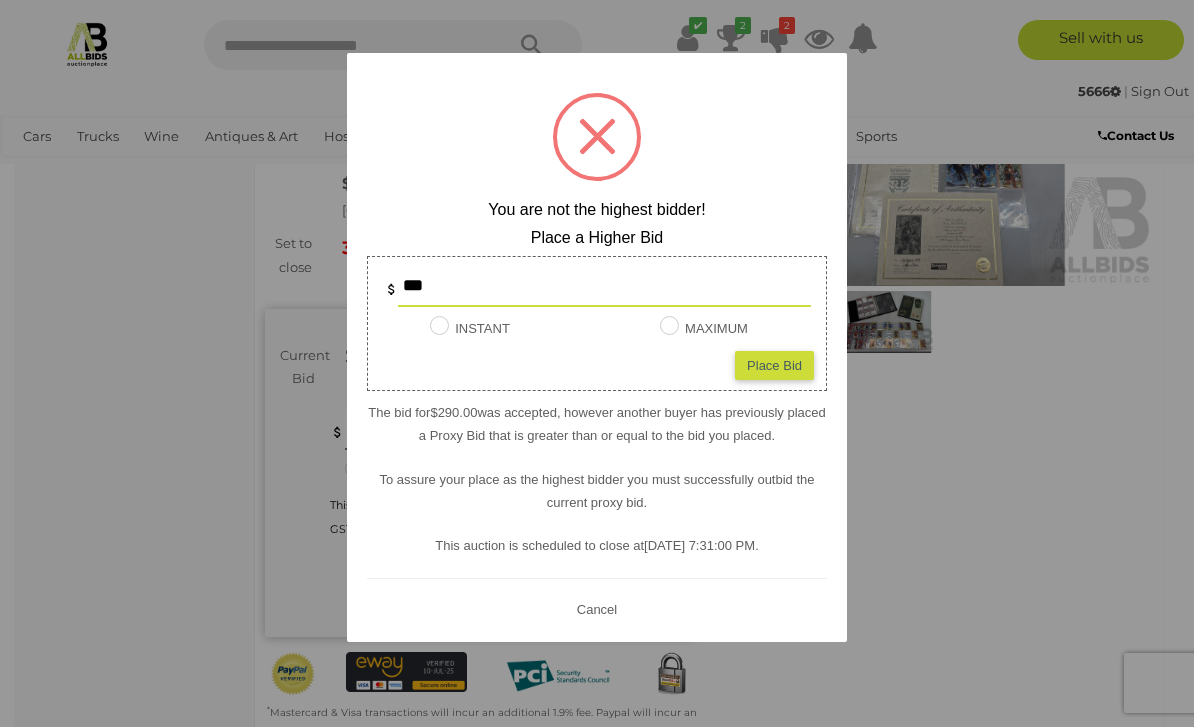 click at bounding box center [597, 363] 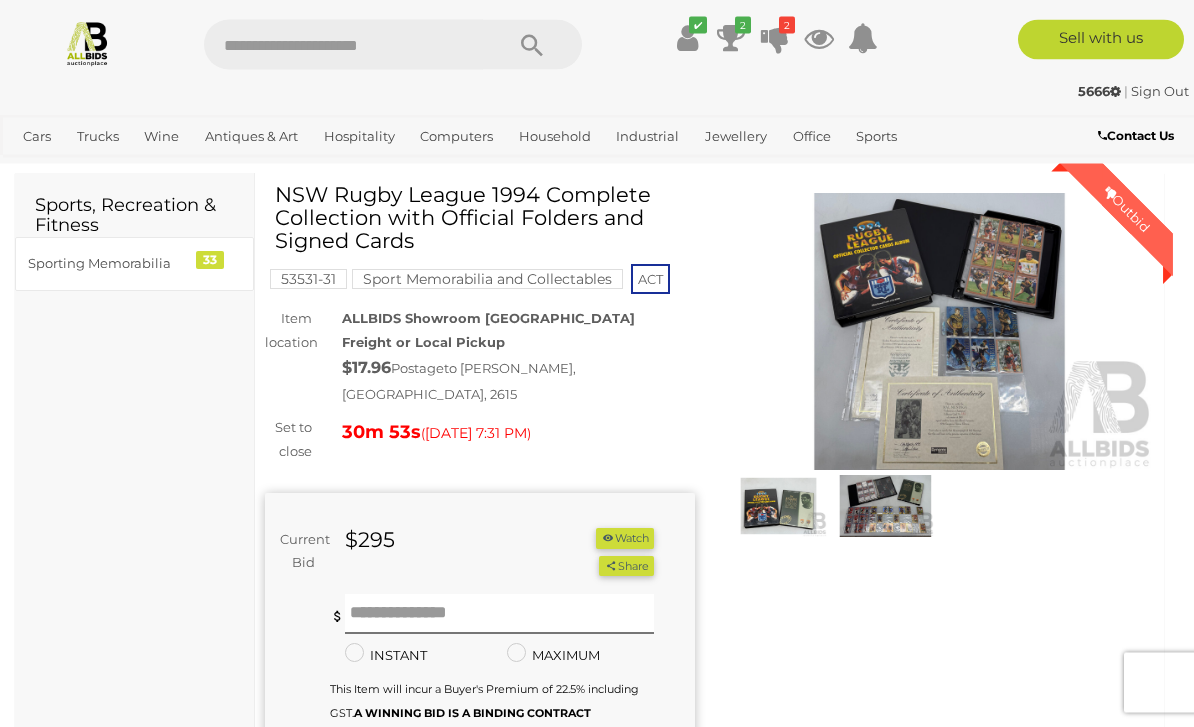 scroll, scrollTop: 59, scrollLeft: 0, axis: vertical 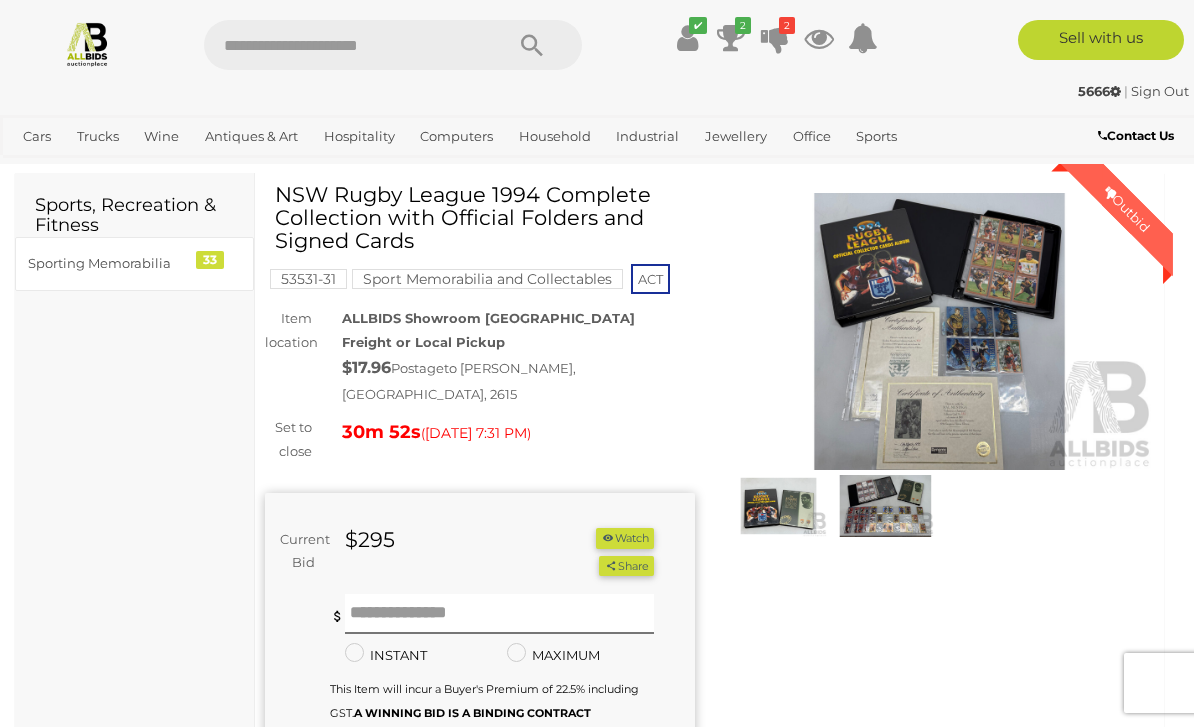 click on "BID NOW" at bounding box center (588, 757) 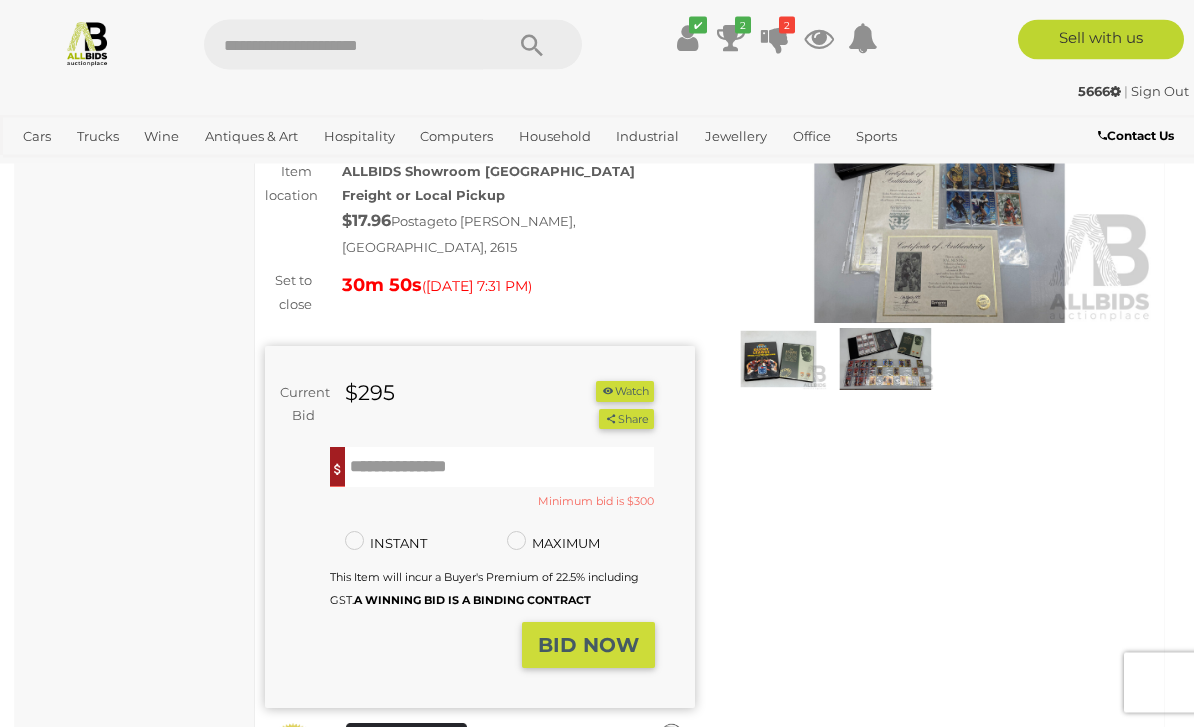 scroll, scrollTop: 205, scrollLeft: 0, axis: vertical 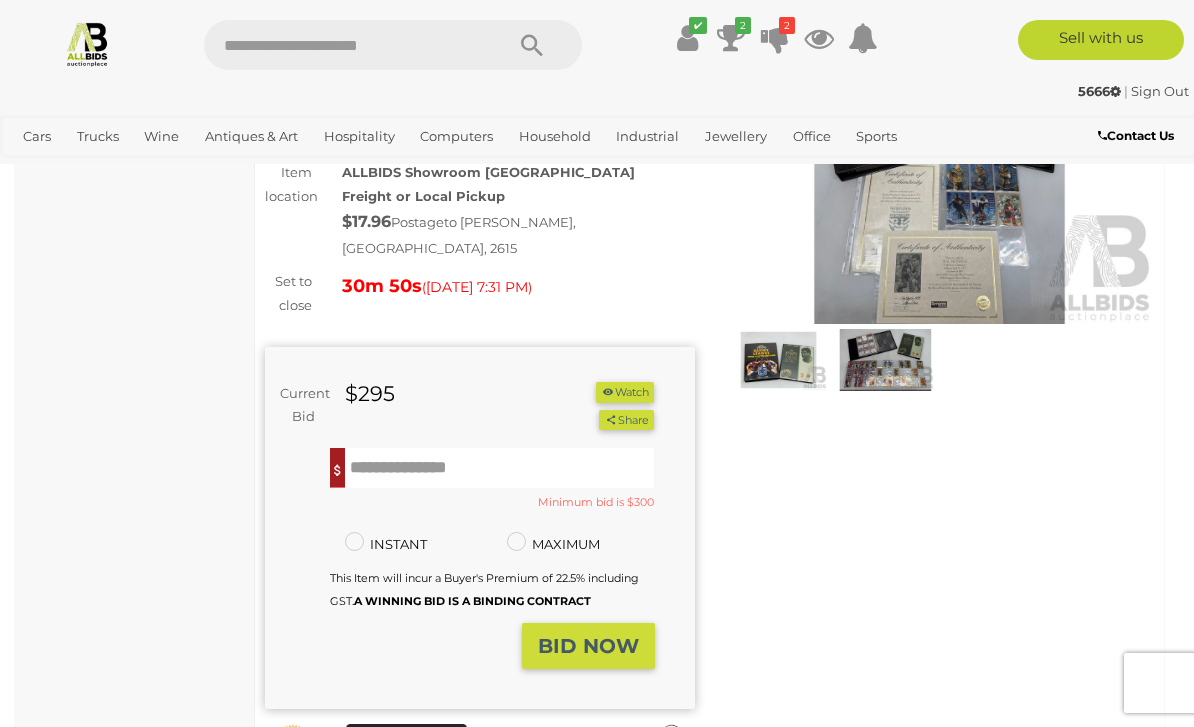 click at bounding box center (500, 468) 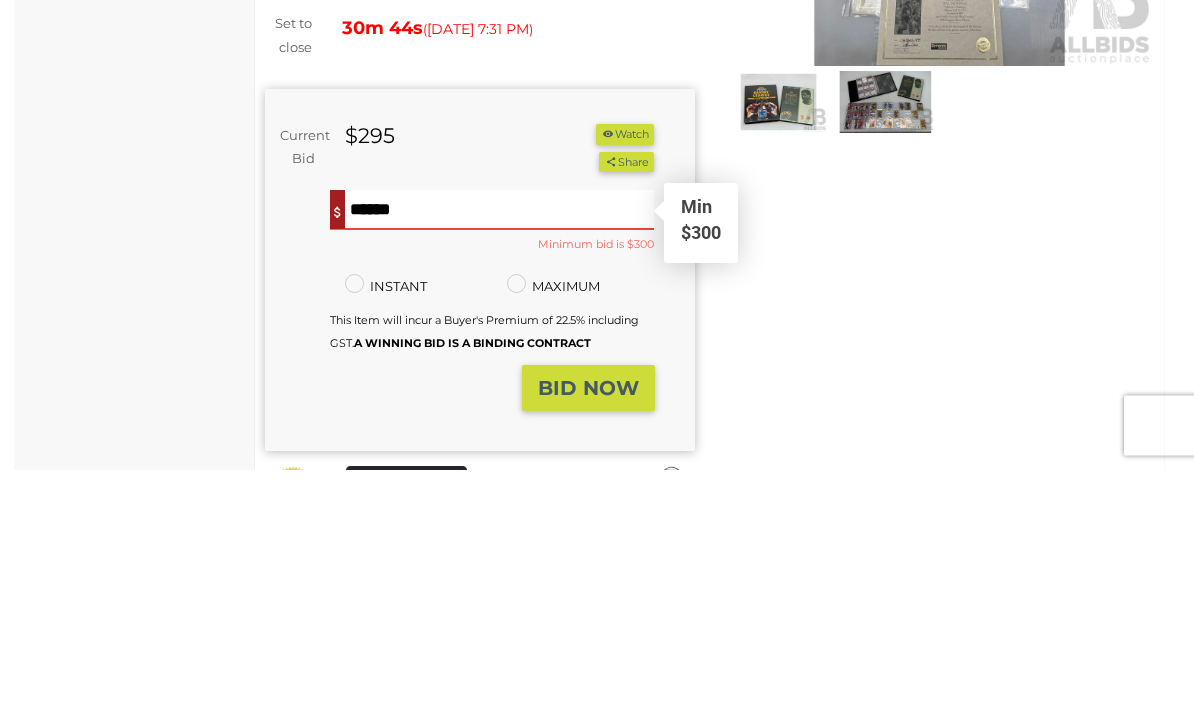 type on "***" 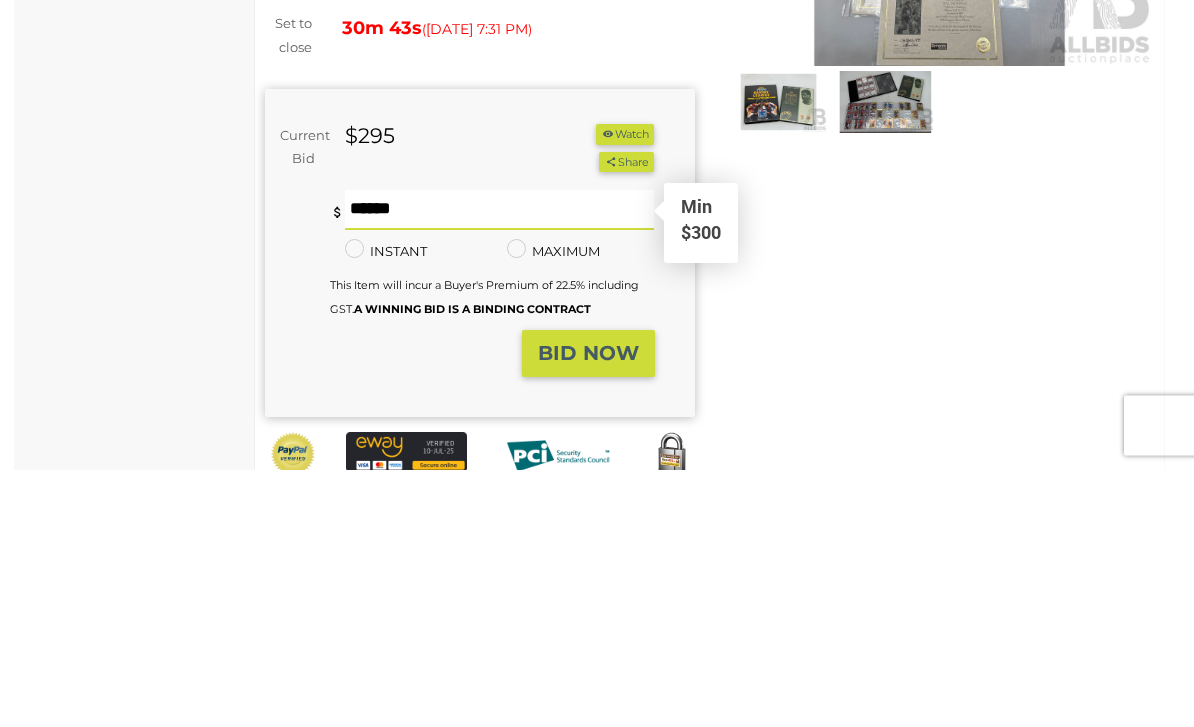 click on "BID NOW" at bounding box center [588, 611] 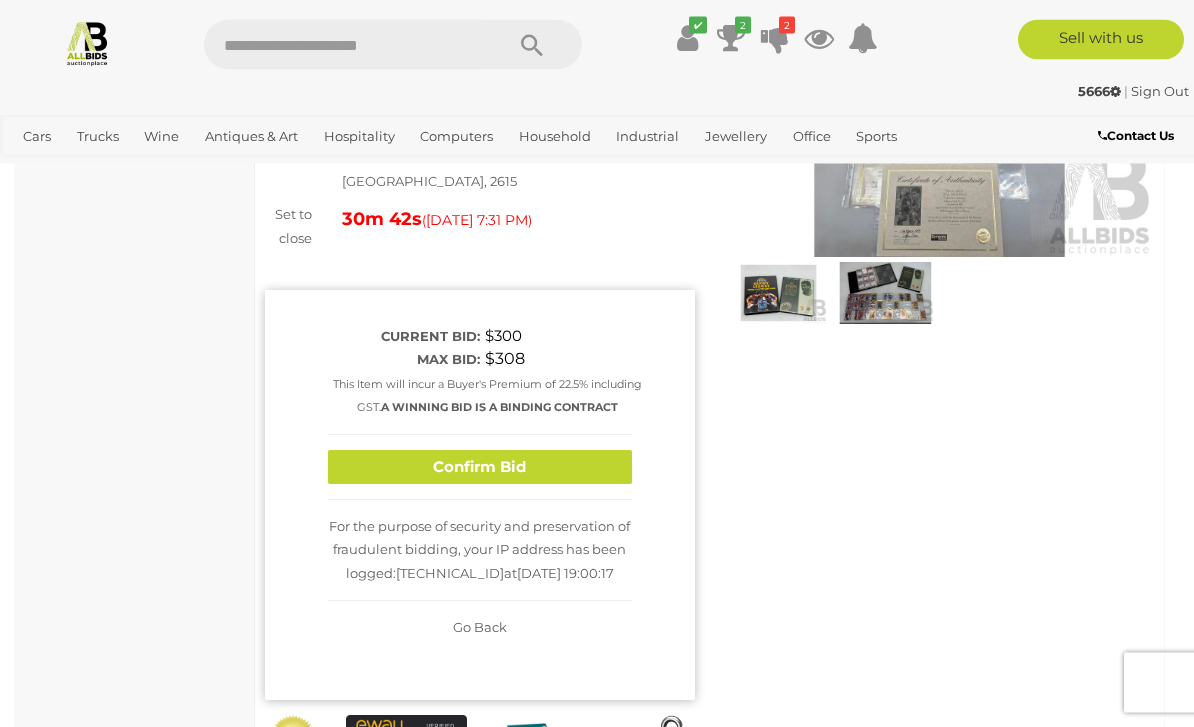scroll, scrollTop: 270, scrollLeft: 0, axis: vertical 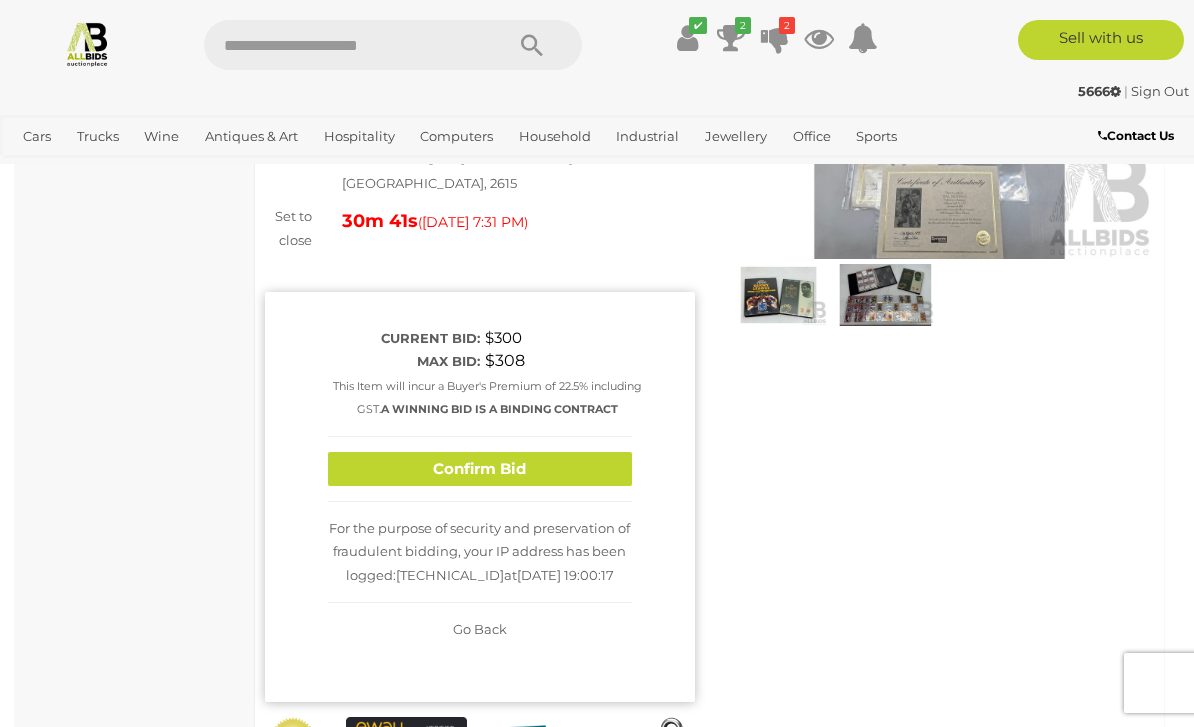 click on "Confirm Bid" at bounding box center (480, 469) 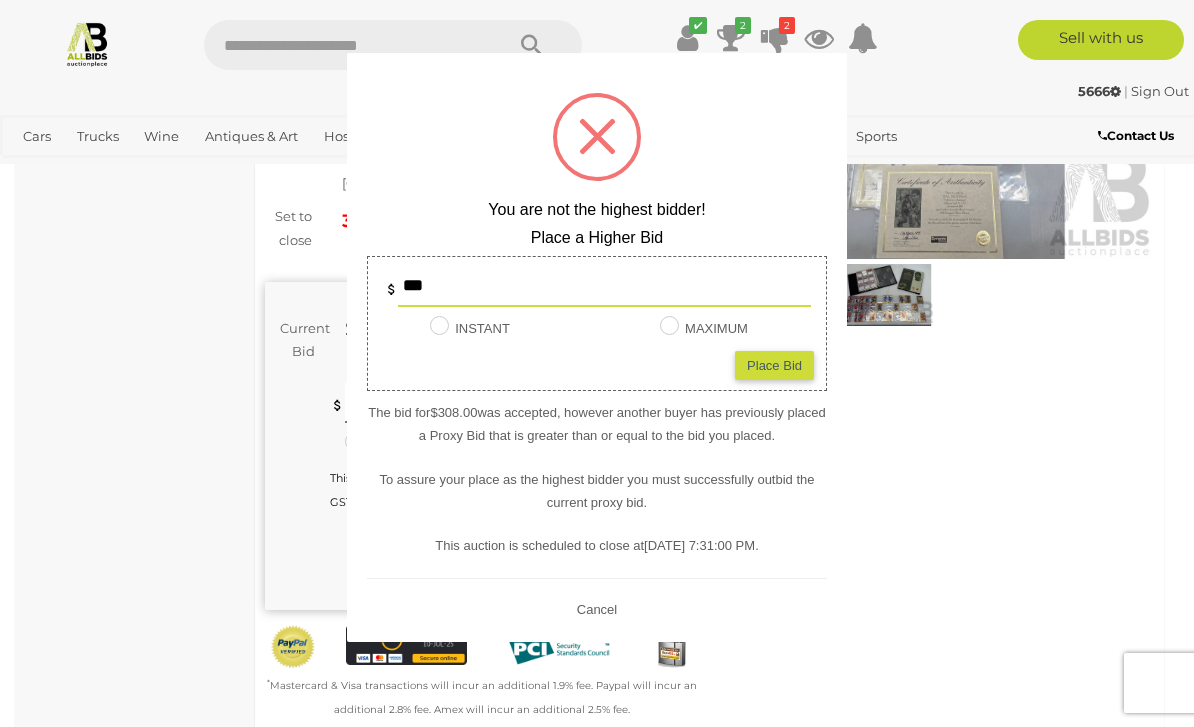 type 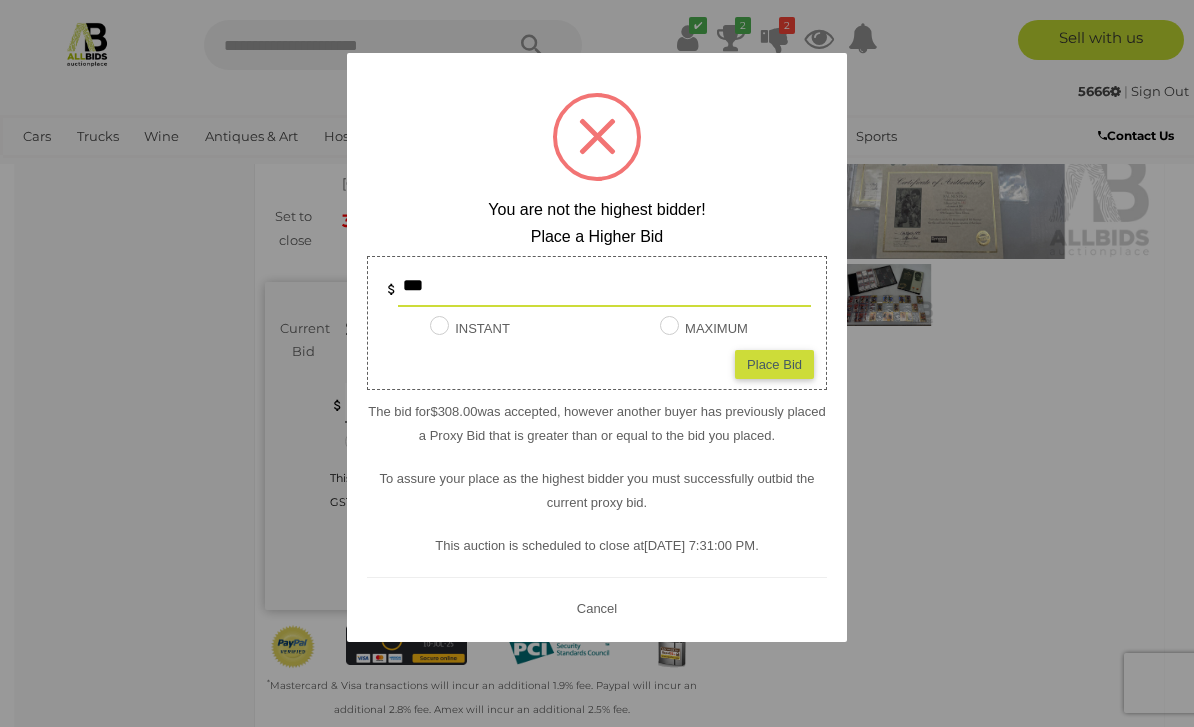 click at bounding box center (597, 363) 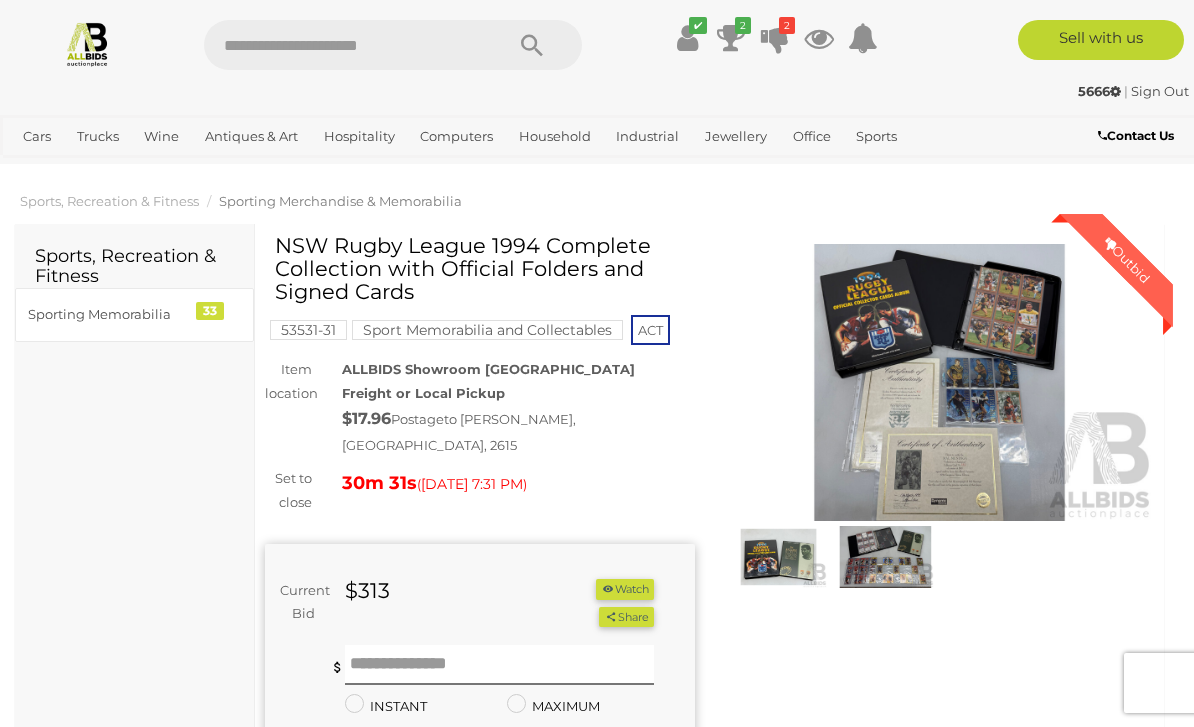 scroll, scrollTop: 0, scrollLeft: 0, axis: both 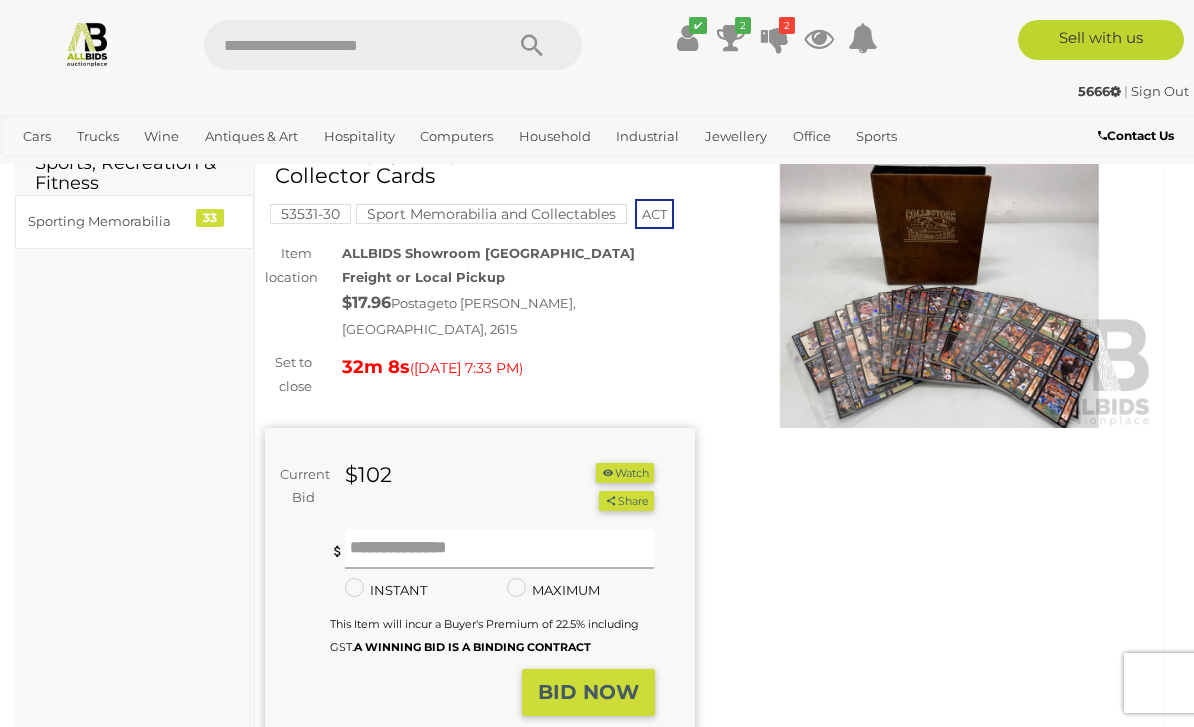 click at bounding box center [500, 549] 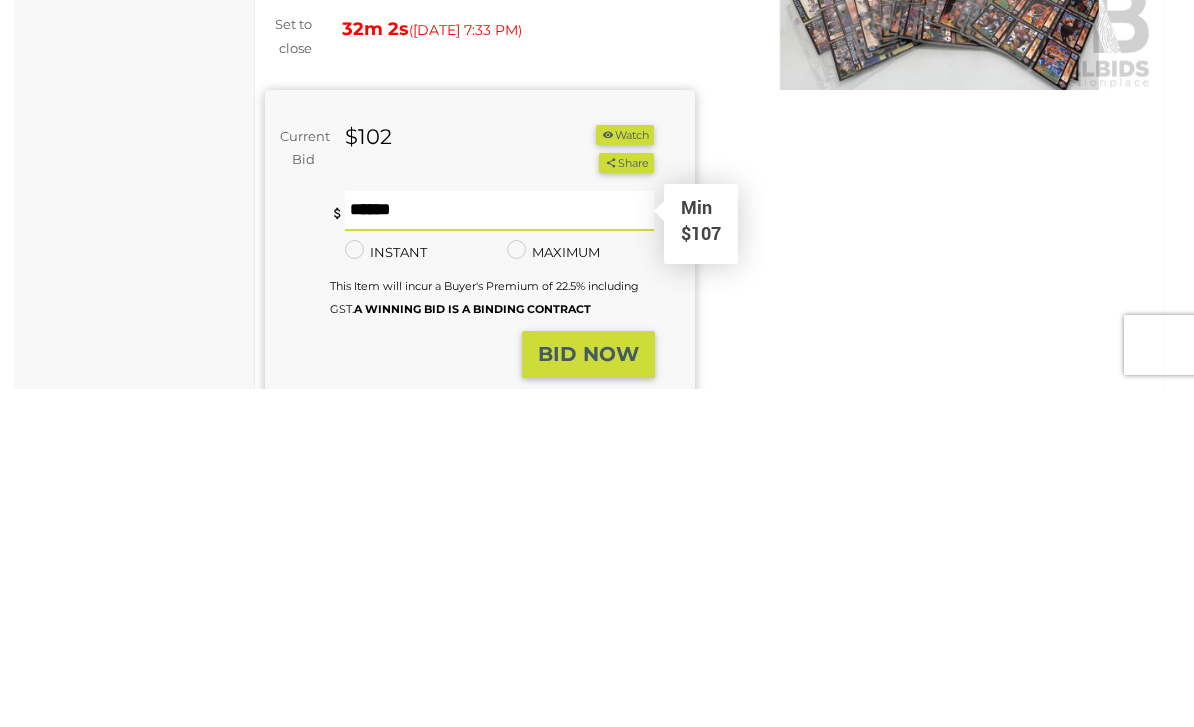 type on "***" 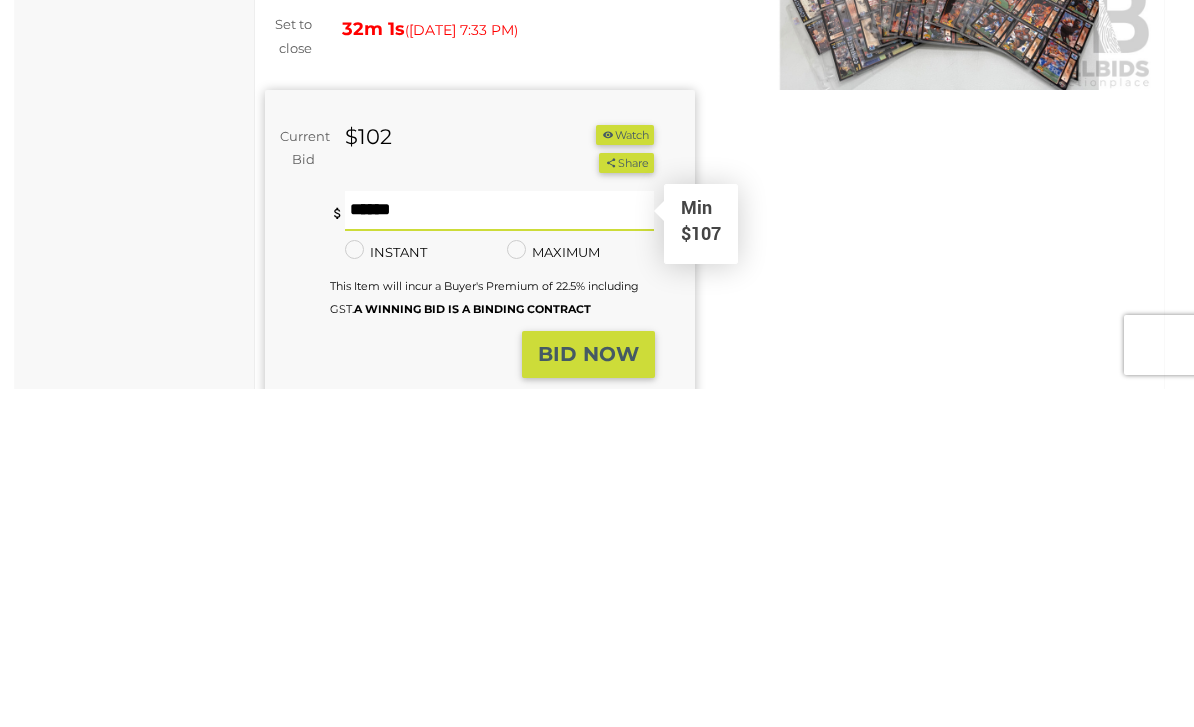 click on "BID NOW" at bounding box center [588, 692] 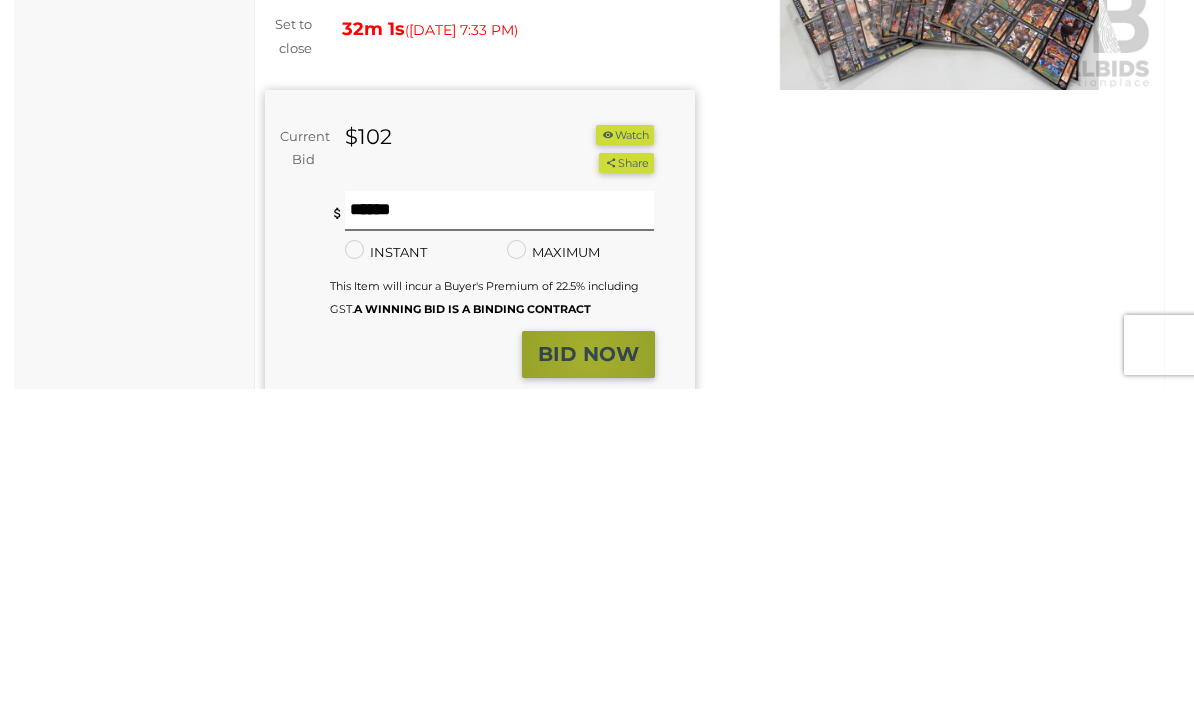 scroll, scrollTop: 439, scrollLeft: 0, axis: vertical 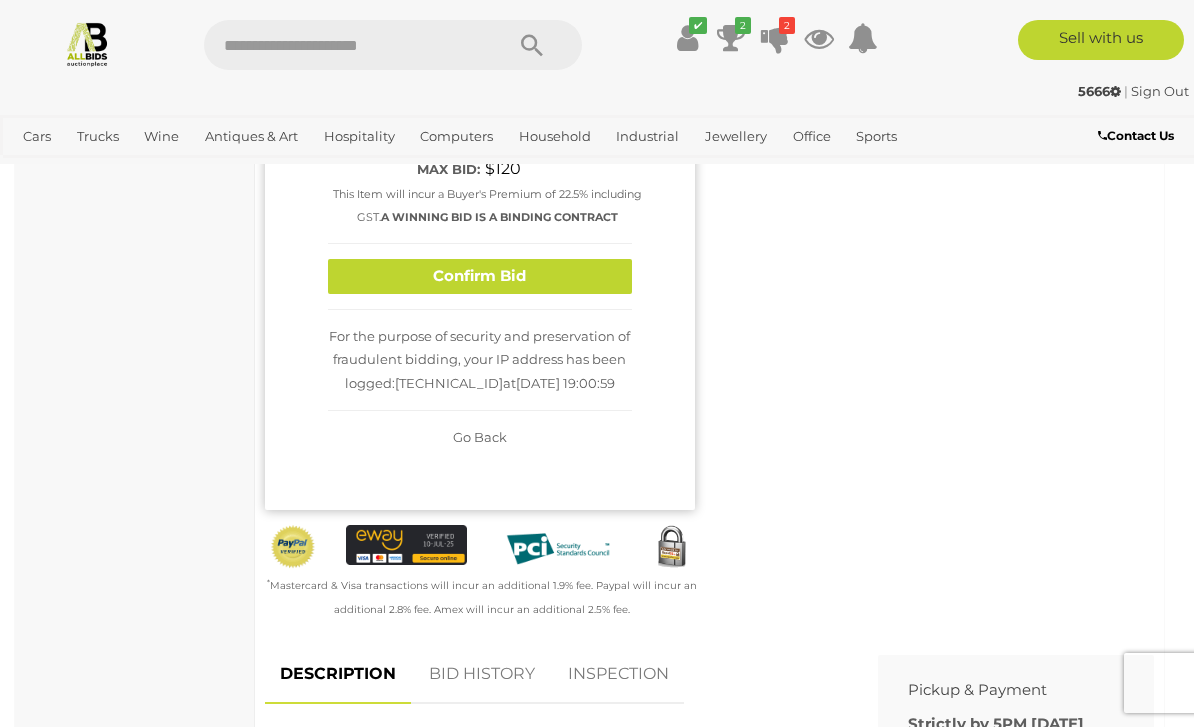 click on "Confirm Bid" at bounding box center (480, 276) 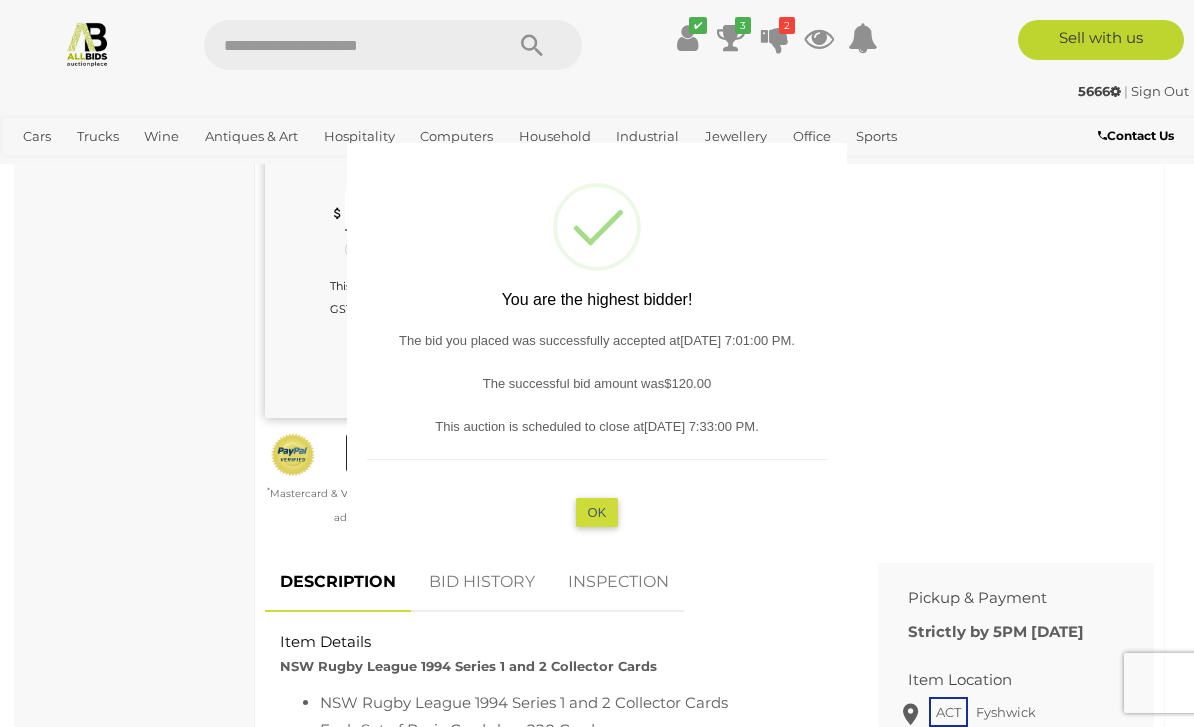 type 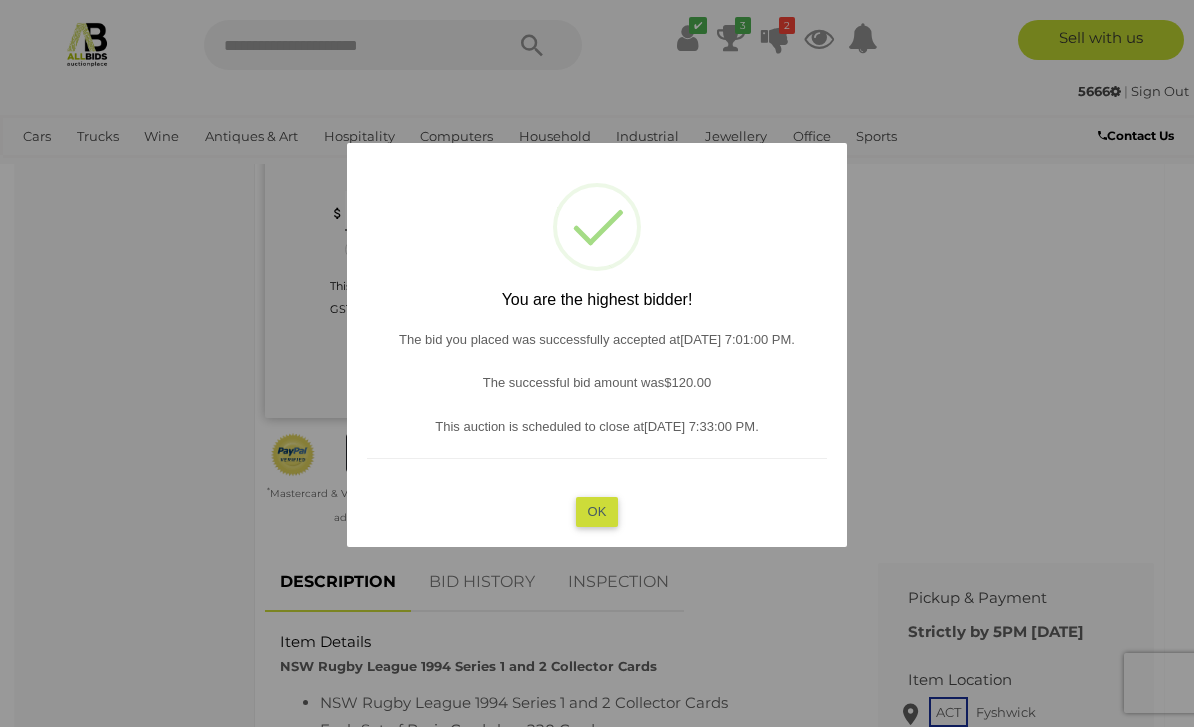 click on "OK" at bounding box center [597, 511] 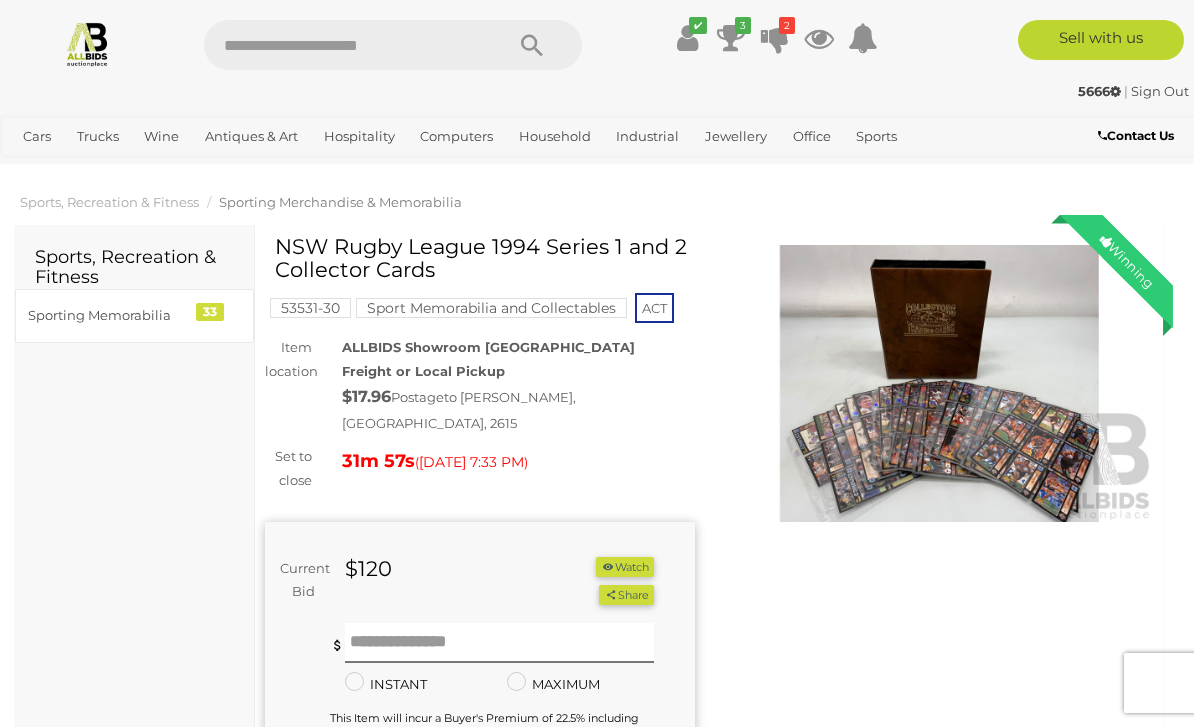 scroll, scrollTop: 0, scrollLeft: 0, axis: both 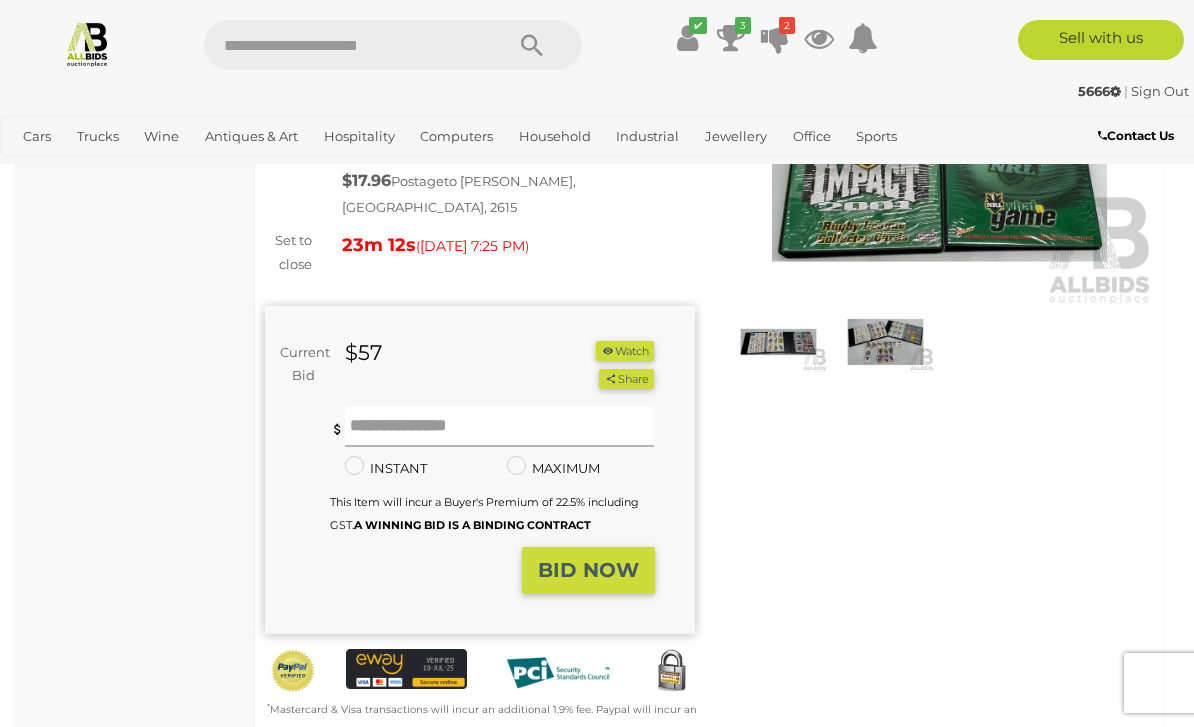 click at bounding box center (500, 427) 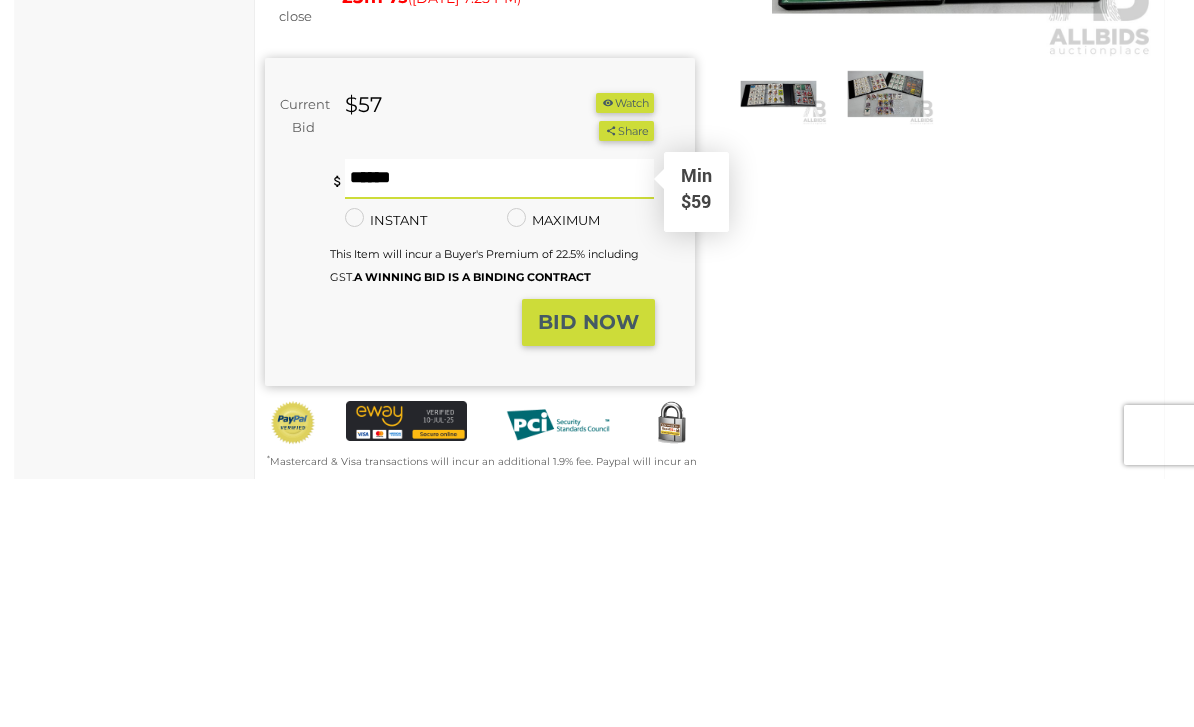 type on "**" 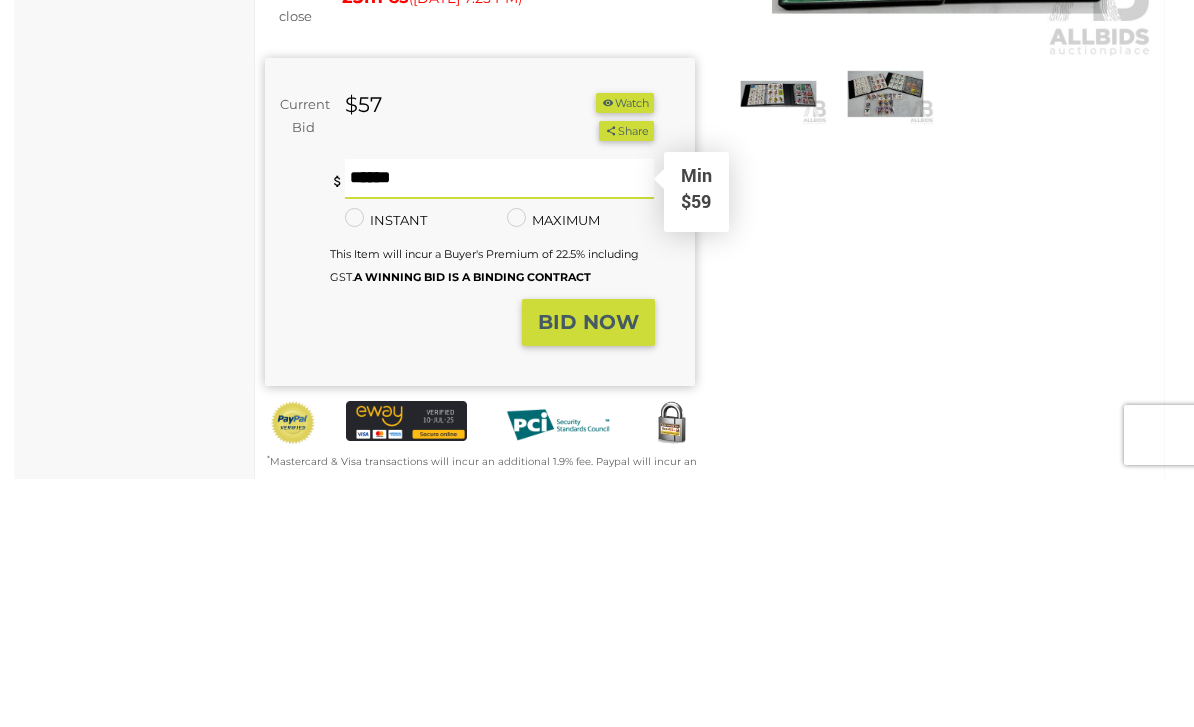 click on "BID NOW" at bounding box center (588, 570) 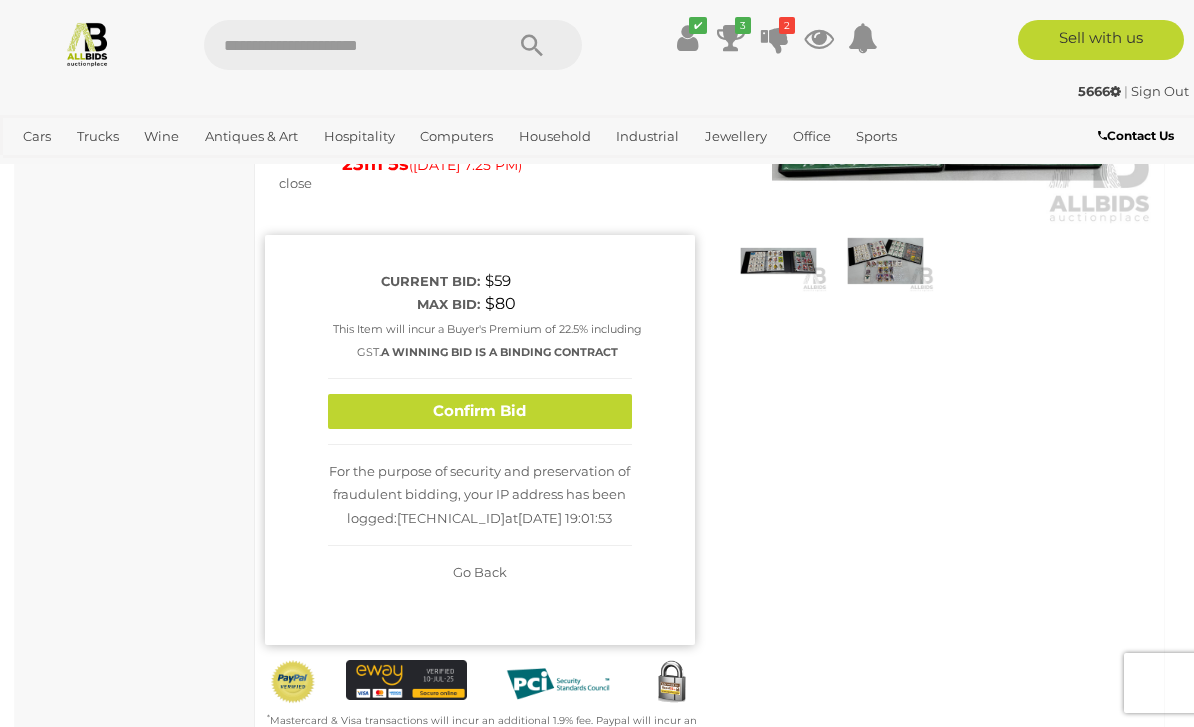 scroll, scrollTop: 302, scrollLeft: 0, axis: vertical 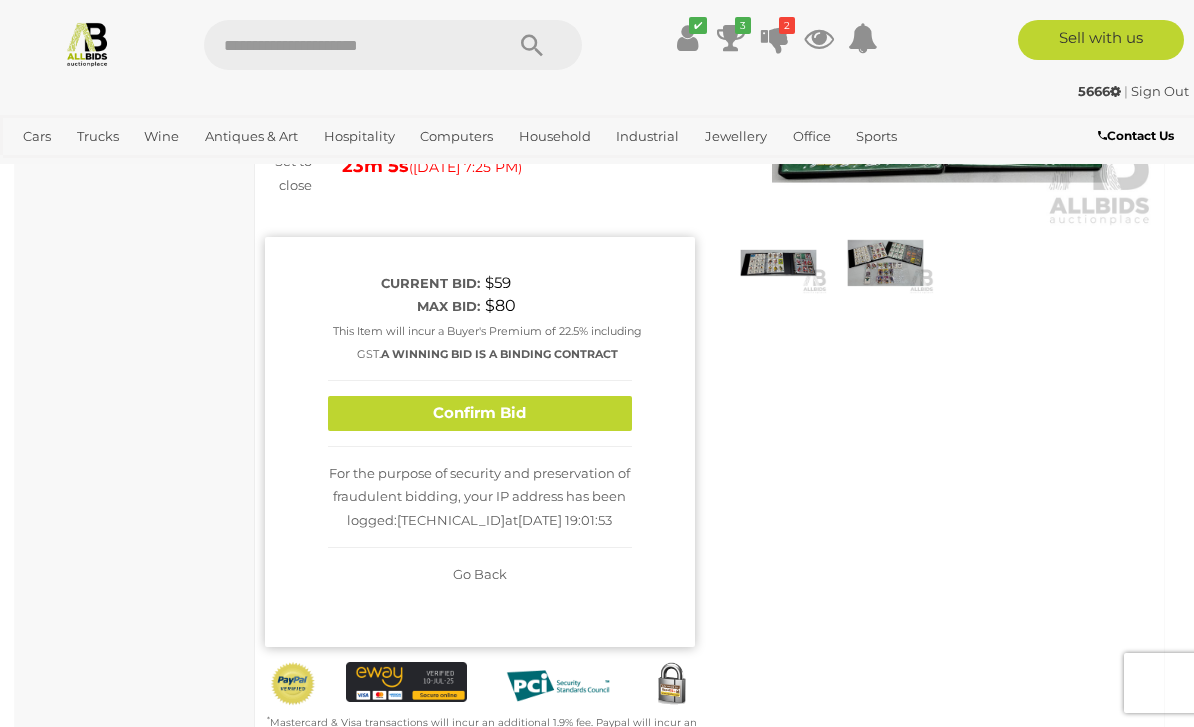 click on "Confirm Bid" at bounding box center (480, 413) 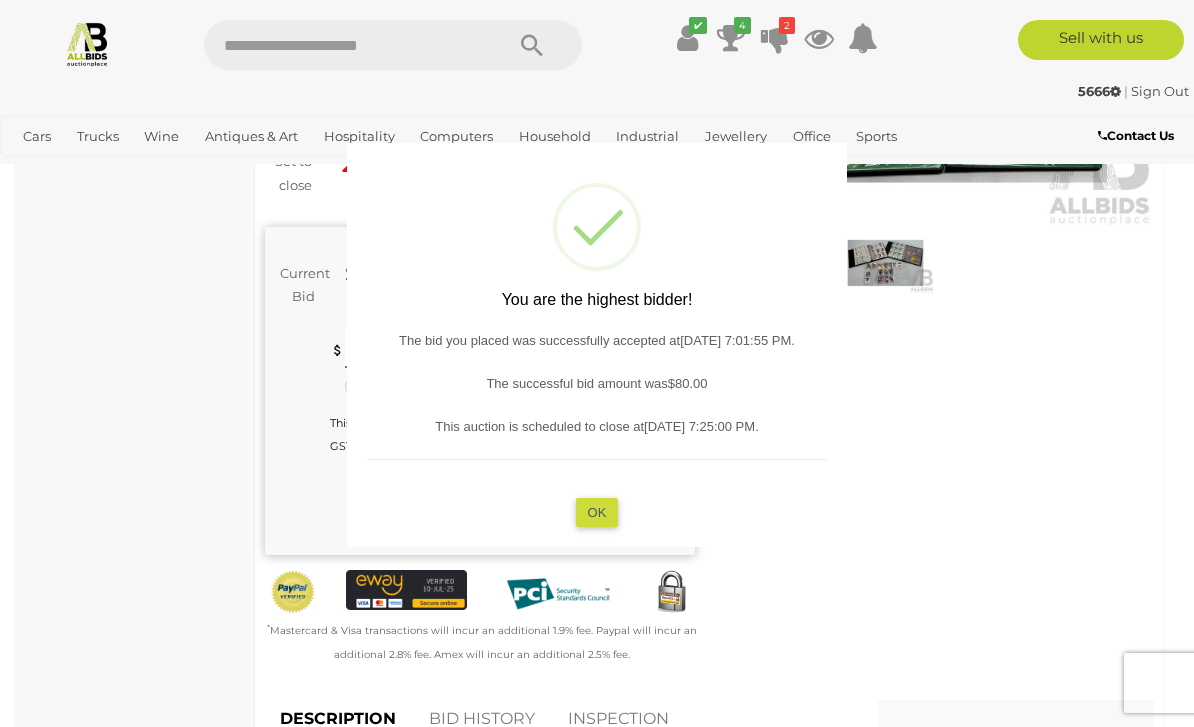 type 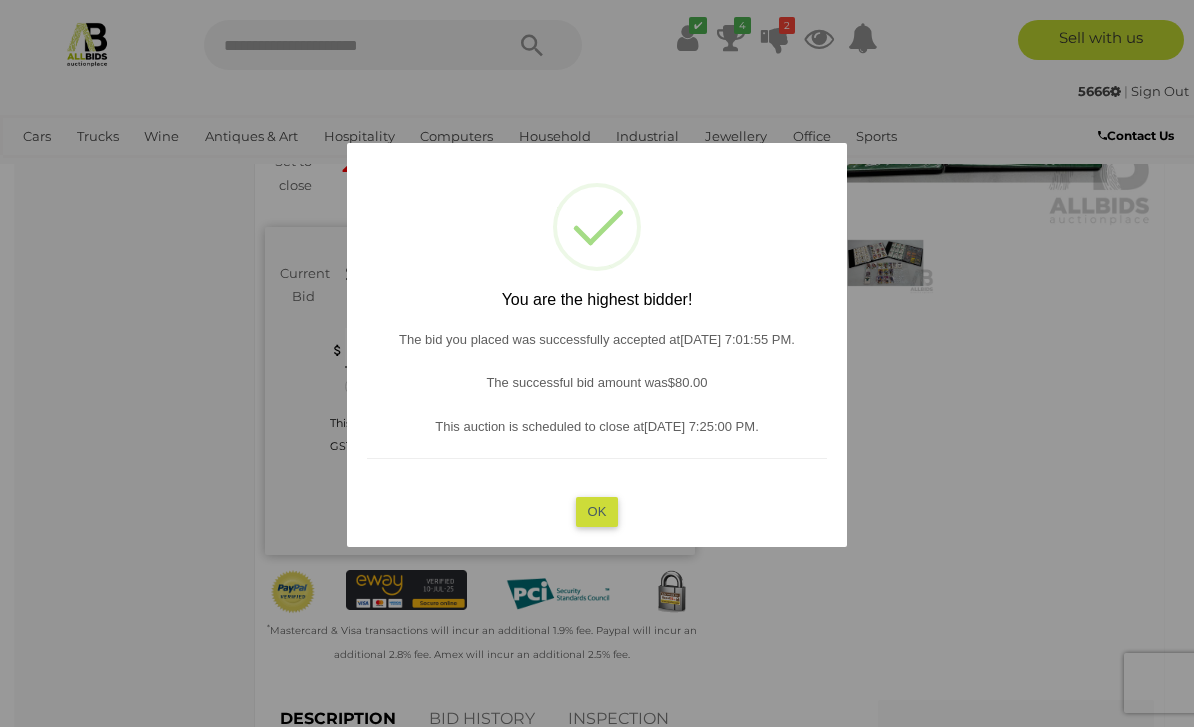 click on "OK" at bounding box center (597, 511) 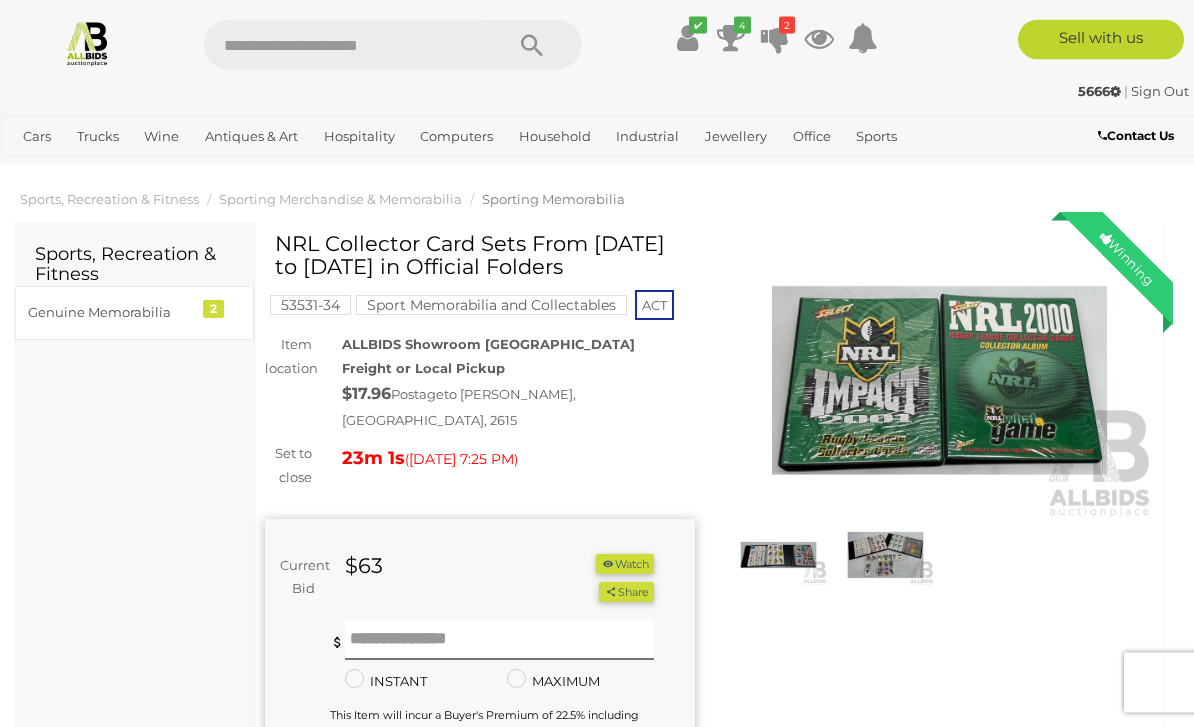scroll, scrollTop: 0, scrollLeft: 0, axis: both 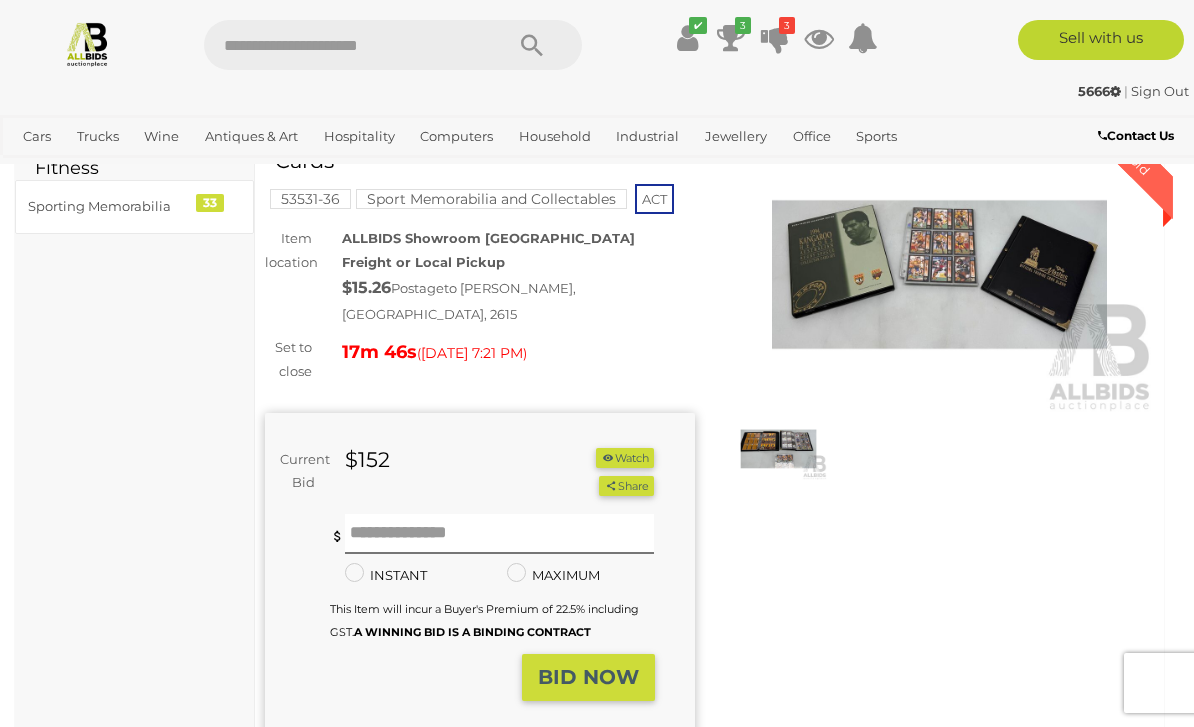 click at bounding box center [940, 274] 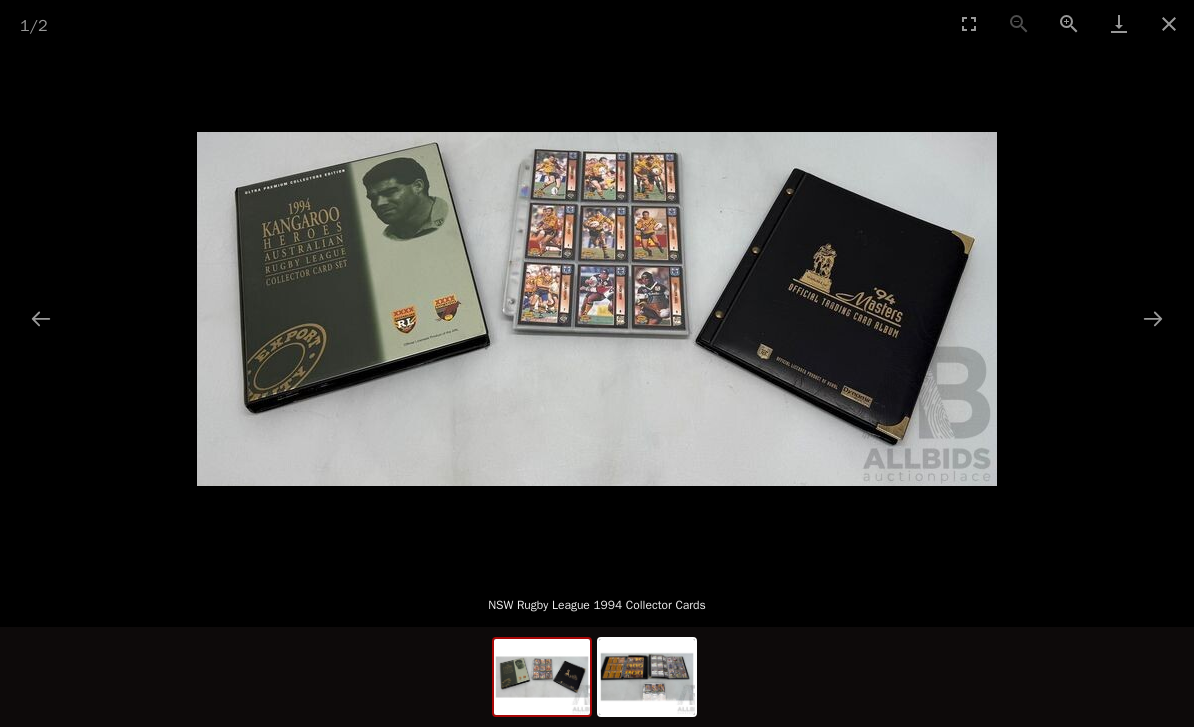 click at bounding box center (1169, 23) 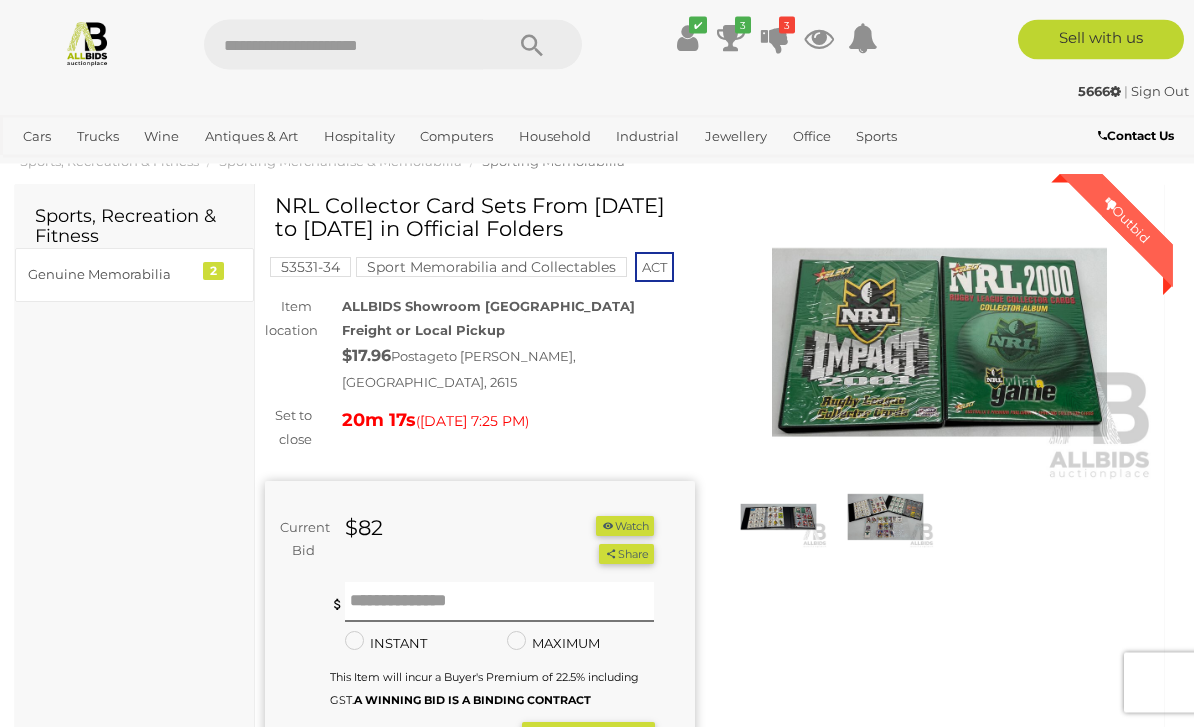 scroll, scrollTop: 48, scrollLeft: 0, axis: vertical 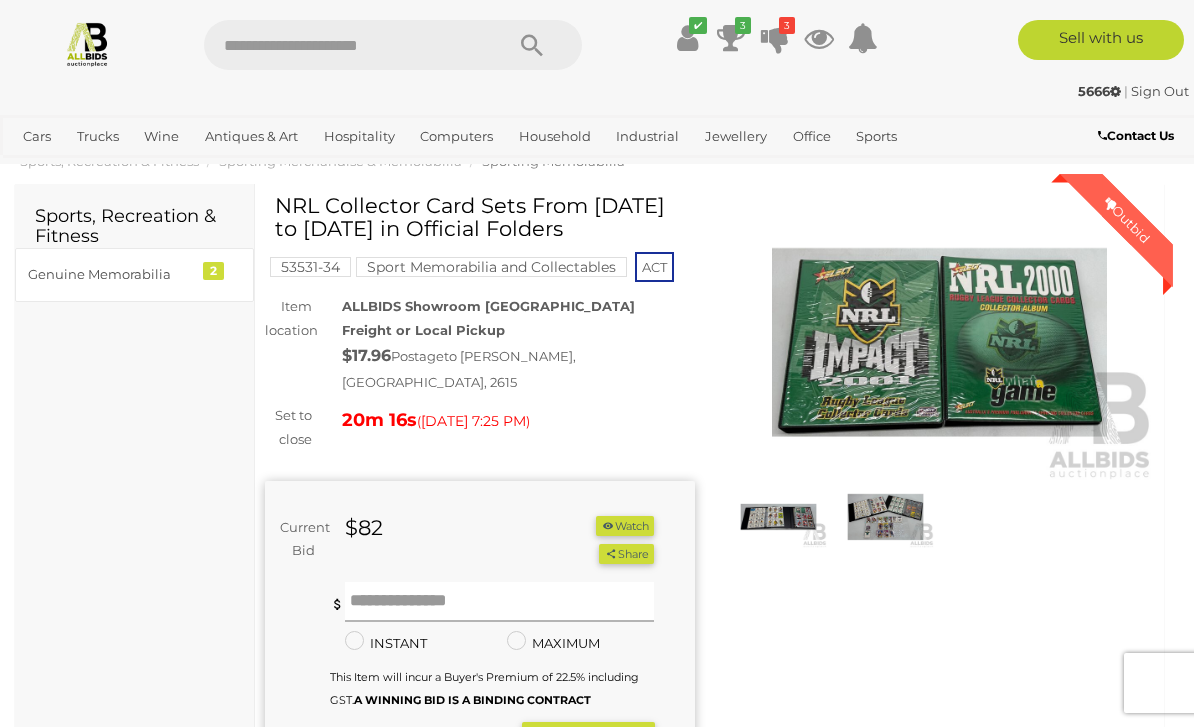 click at bounding box center (500, 602) 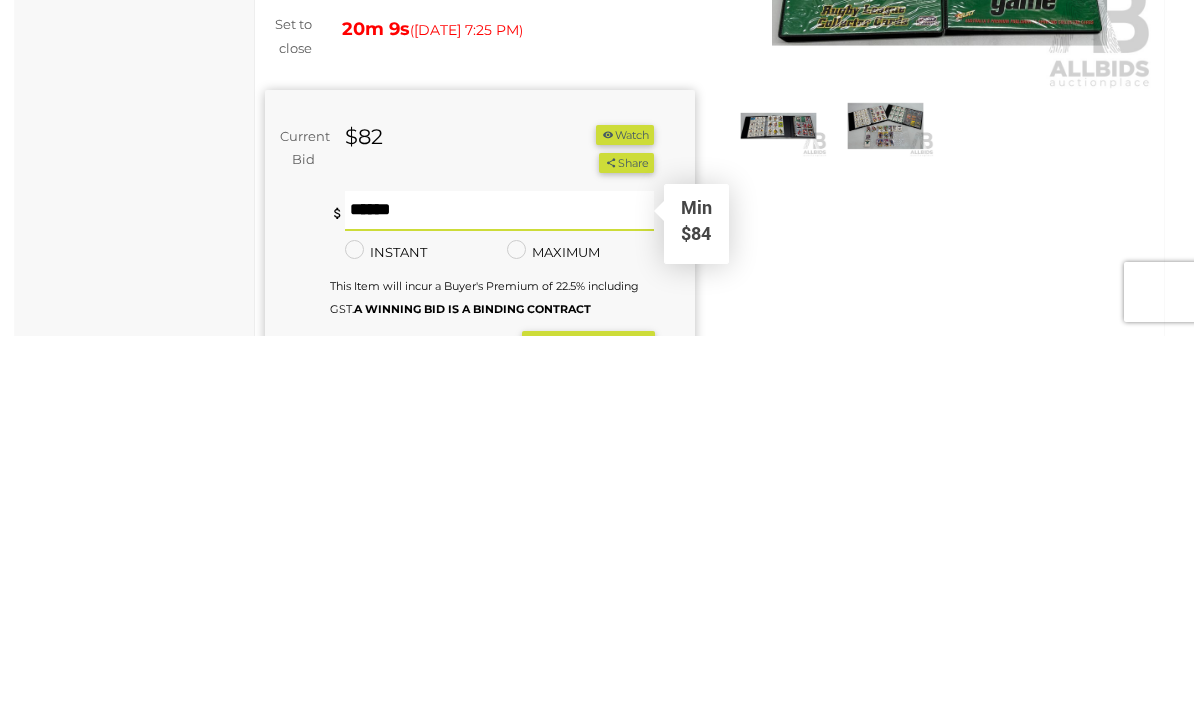 type on "**" 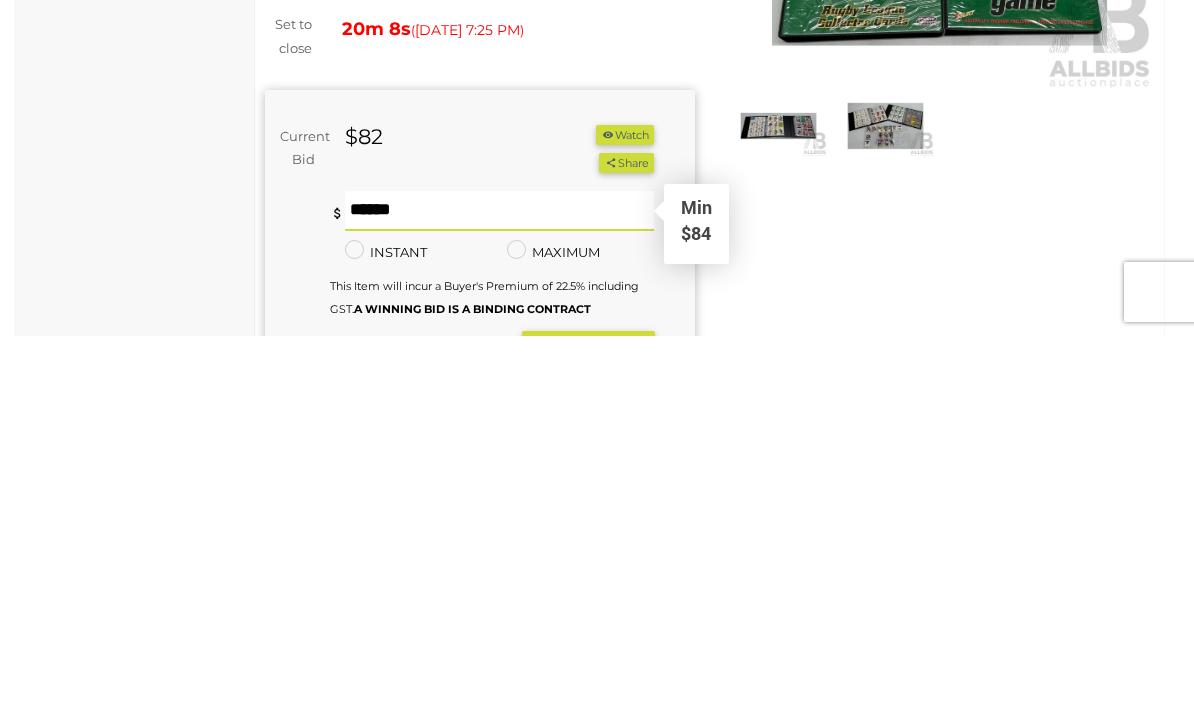 click on "BID NOW" at bounding box center (588, 745) 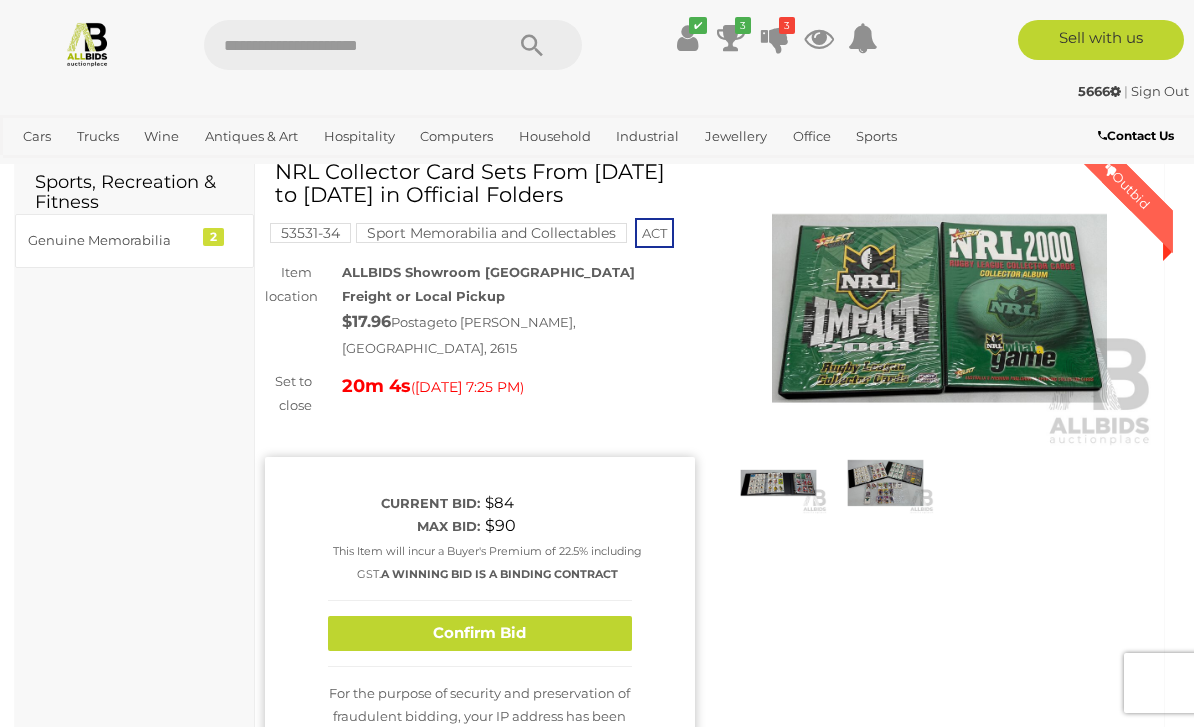 scroll, scrollTop: 76, scrollLeft: 0, axis: vertical 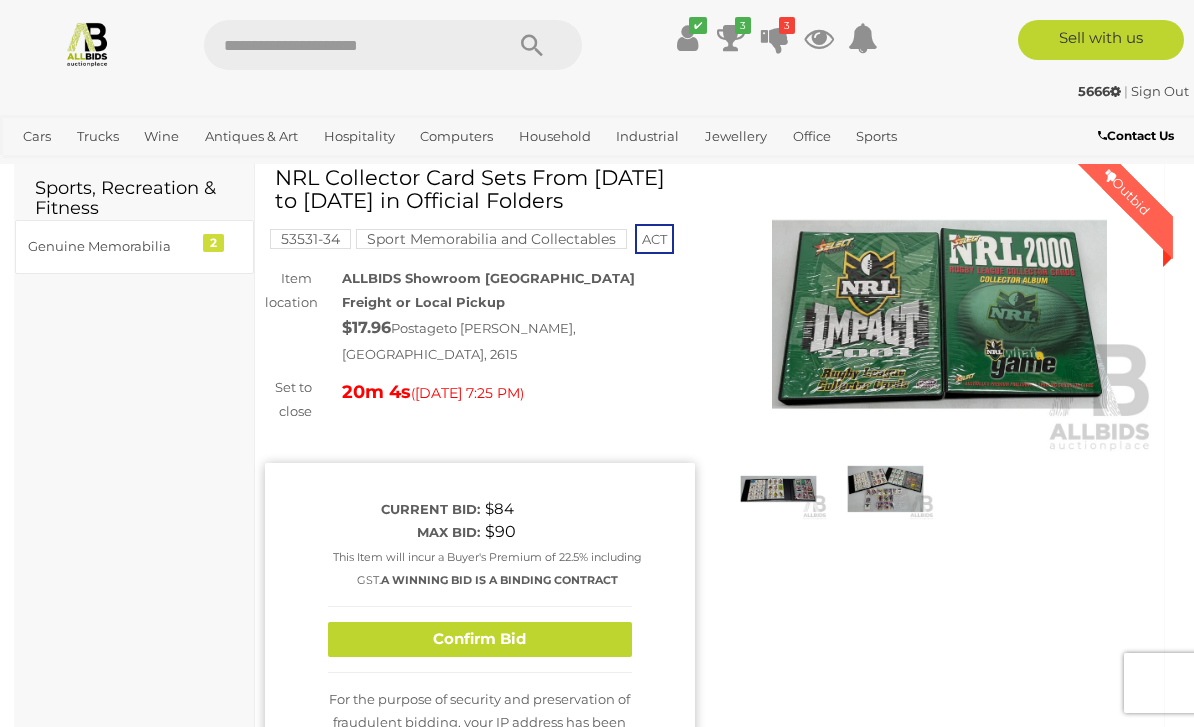 click on "Confirm Bid" at bounding box center [480, 639] 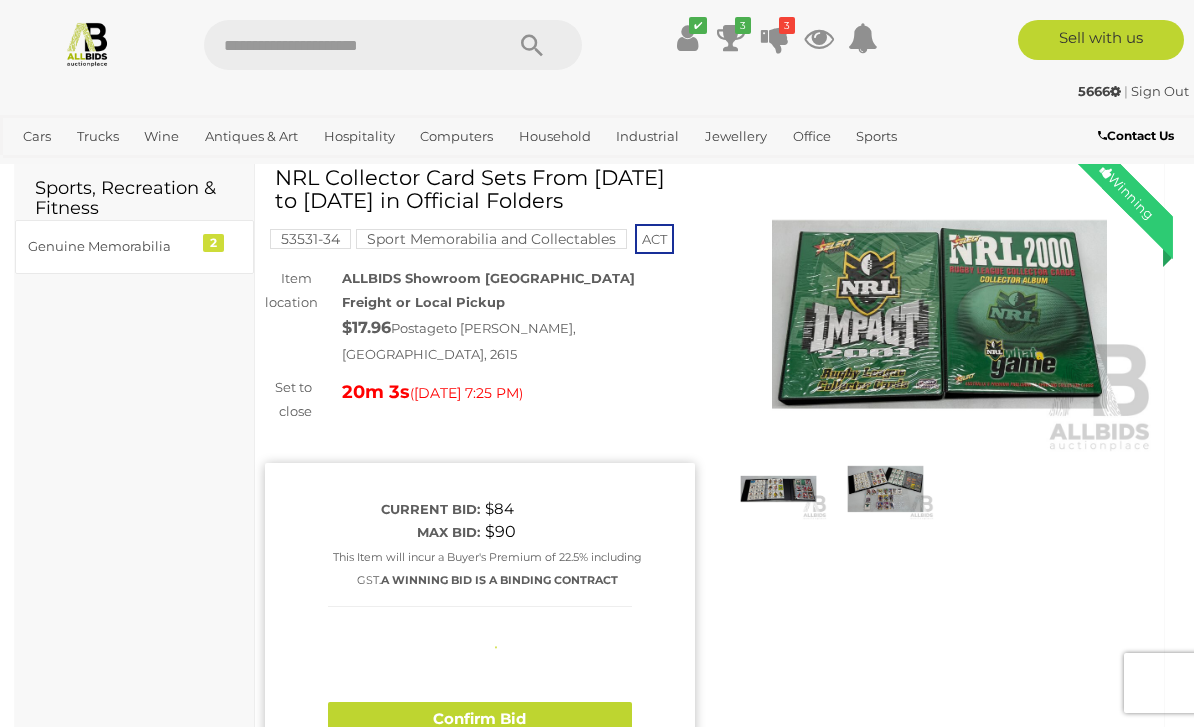 type 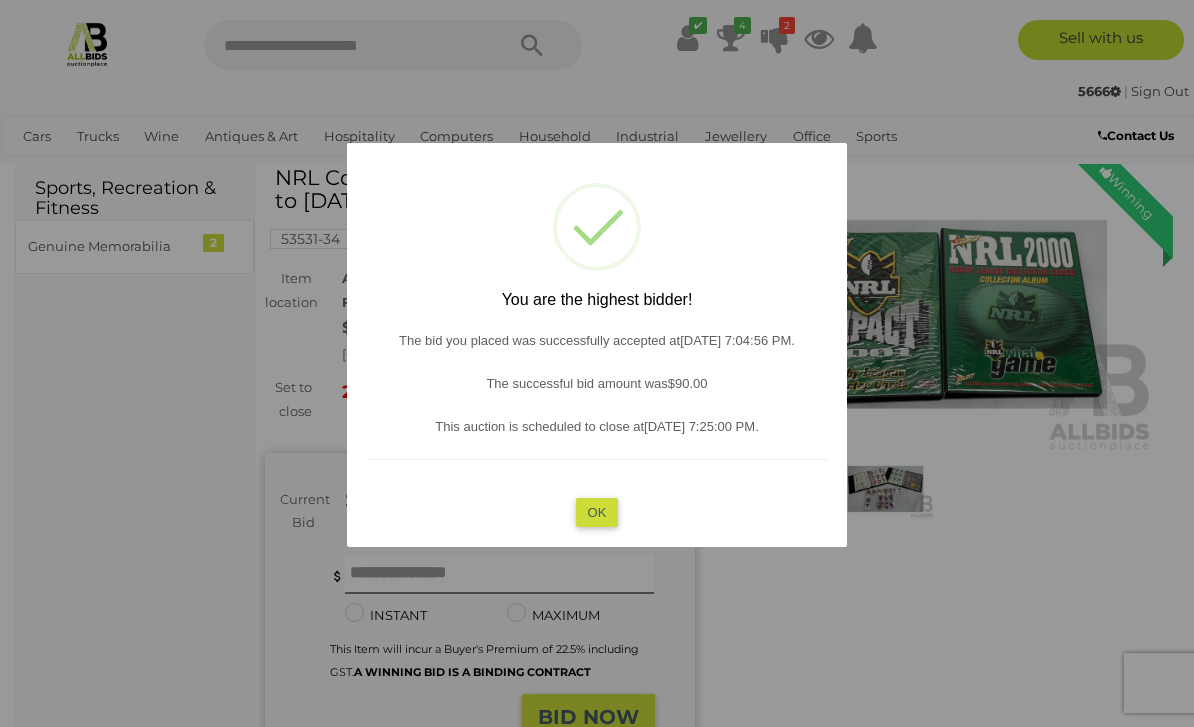 click on "OK" at bounding box center (597, 511) 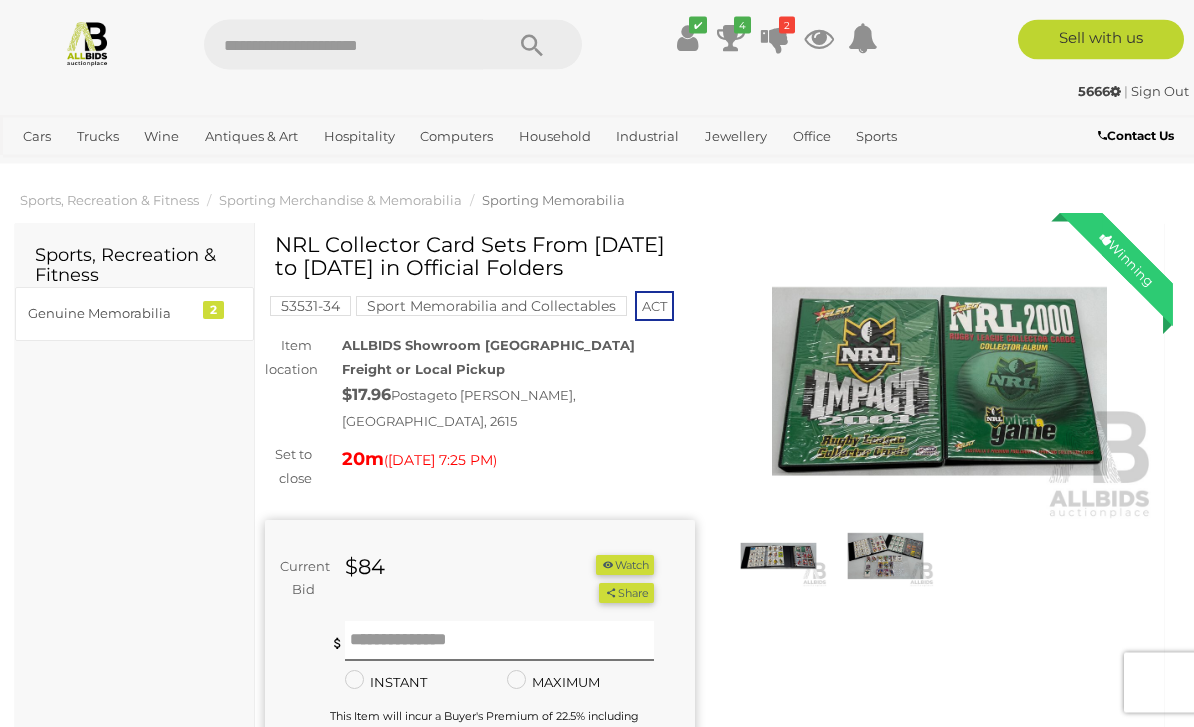 scroll, scrollTop: 0, scrollLeft: 0, axis: both 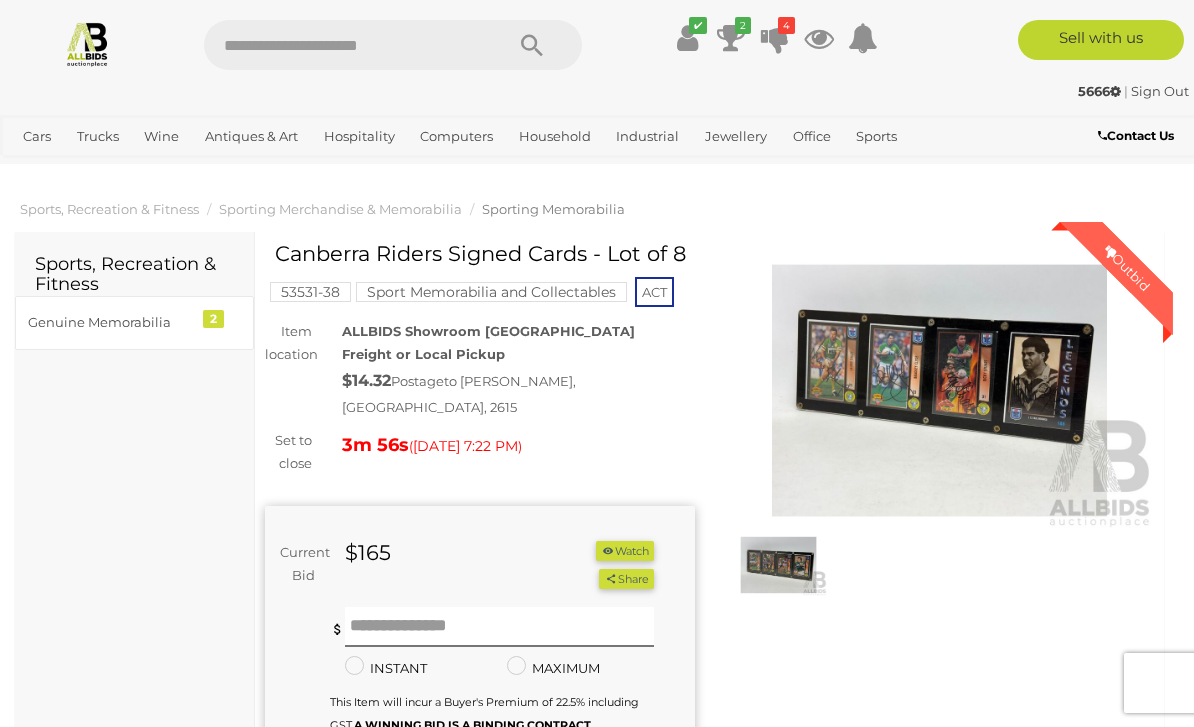 click at bounding box center (778, 565) 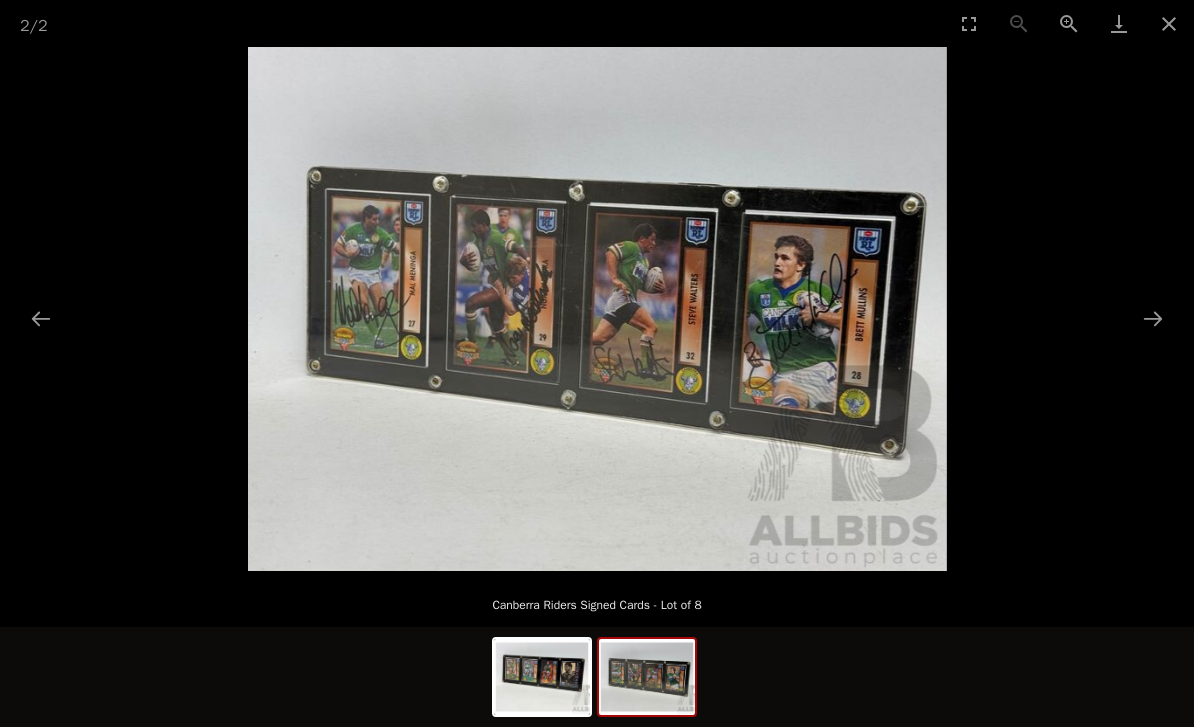 click at bounding box center (1169, 23) 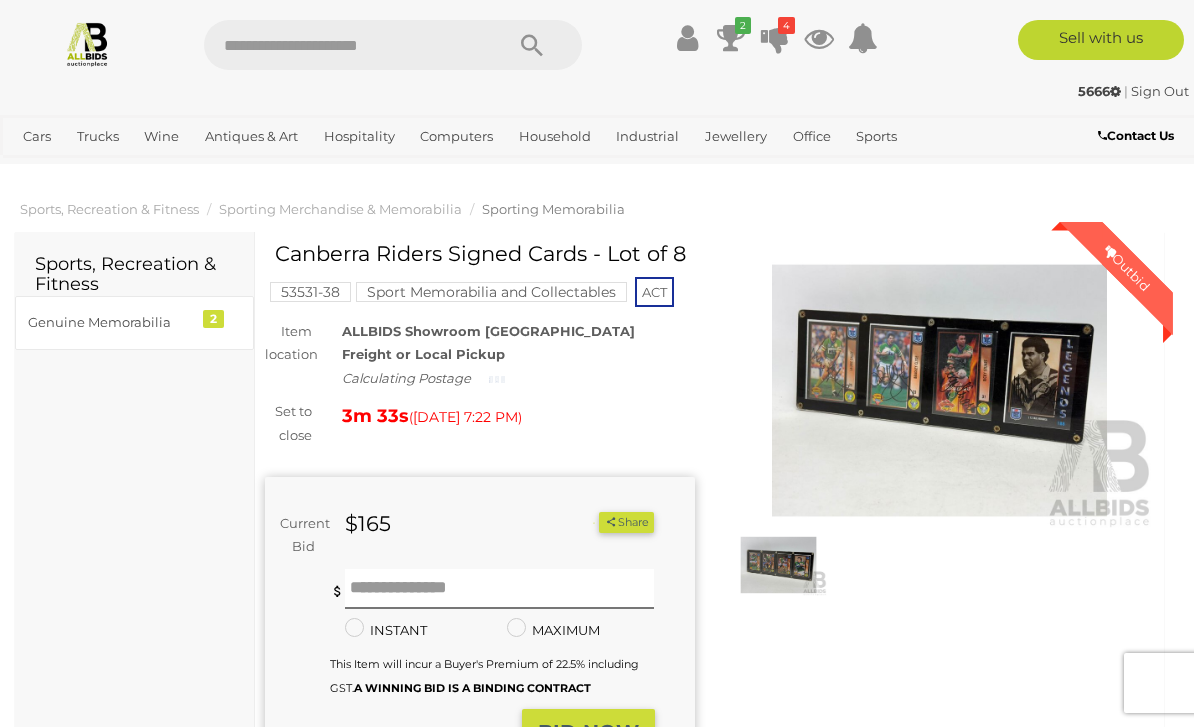 scroll, scrollTop: 0, scrollLeft: 0, axis: both 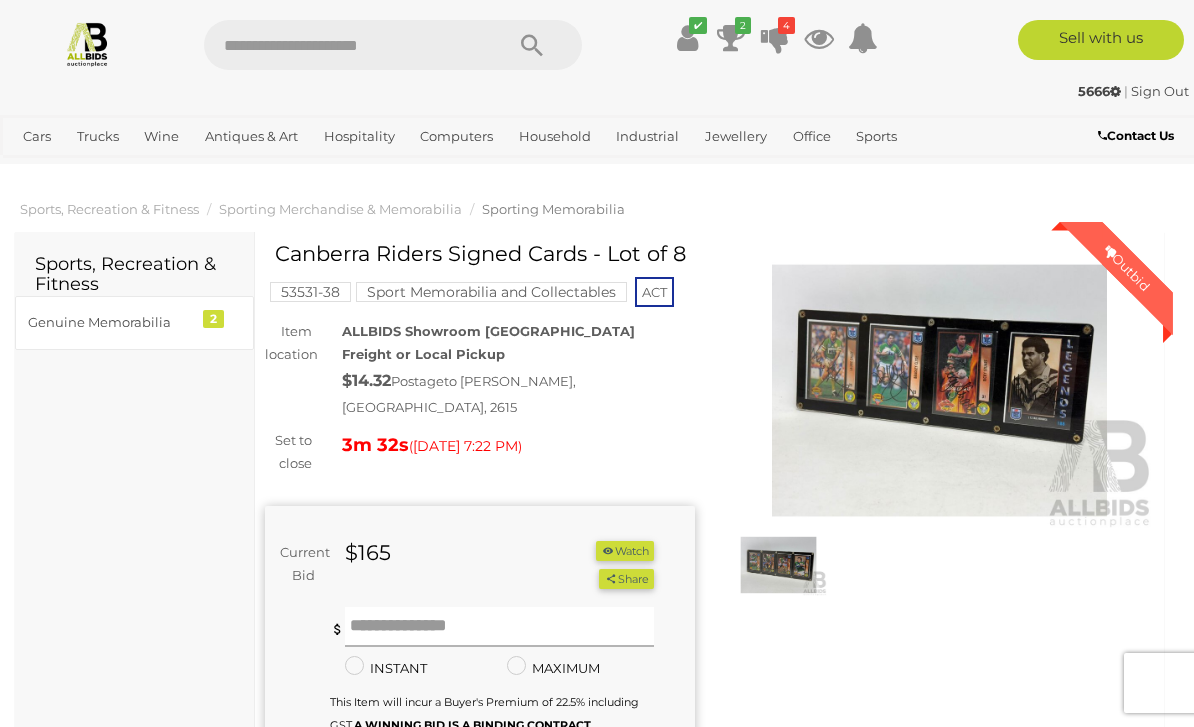 click at bounding box center [500, 627] 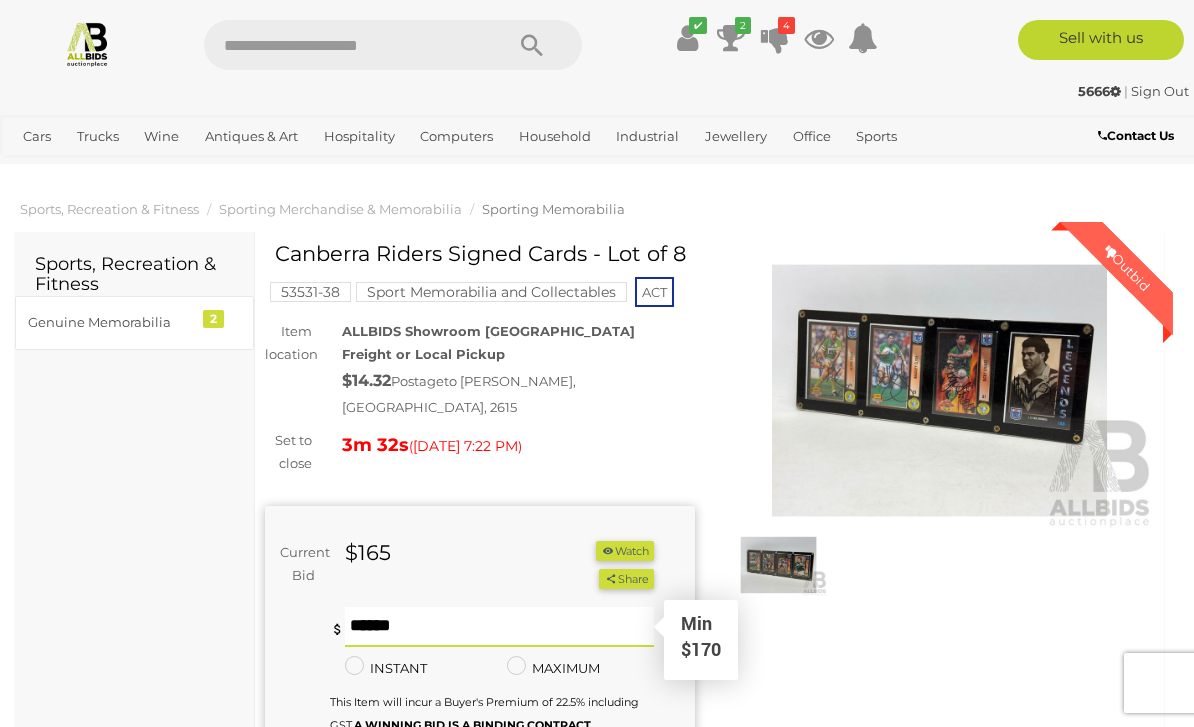 scroll, scrollTop: 20, scrollLeft: 0, axis: vertical 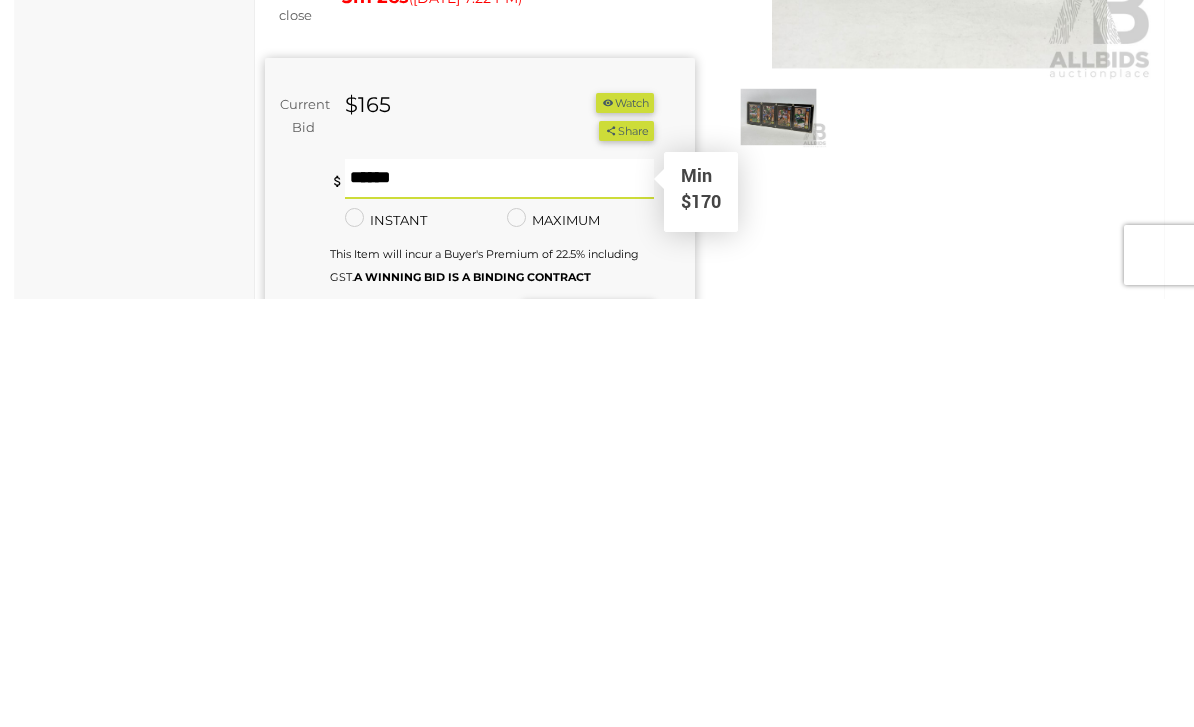 type on "***" 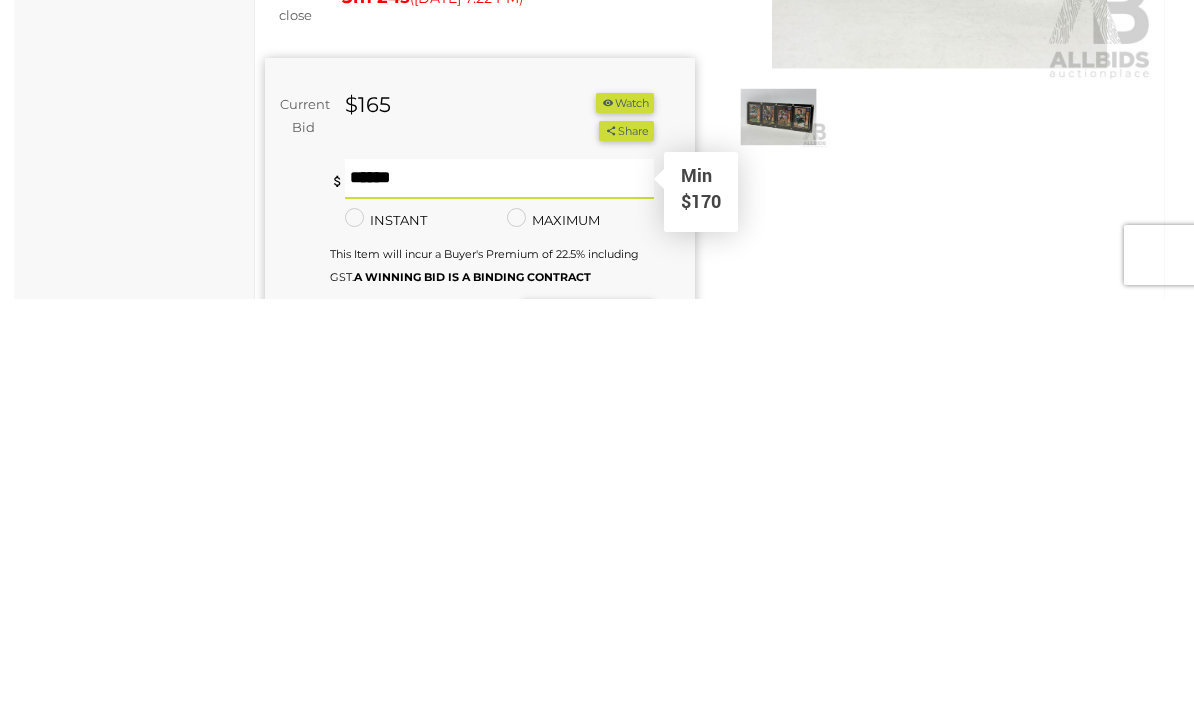 click on "BID NOW" at bounding box center [588, 750] 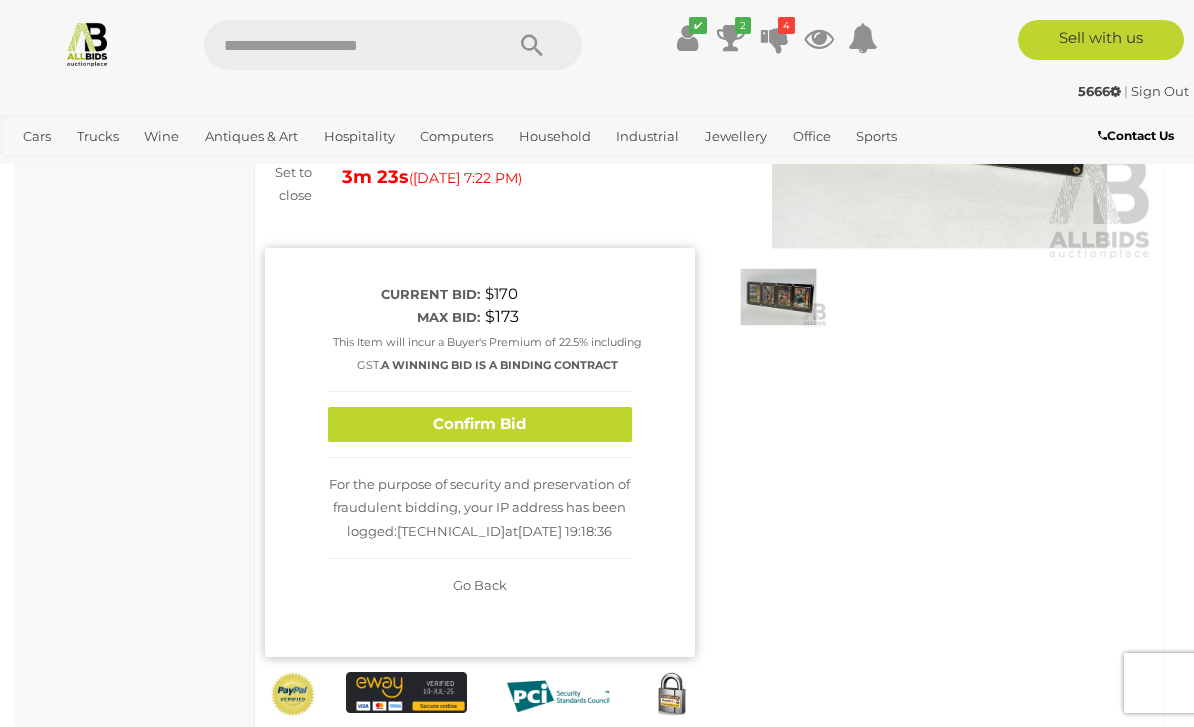 scroll, scrollTop: 260, scrollLeft: 0, axis: vertical 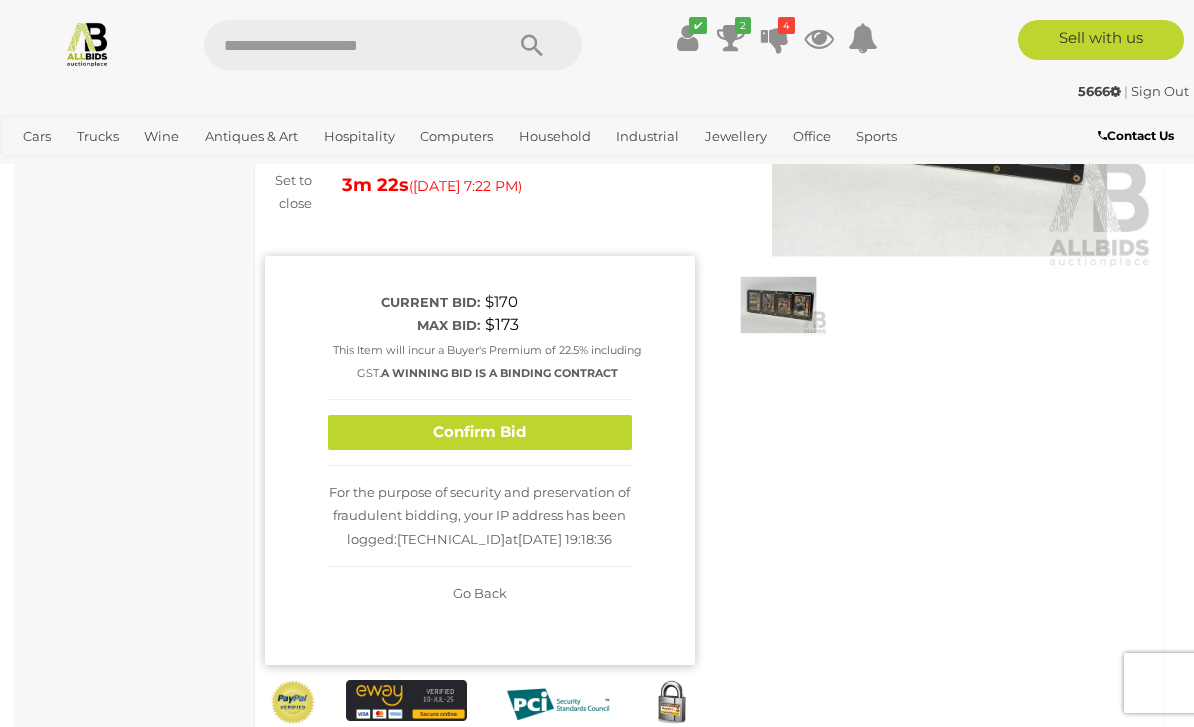 click on "Confirm Bid" at bounding box center [480, 432] 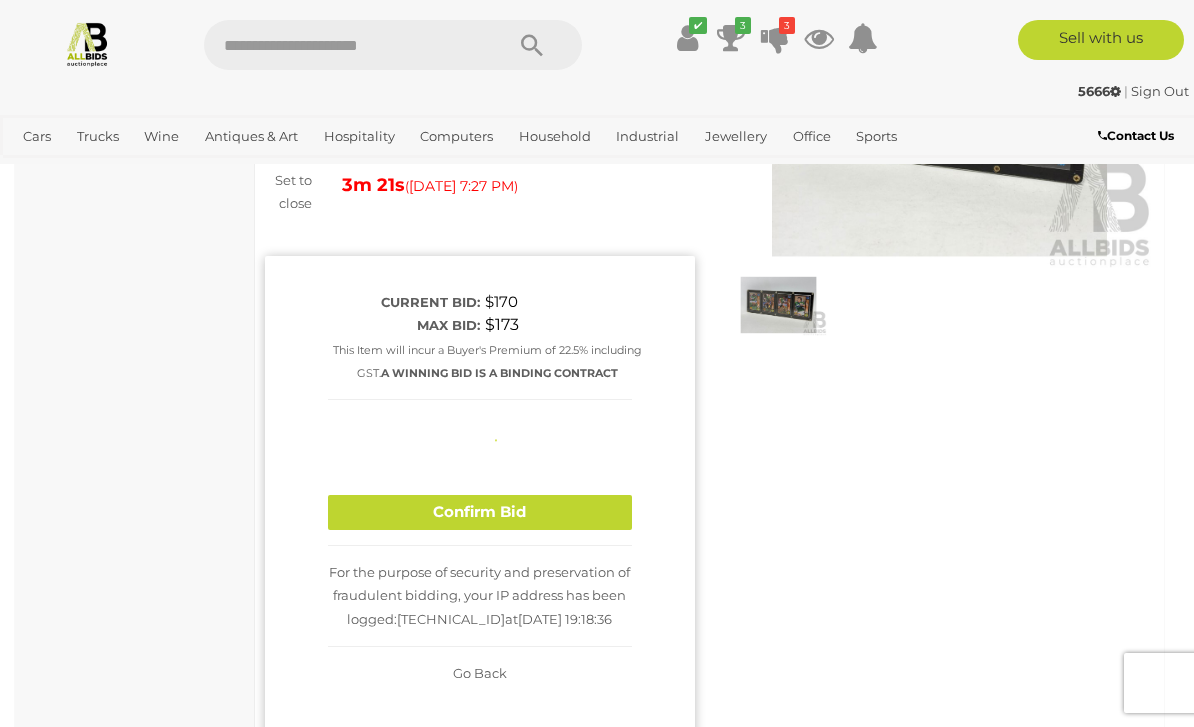 type 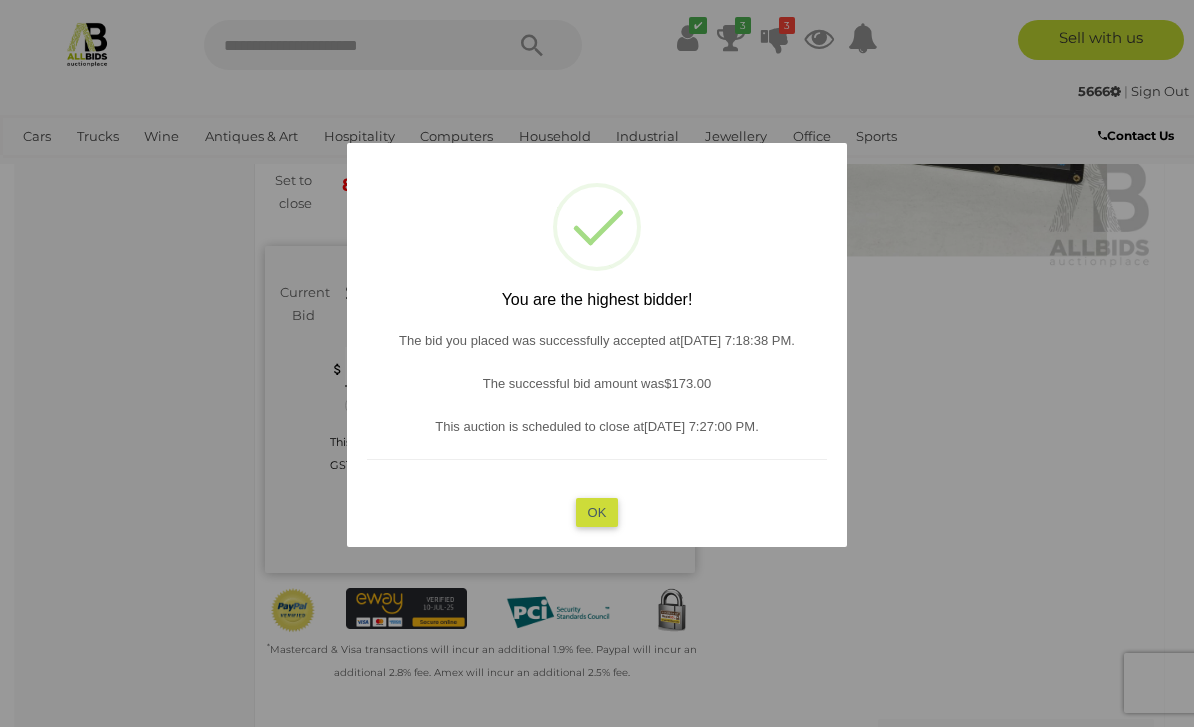 click on "OK" at bounding box center [597, 511] 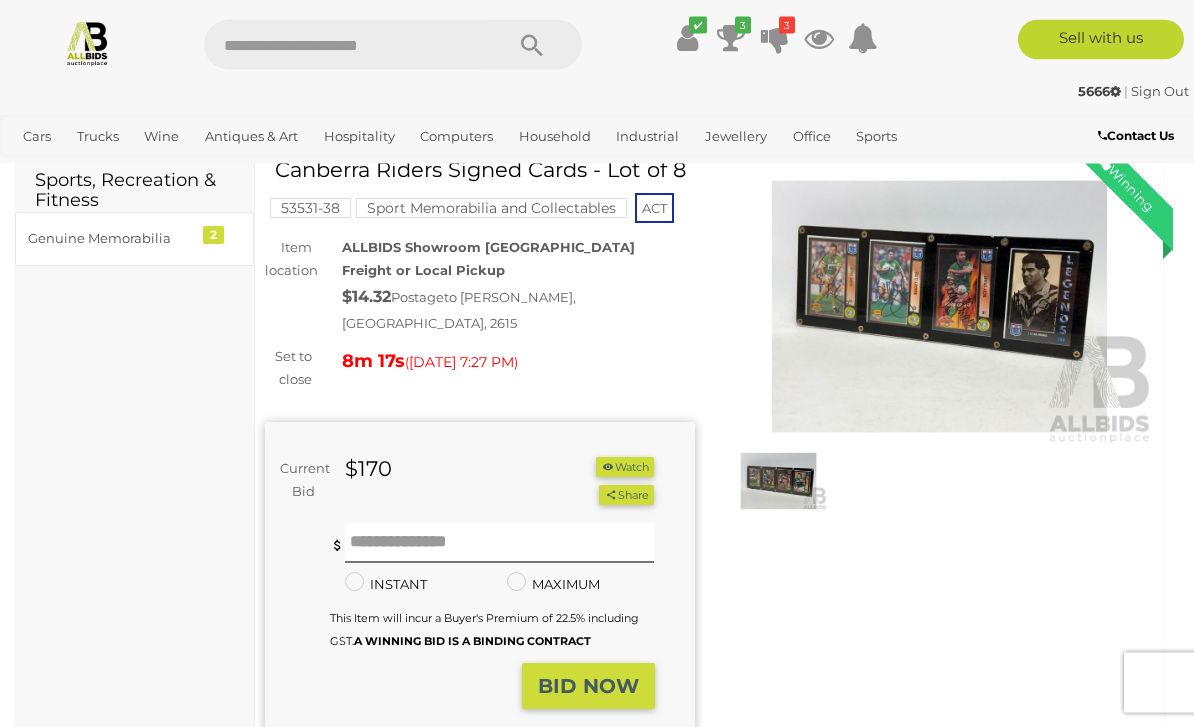 scroll, scrollTop: 84, scrollLeft: 0, axis: vertical 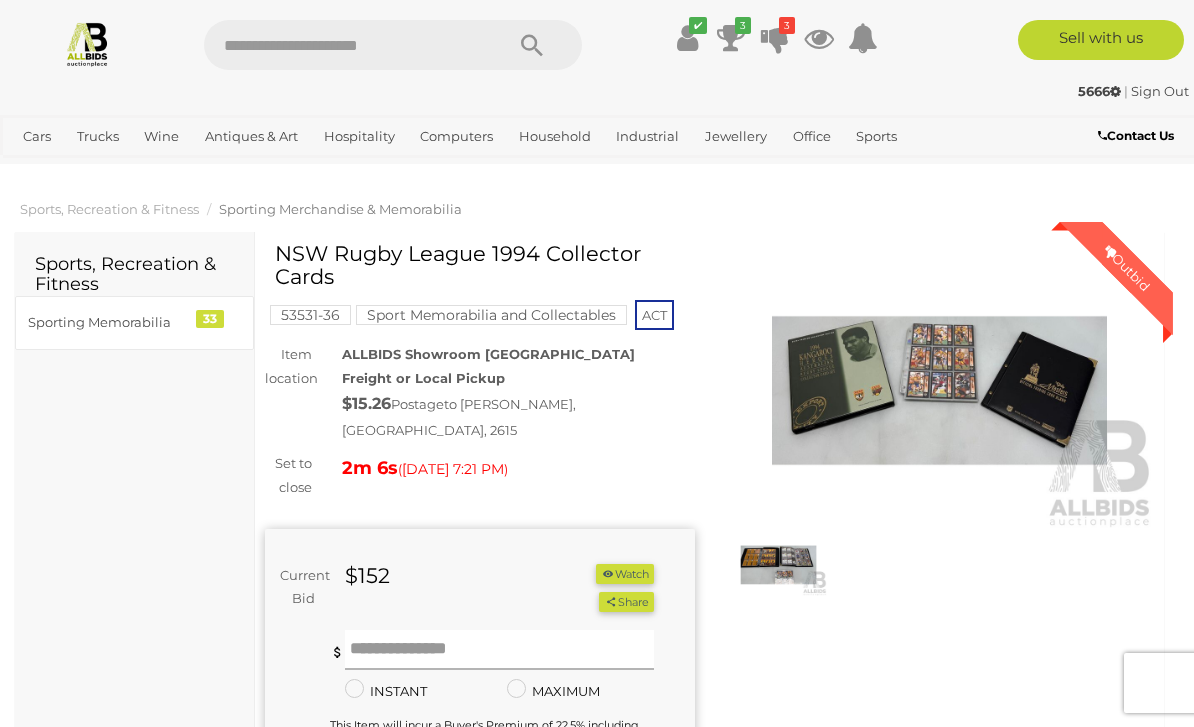 click at bounding box center (500, 650) 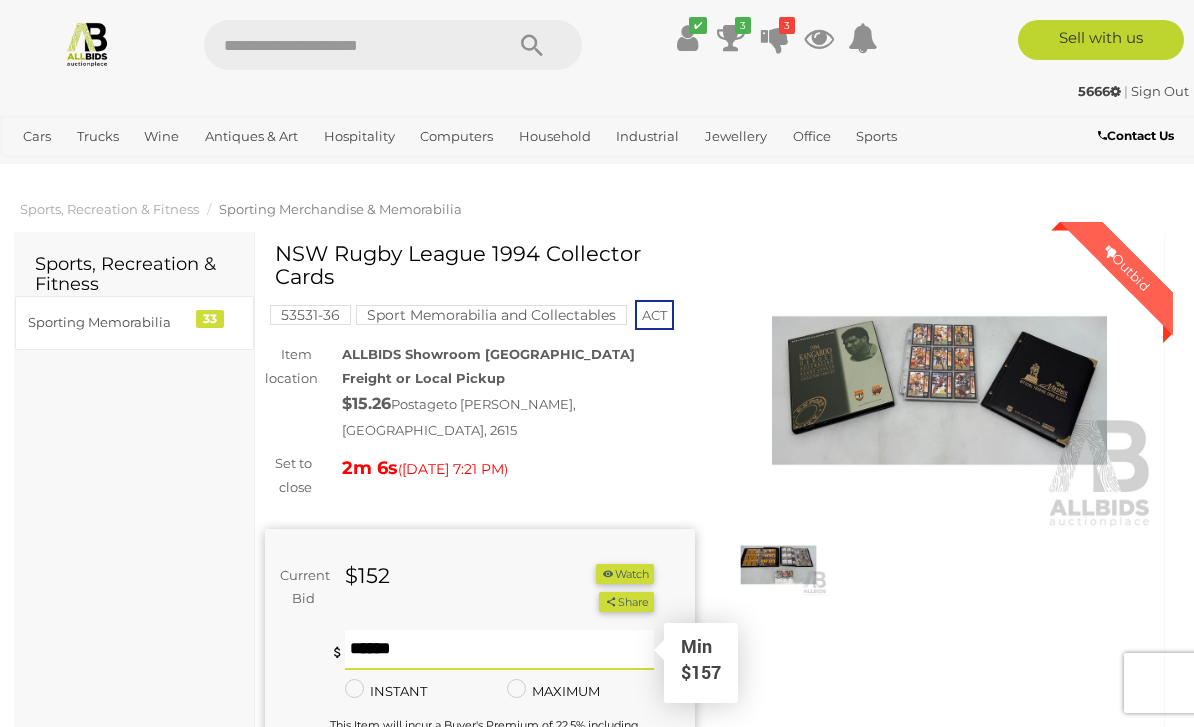 scroll, scrollTop: 43, scrollLeft: 0, axis: vertical 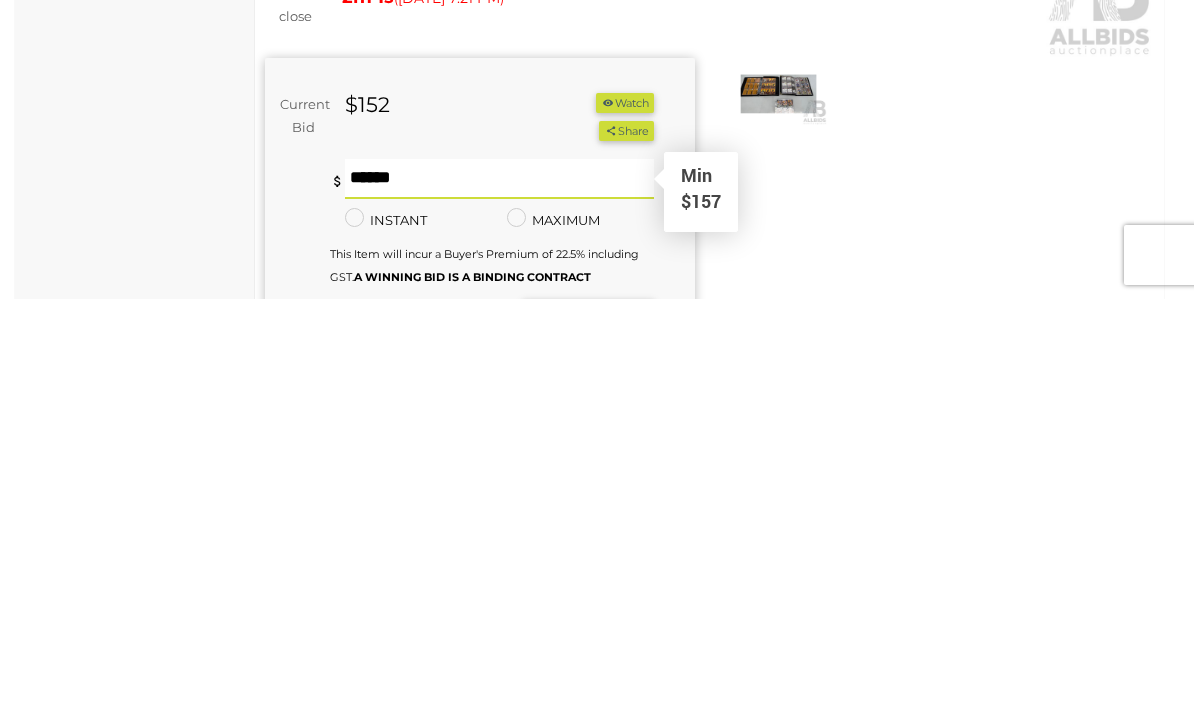type on "***" 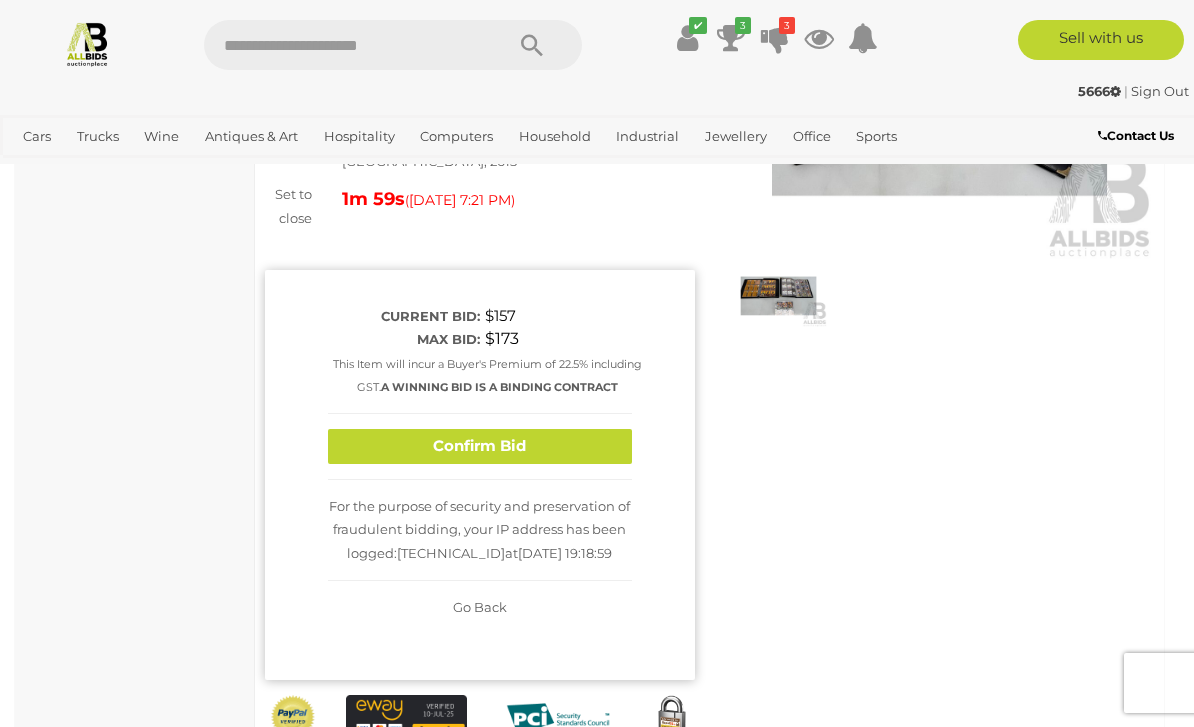 scroll, scrollTop: 261, scrollLeft: 0, axis: vertical 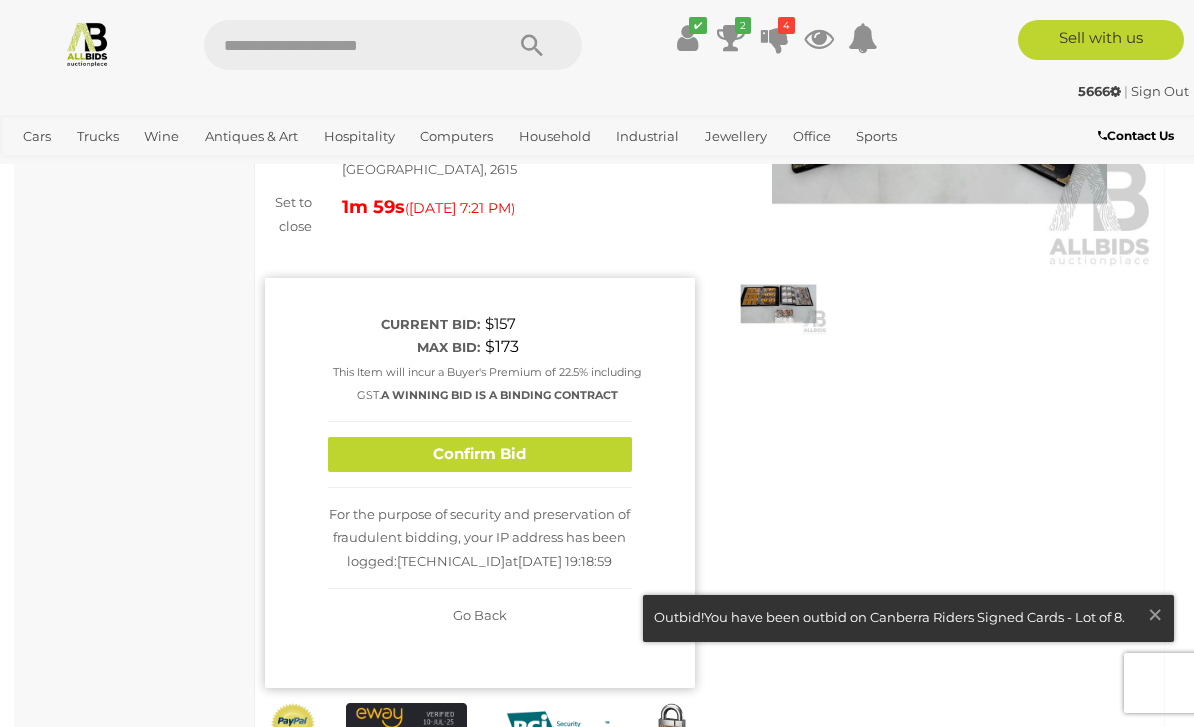 click on "Confirm Bid" at bounding box center [480, 454] 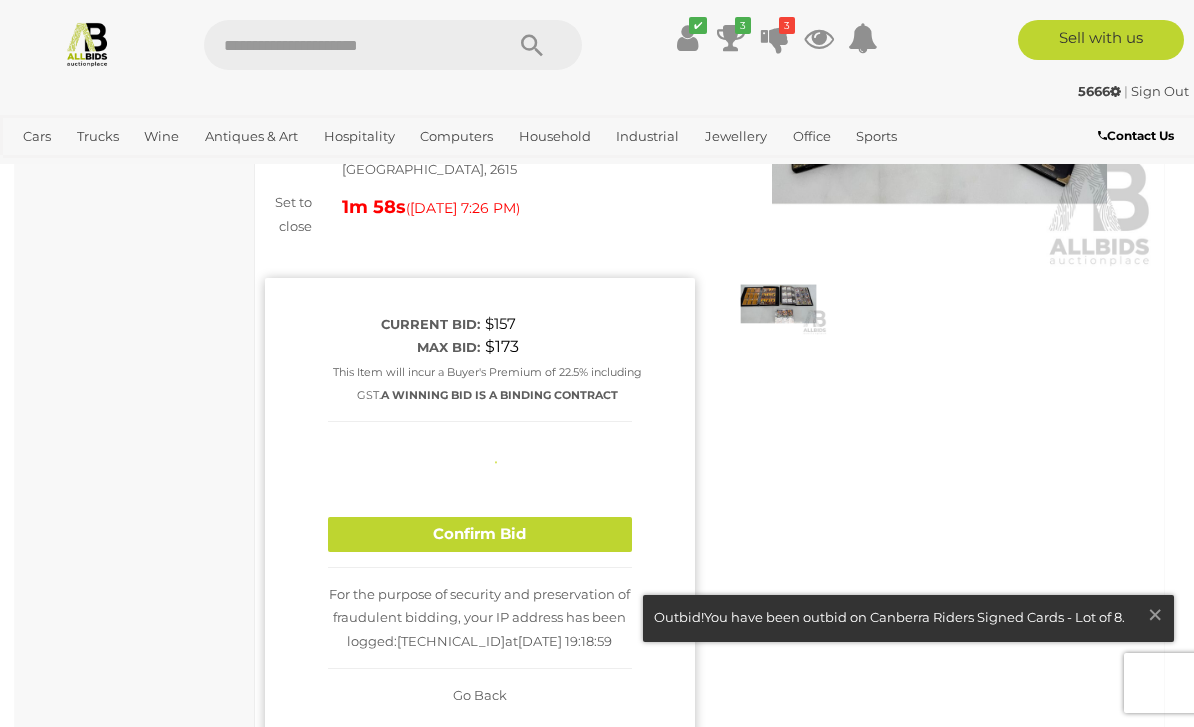 type 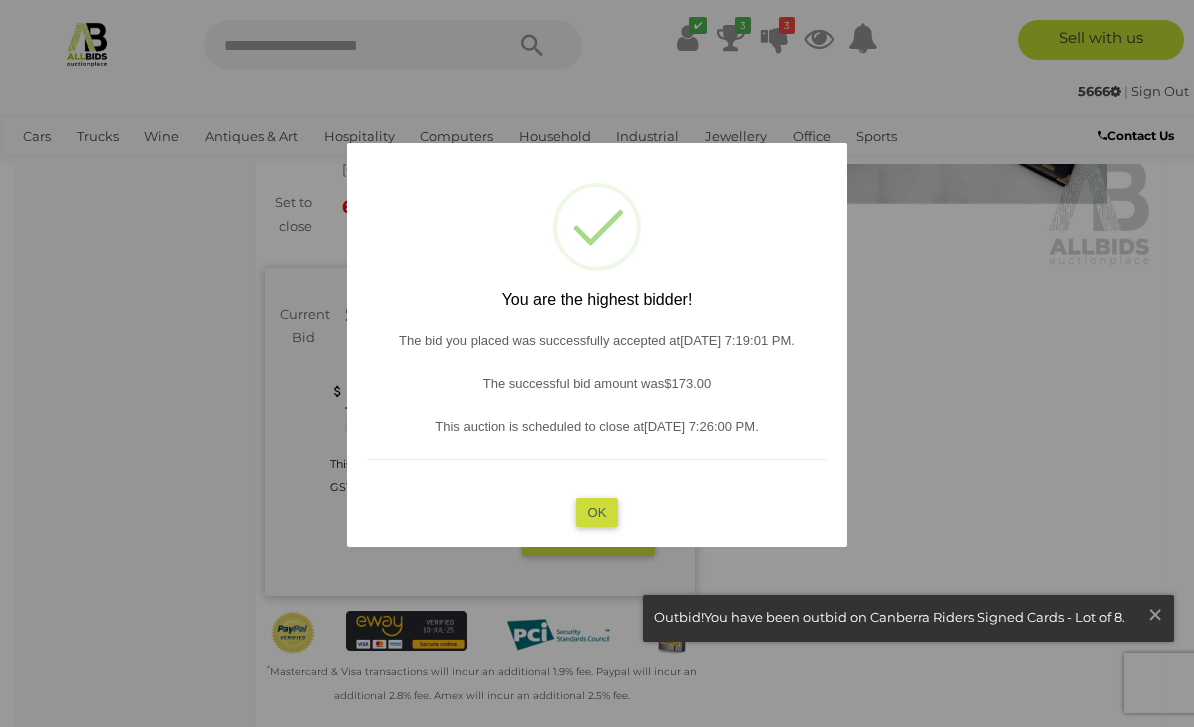 click on "OK" at bounding box center [597, 511] 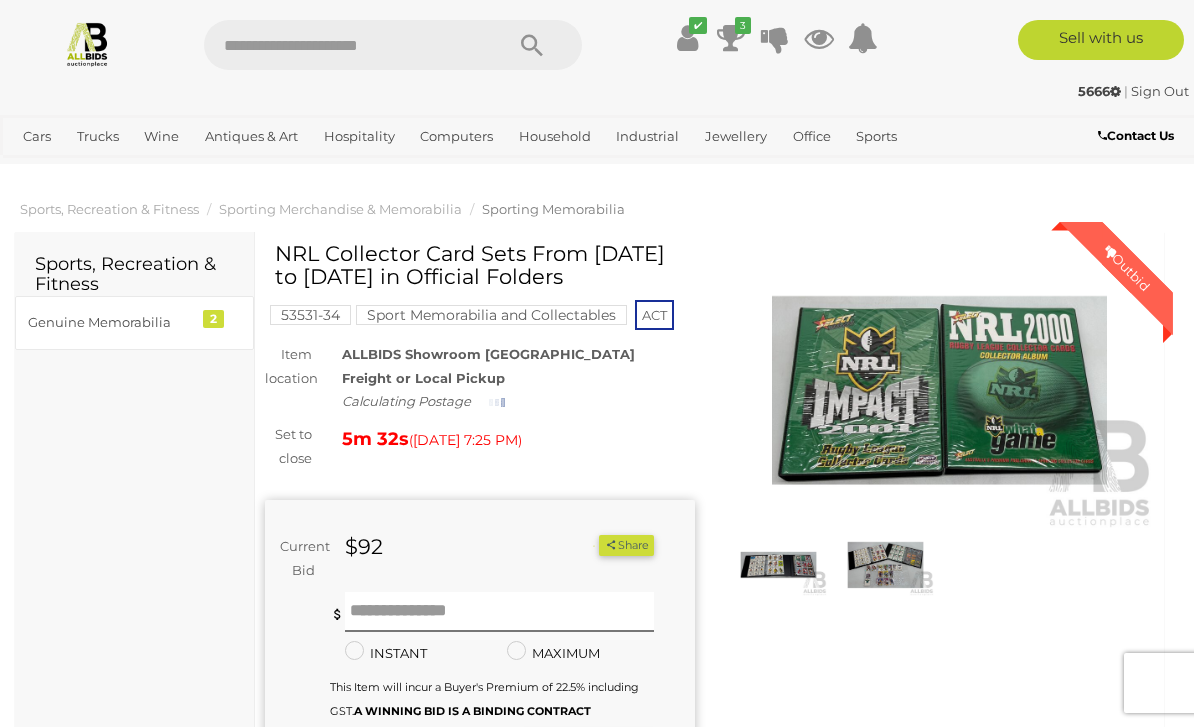 scroll, scrollTop: 0, scrollLeft: 0, axis: both 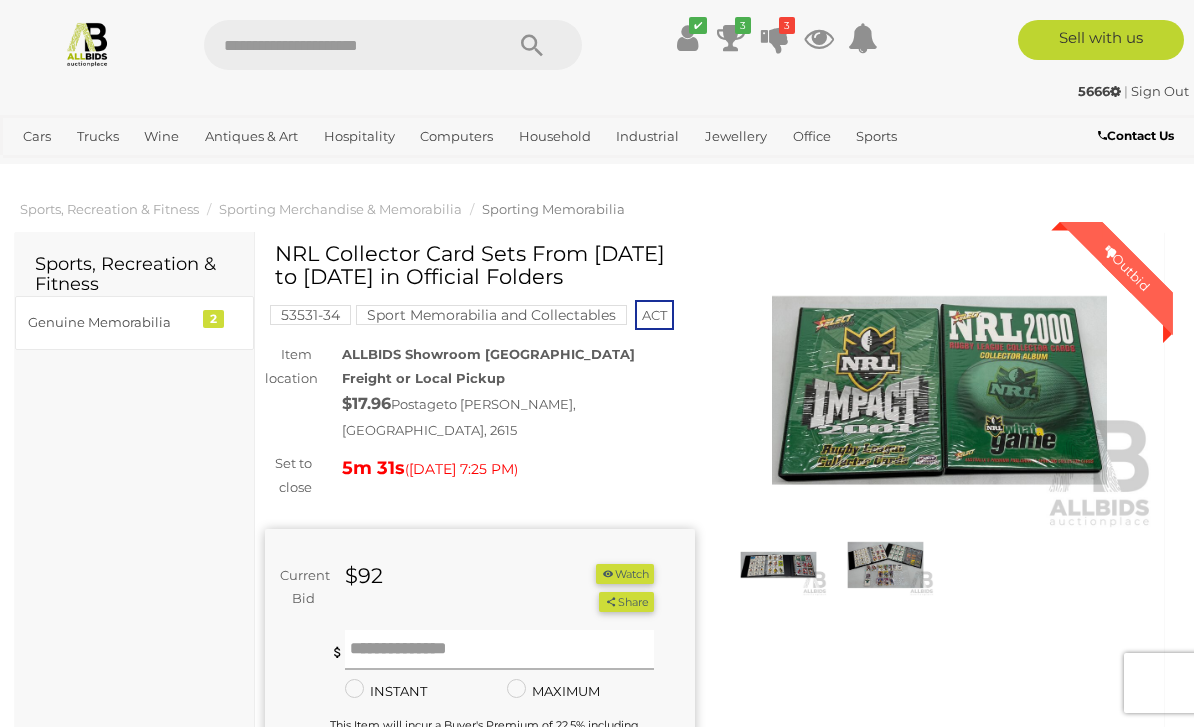 click at bounding box center (500, 650) 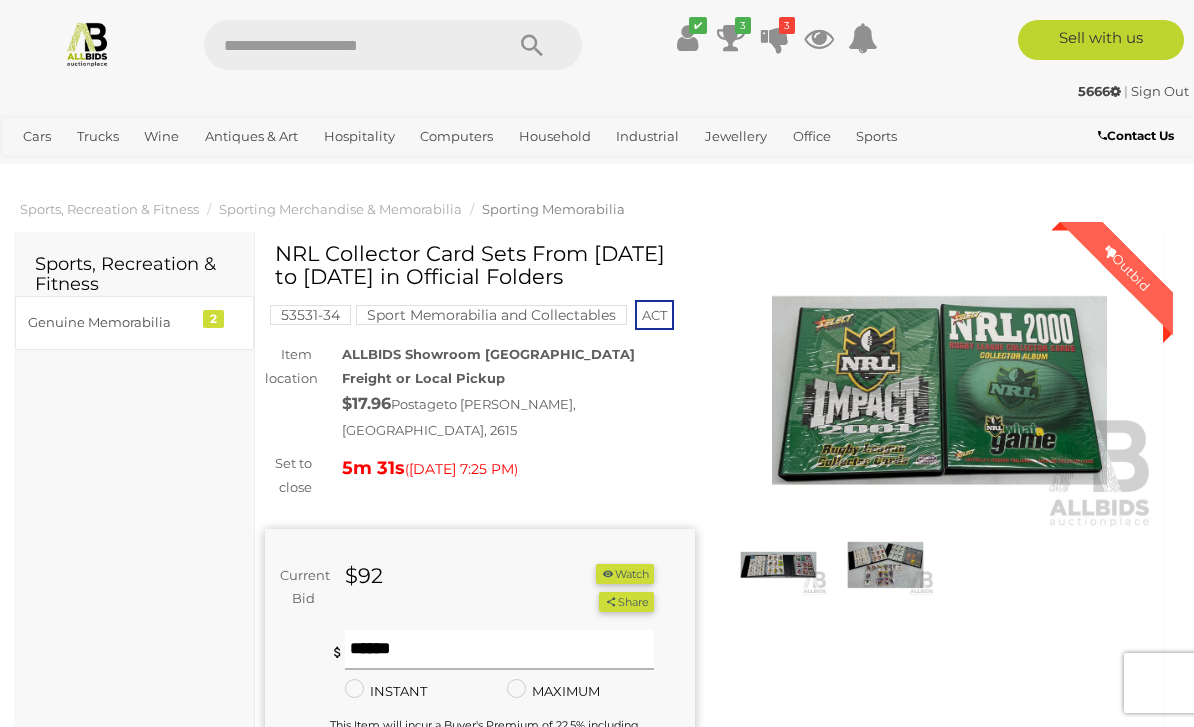 scroll, scrollTop: 43, scrollLeft: 0, axis: vertical 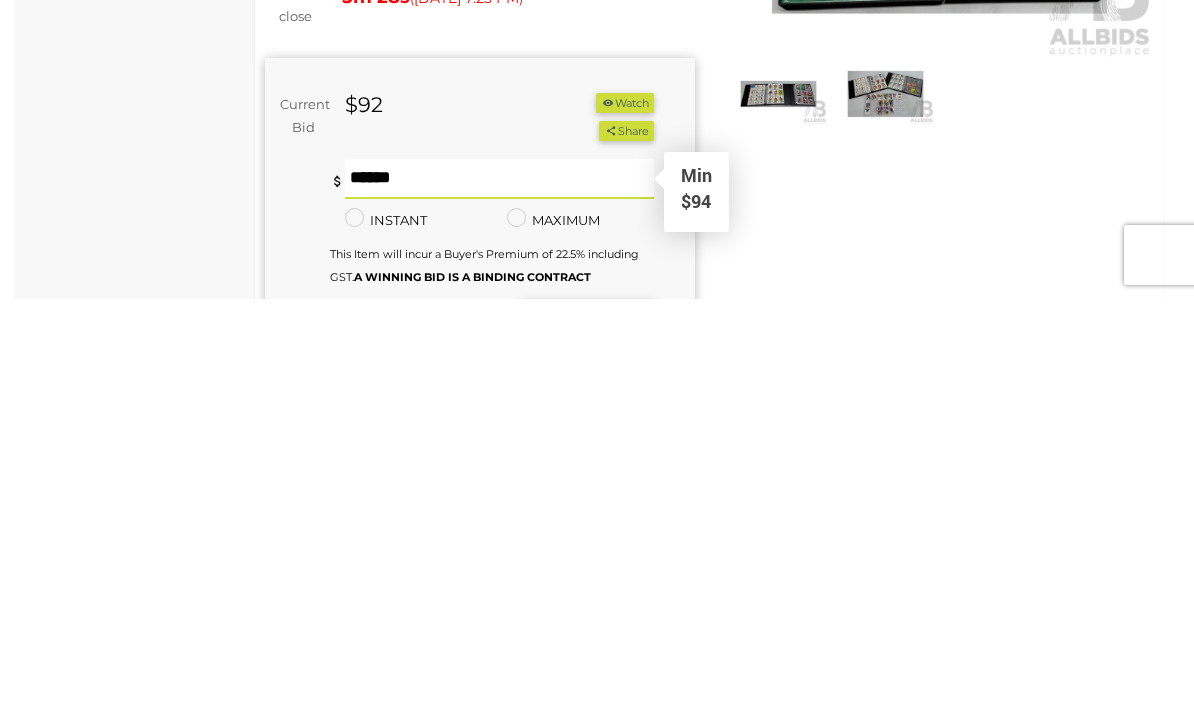 type on "***" 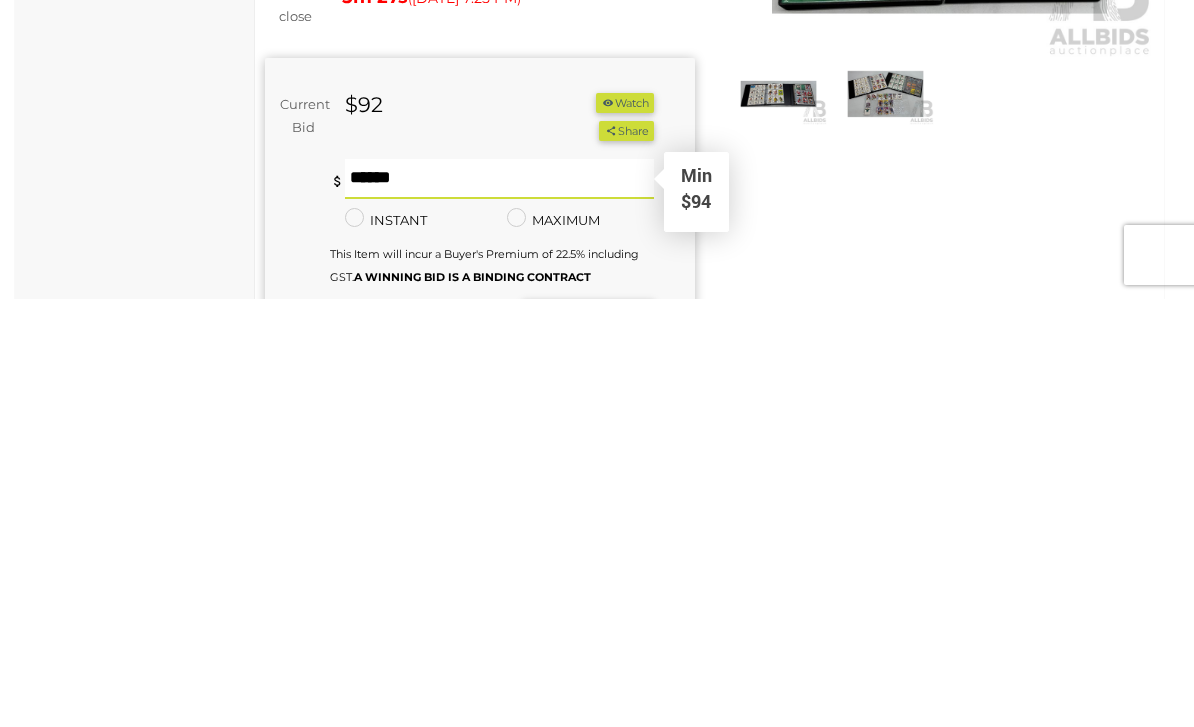 click on "BID NOW" at bounding box center [588, 750] 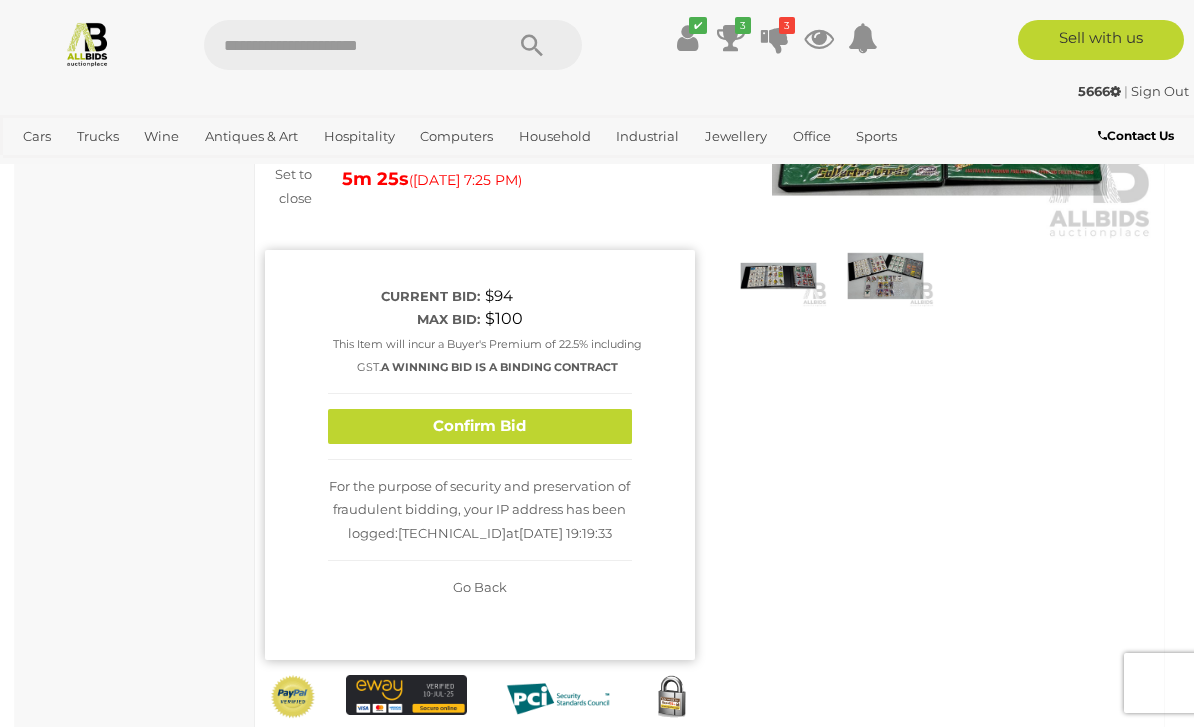 scroll, scrollTop: 276, scrollLeft: 0, axis: vertical 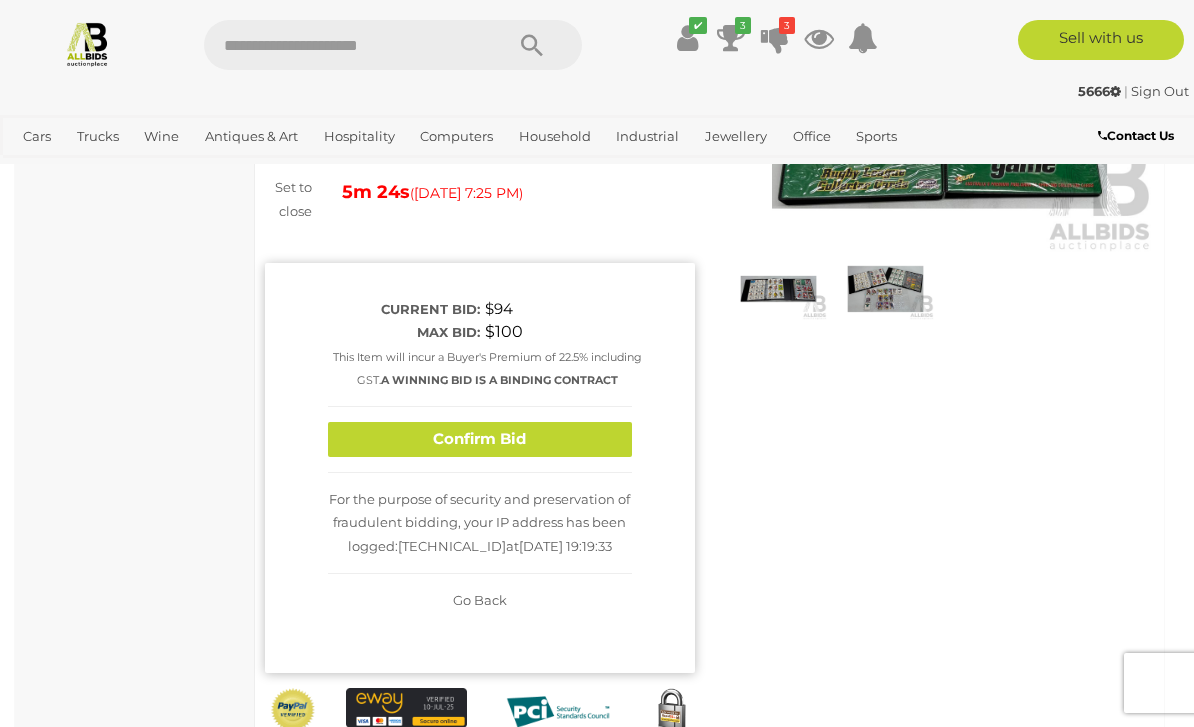 click on "Confirm Bid" at bounding box center [480, 439] 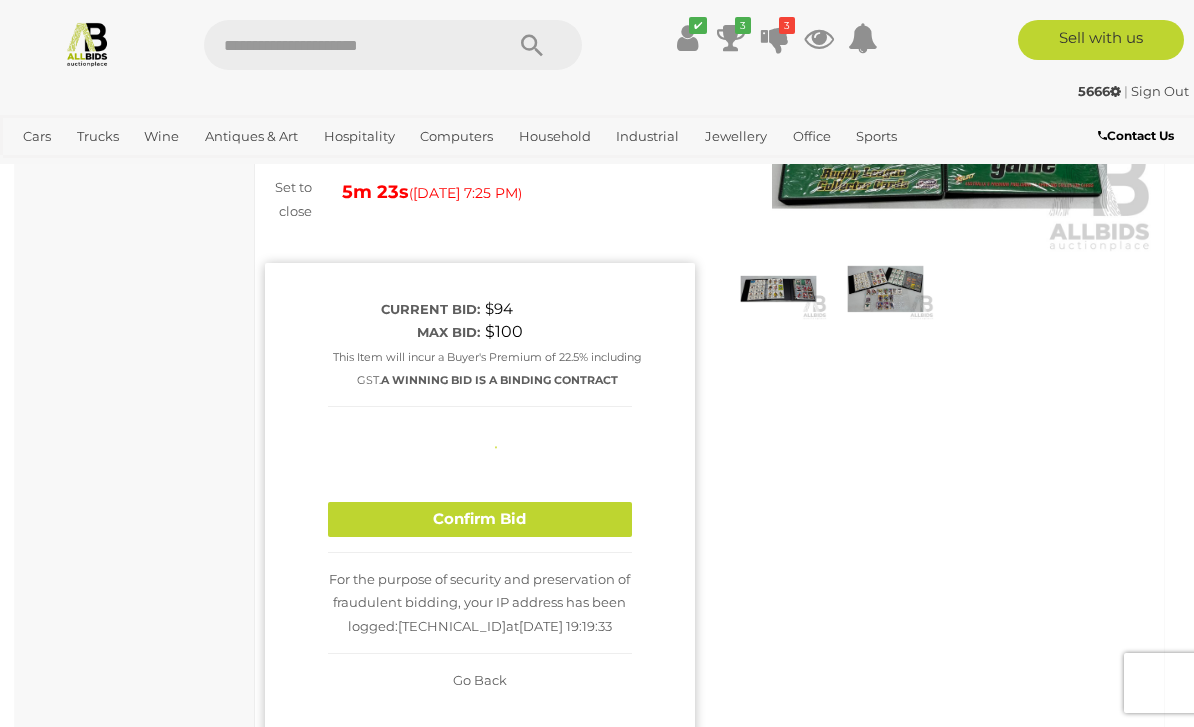 type 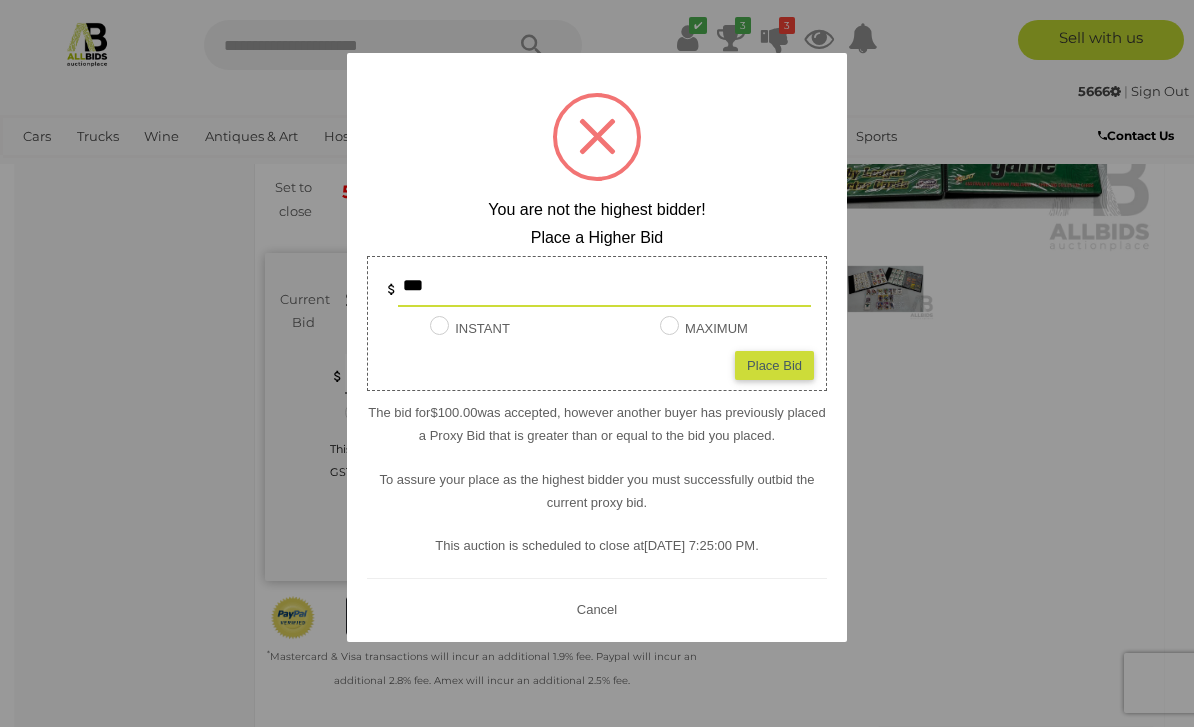 click at bounding box center [597, 363] 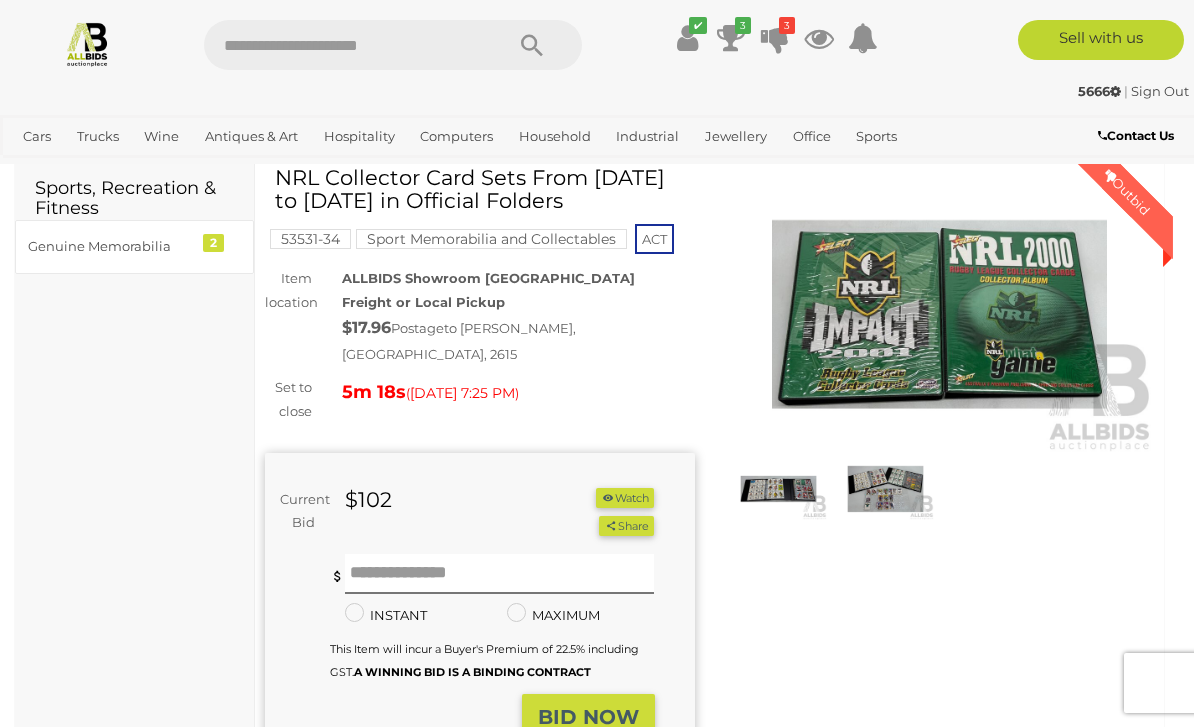 scroll, scrollTop: 0, scrollLeft: 0, axis: both 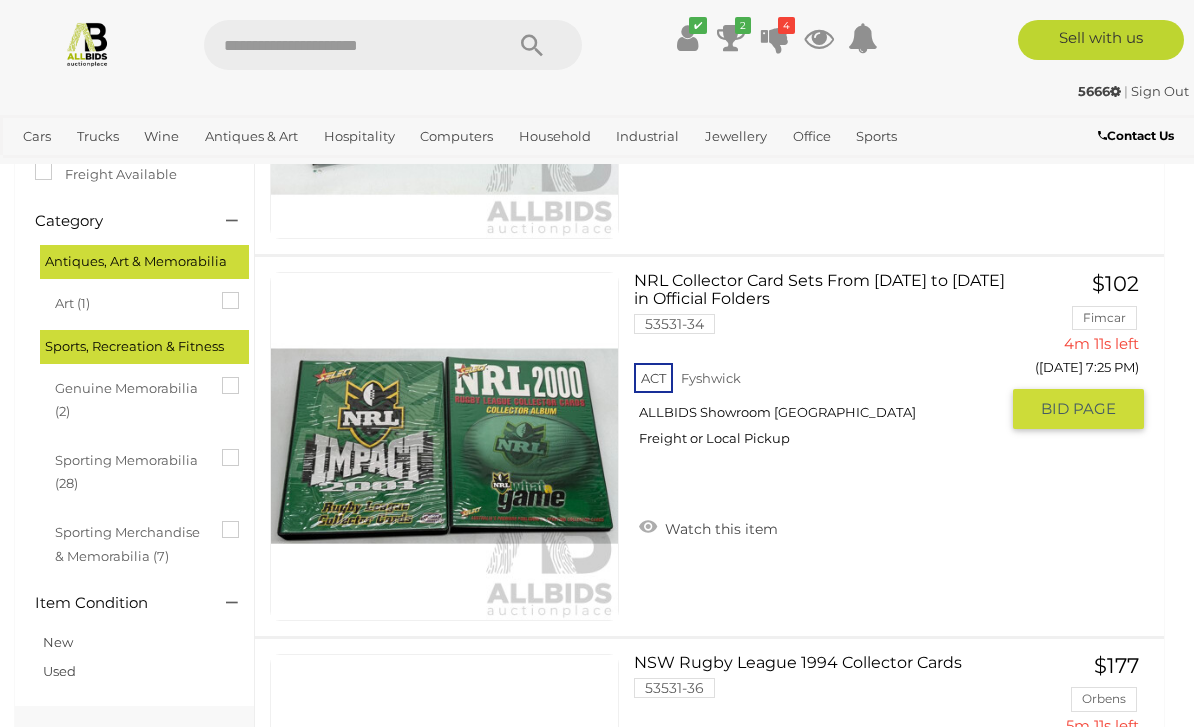 click on "BID PAGE" at bounding box center (1078, 409) 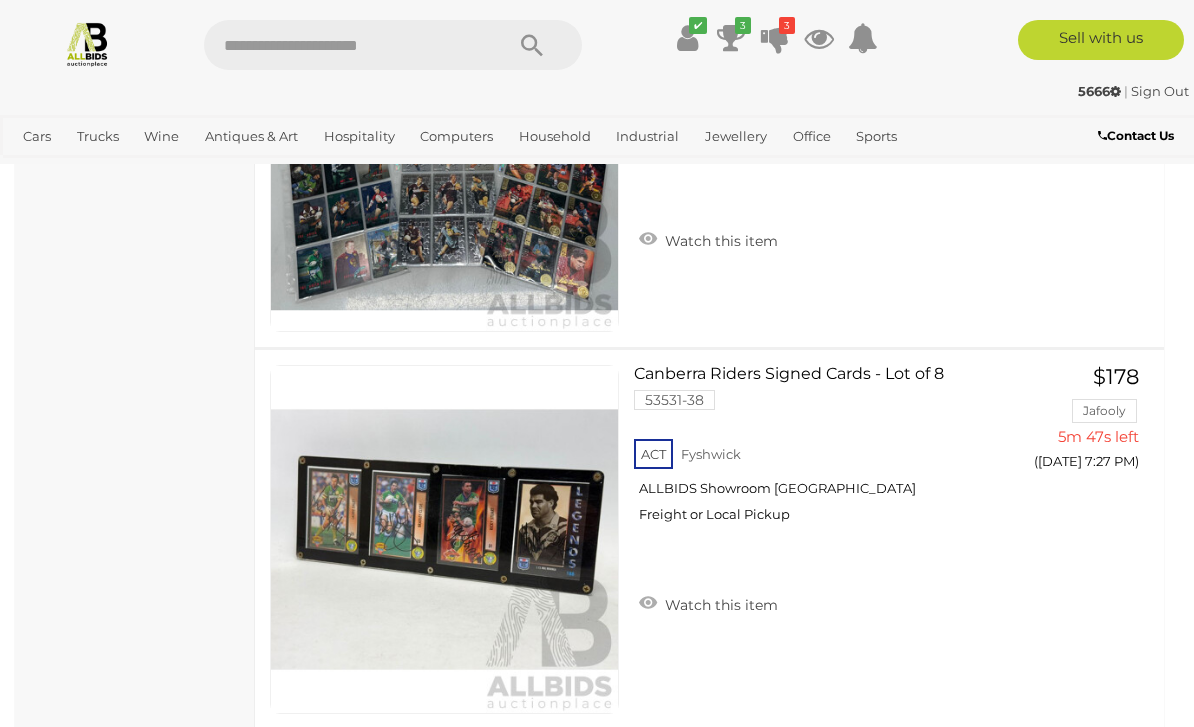 scroll, scrollTop: 1480, scrollLeft: 0, axis: vertical 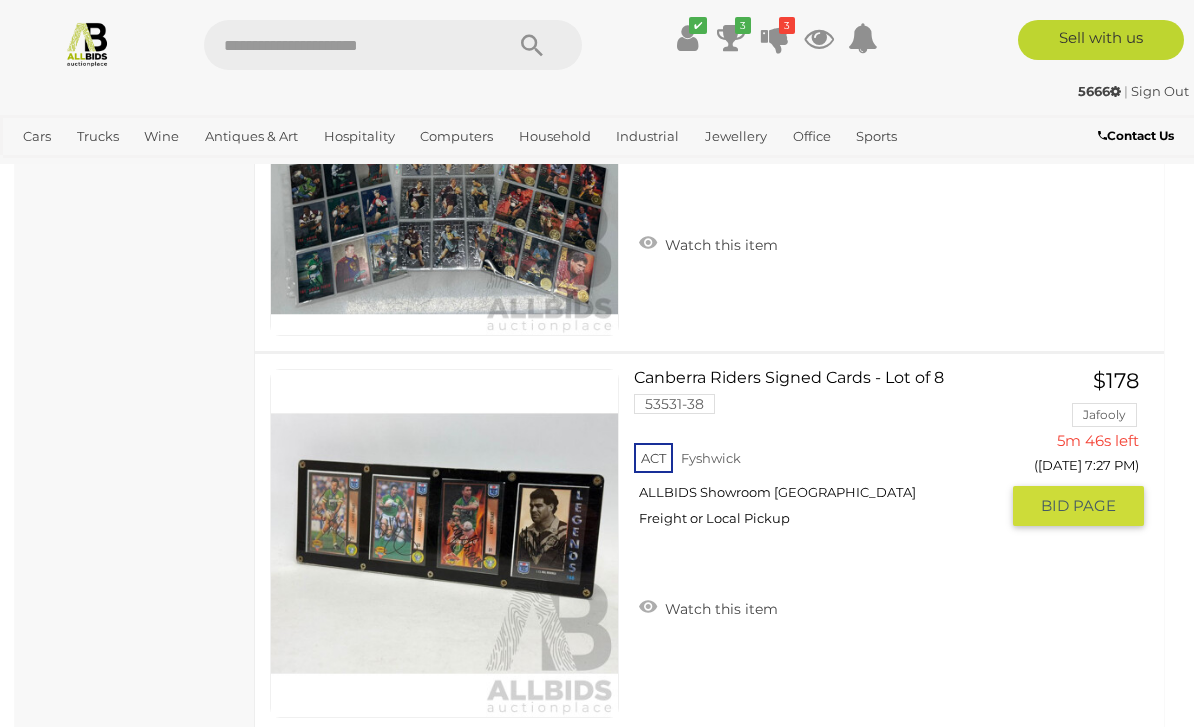 click on "BID PAGE" at bounding box center (1078, 506) 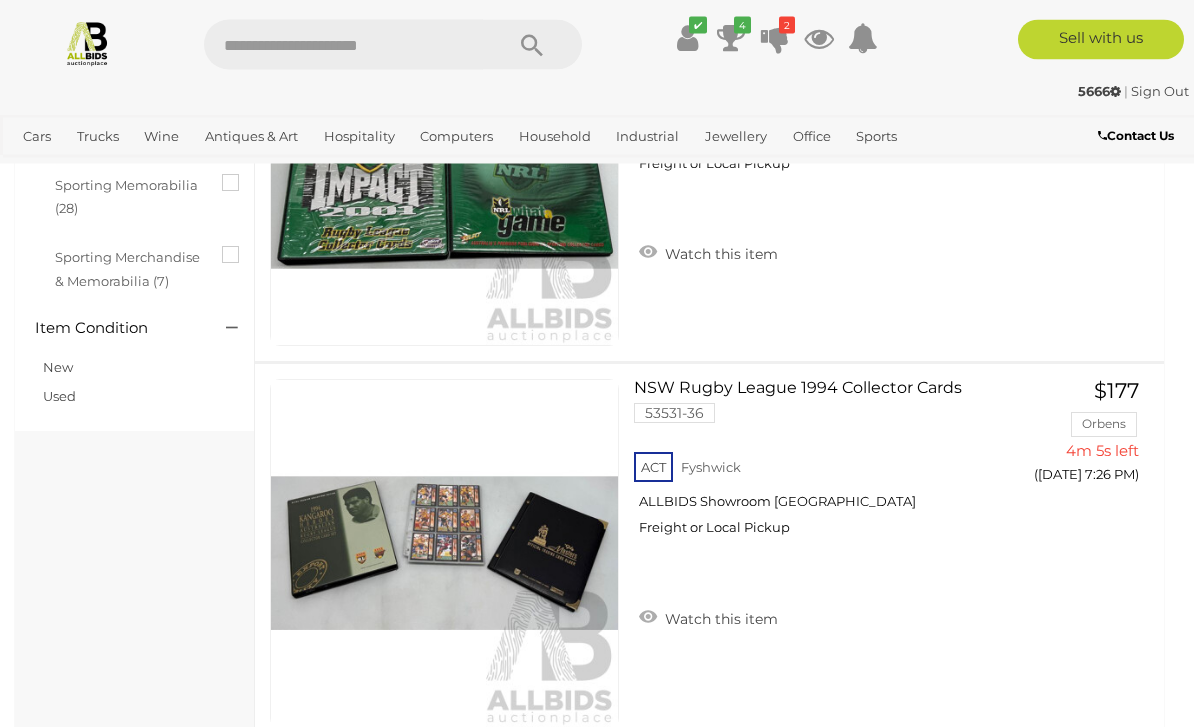 scroll, scrollTop: 707, scrollLeft: 0, axis: vertical 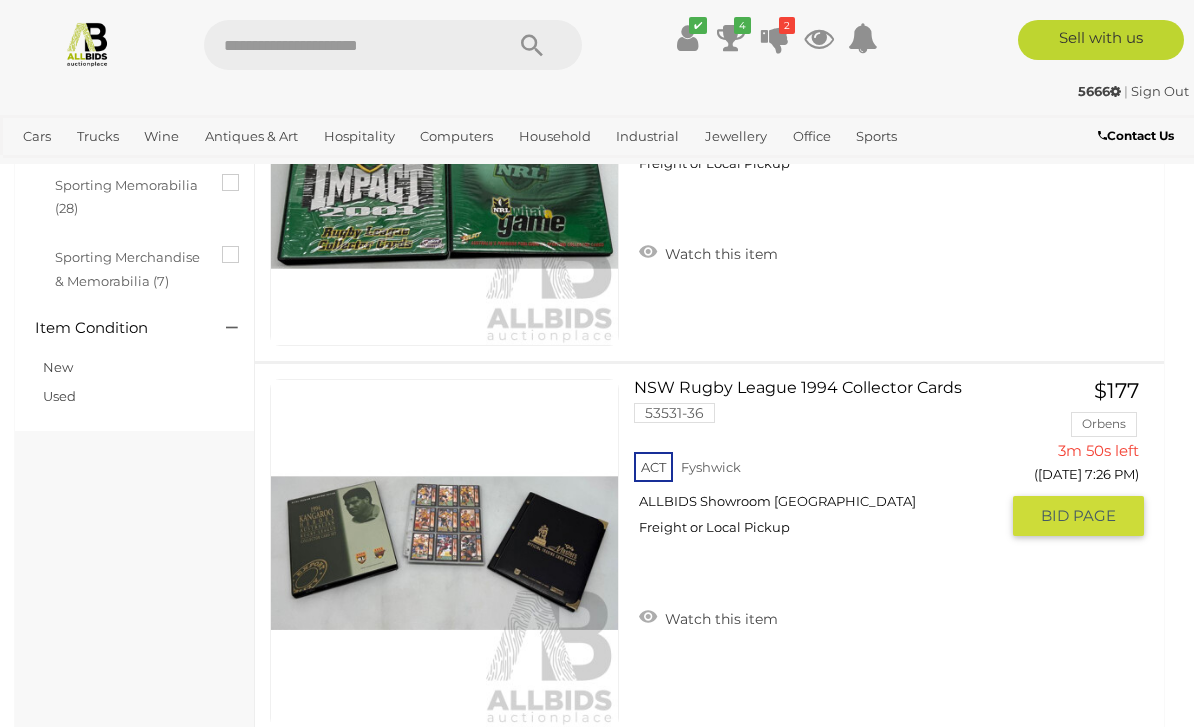 click on "BID PAGE" at bounding box center (1078, 516) 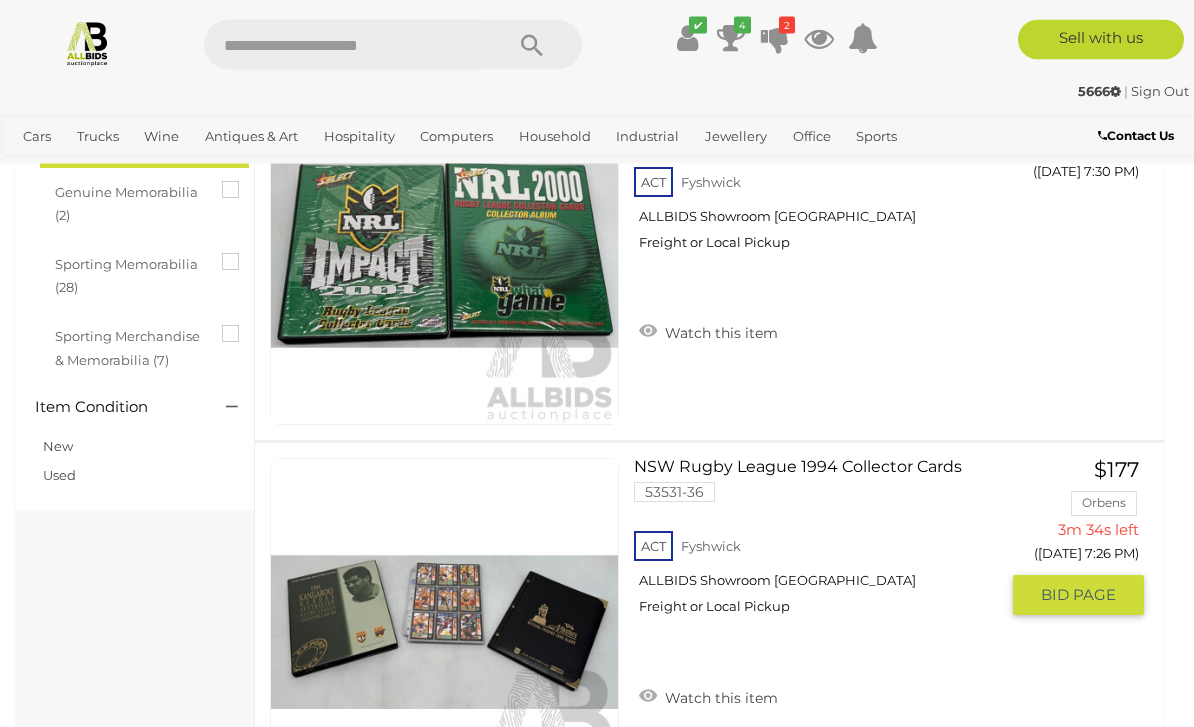 scroll, scrollTop: 628, scrollLeft: 0, axis: vertical 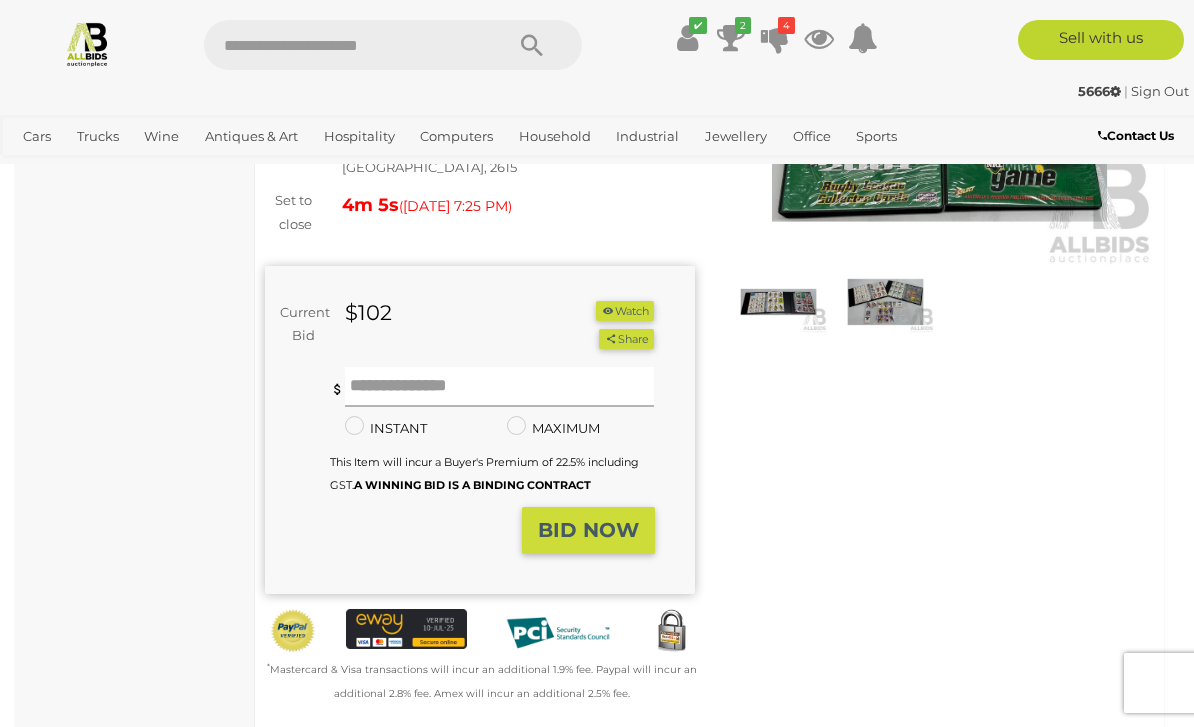 click at bounding box center (500, 387) 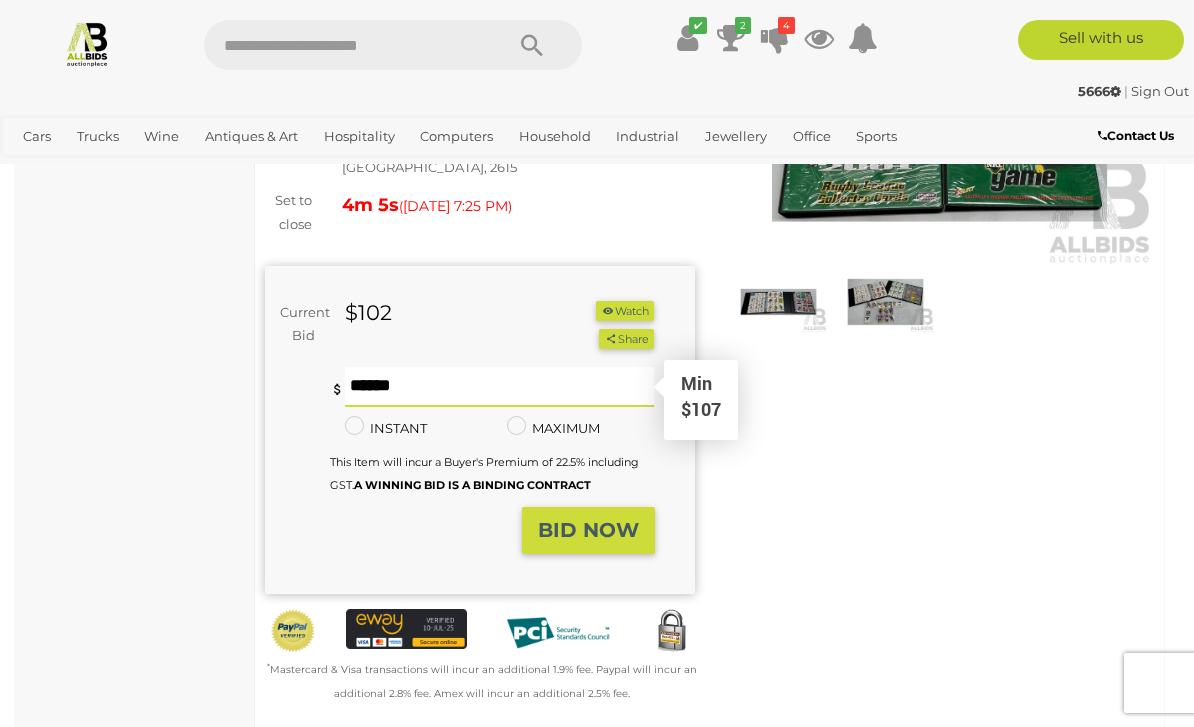 scroll, scrollTop: 262, scrollLeft: 0, axis: vertical 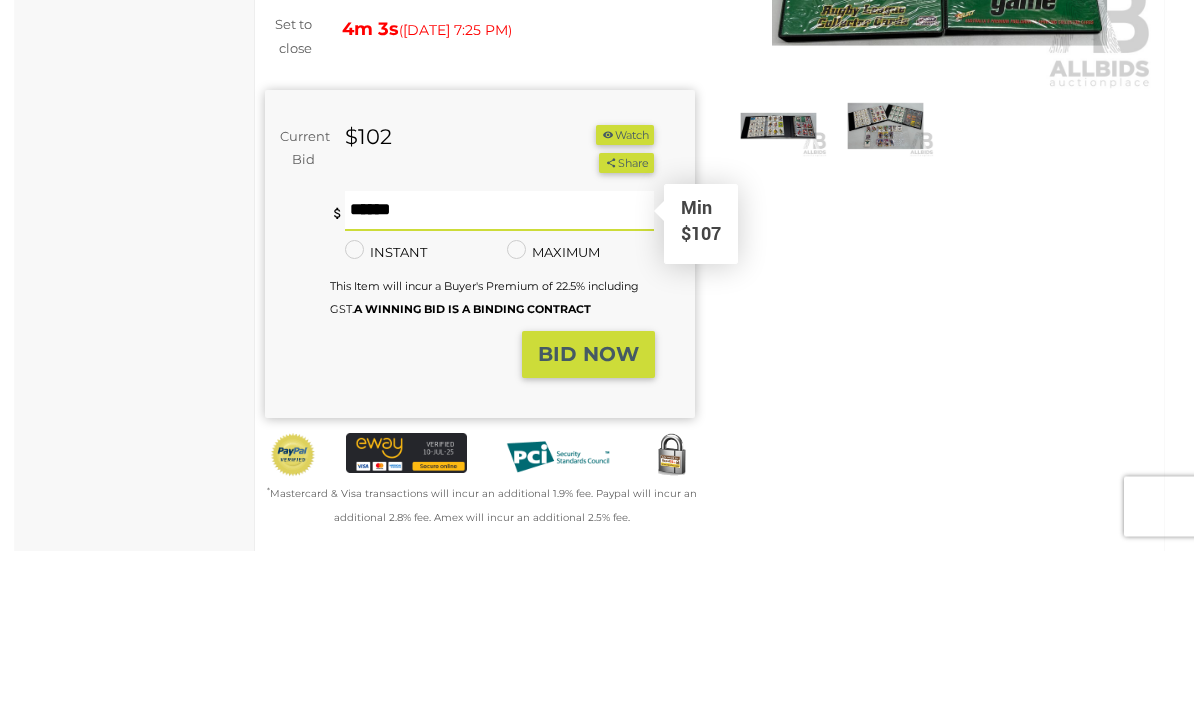 type on "***" 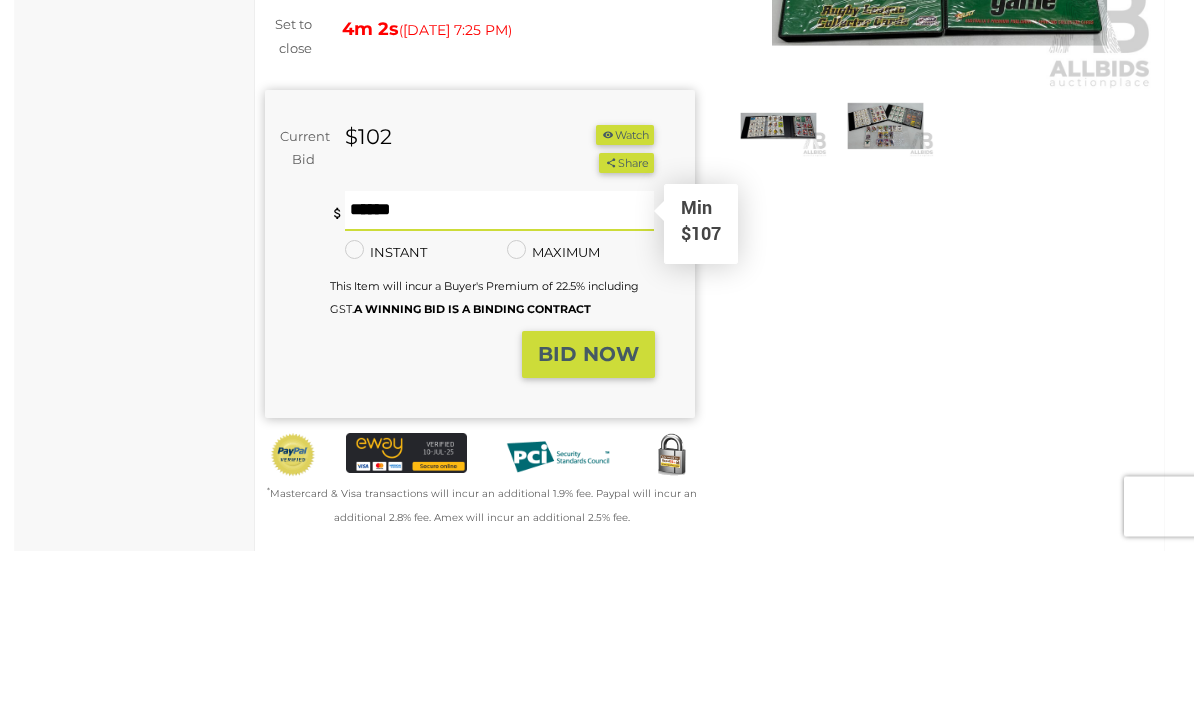 click on "BID NOW" at bounding box center (588, 531) 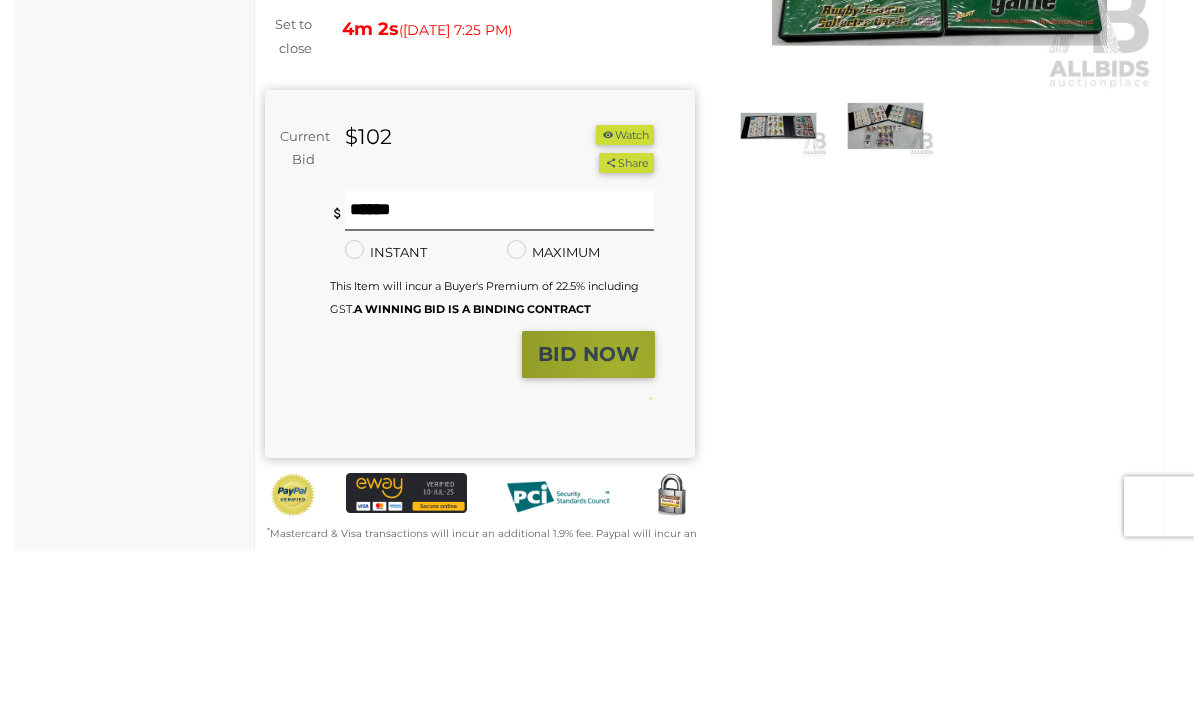 scroll, scrollTop: 439, scrollLeft: 0, axis: vertical 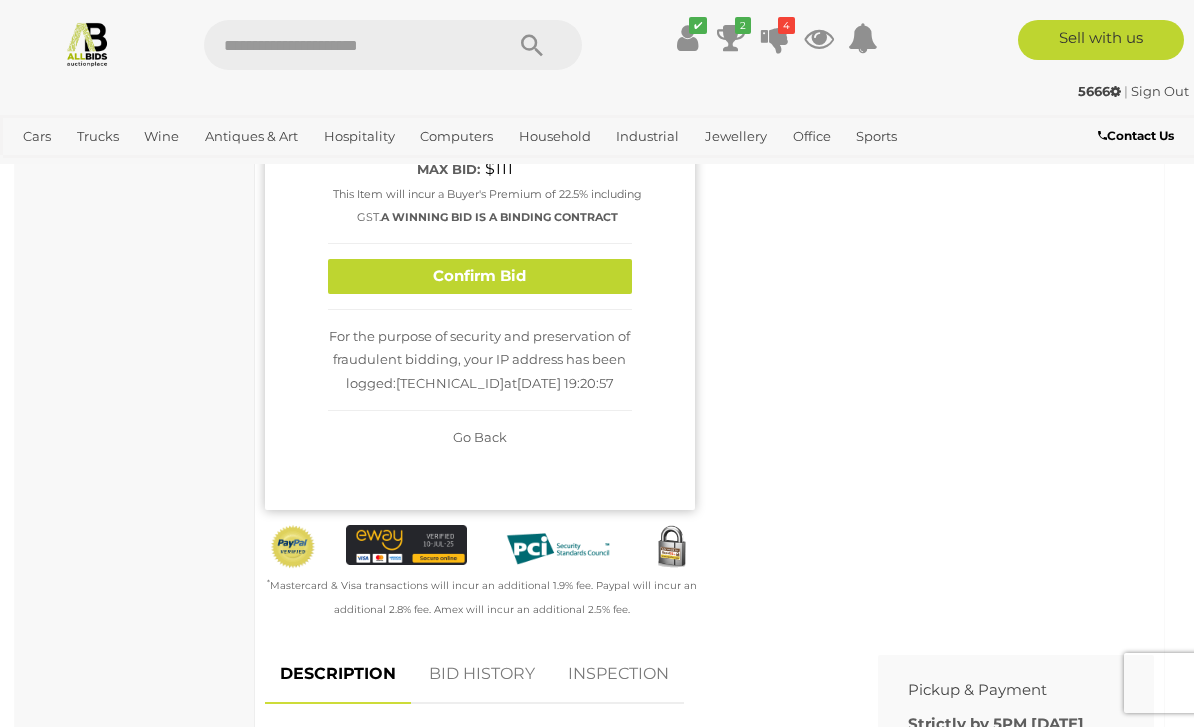 click on "Confirm Bid" at bounding box center (480, 276) 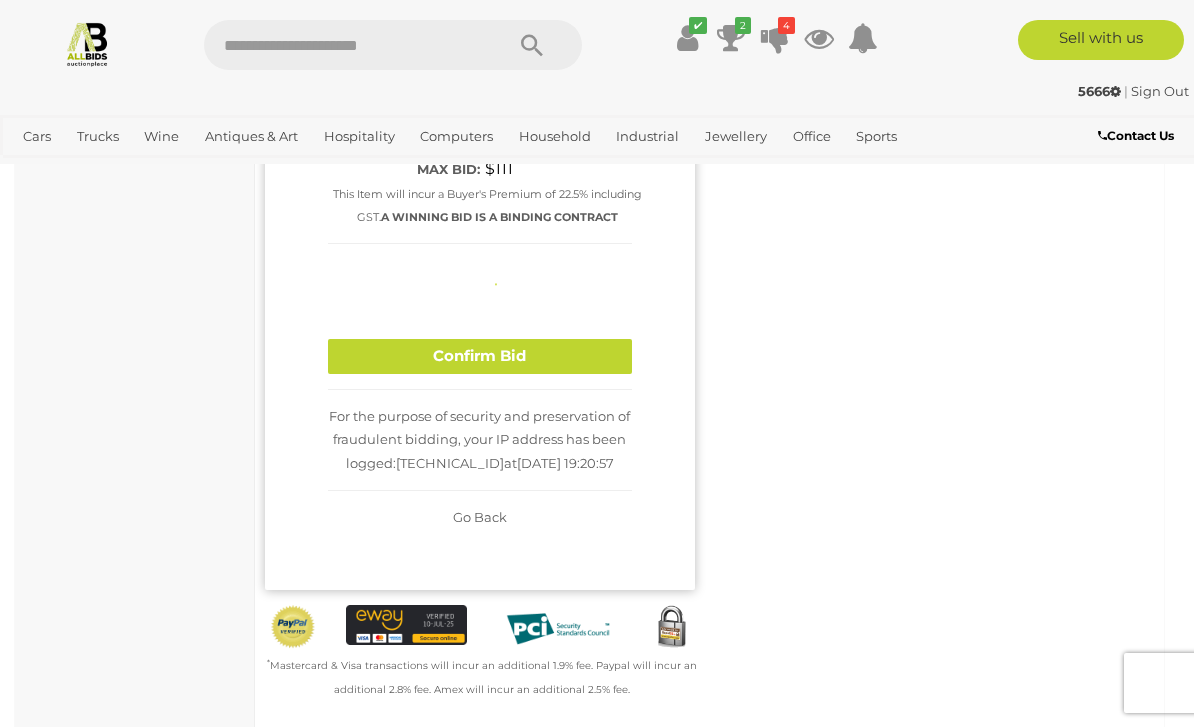 type 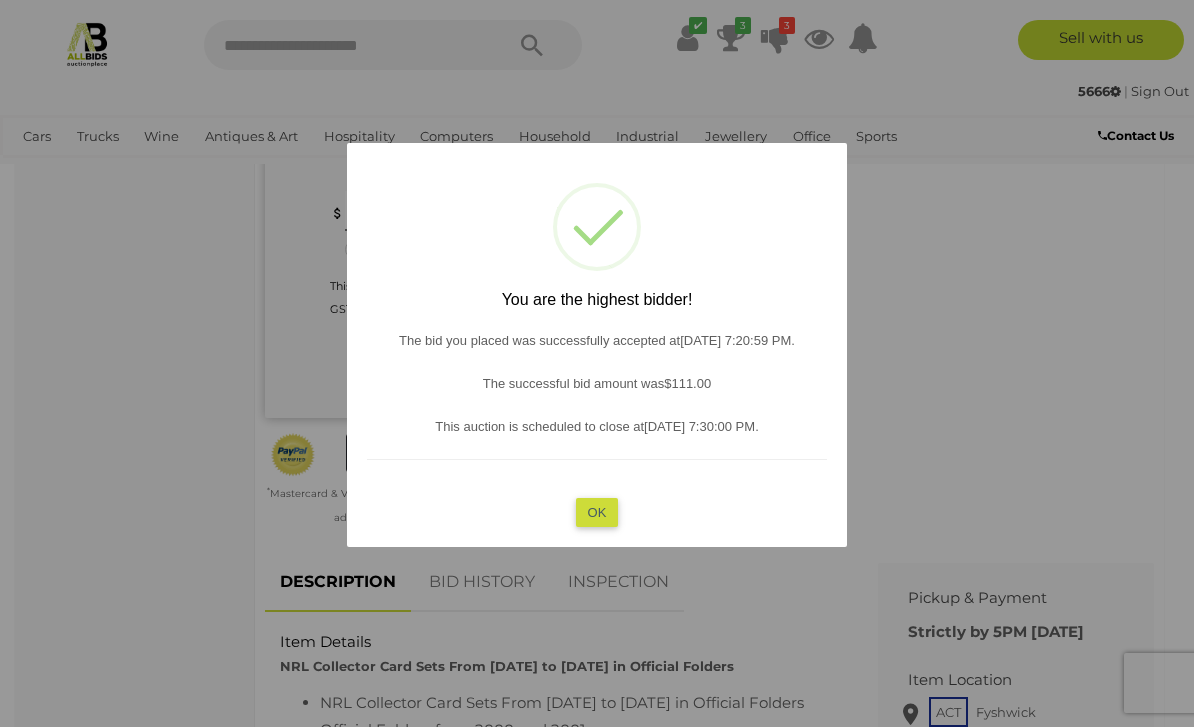 click on "OK" at bounding box center (597, 511) 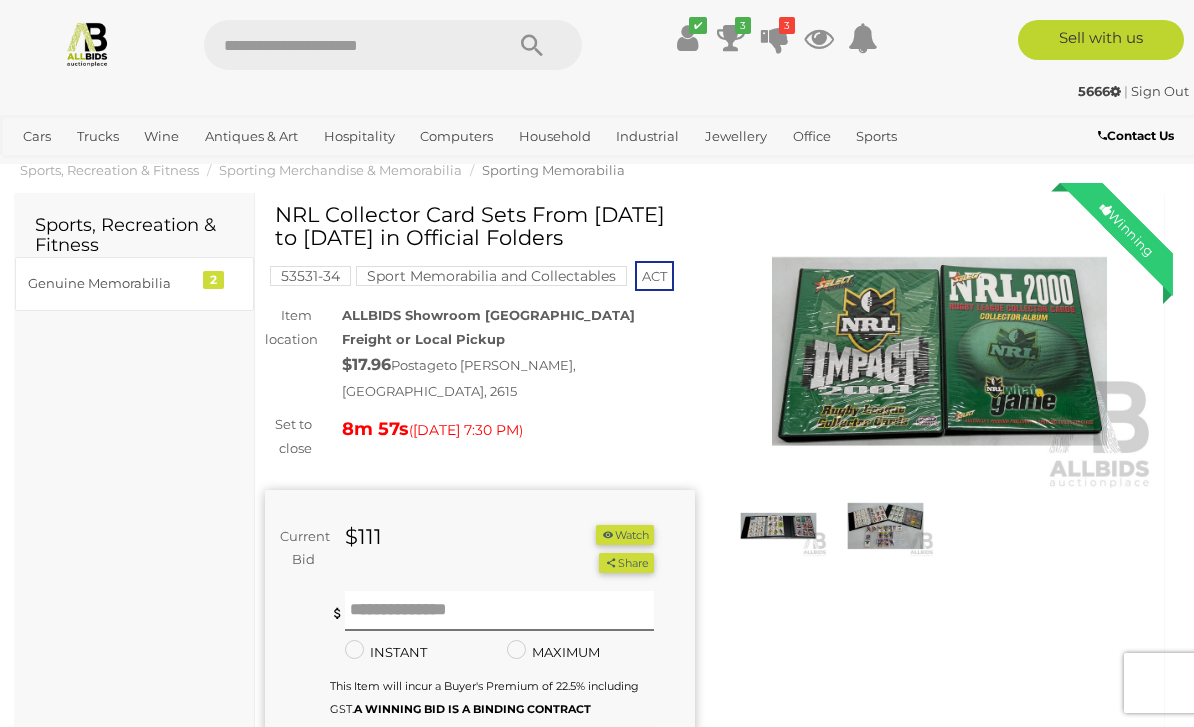 scroll, scrollTop: 0, scrollLeft: 0, axis: both 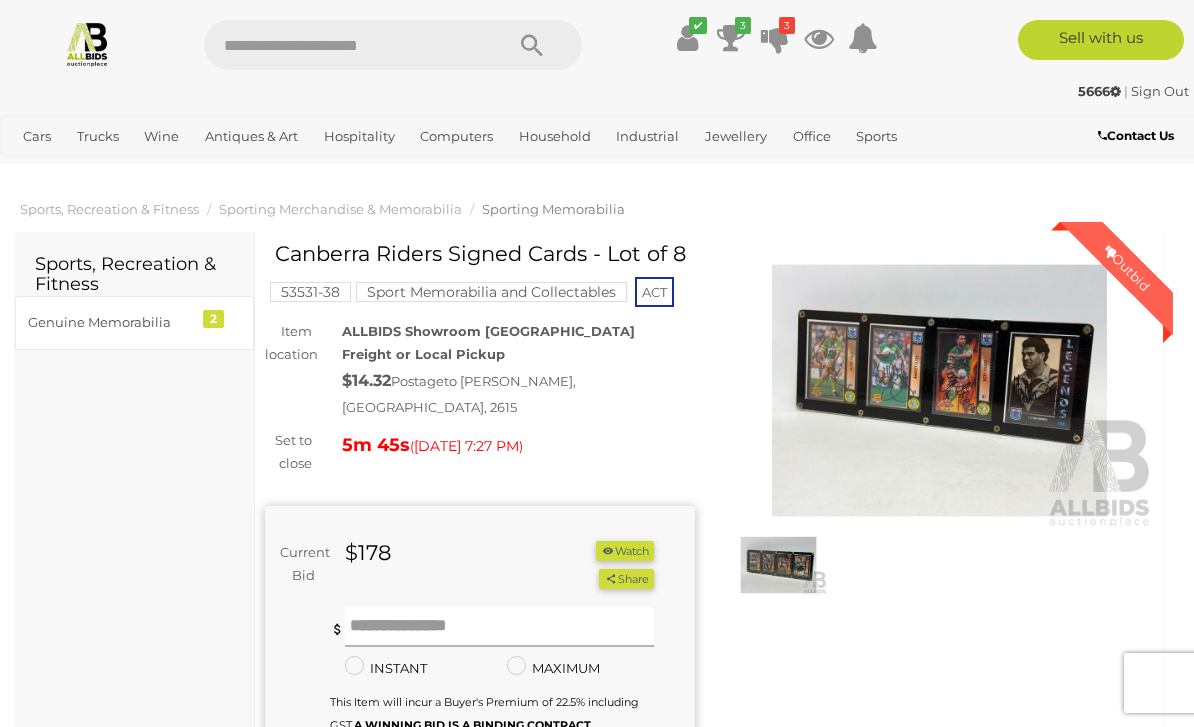 click at bounding box center [500, 627] 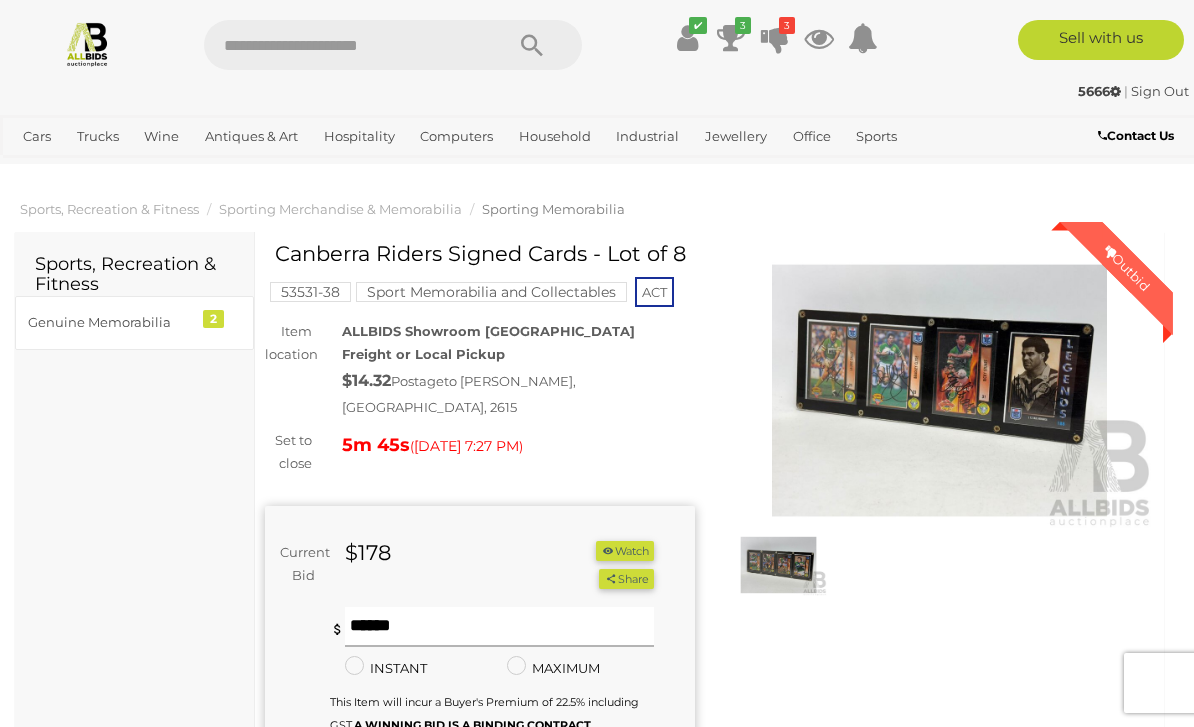 scroll, scrollTop: 20, scrollLeft: 0, axis: vertical 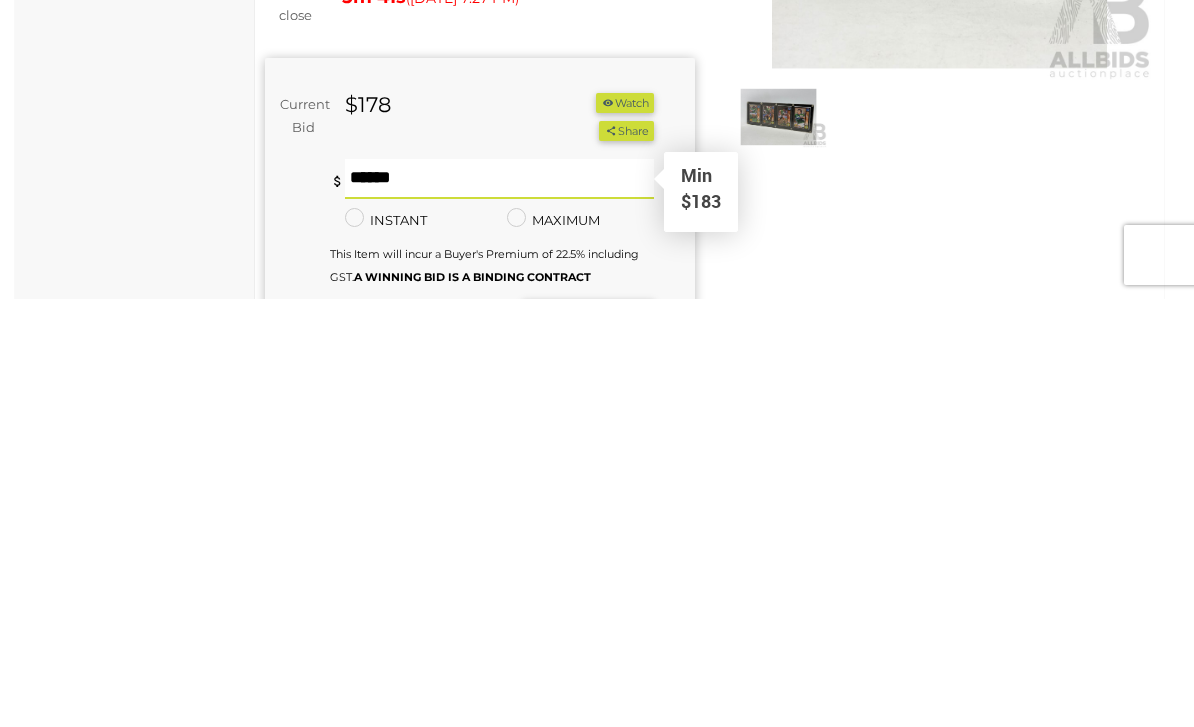 click on "BID NOW" at bounding box center (588, 750) 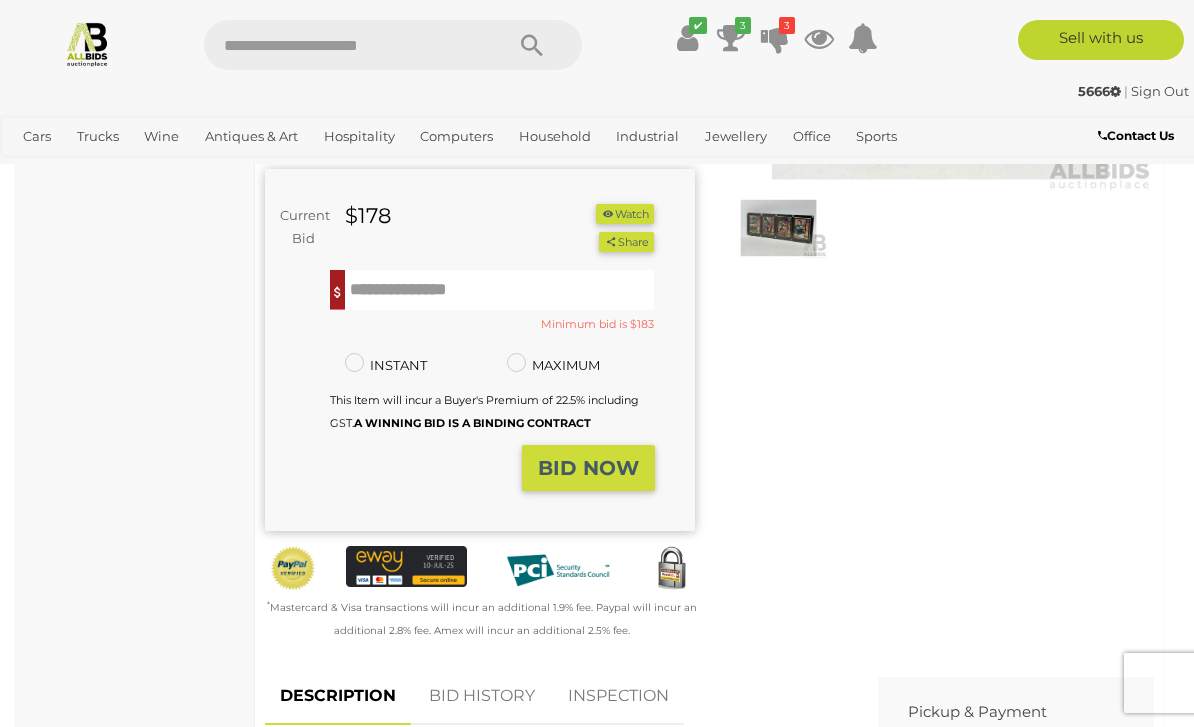 scroll, scrollTop: 332, scrollLeft: 0, axis: vertical 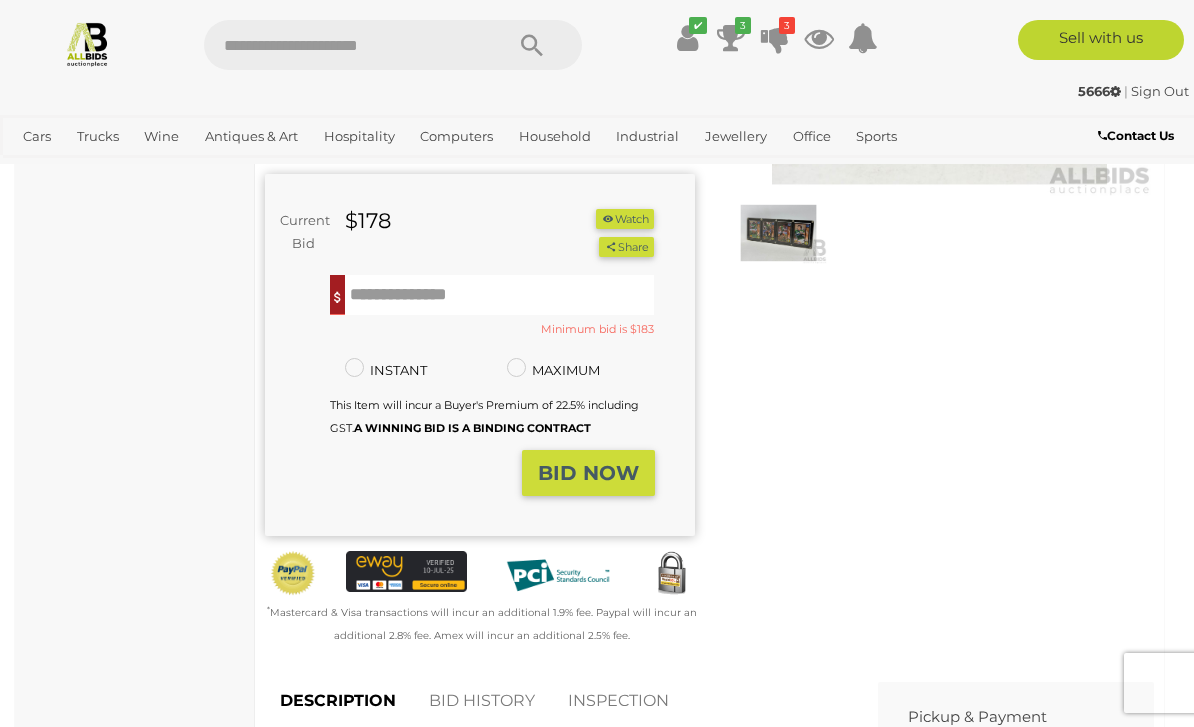 click on "Minimum bid is $183" at bounding box center (597, 330) 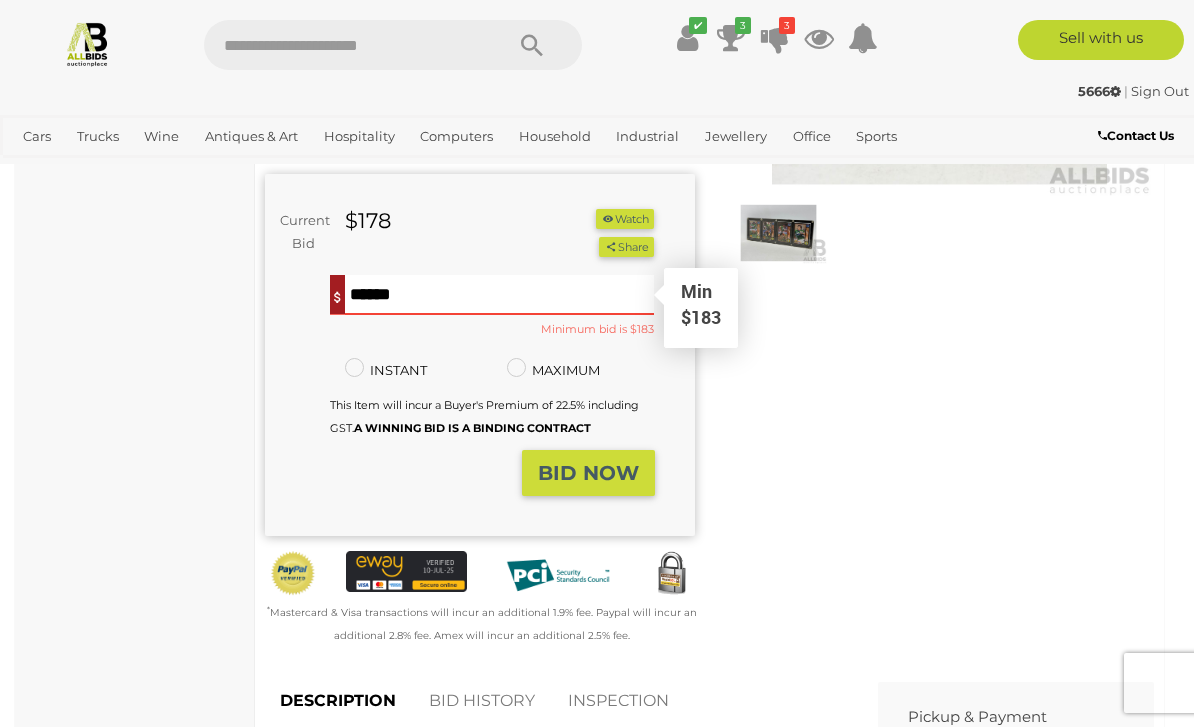 scroll, scrollTop: 331, scrollLeft: 0, axis: vertical 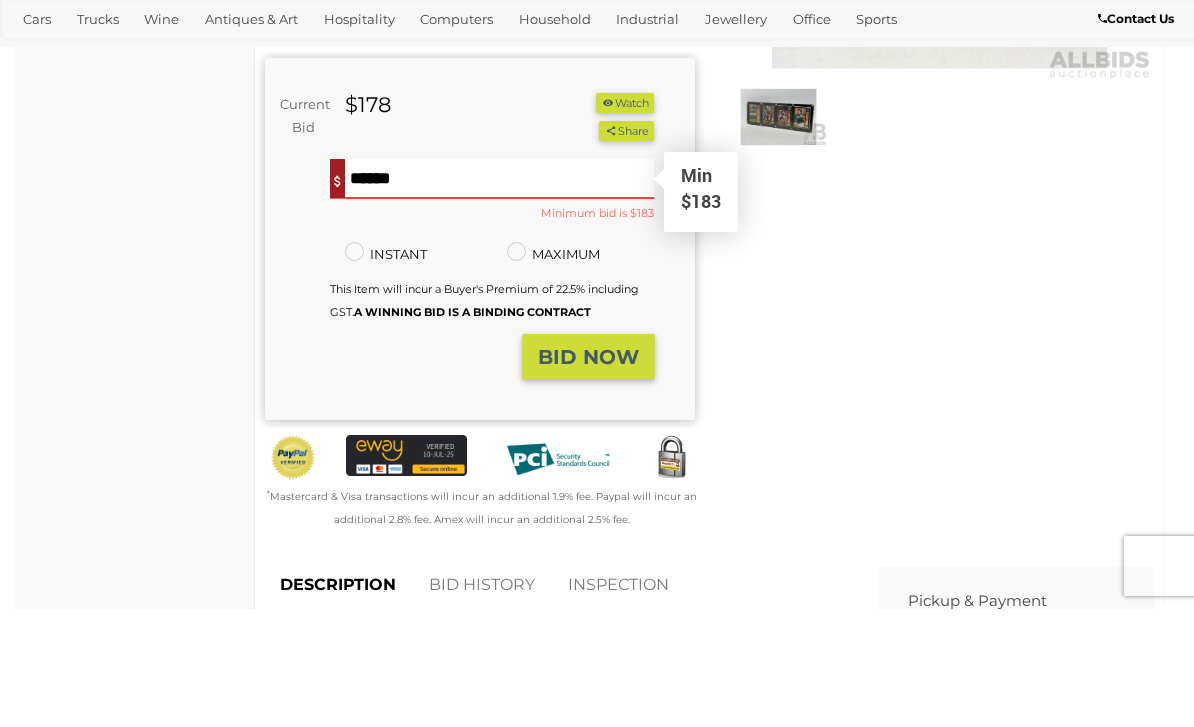 type on "***" 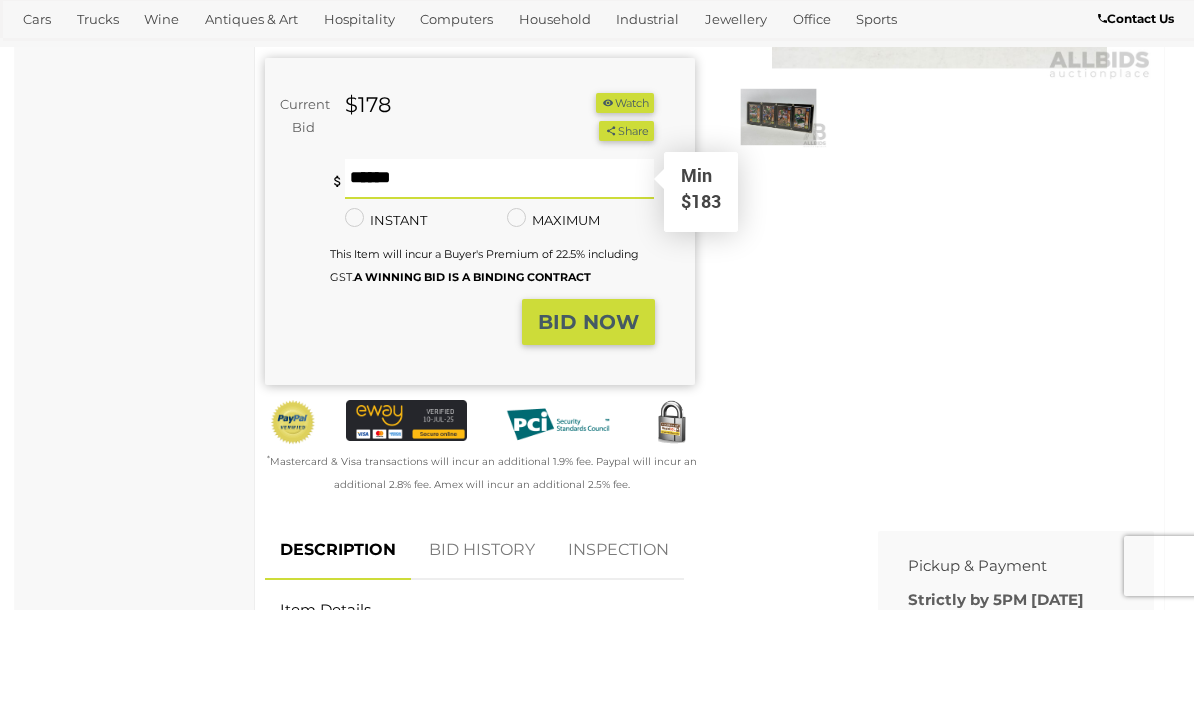click on "BID NOW" at bounding box center (588, 439) 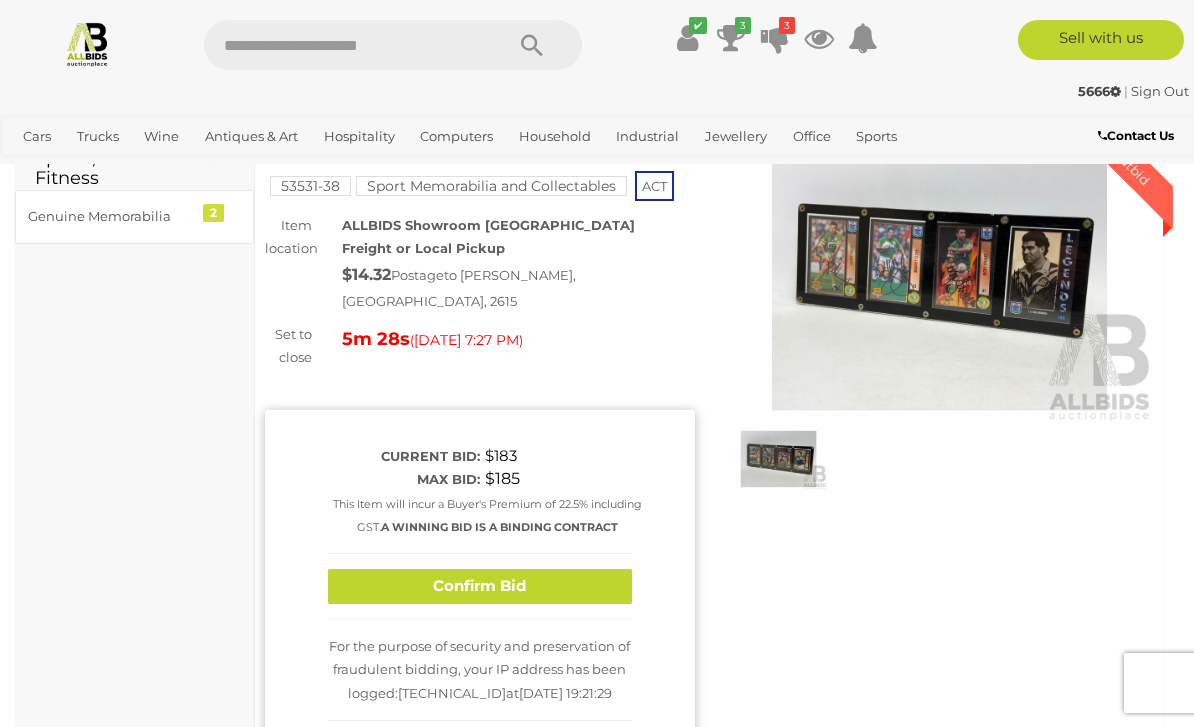 scroll, scrollTop: 78, scrollLeft: 0, axis: vertical 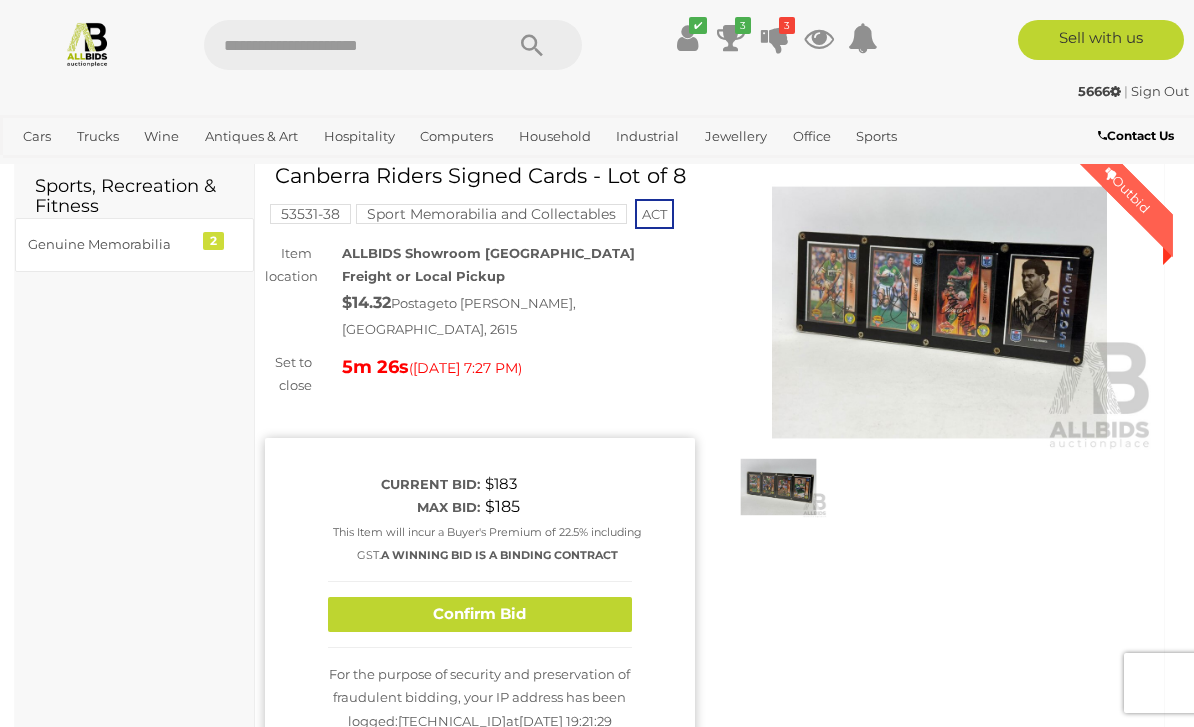 click on "Confirm Bid" at bounding box center [480, 614] 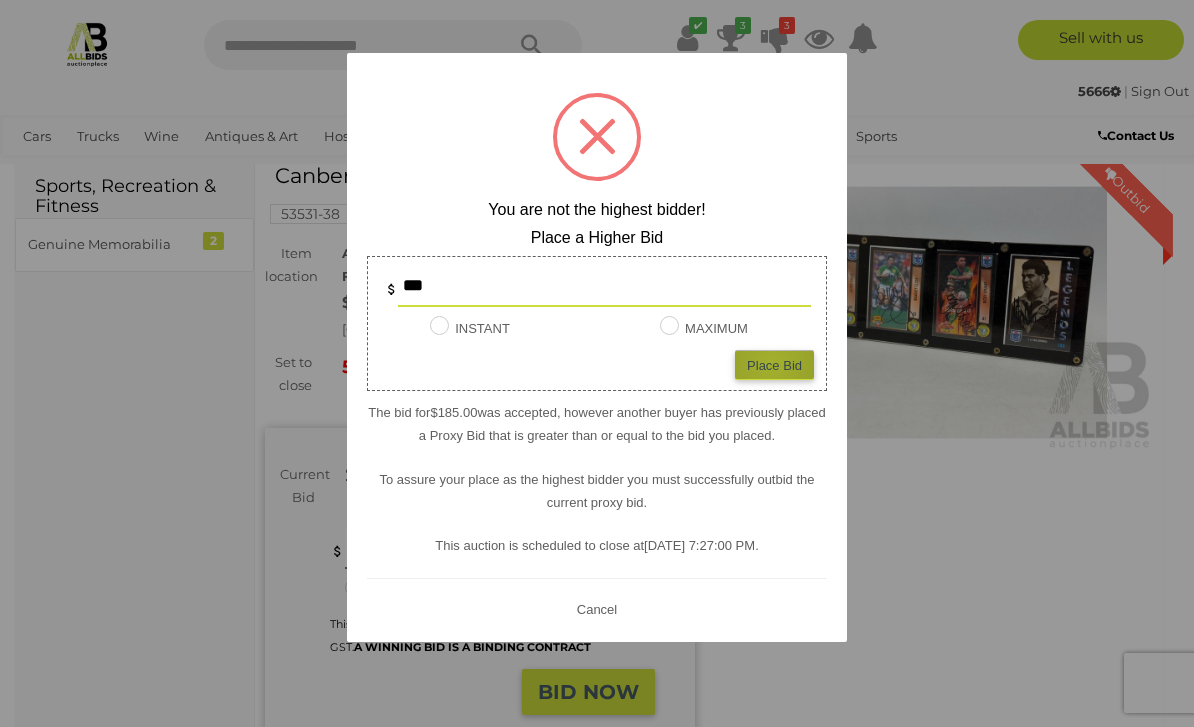 click on "Place Bid" at bounding box center (774, 364) 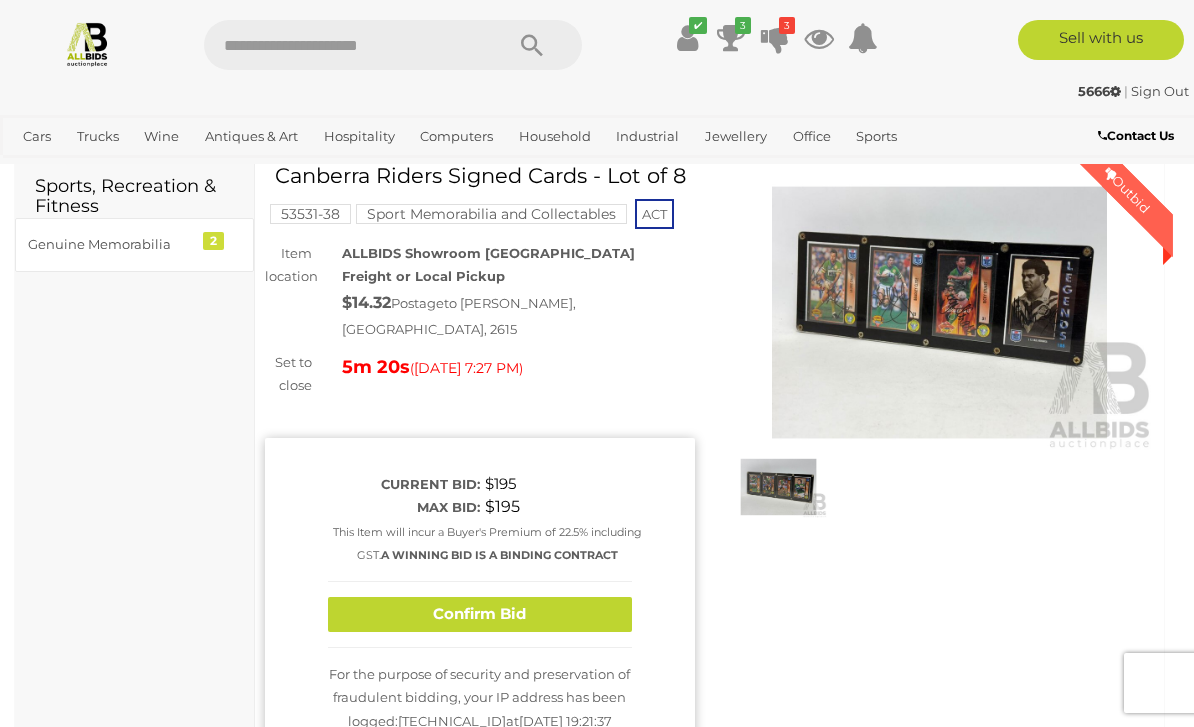 click on "Confirm Bid" at bounding box center (480, 614) 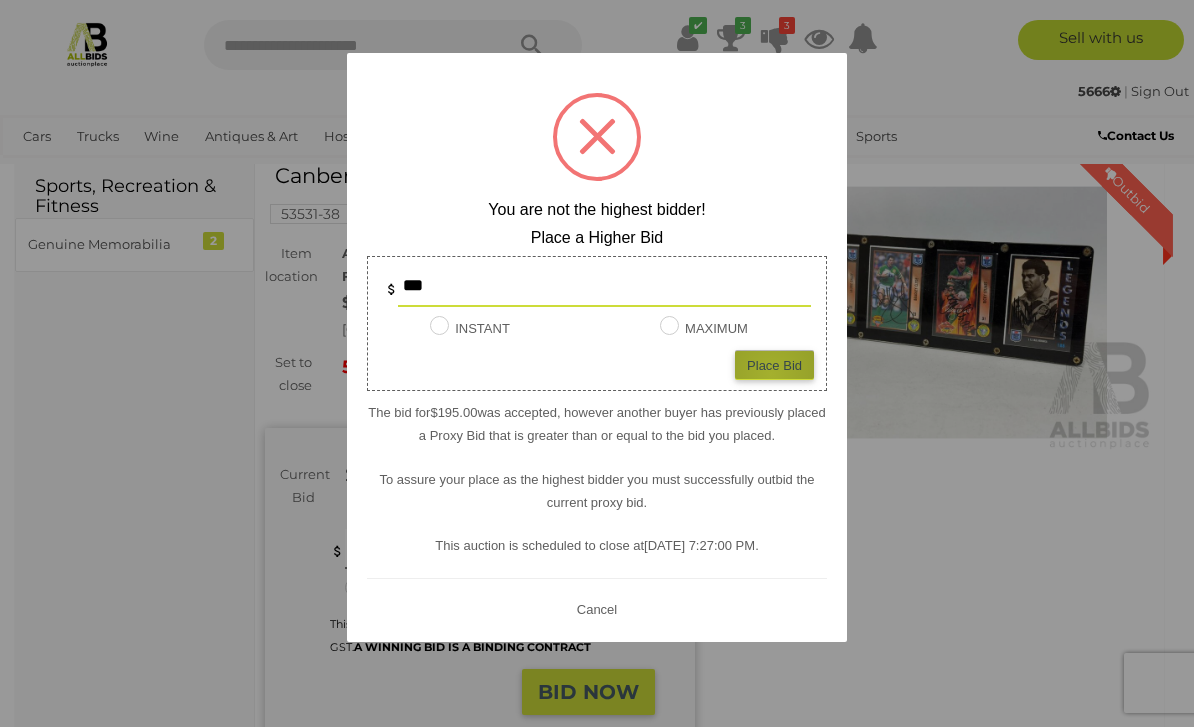 click on "Place Bid" at bounding box center (774, 364) 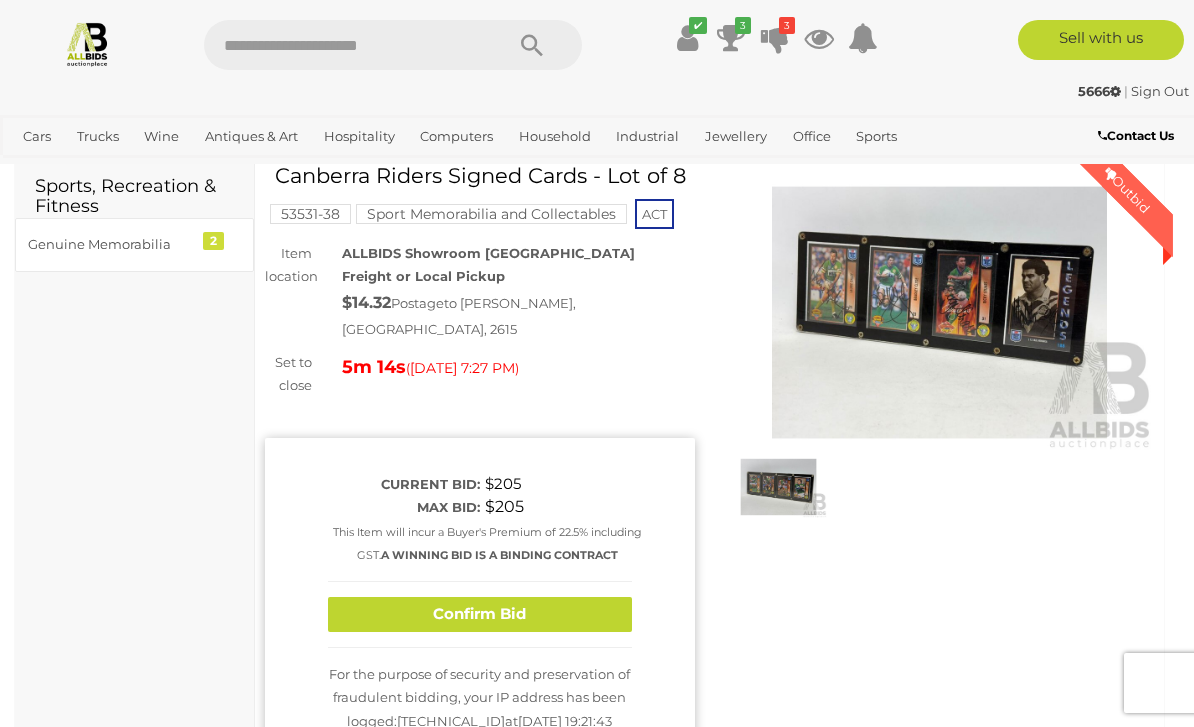 click on "Confirm Bid" at bounding box center [480, 614] 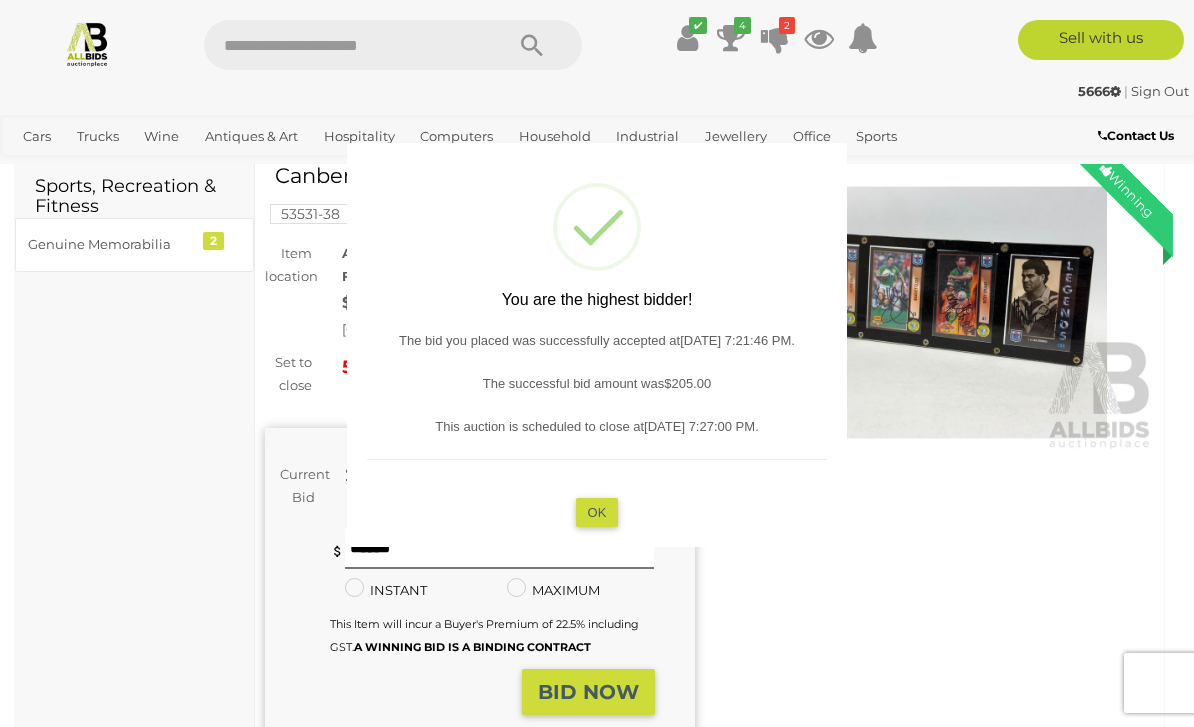 type 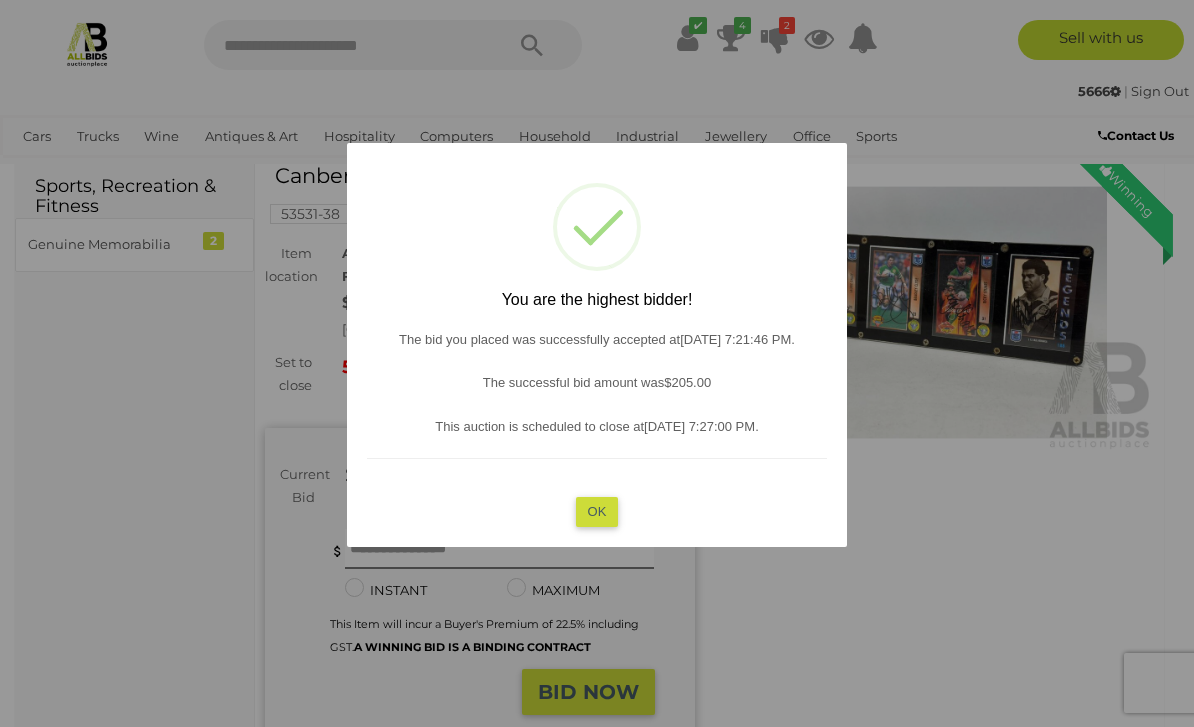 click on "OK" at bounding box center (597, 511) 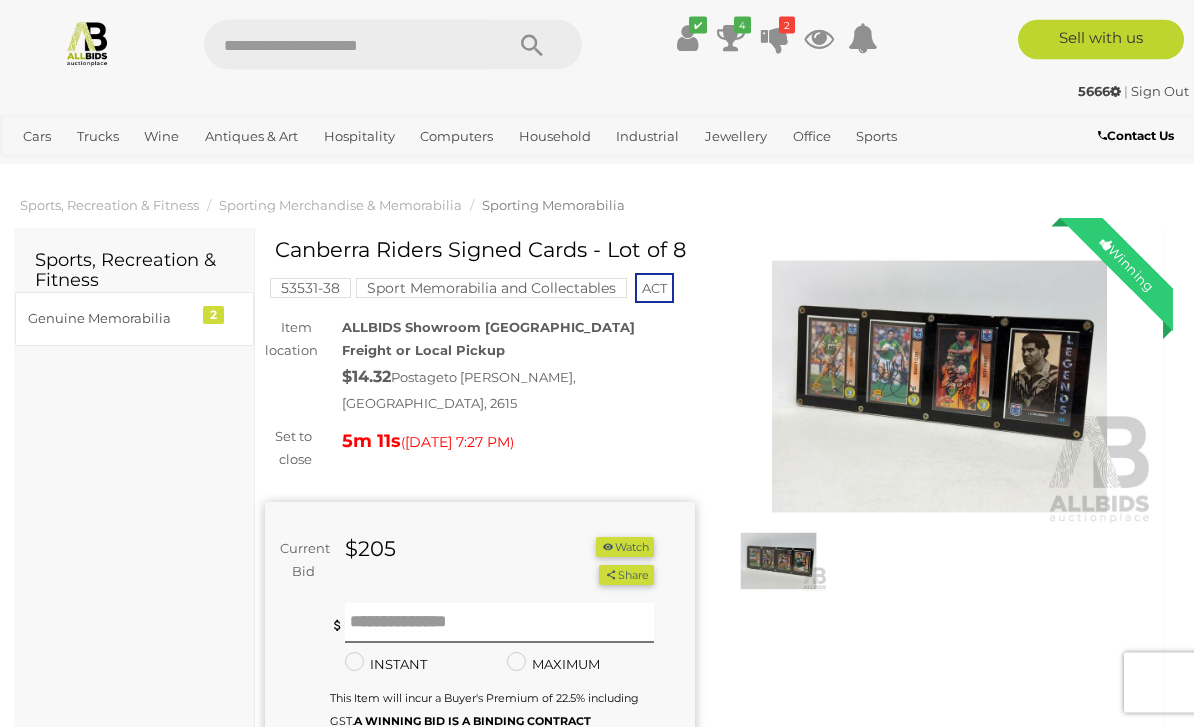 scroll, scrollTop: 0, scrollLeft: 0, axis: both 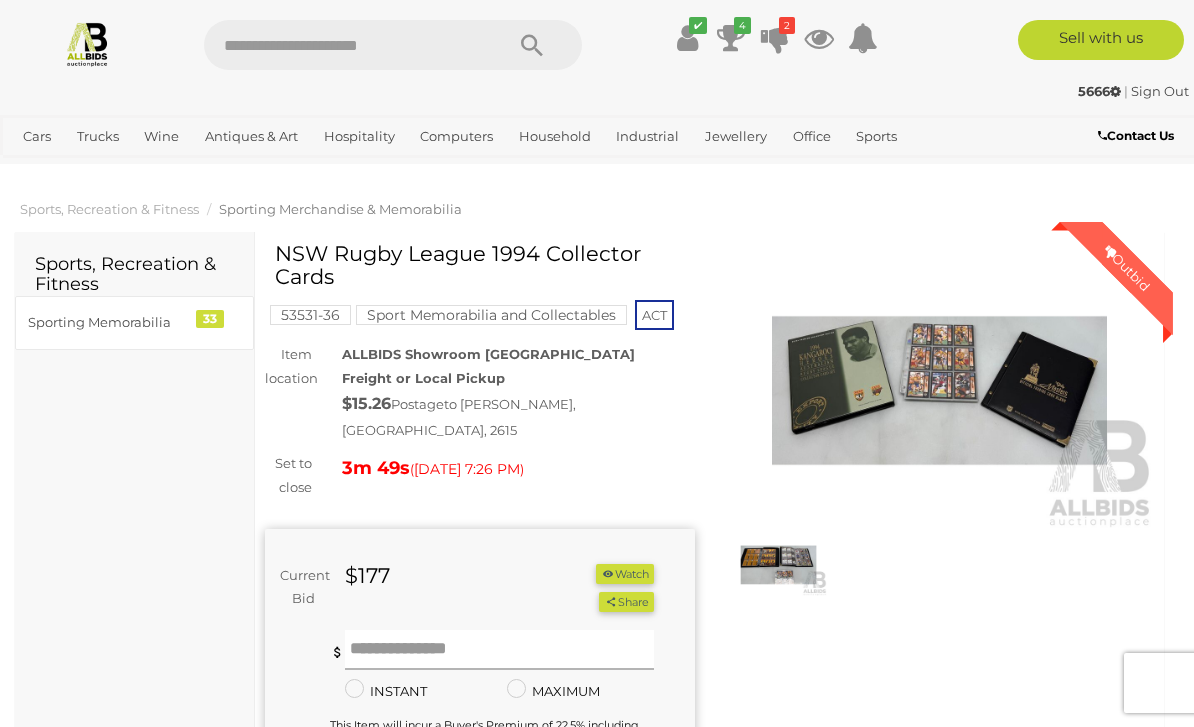 click at bounding box center [500, 650] 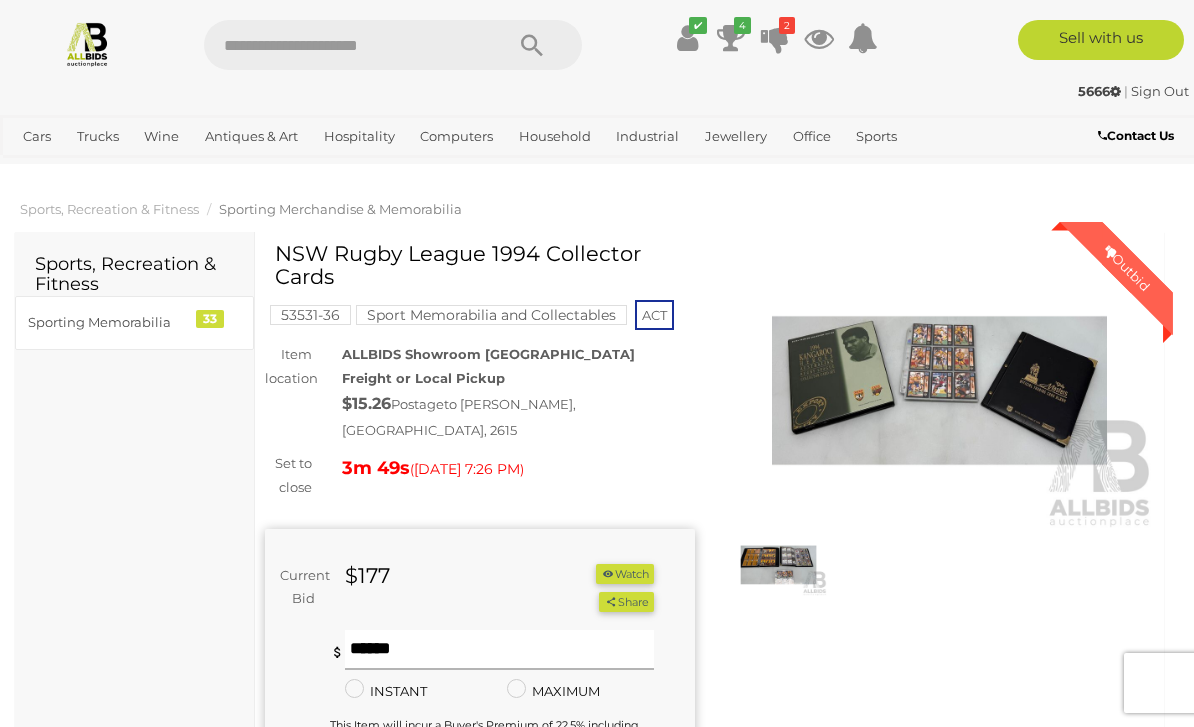 scroll, scrollTop: 43, scrollLeft: 0, axis: vertical 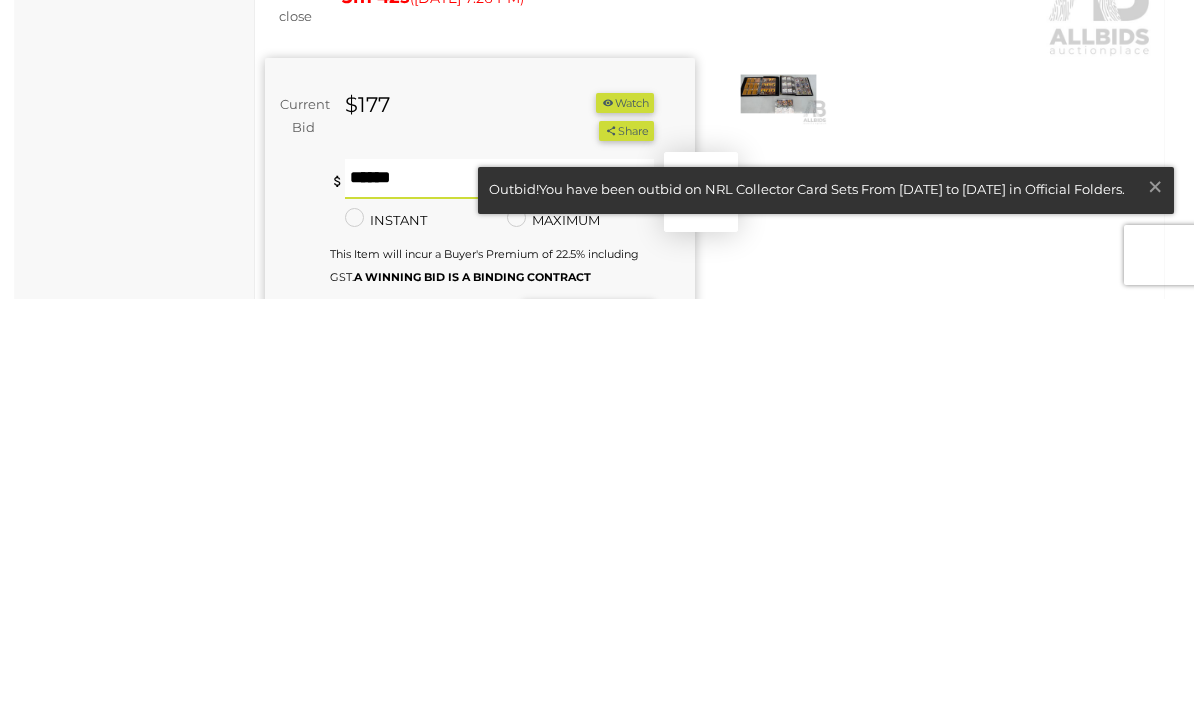 type on "***" 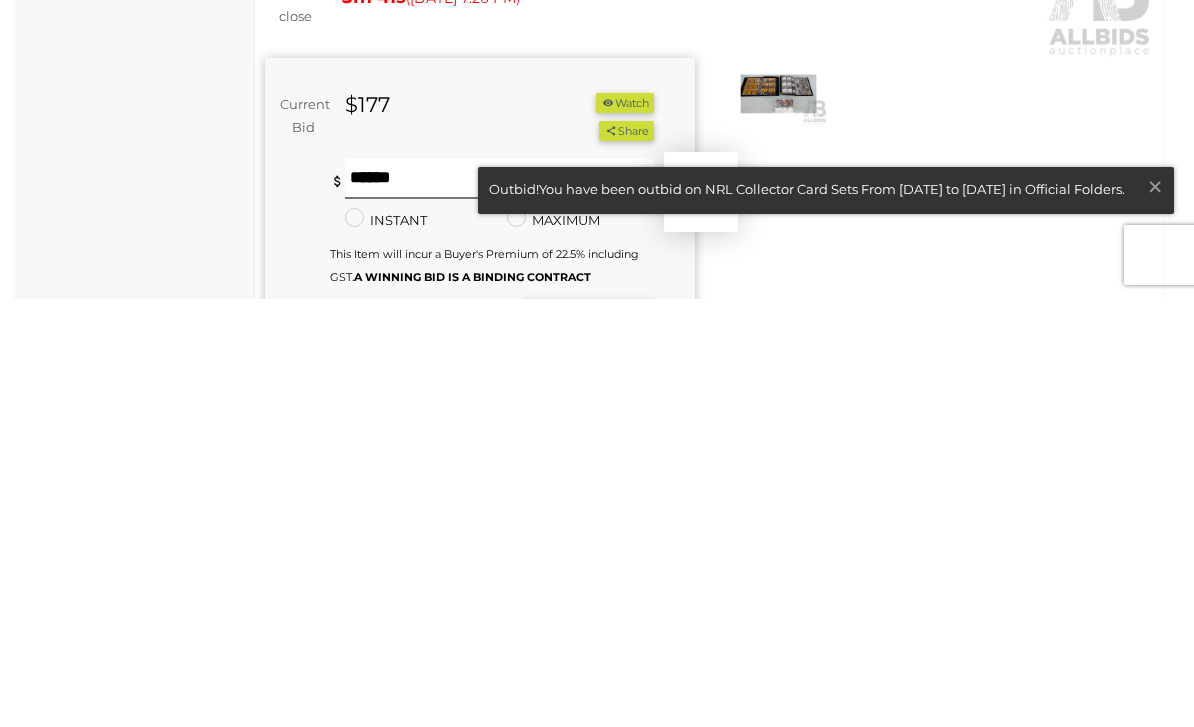 scroll, scrollTop: 471, scrollLeft: 0, axis: vertical 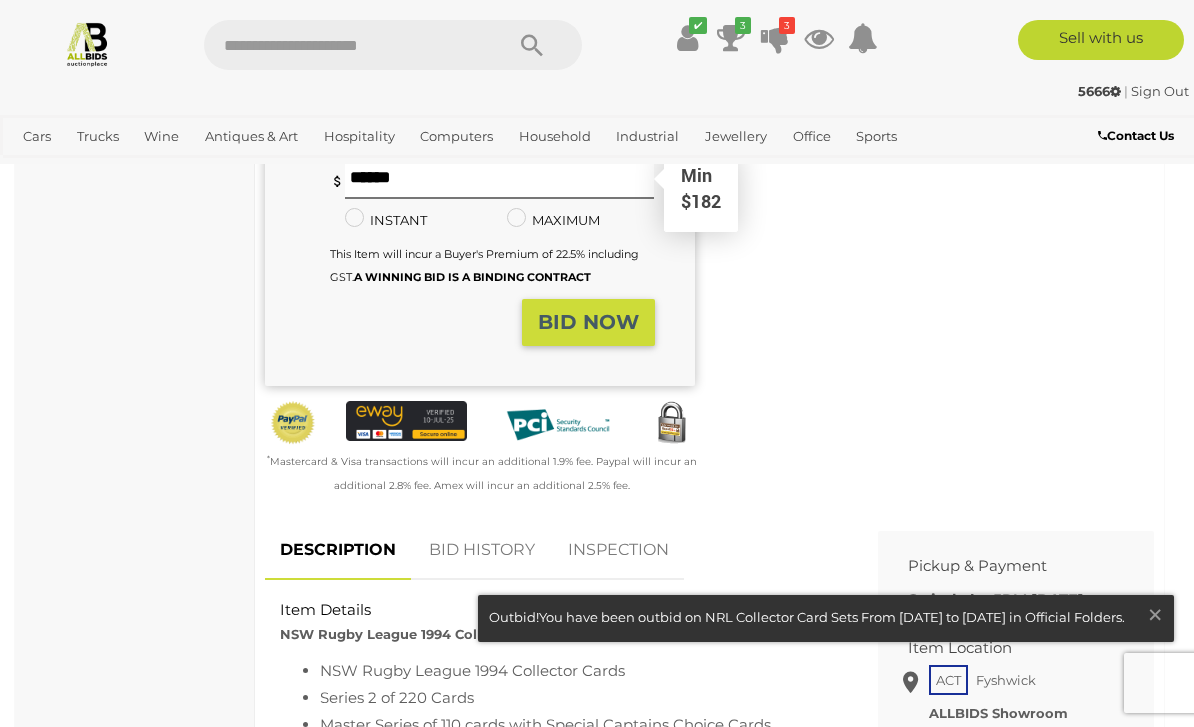click on "BID NOW" at bounding box center [588, 322] 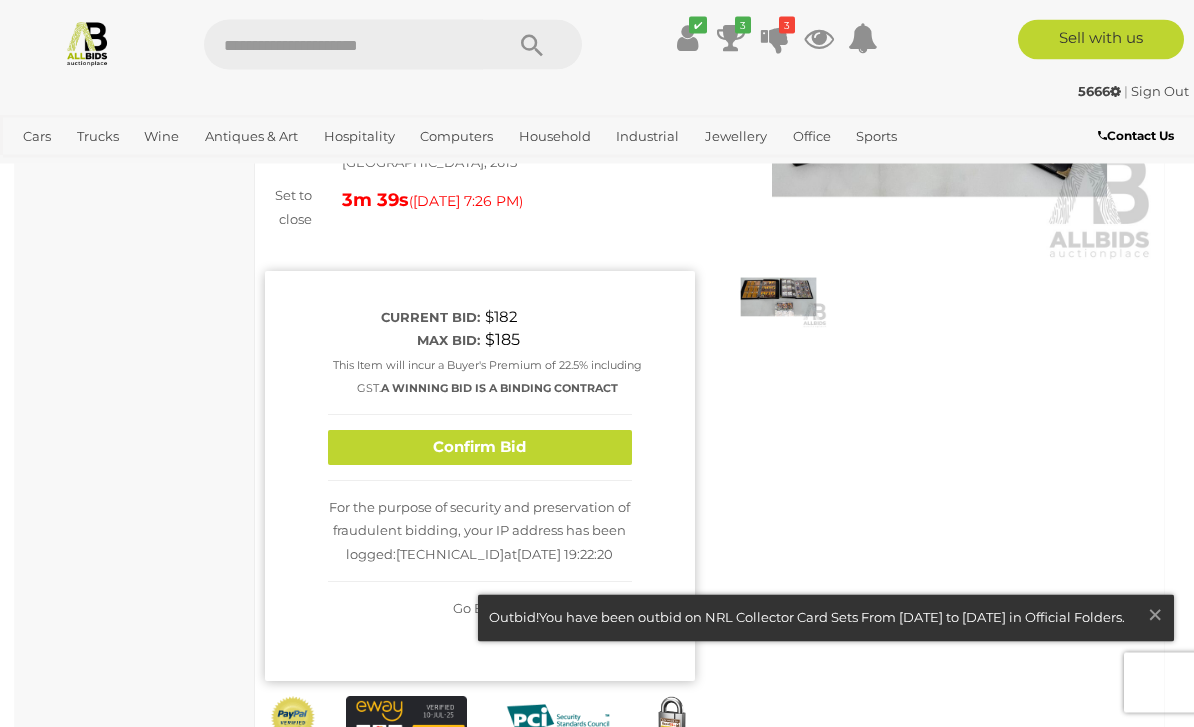 scroll, scrollTop: 260, scrollLeft: 0, axis: vertical 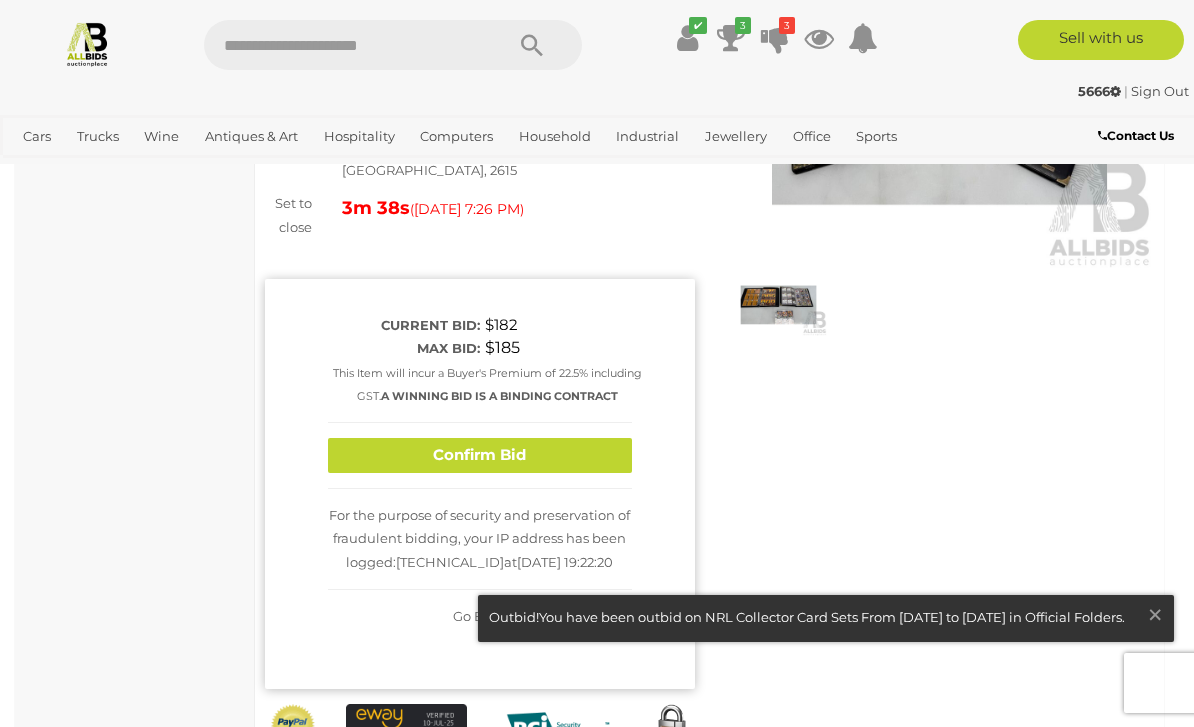 click on "Confirm Bid" at bounding box center [480, 455] 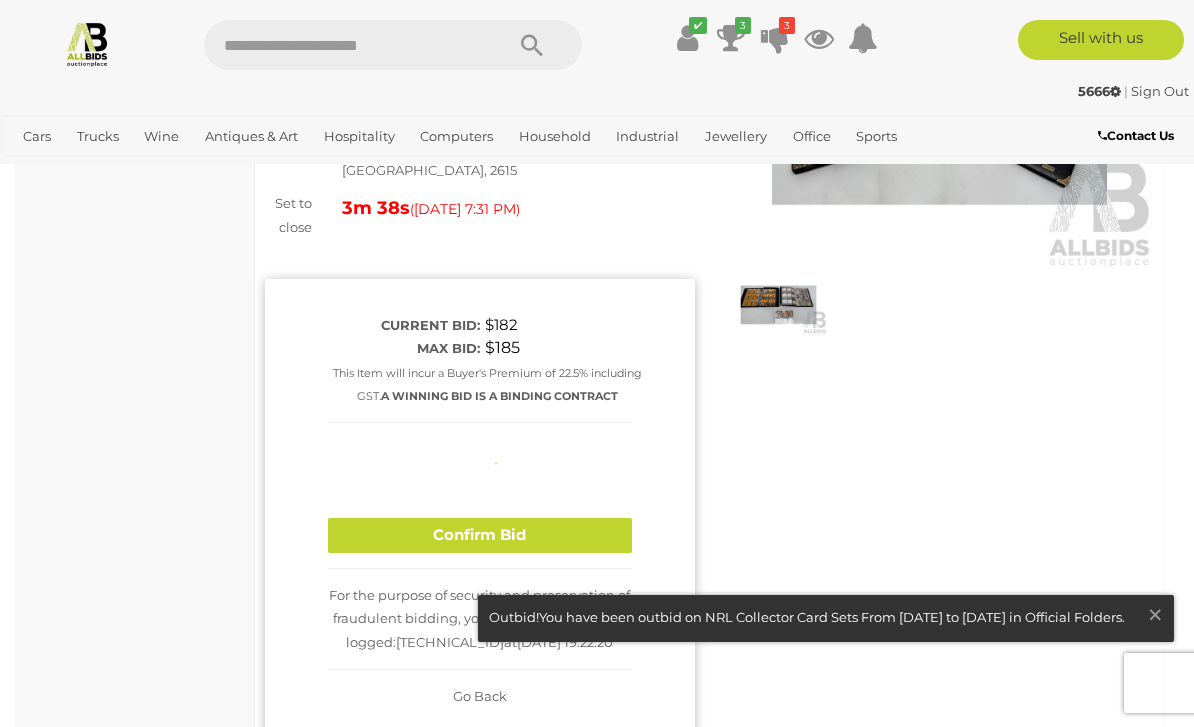 type 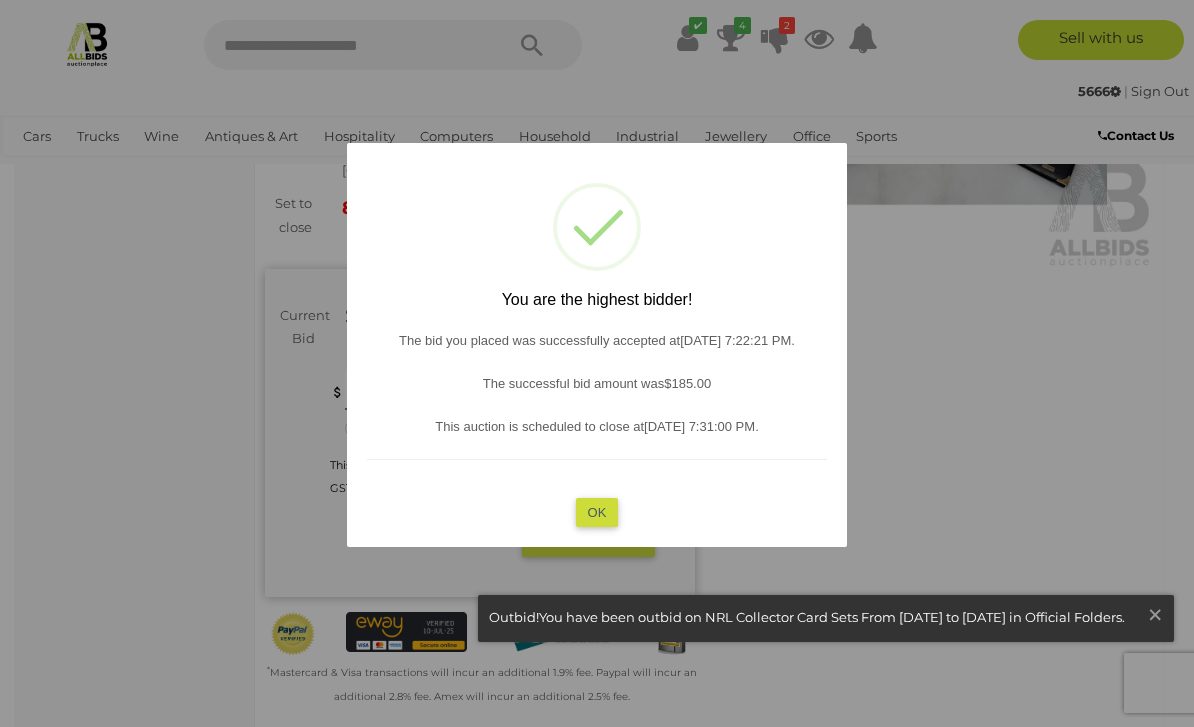 click on "OK" at bounding box center (597, 511) 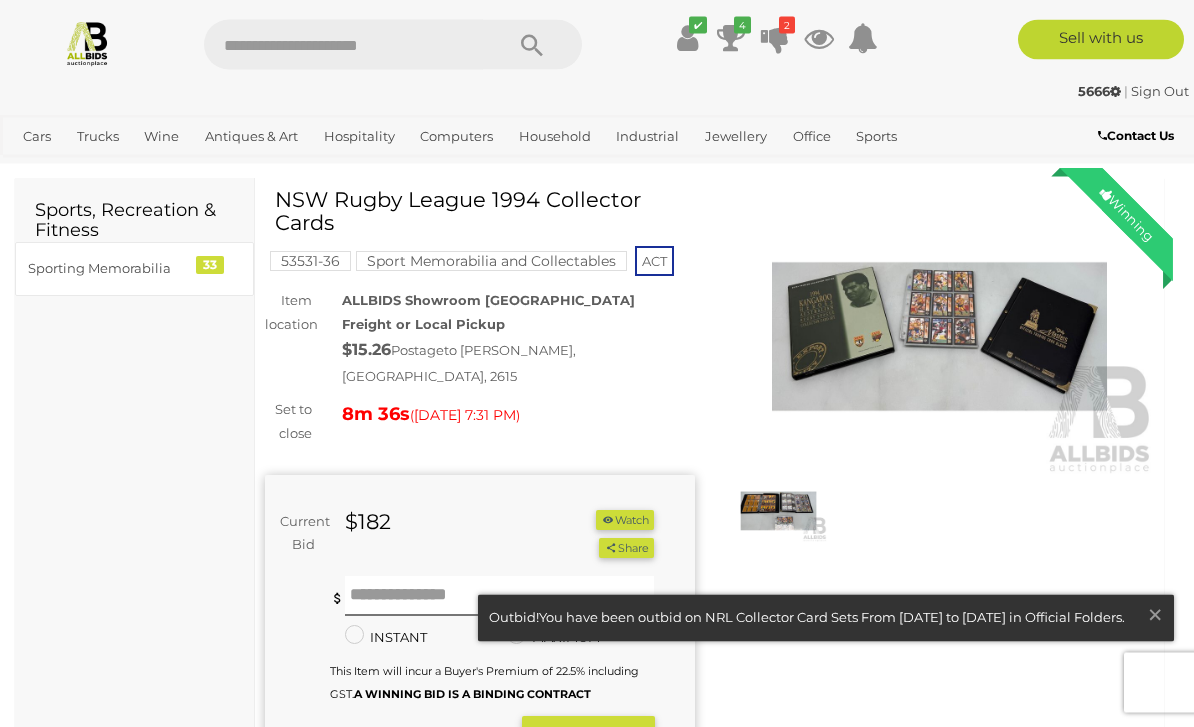 scroll, scrollTop: 0, scrollLeft: 0, axis: both 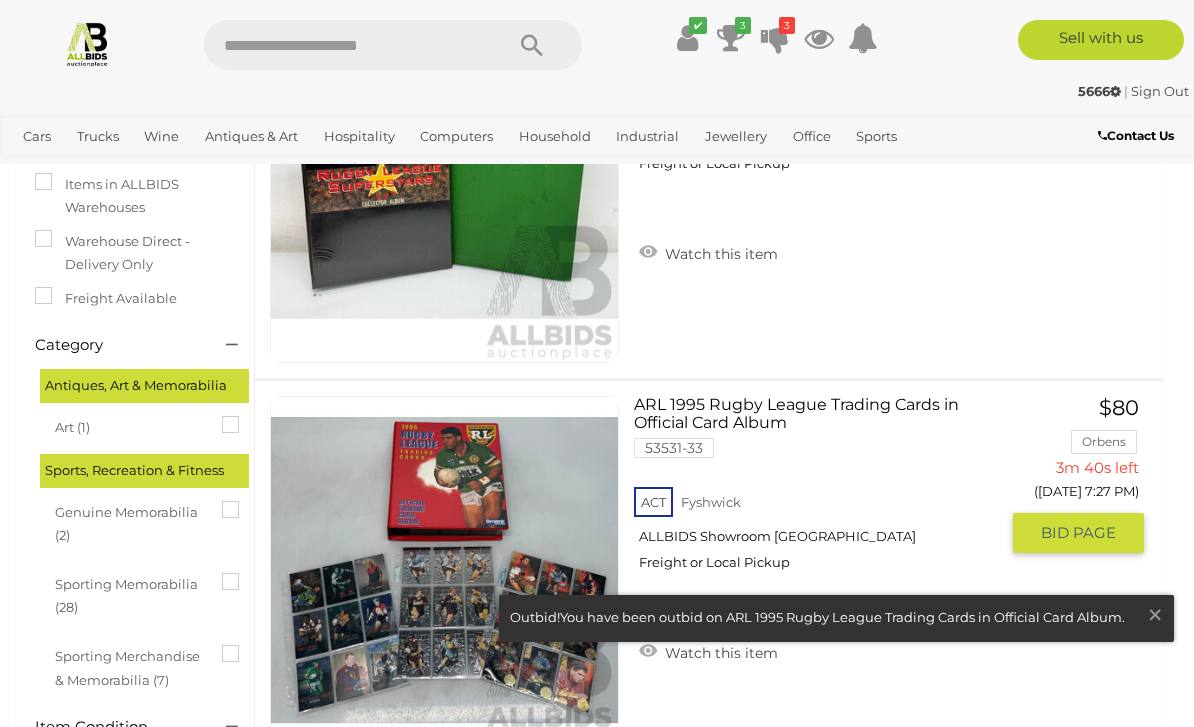 click on "BID PAGE" at bounding box center (1078, 533) 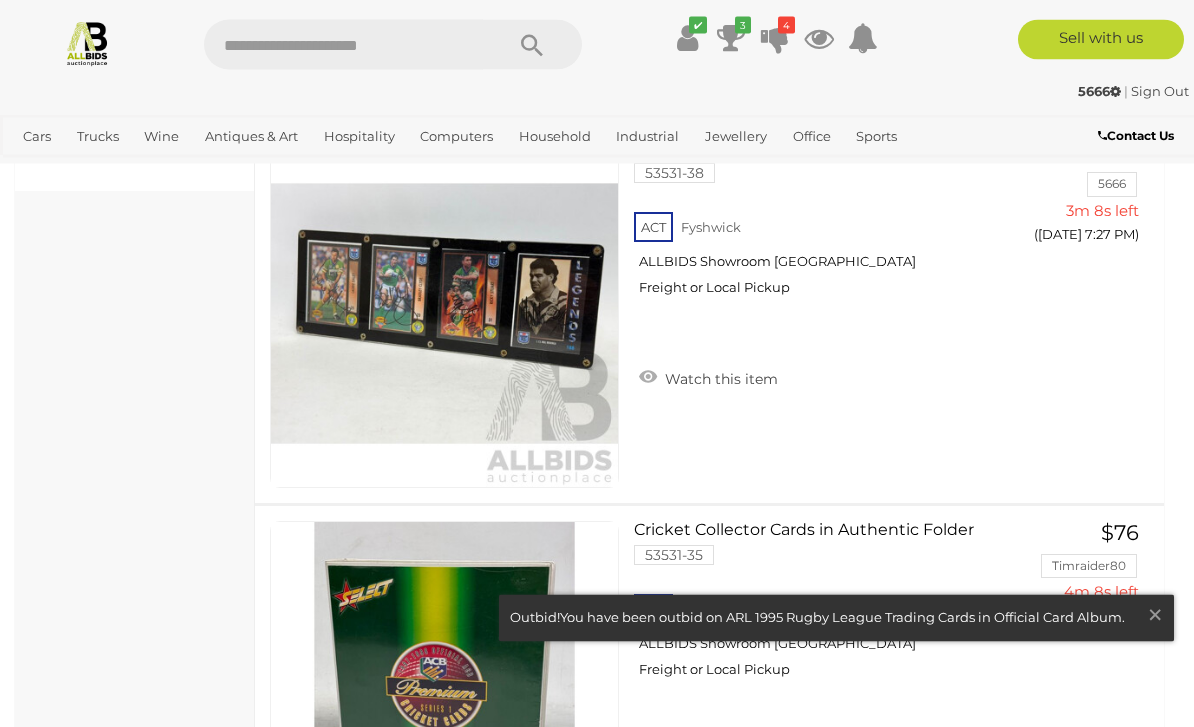 scroll, scrollTop: 954, scrollLeft: 0, axis: vertical 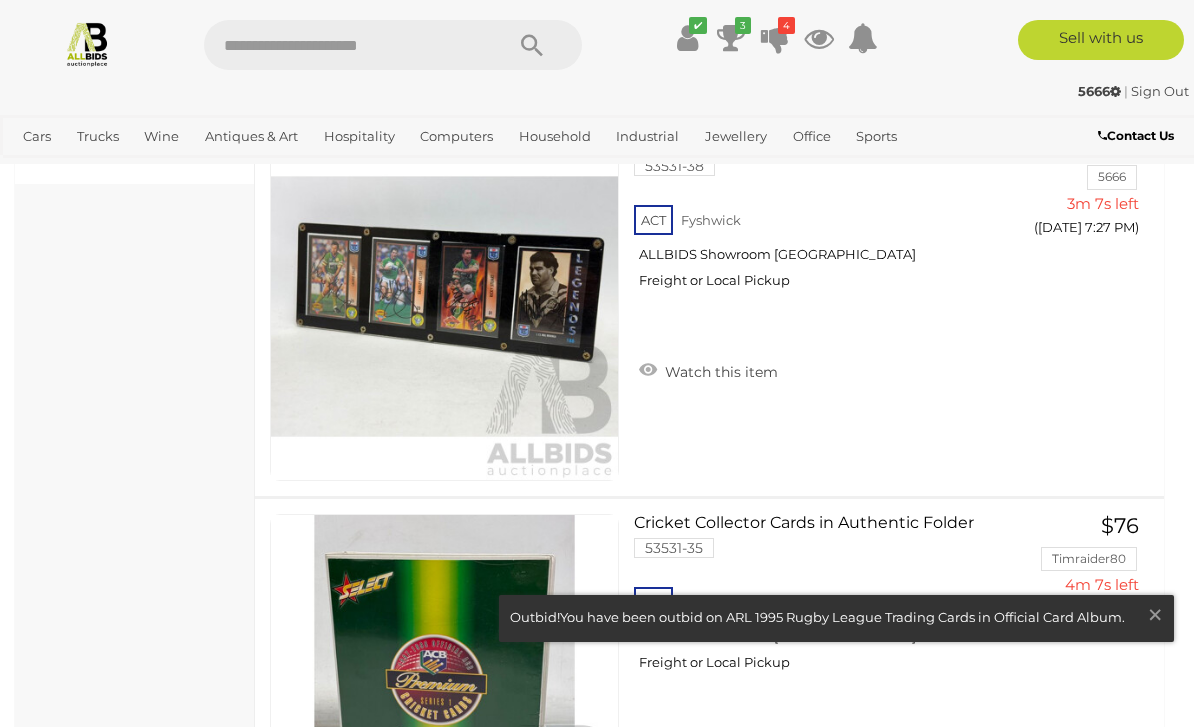 click on "×" at bounding box center [1155, 614] 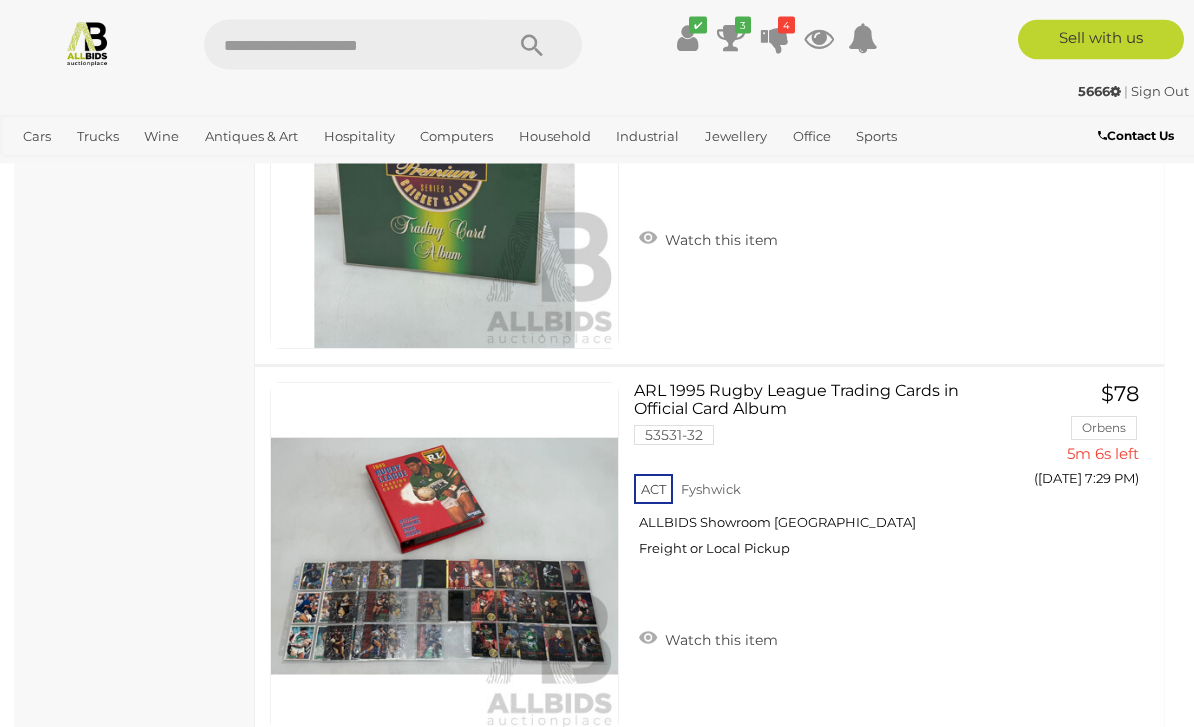 scroll, scrollTop: 1476, scrollLeft: 0, axis: vertical 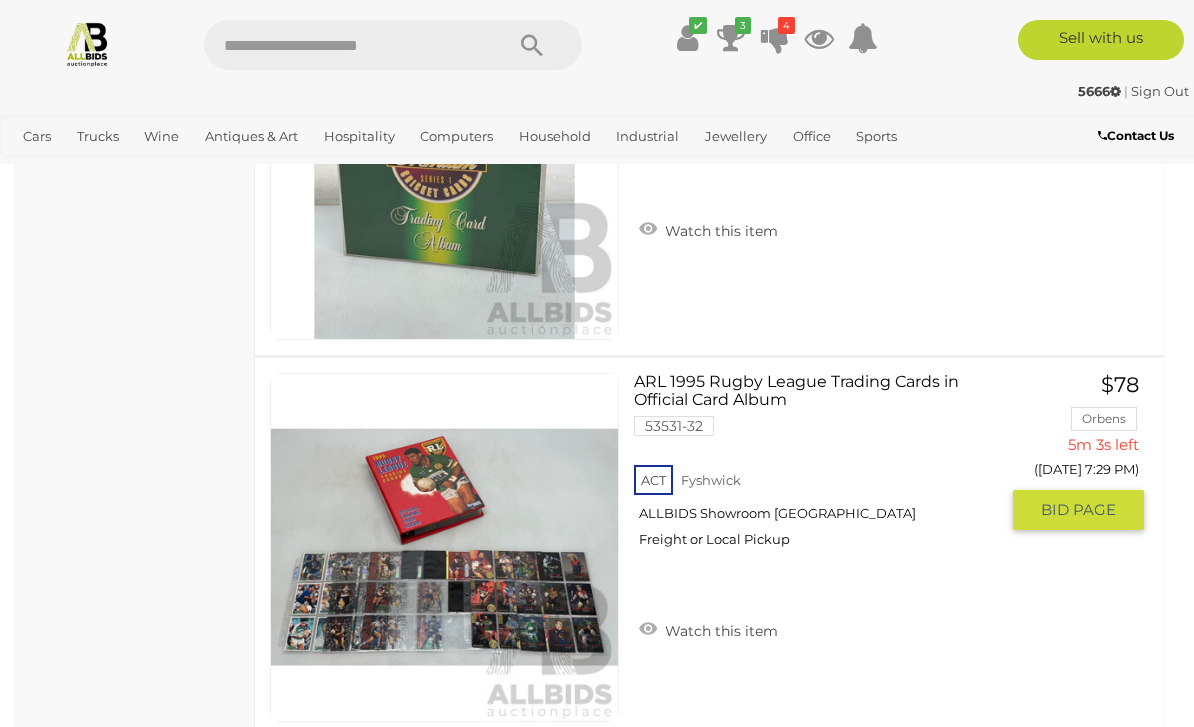 click on "BID PAGE" at bounding box center [1078, 510] 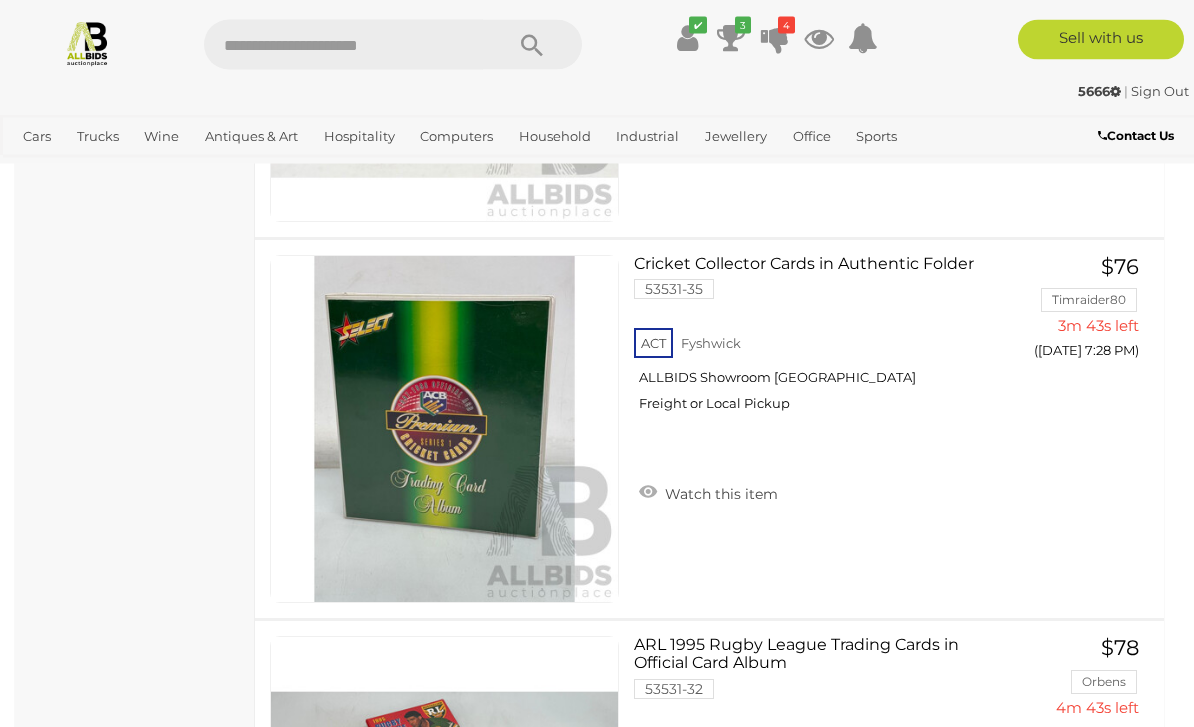 scroll, scrollTop: 1205, scrollLeft: 0, axis: vertical 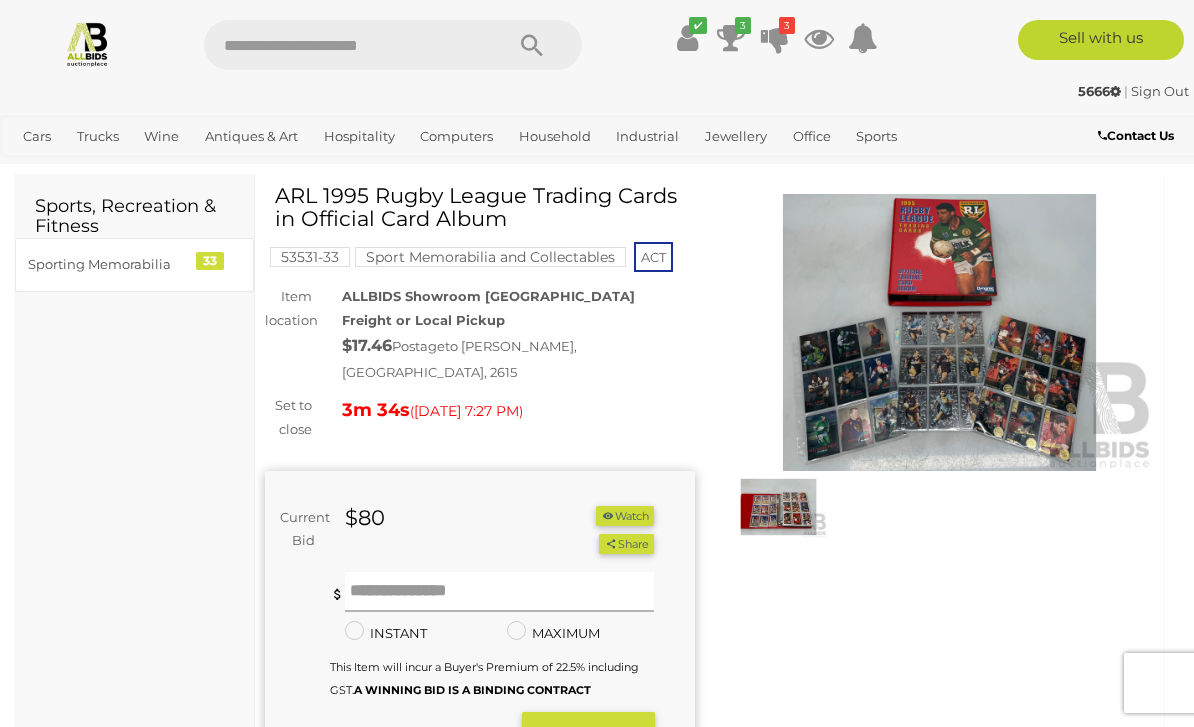 click at bounding box center (500, 592) 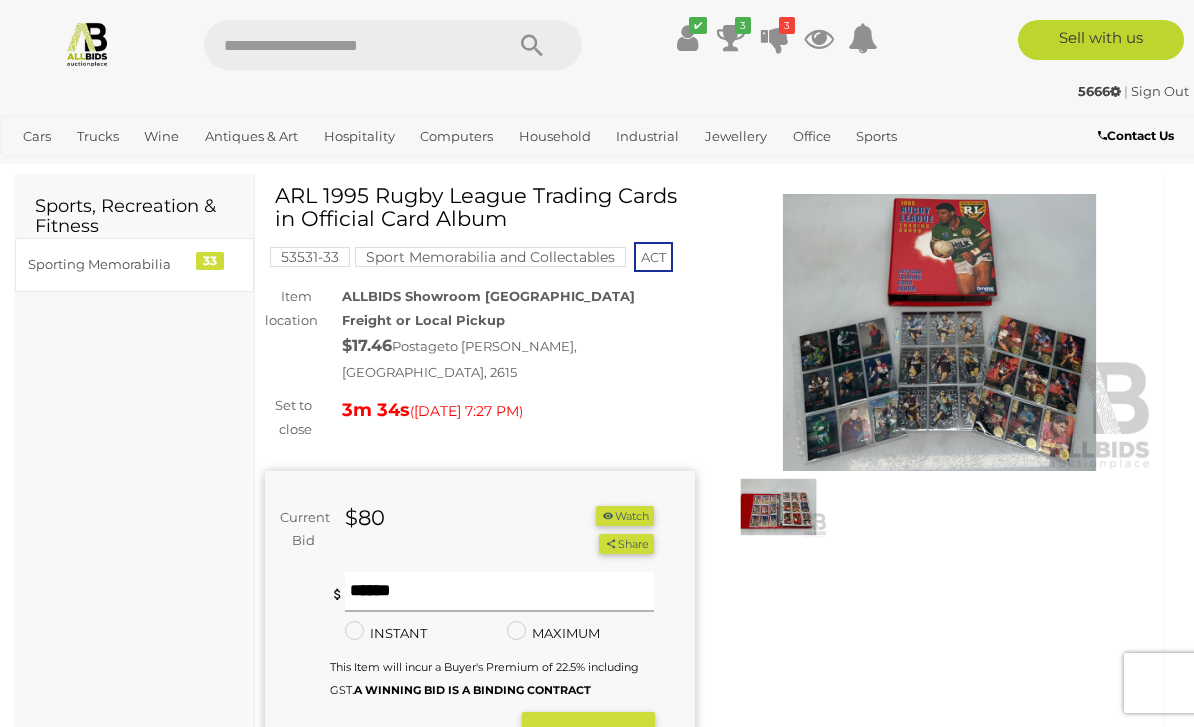 scroll, scrollTop: 57, scrollLeft: 0, axis: vertical 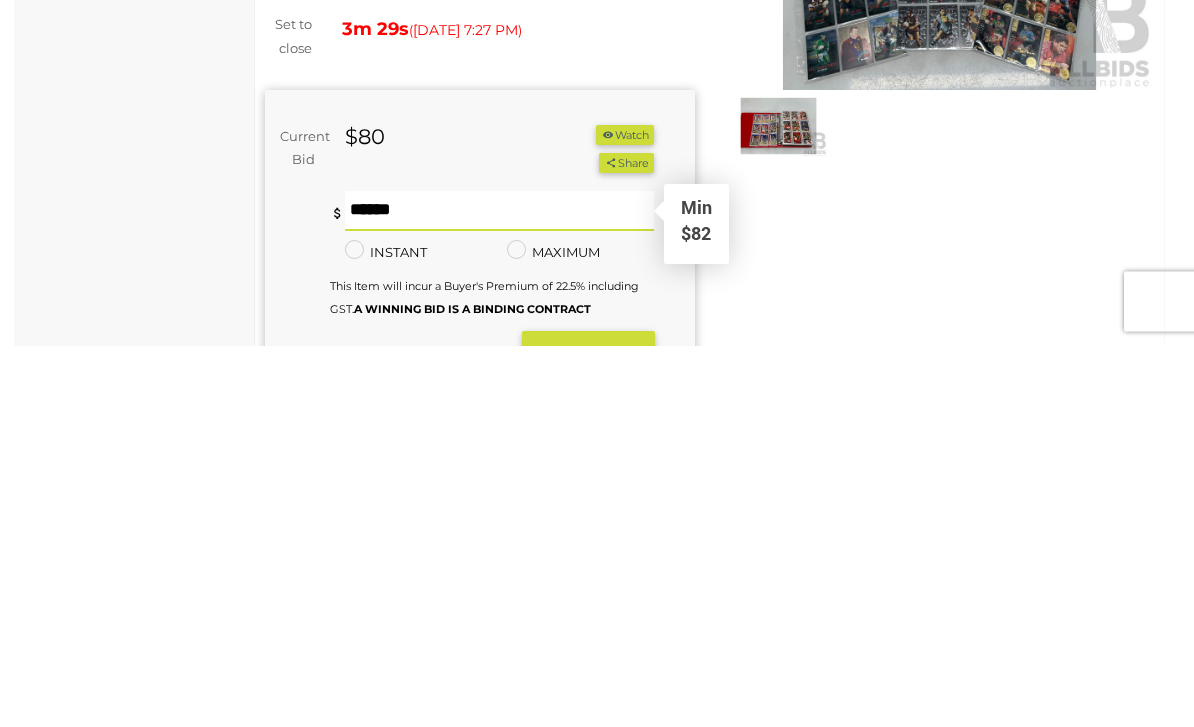 type on "**" 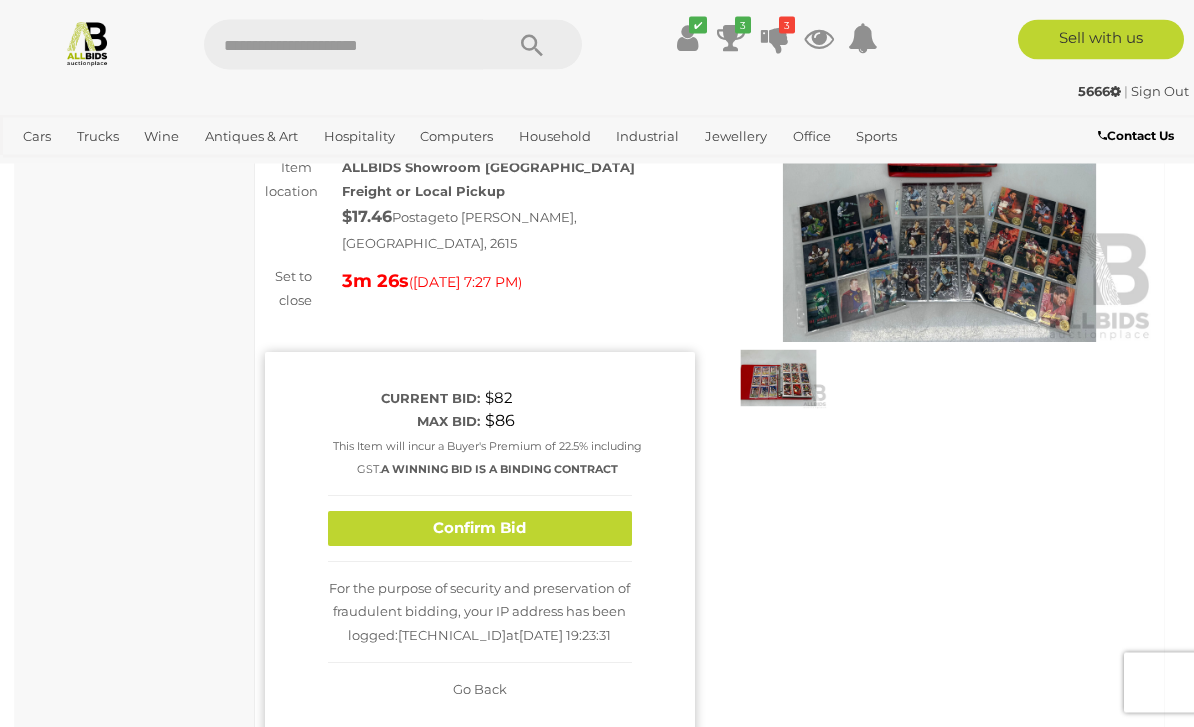 scroll, scrollTop: 187, scrollLeft: 0, axis: vertical 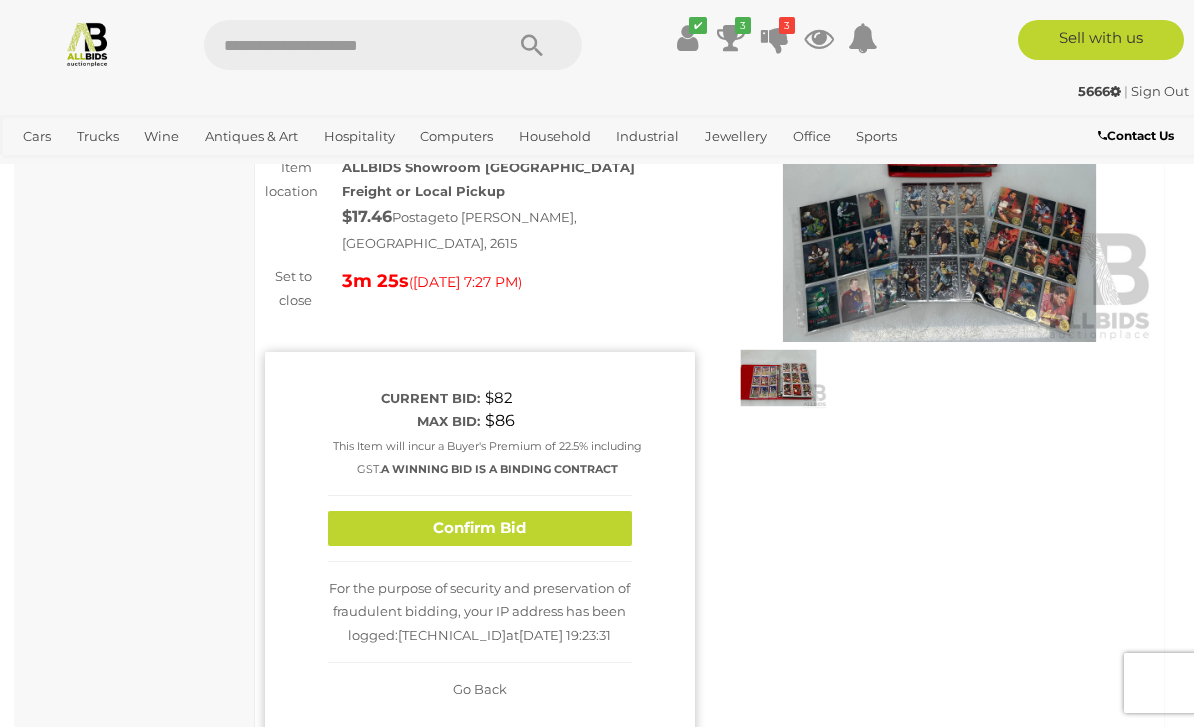 click on "Confirm Bid" at bounding box center (480, 528) 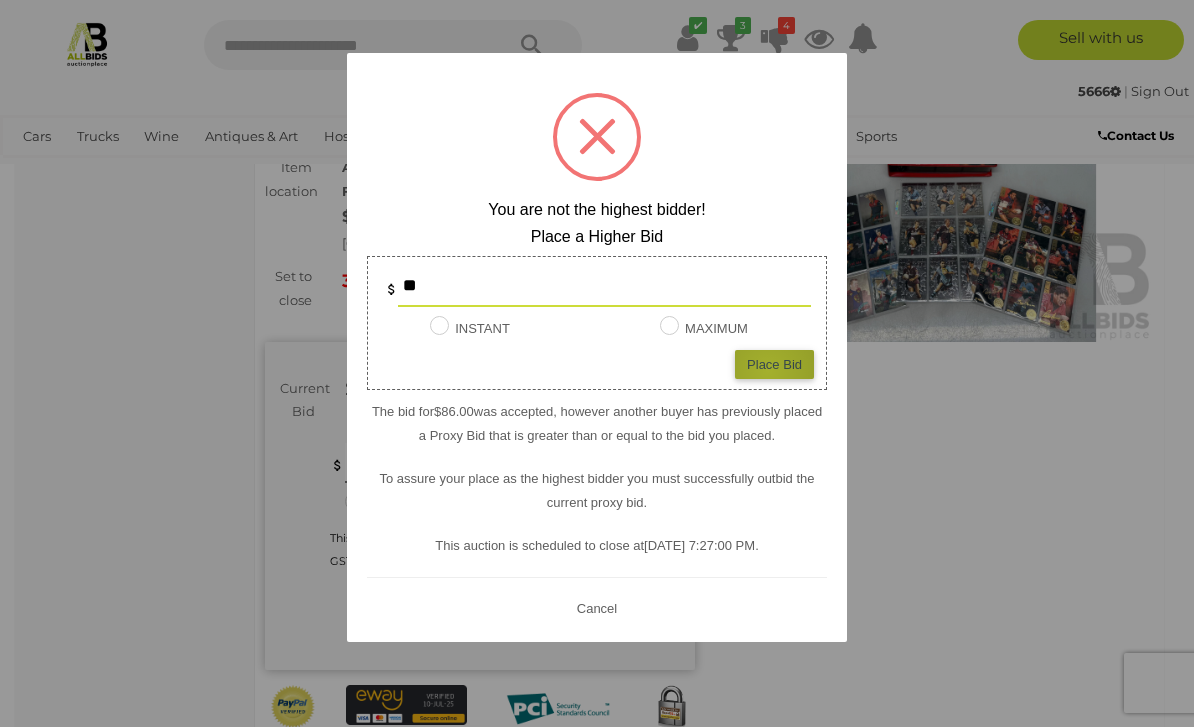 click on "Place Bid" at bounding box center [774, 364] 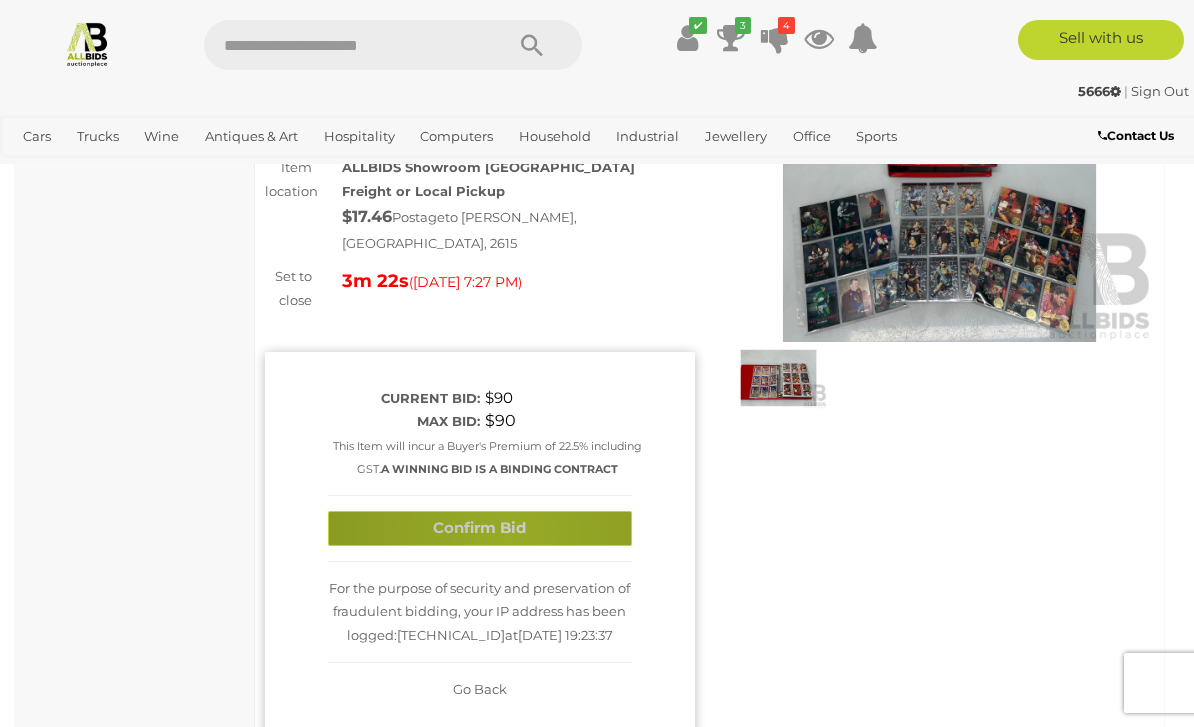 click on "Confirm Bid" at bounding box center (480, 528) 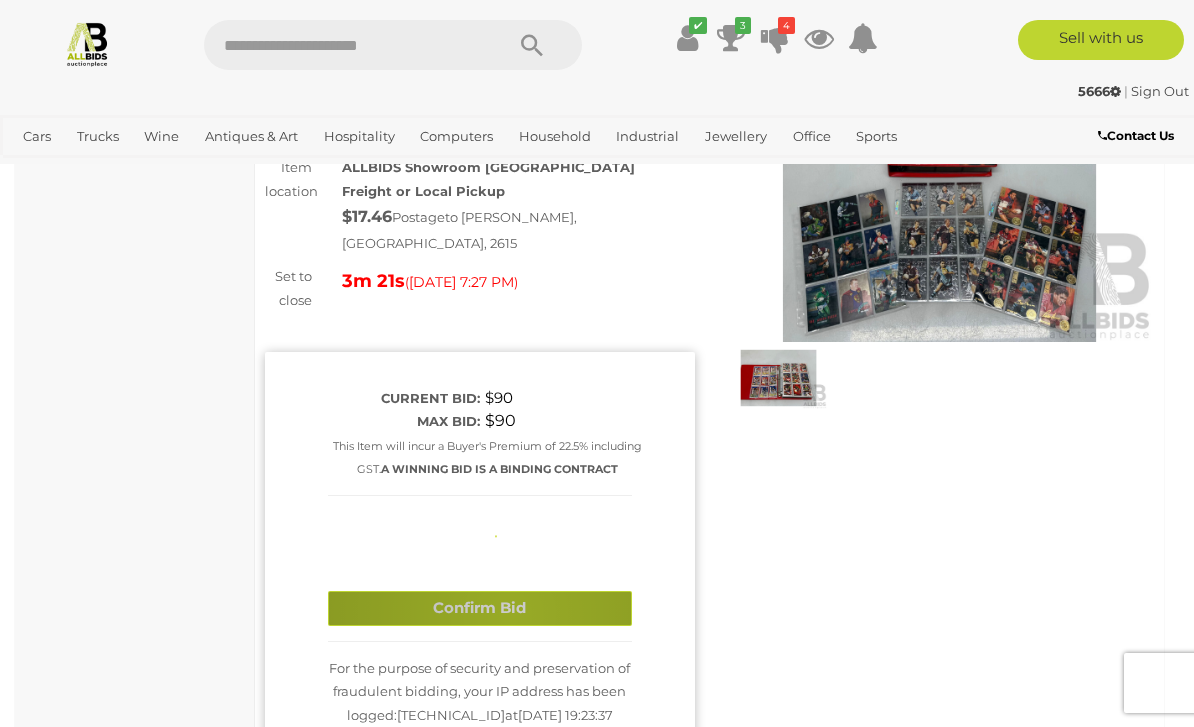 type 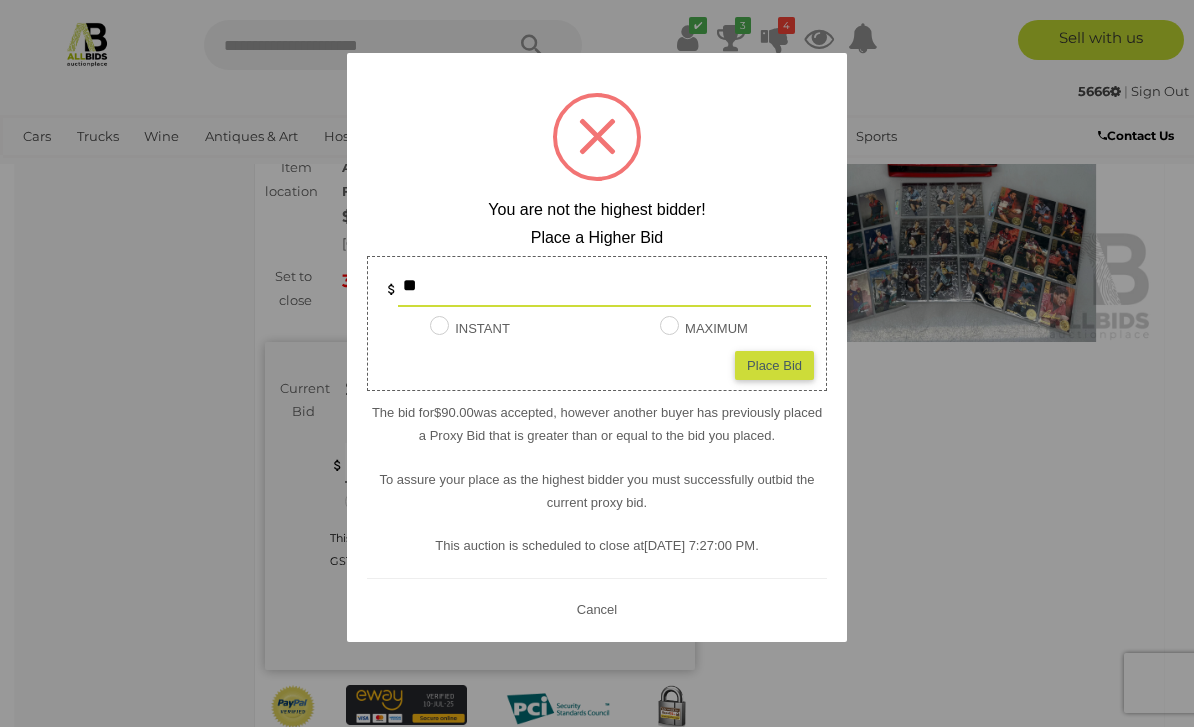 click at bounding box center [597, 363] 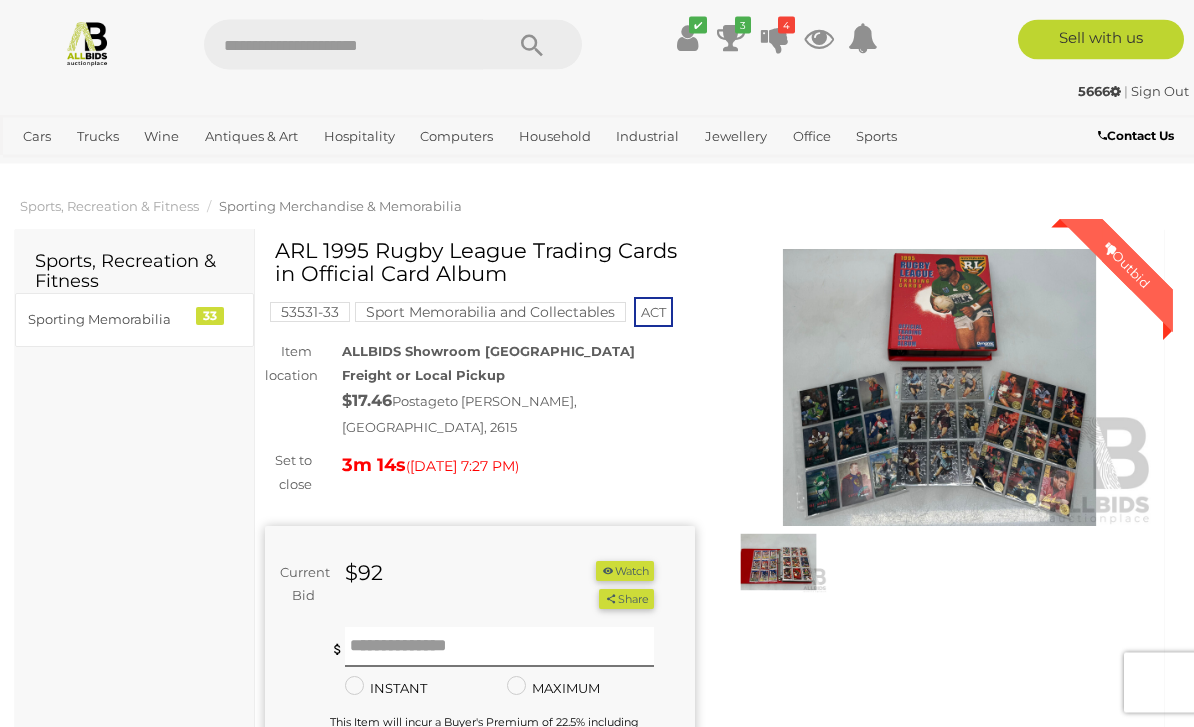scroll, scrollTop: 0, scrollLeft: 0, axis: both 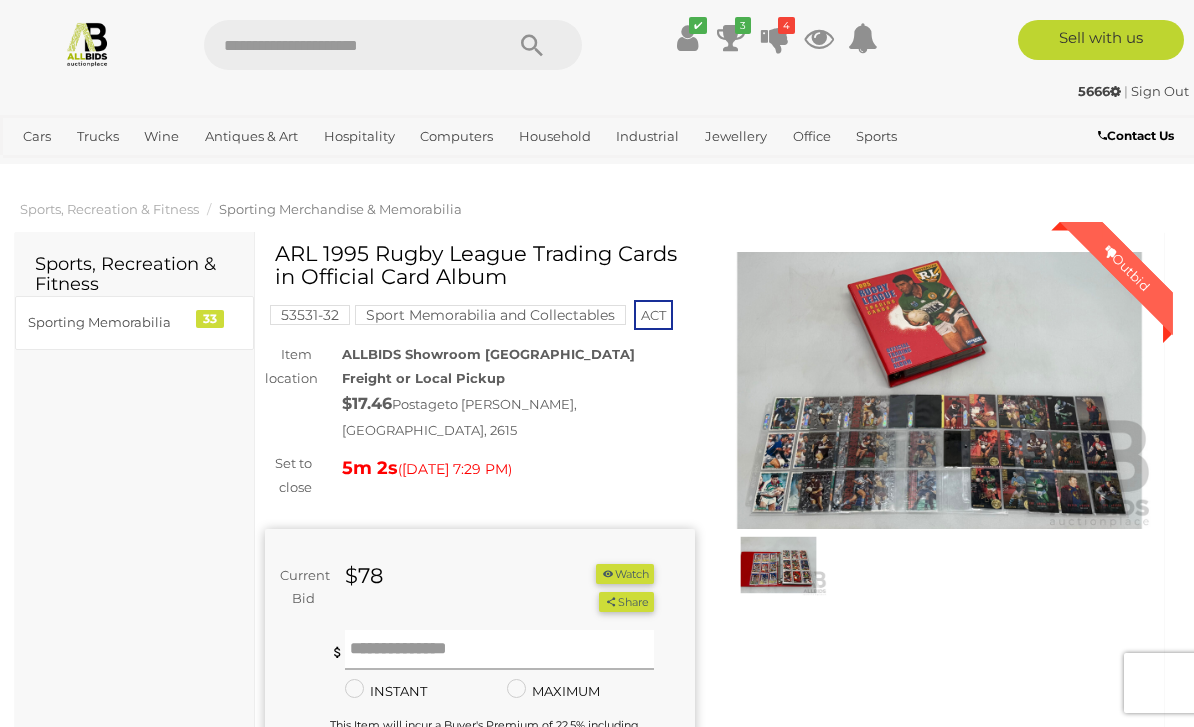 click at bounding box center [500, 650] 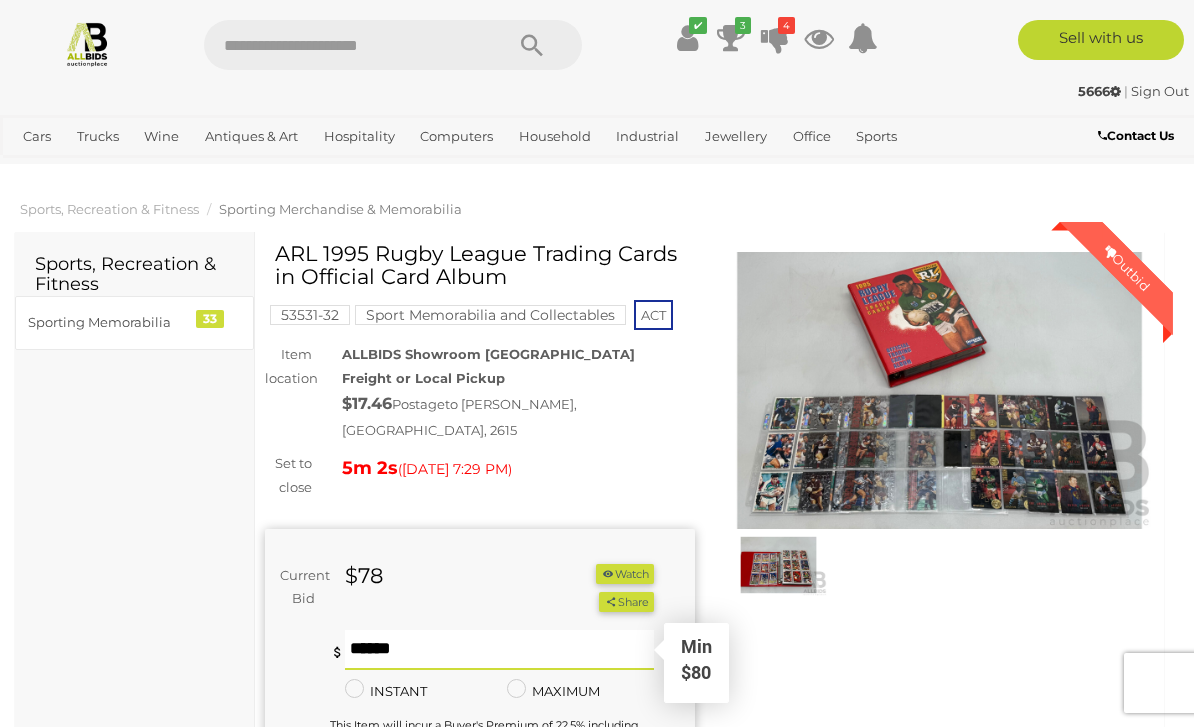 scroll, scrollTop: 43, scrollLeft: 0, axis: vertical 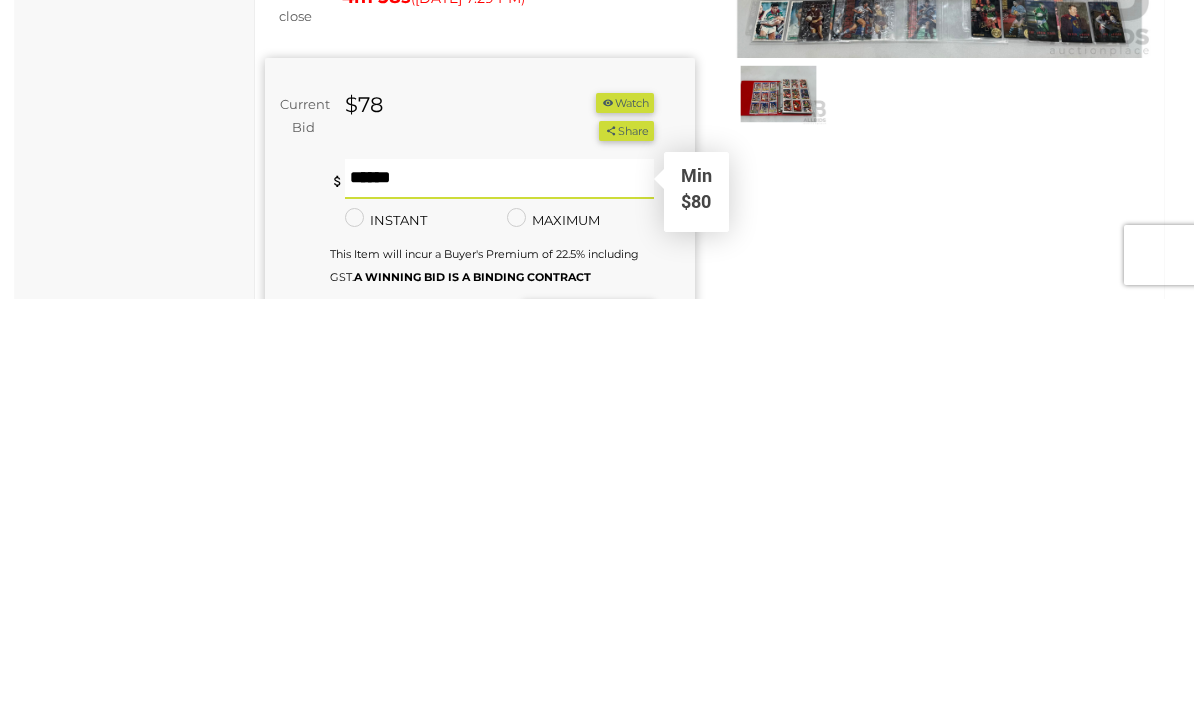 type on "**" 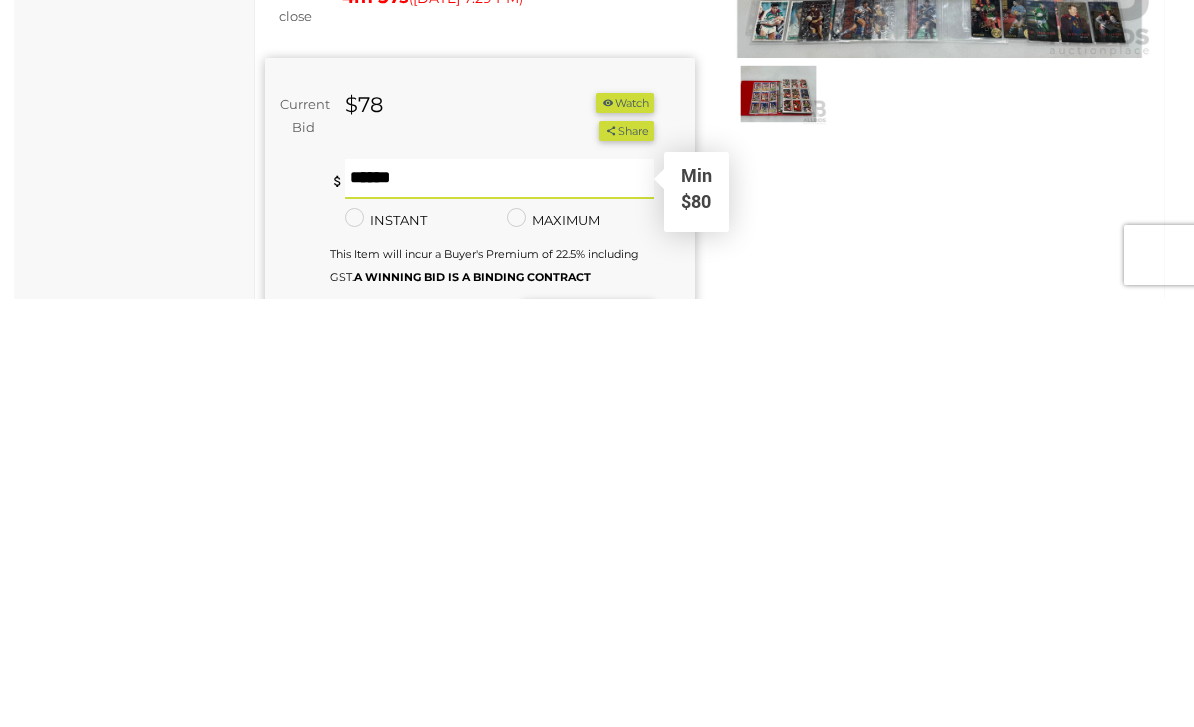 click on "BID NOW" at bounding box center [588, 750] 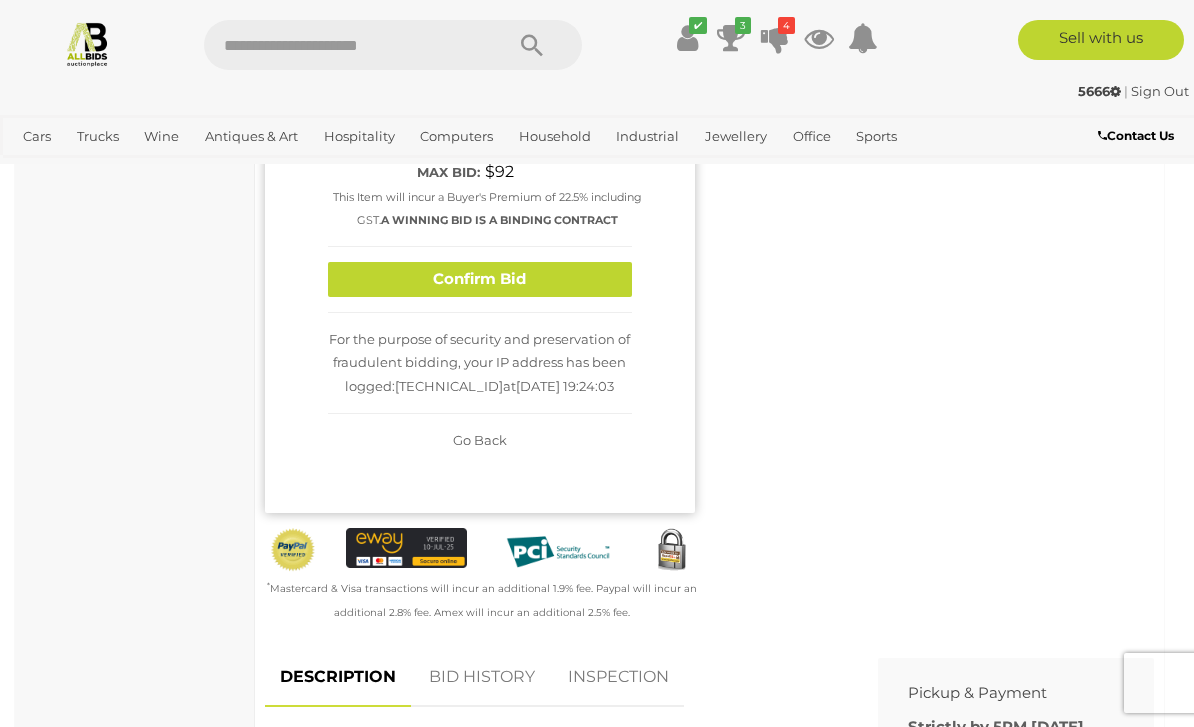 scroll, scrollTop: 297, scrollLeft: 0, axis: vertical 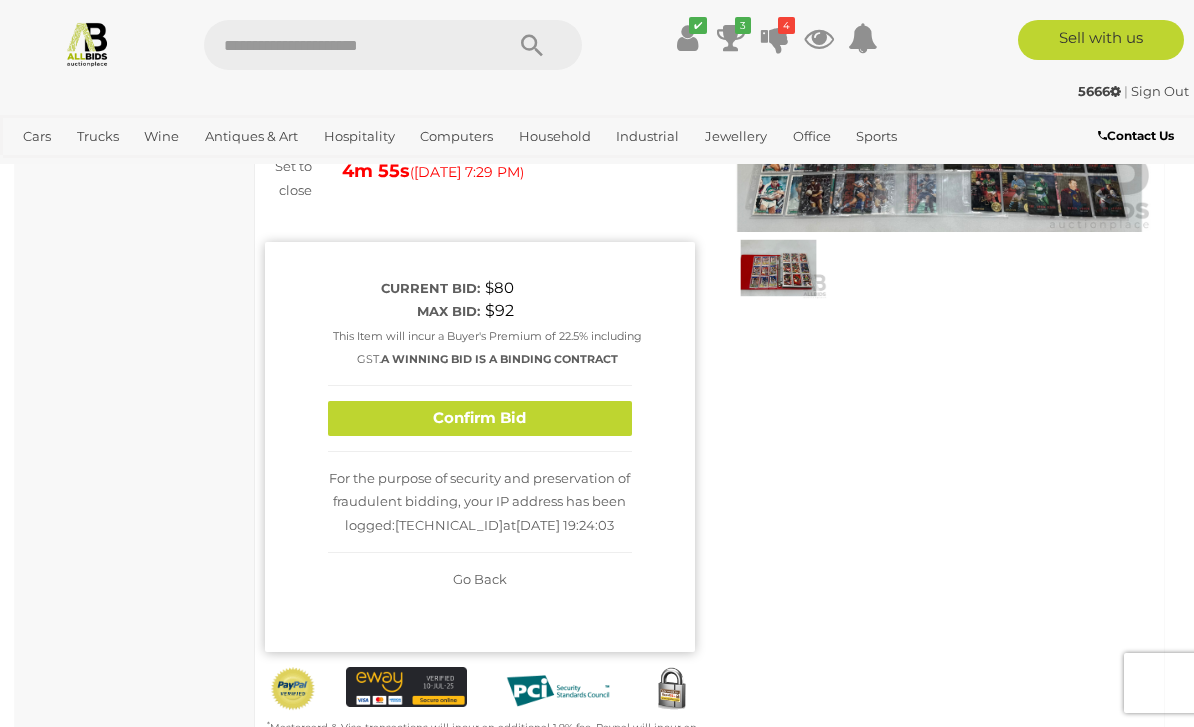 click on "Confirm Bid" at bounding box center [480, 418] 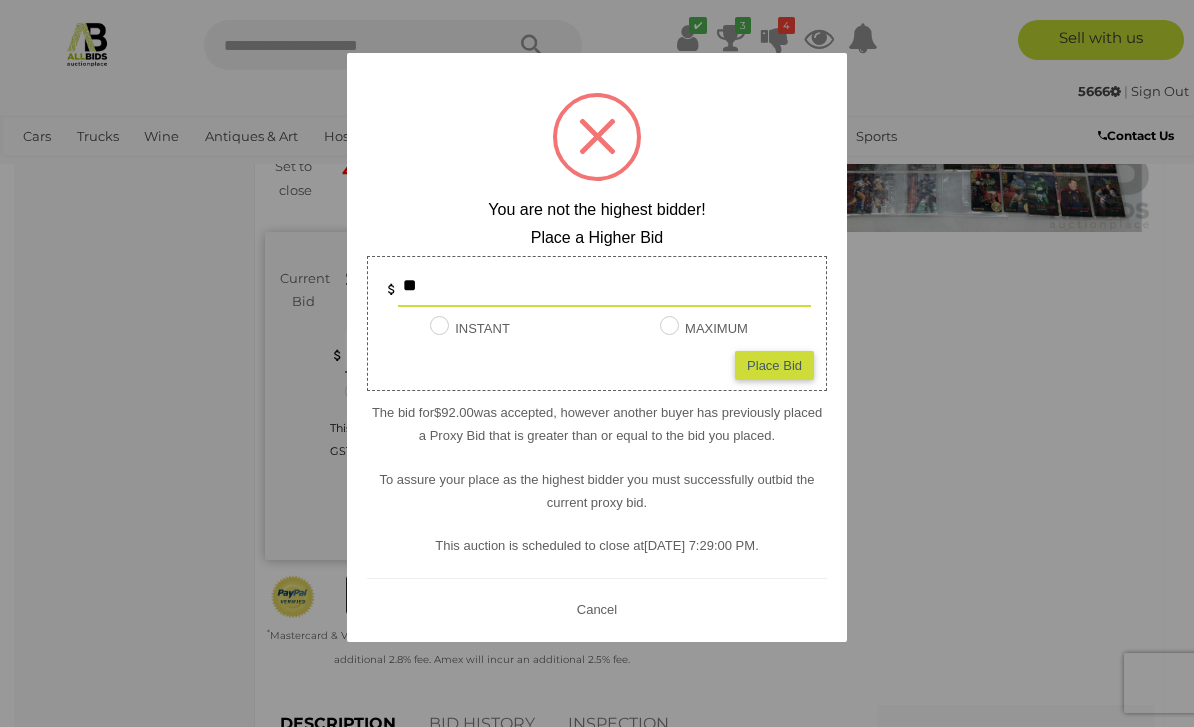 click on "Place Bid" at bounding box center [774, 364] 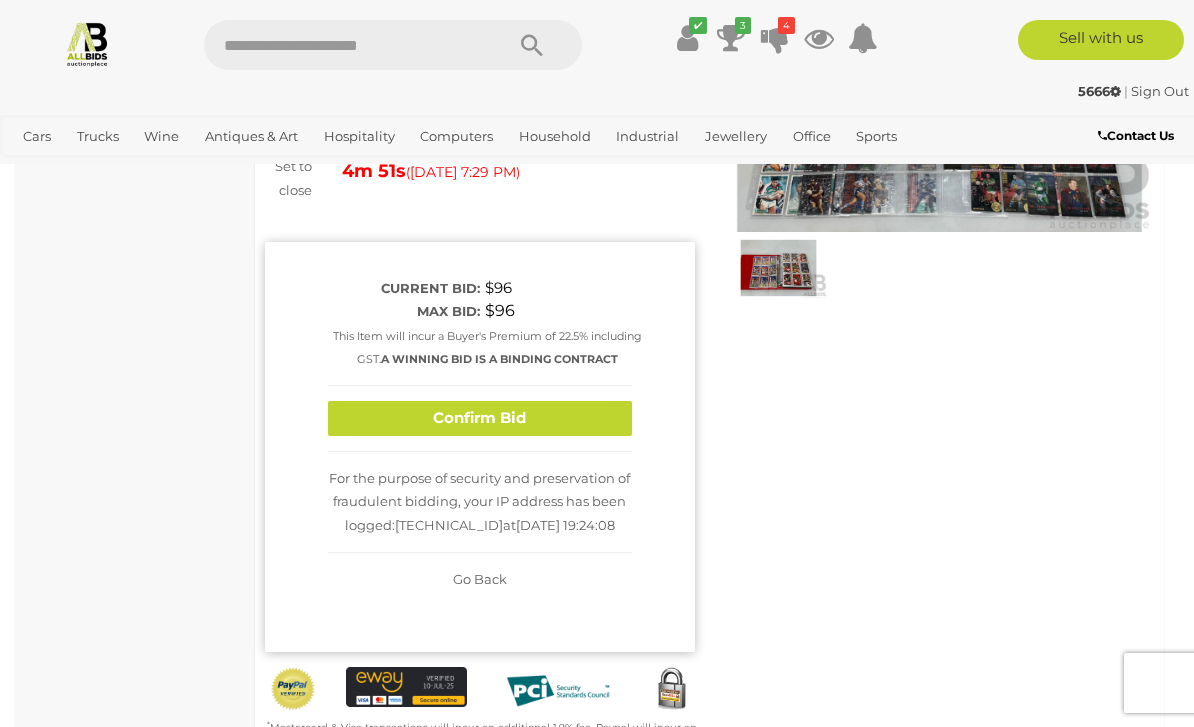 click on "Confirm Bid" at bounding box center [480, 418] 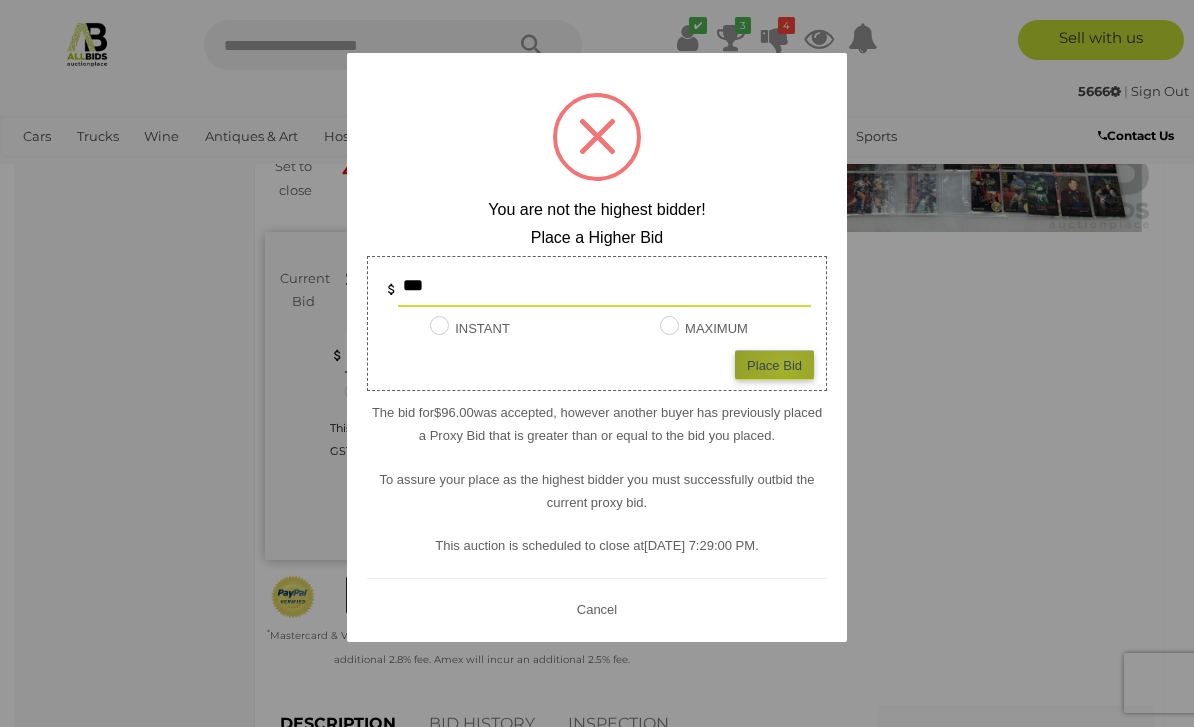 click on "Place Bid" at bounding box center (774, 364) 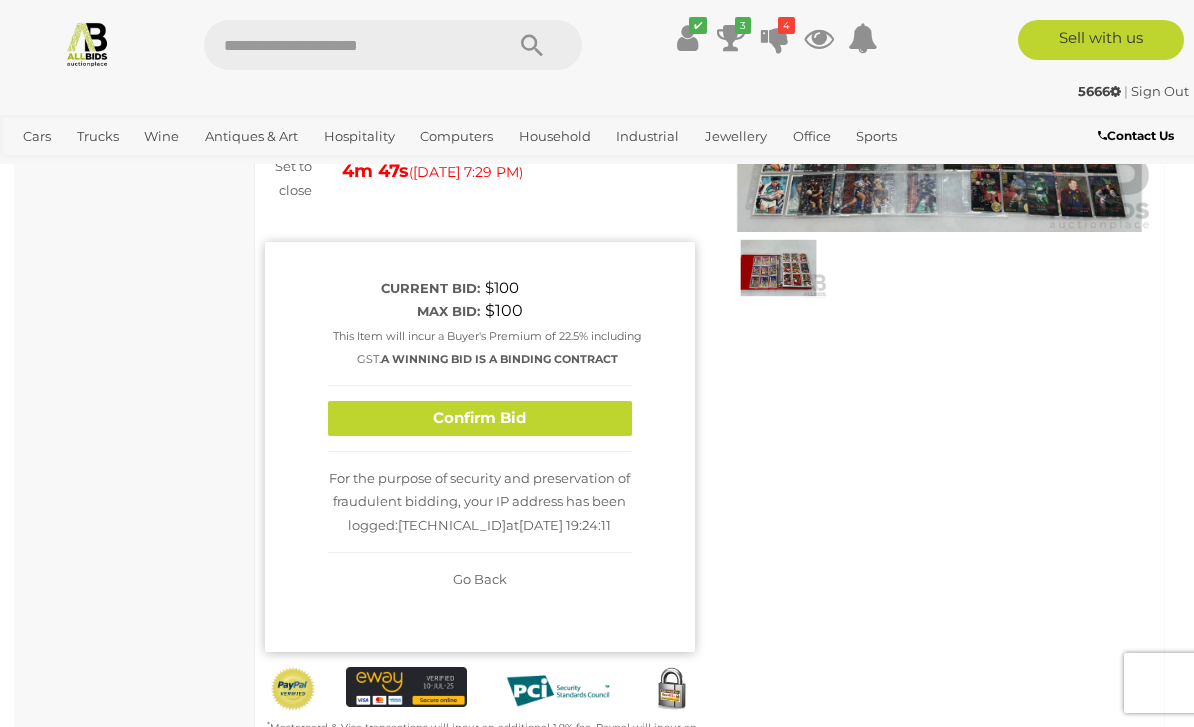 click on "Confirm Bid" at bounding box center (480, 418) 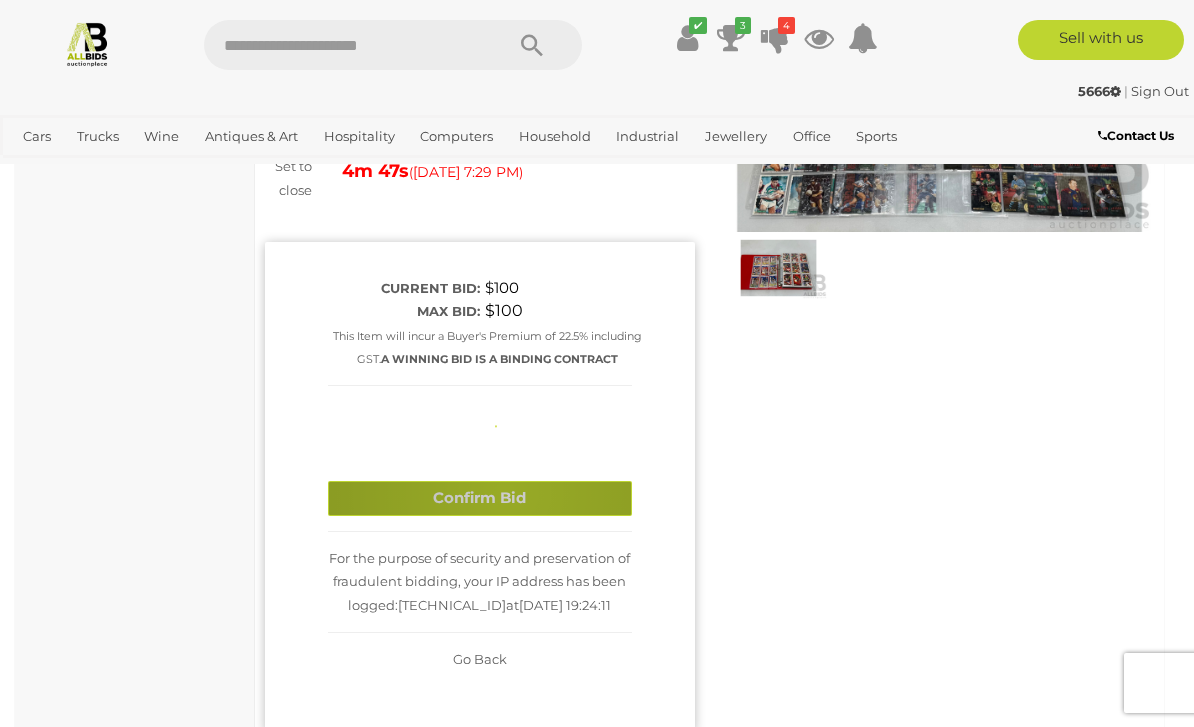 type 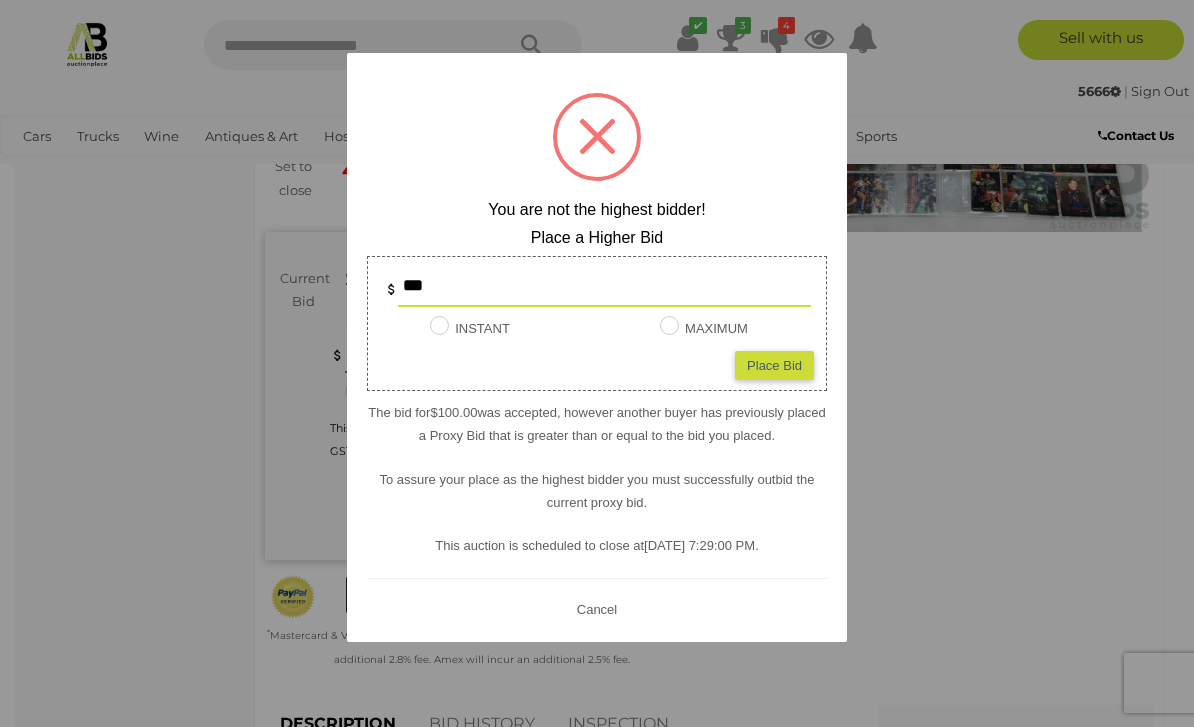 click at bounding box center [597, 363] 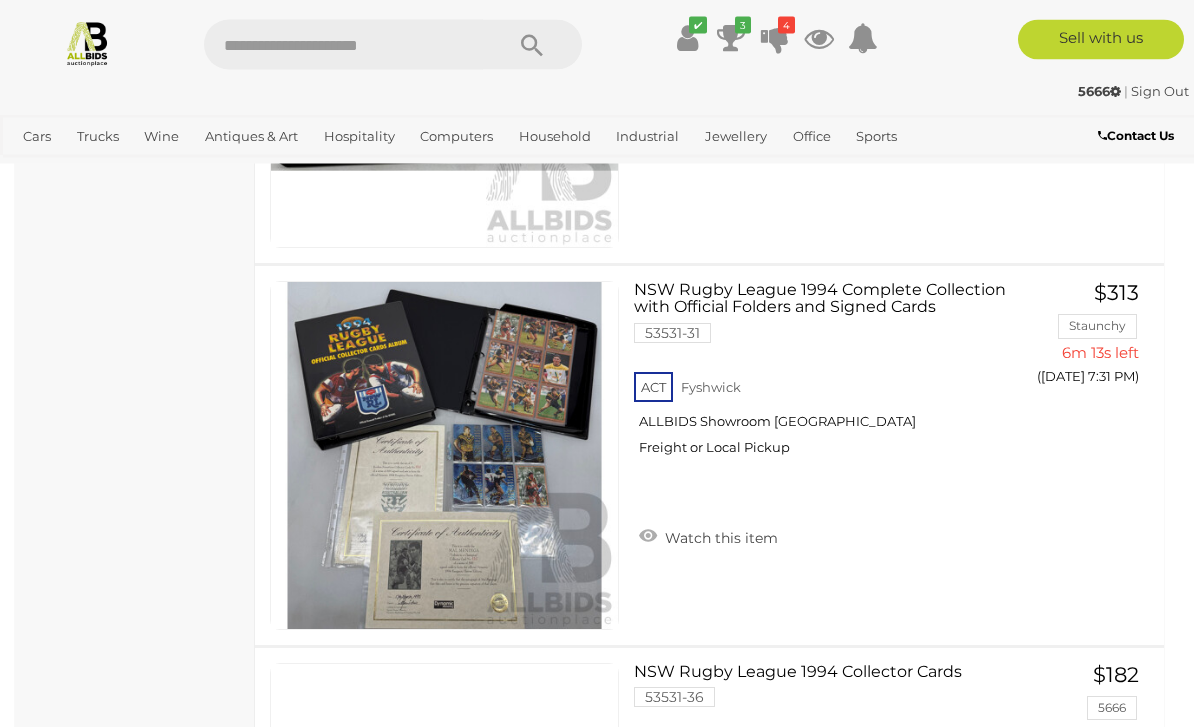 scroll, scrollTop: 2332, scrollLeft: 0, axis: vertical 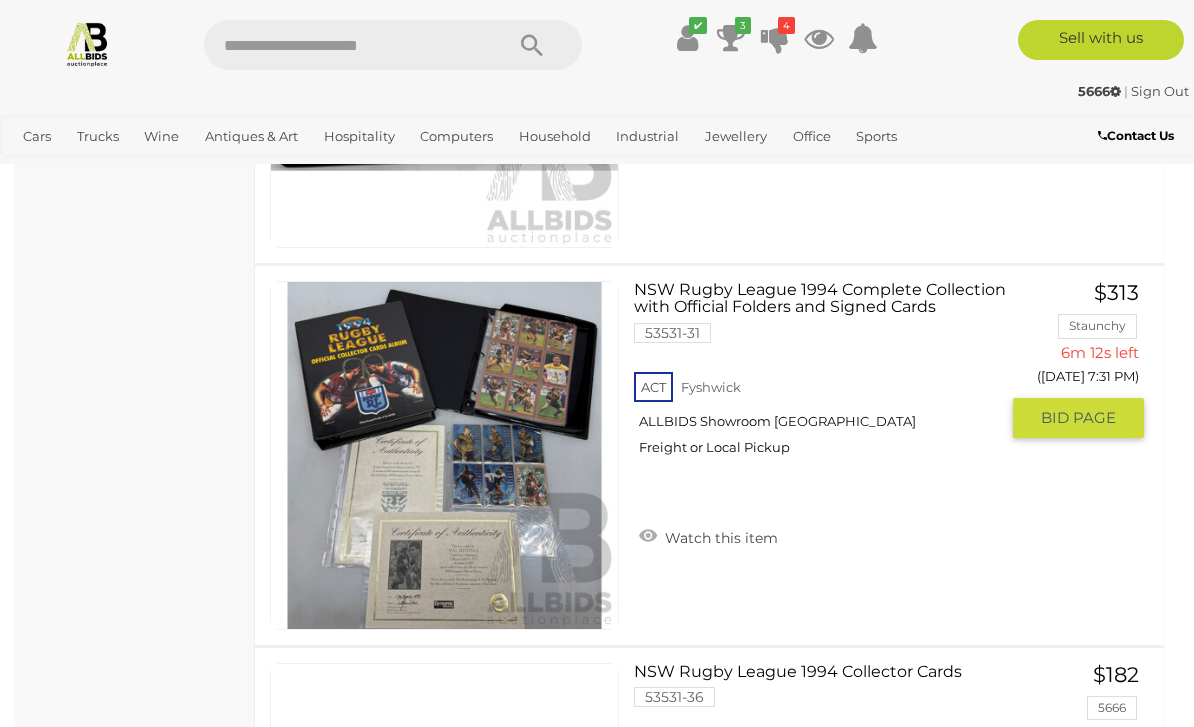 click on "BID PAGE" at bounding box center (1078, 418) 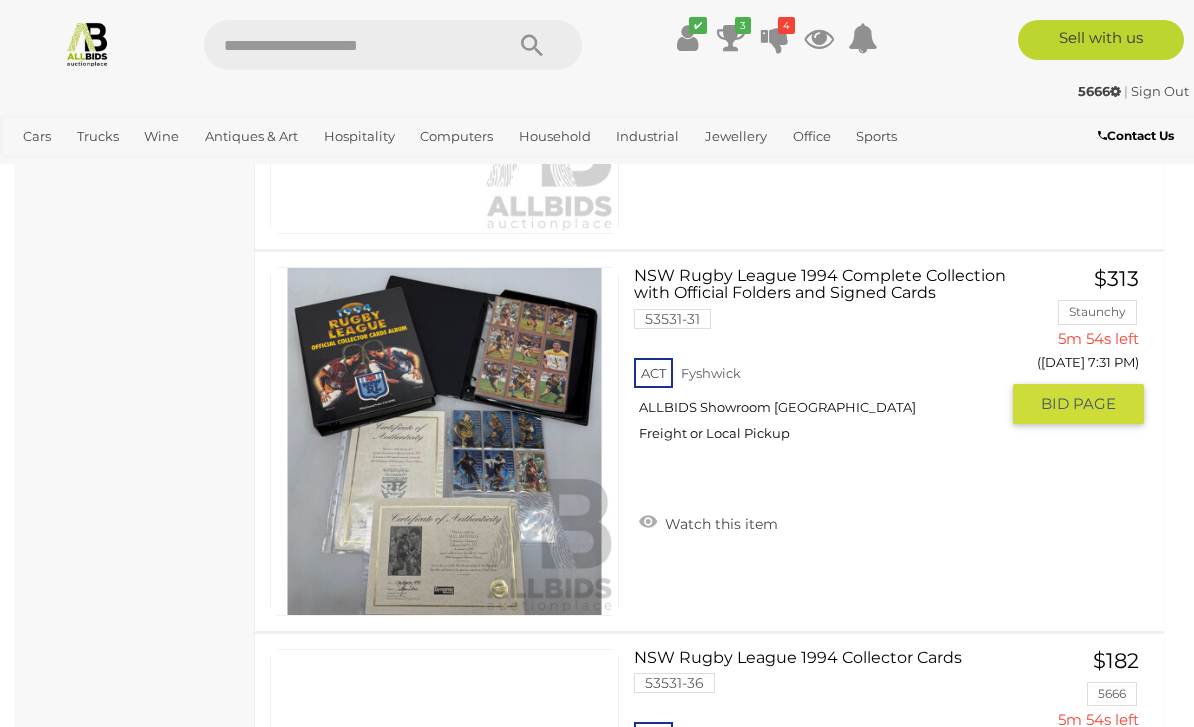 scroll, scrollTop: 2343, scrollLeft: 0, axis: vertical 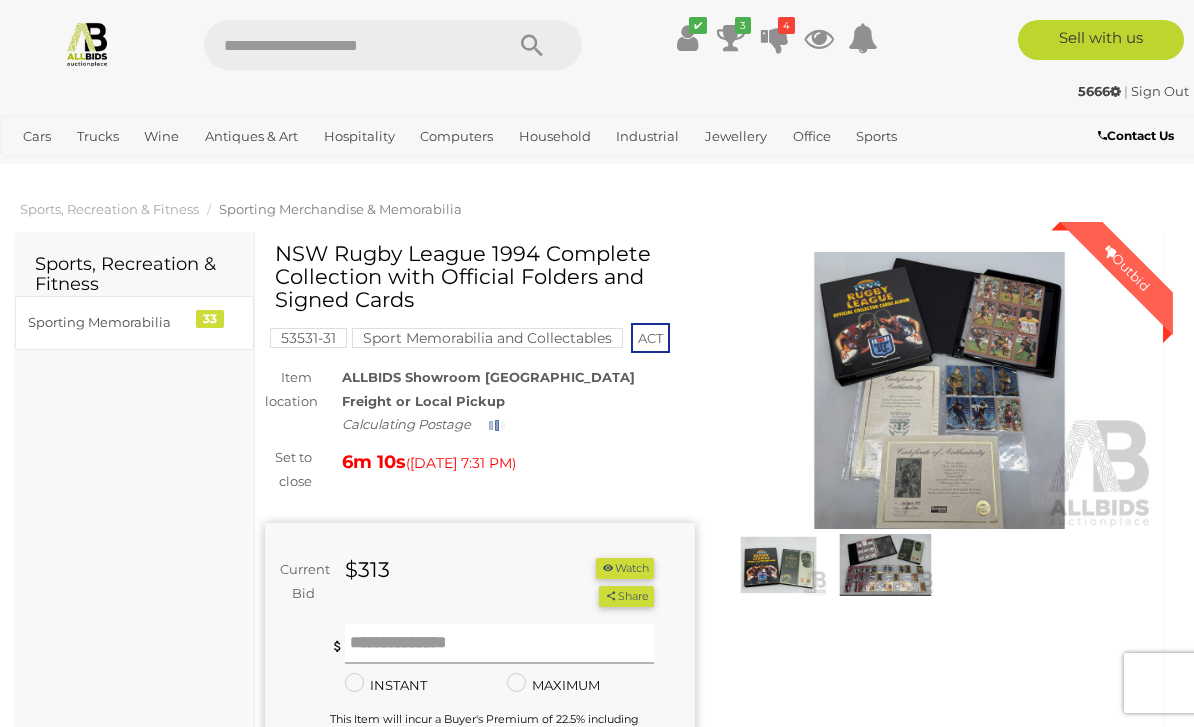 click at bounding box center (500, 644) 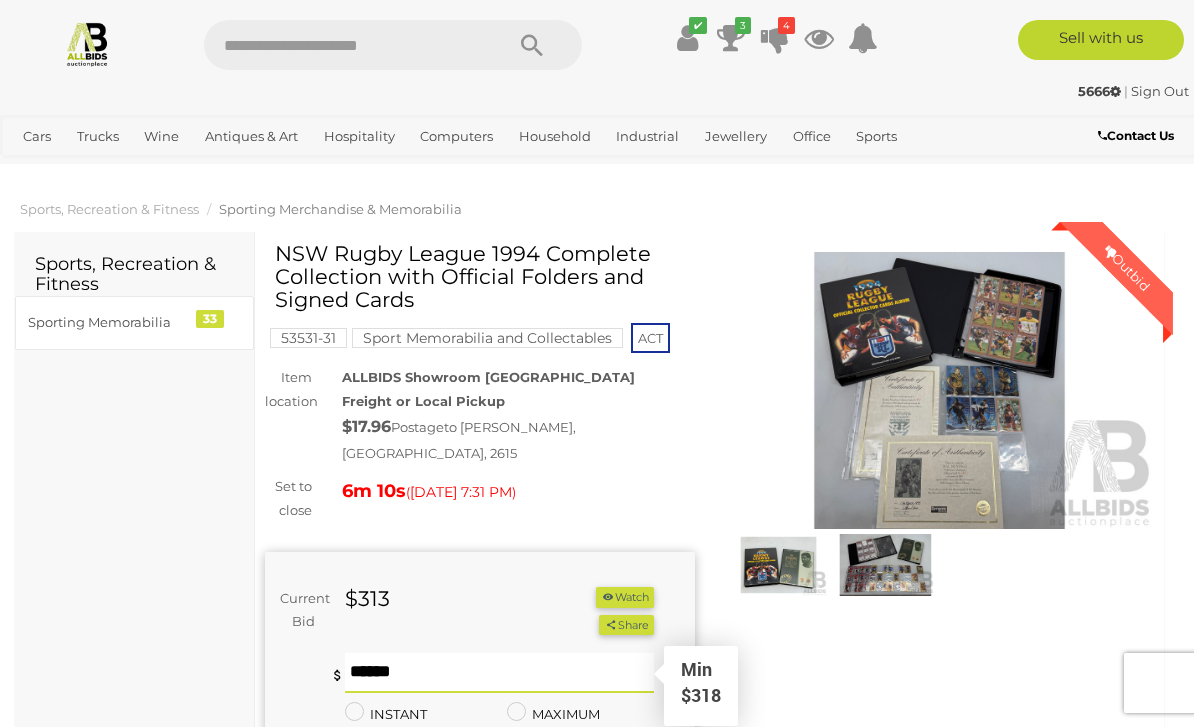 scroll, scrollTop: 66, scrollLeft: 0, axis: vertical 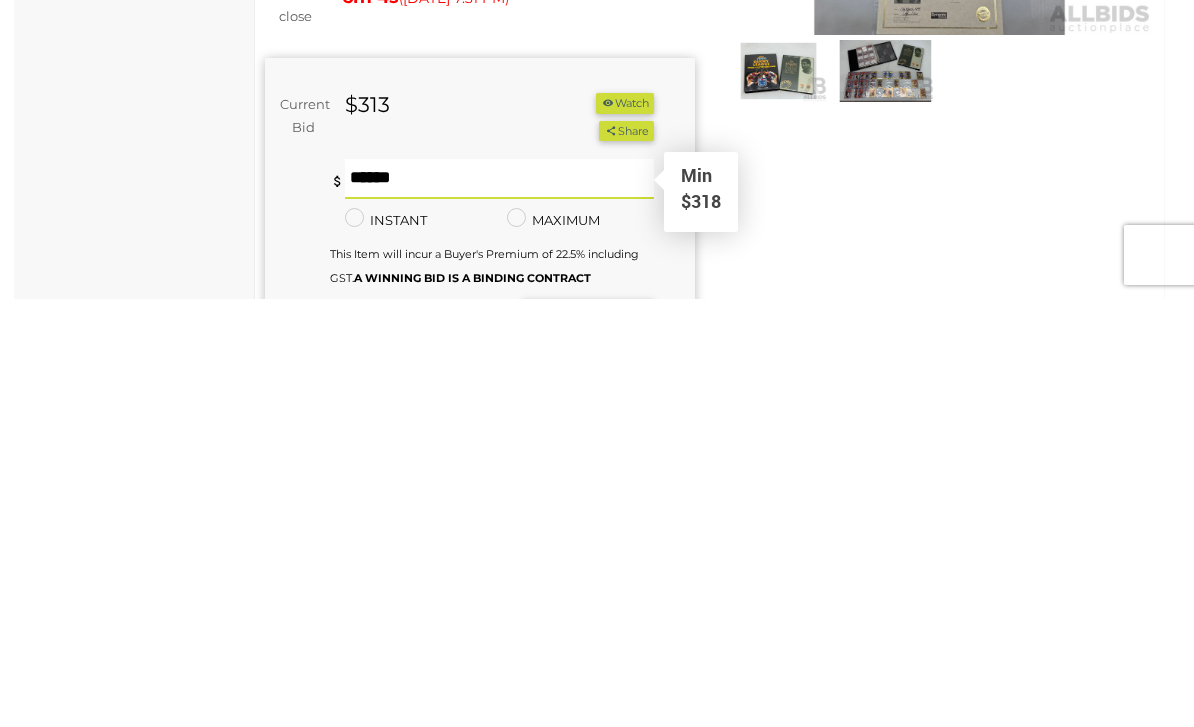 type on "***" 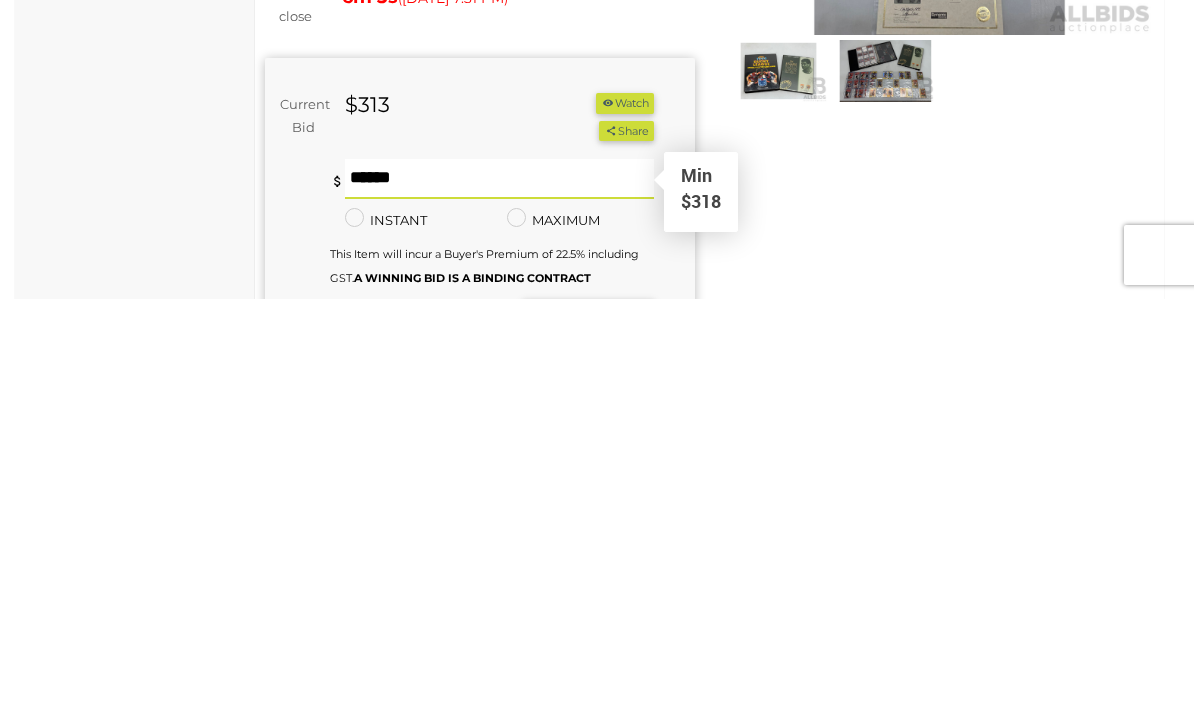 click on "BID NOW" at bounding box center [588, 750] 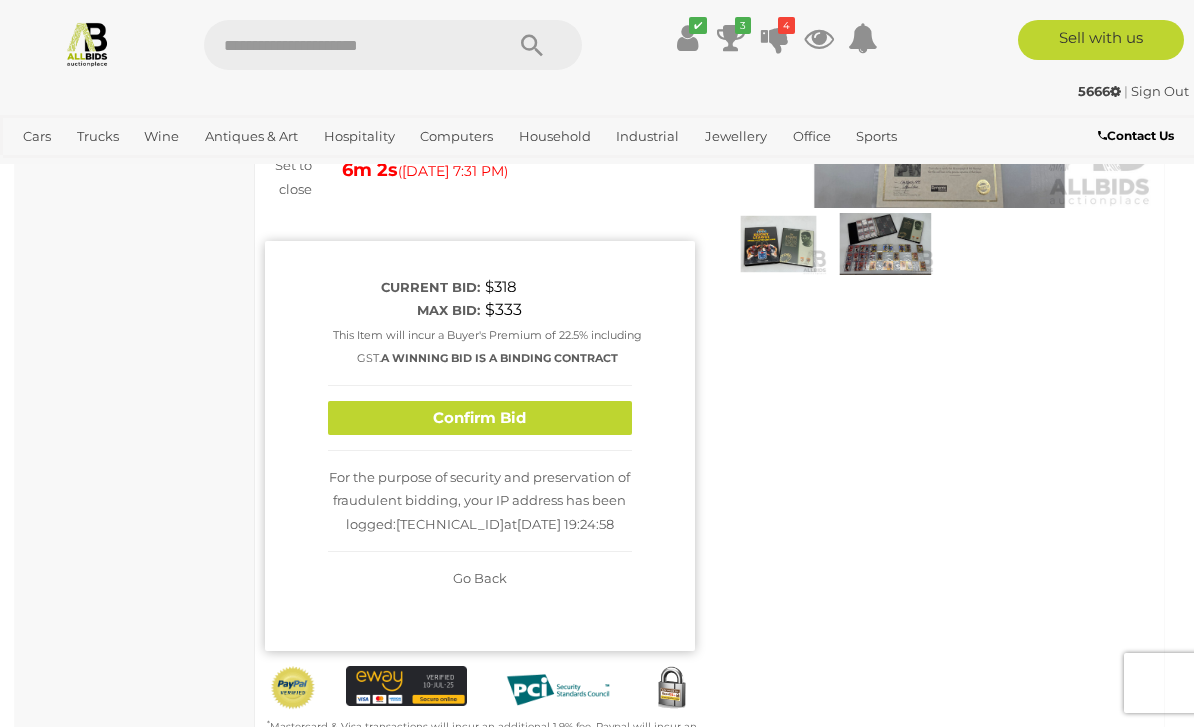 scroll, scrollTop: 289, scrollLeft: 0, axis: vertical 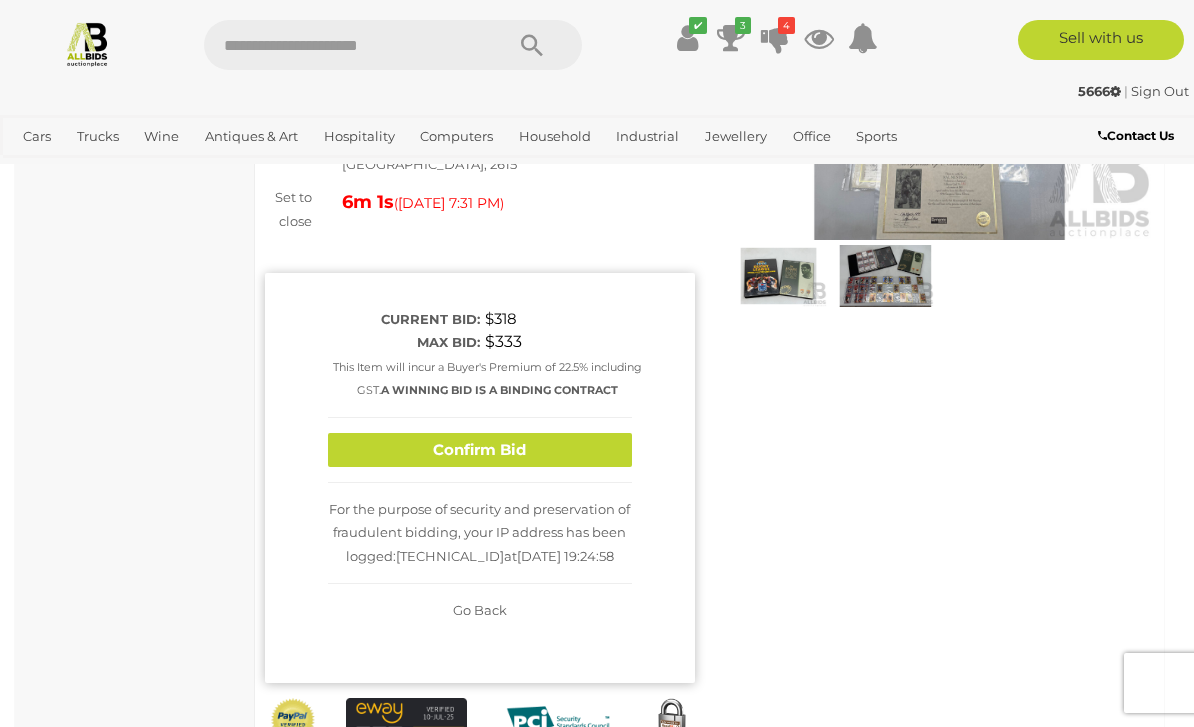 click on "Confirm Bid" at bounding box center (480, 450) 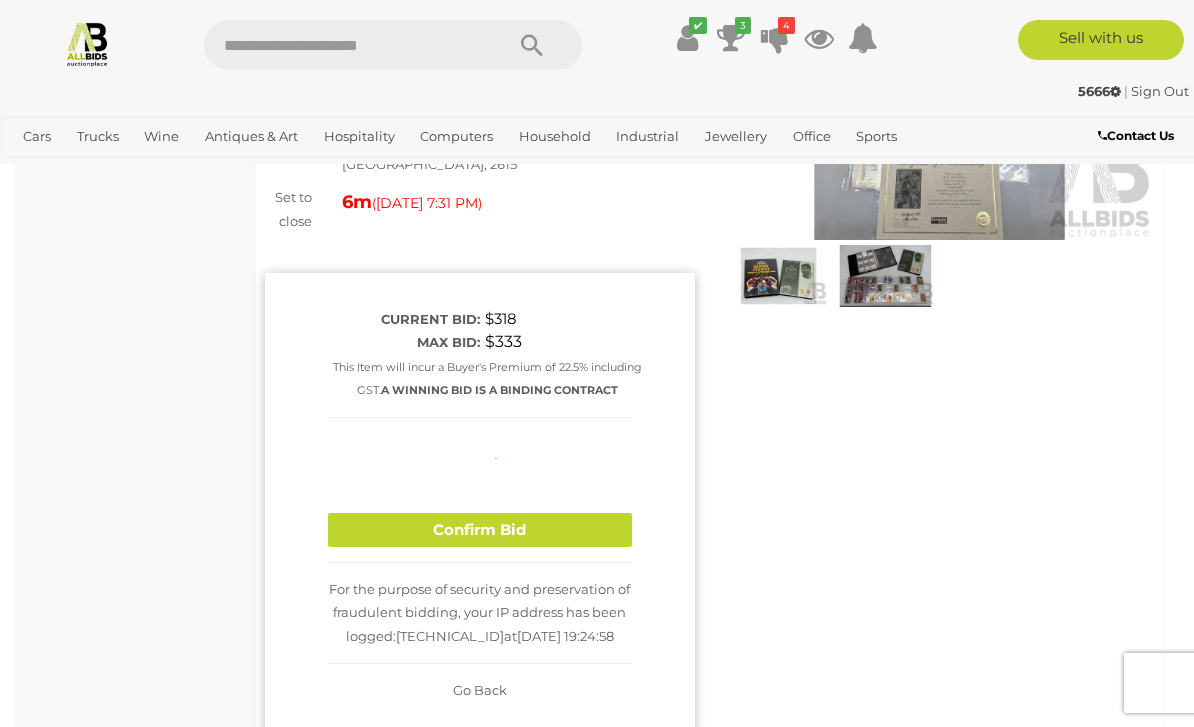 type 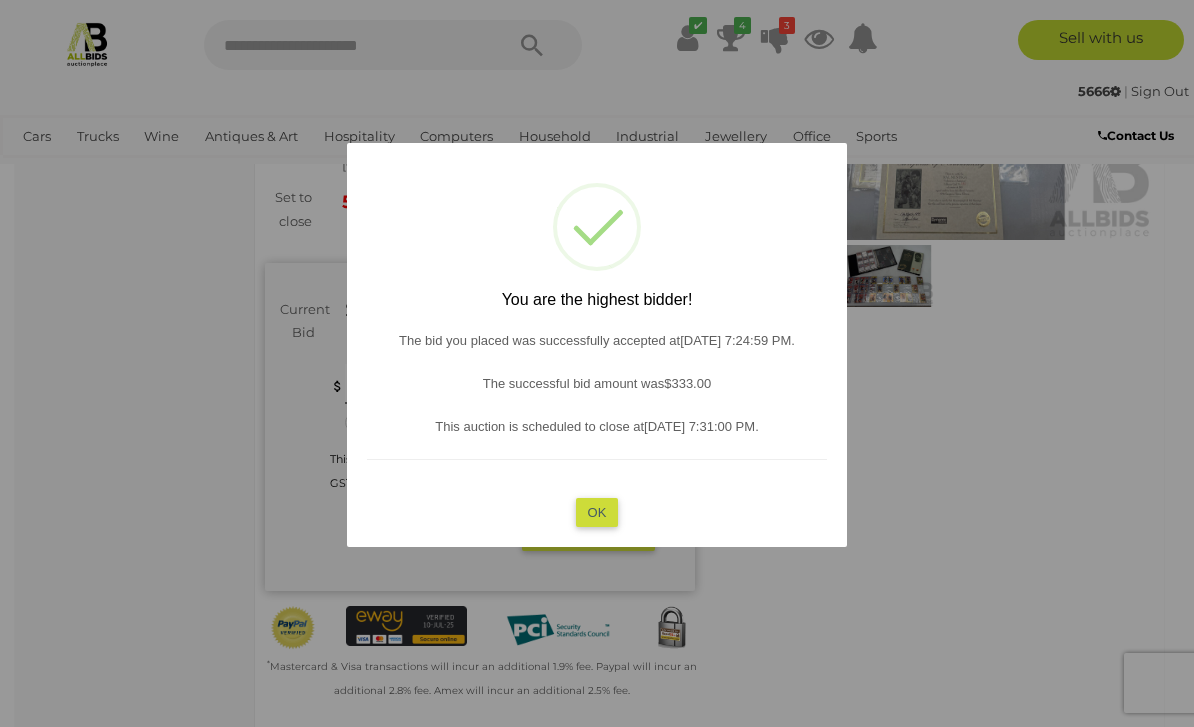 click on "OK" at bounding box center (597, 511) 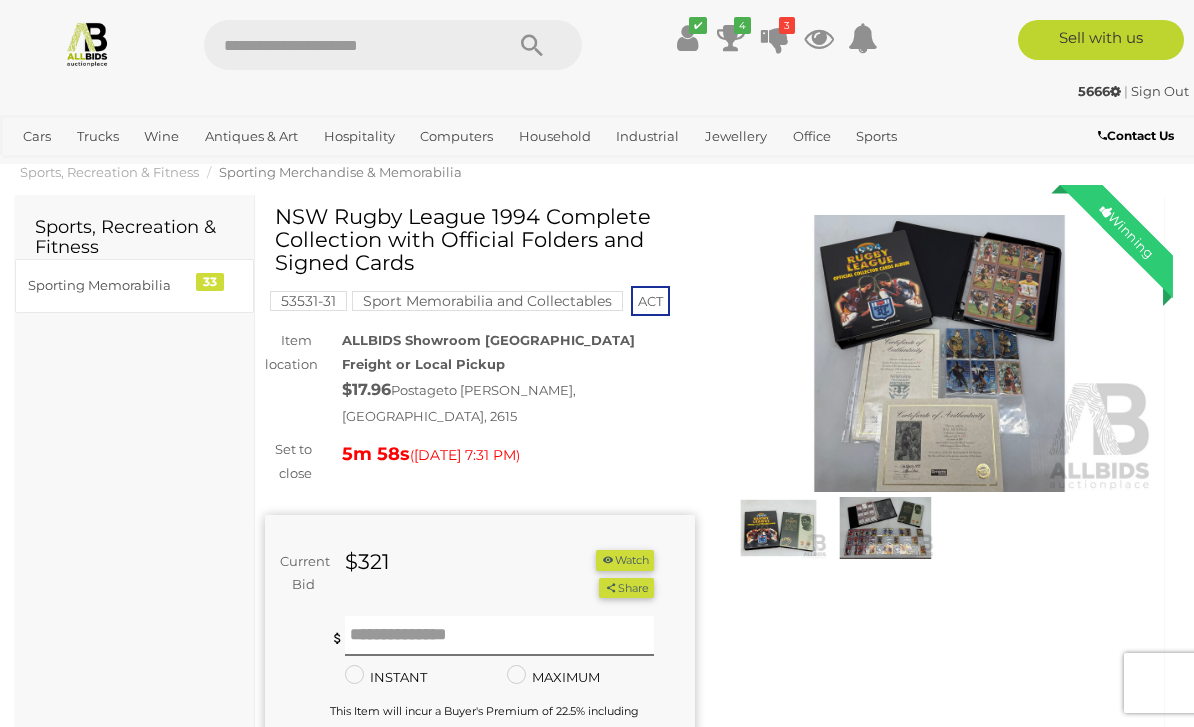 scroll, scrollTop: 0, scrollLeft: 0, axis: both 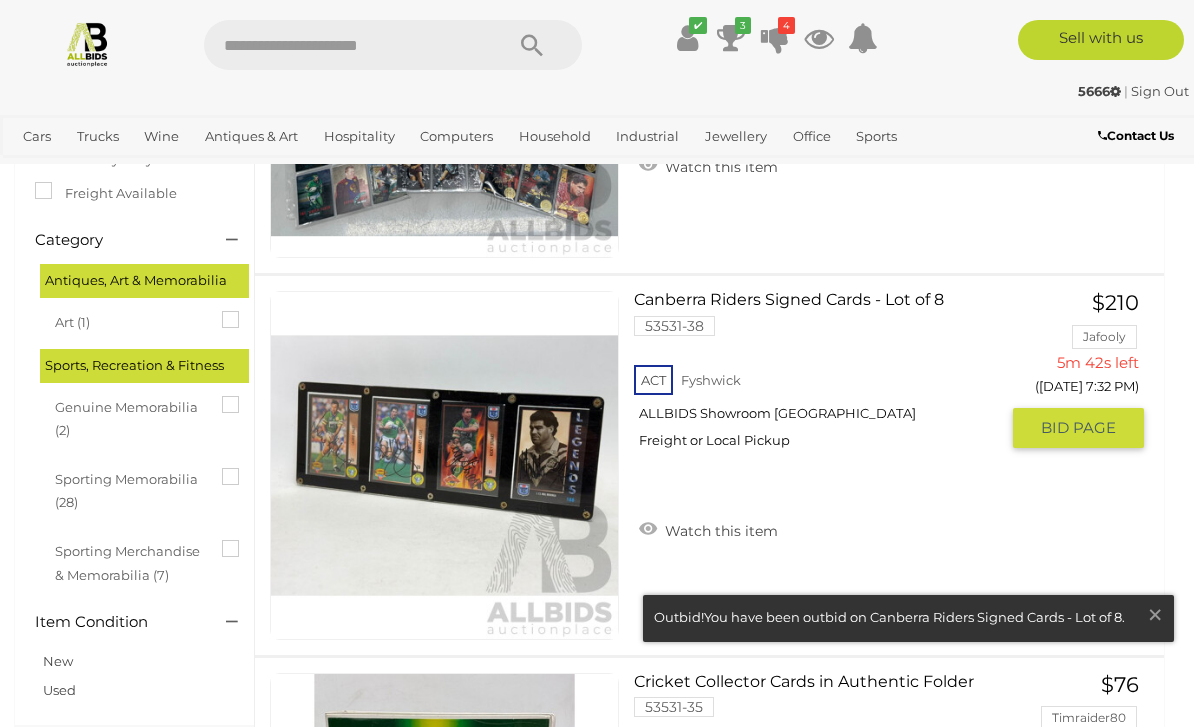 click on "BID PAGE" at bounding box center (1078, 428) 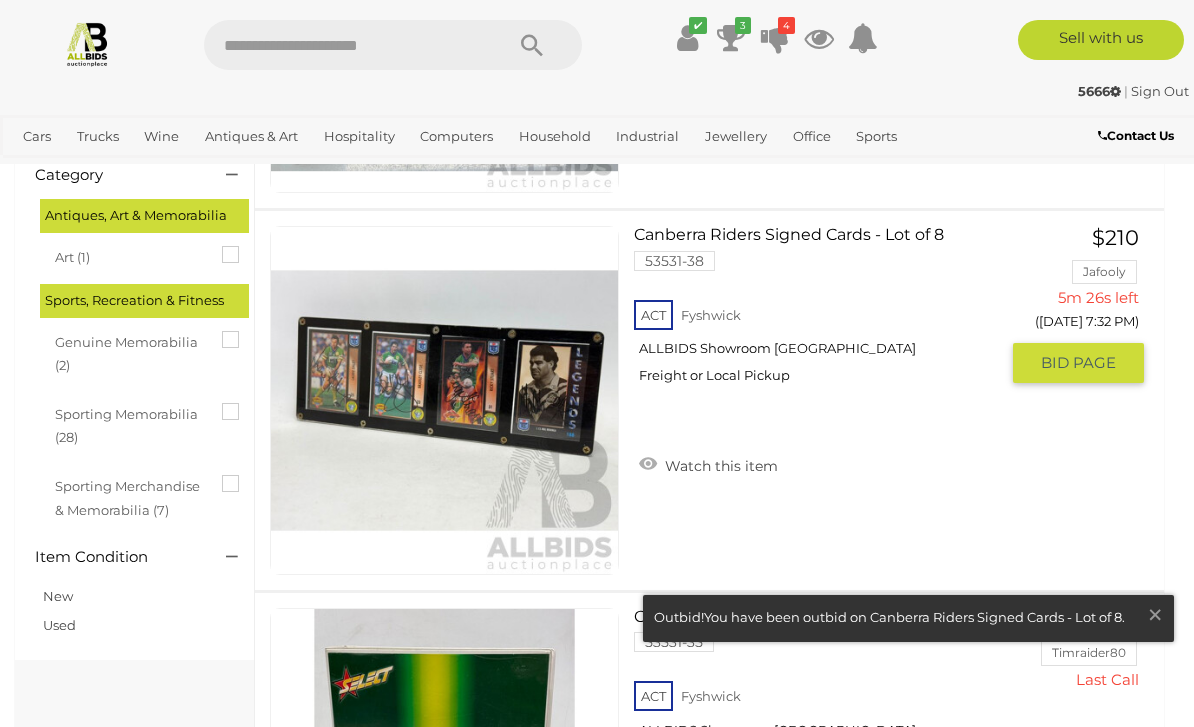 scroll, scrollTop: 479, scrollLeft: 0, axis: vertical 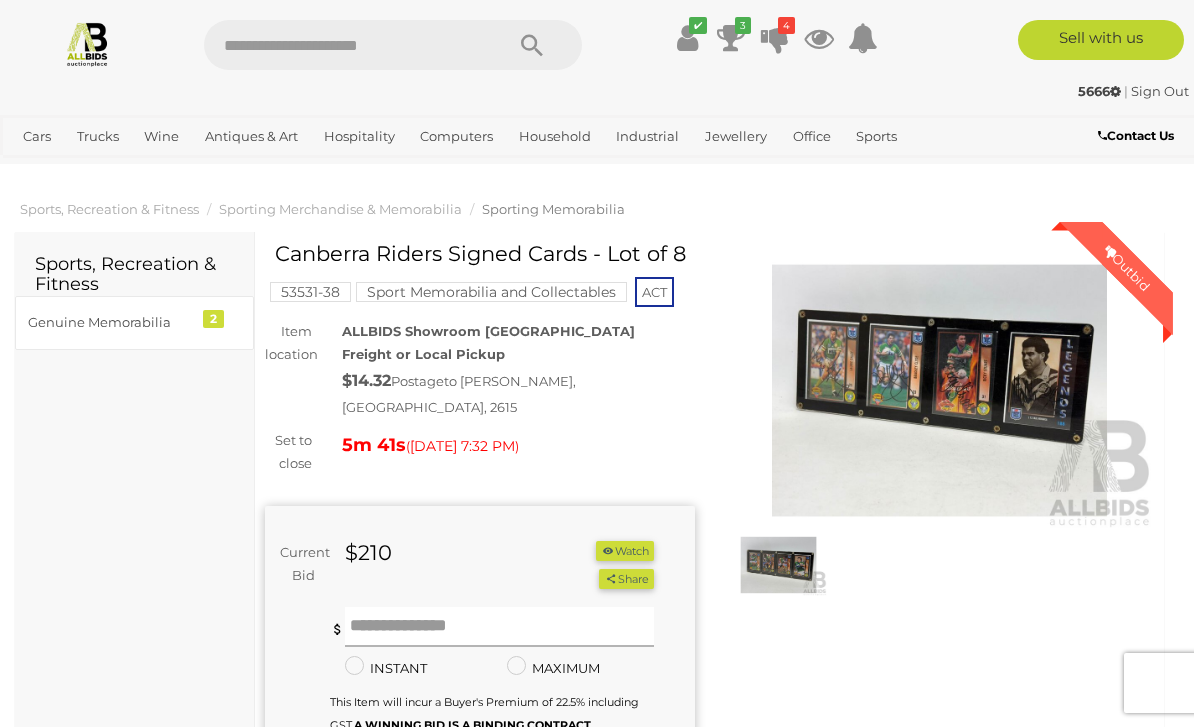 click at bounding box center [500, 627] 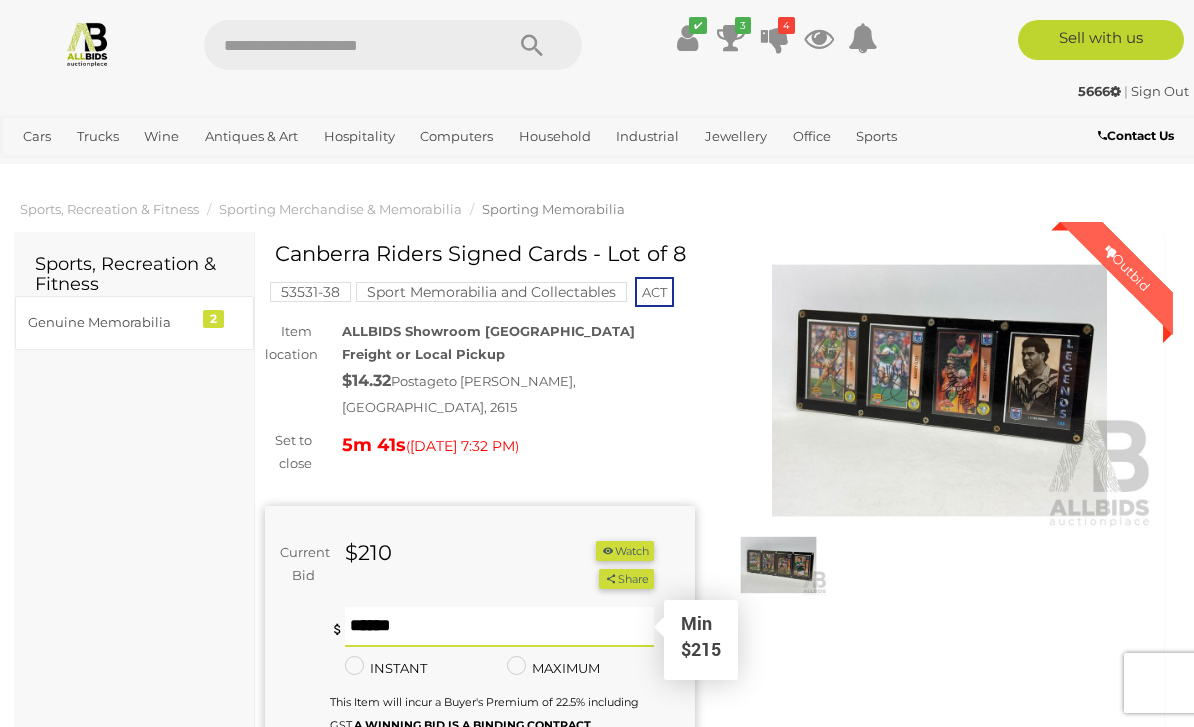 scroll, scrollTop: 20, scrollLeft: 0, axis: vertical 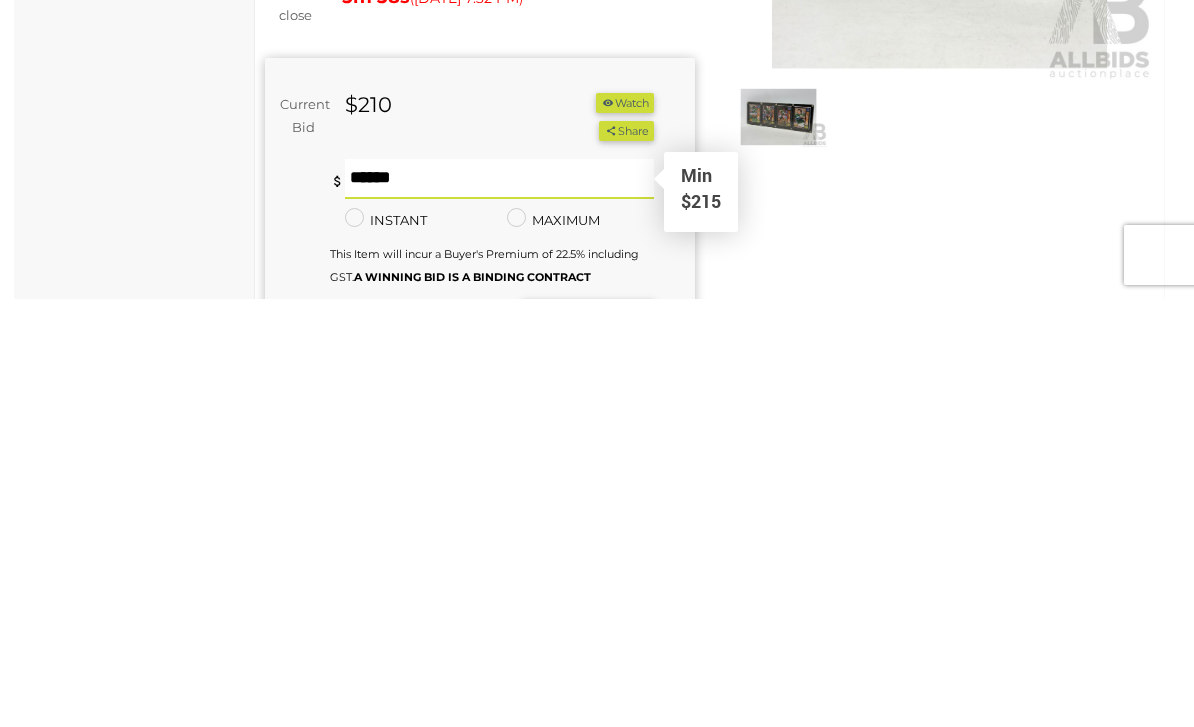 type on "***" 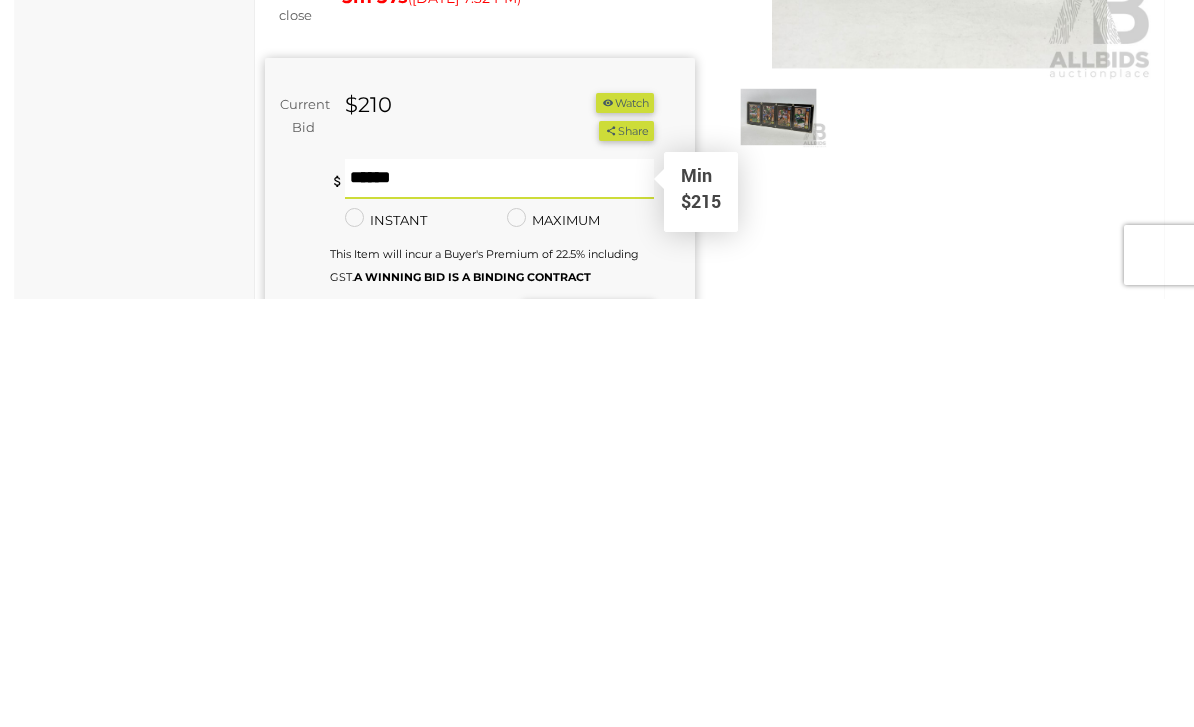 click on "BID NOW" at bounding box center [588, 750] 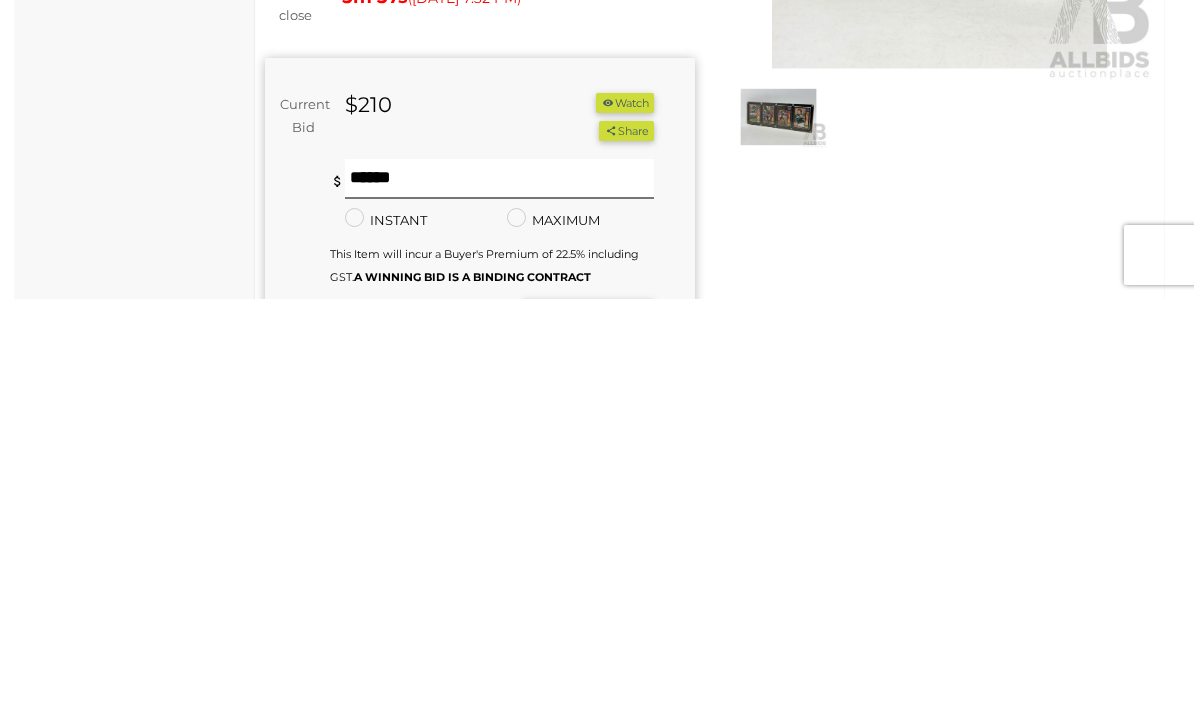 scroll, scrollTop: 448, scrollLeft: 0, axis: vertical 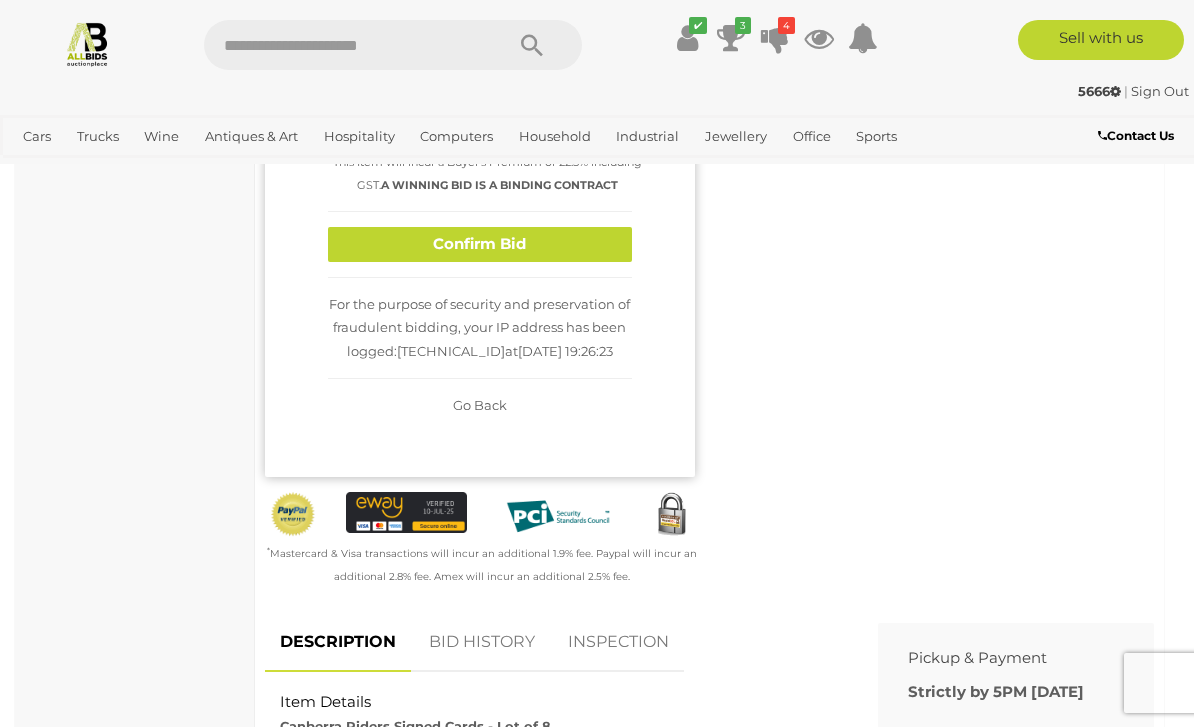 click on "Confirm Bid" at bounding box center [480, 244] 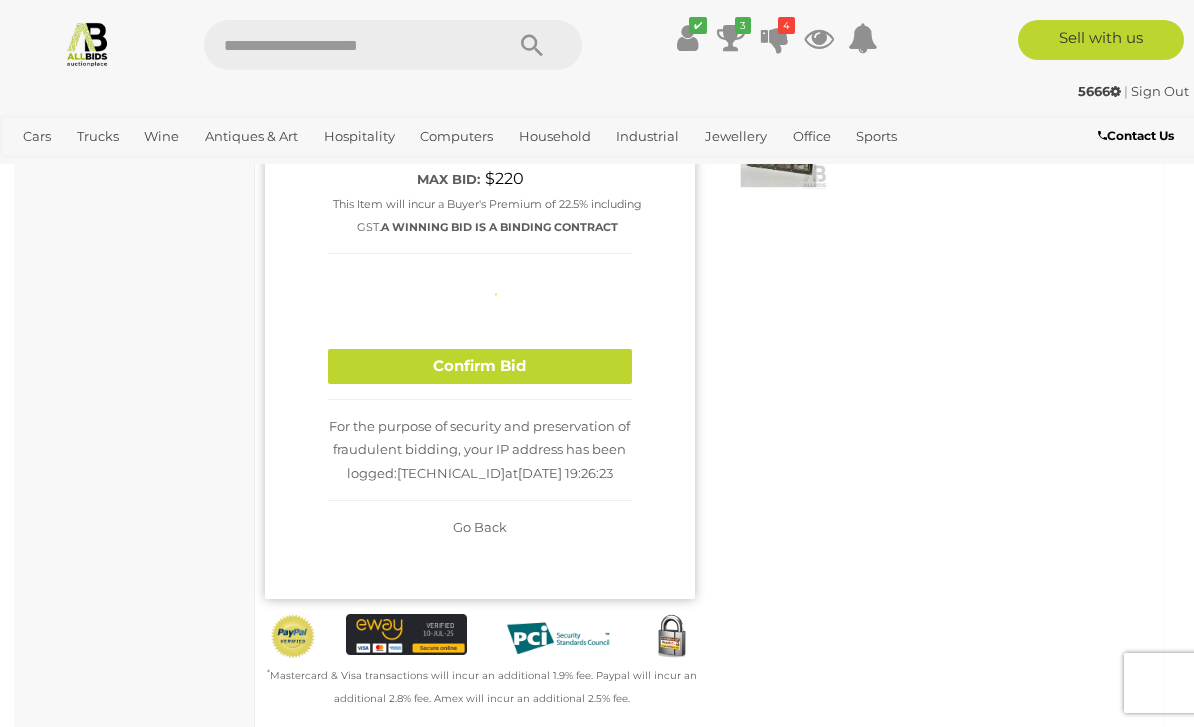 scroll, scrollTop: 239, scrollLeft: 0, axis: vertical 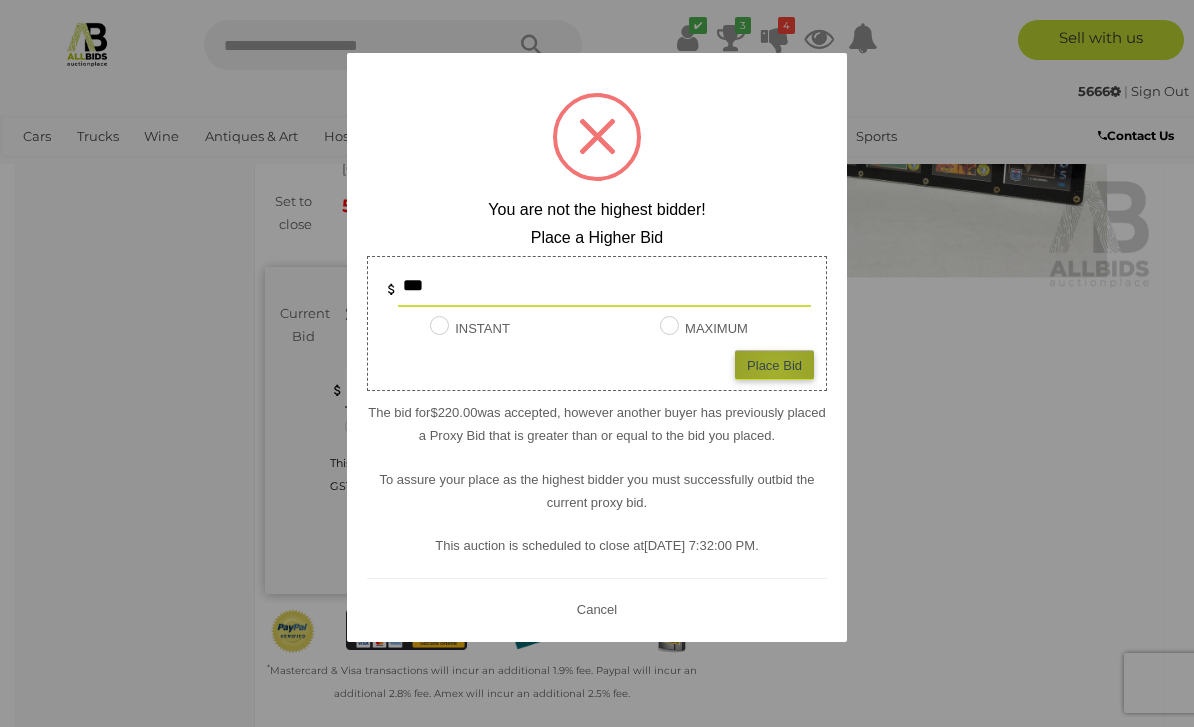 click on "Place Bid" at bounding box center [774, 364] 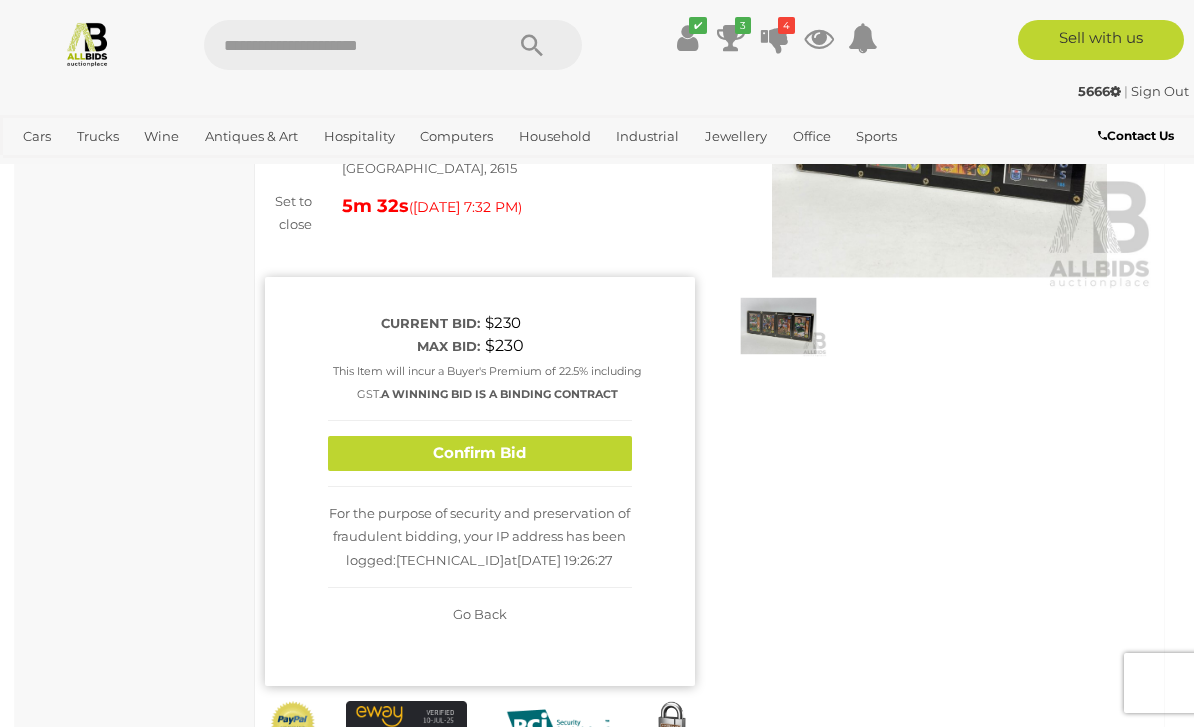 click on "Confirm Bid" at bounding box center [480, 453] 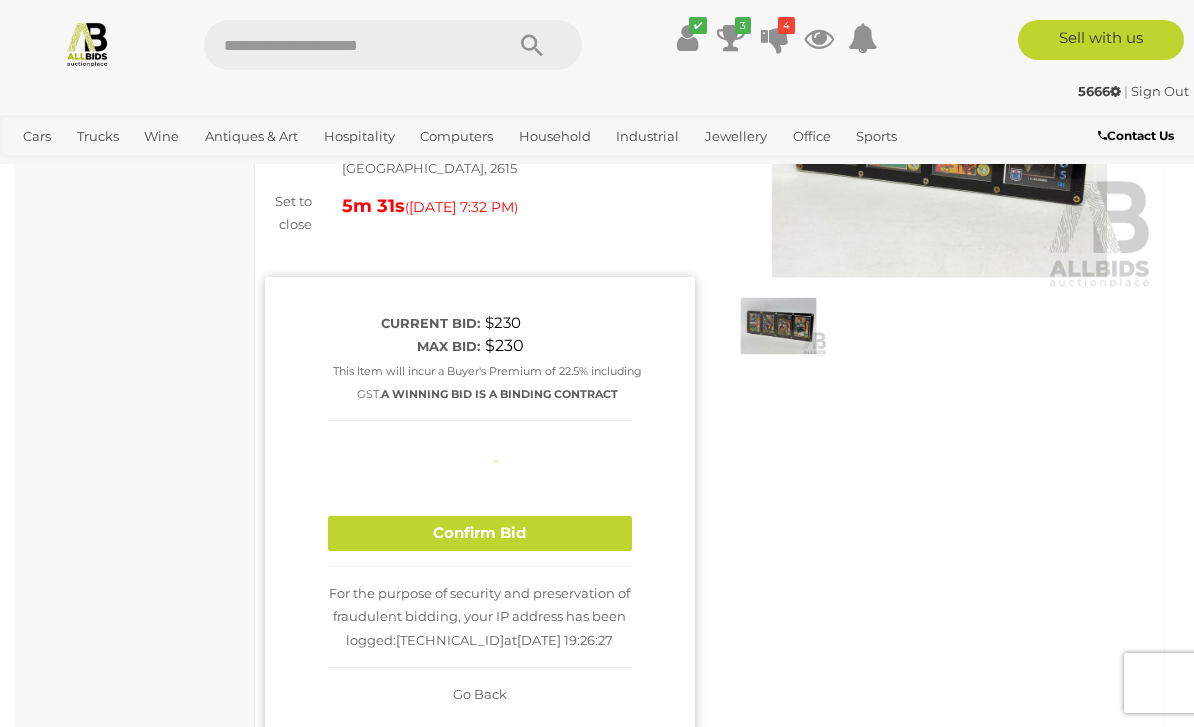 type 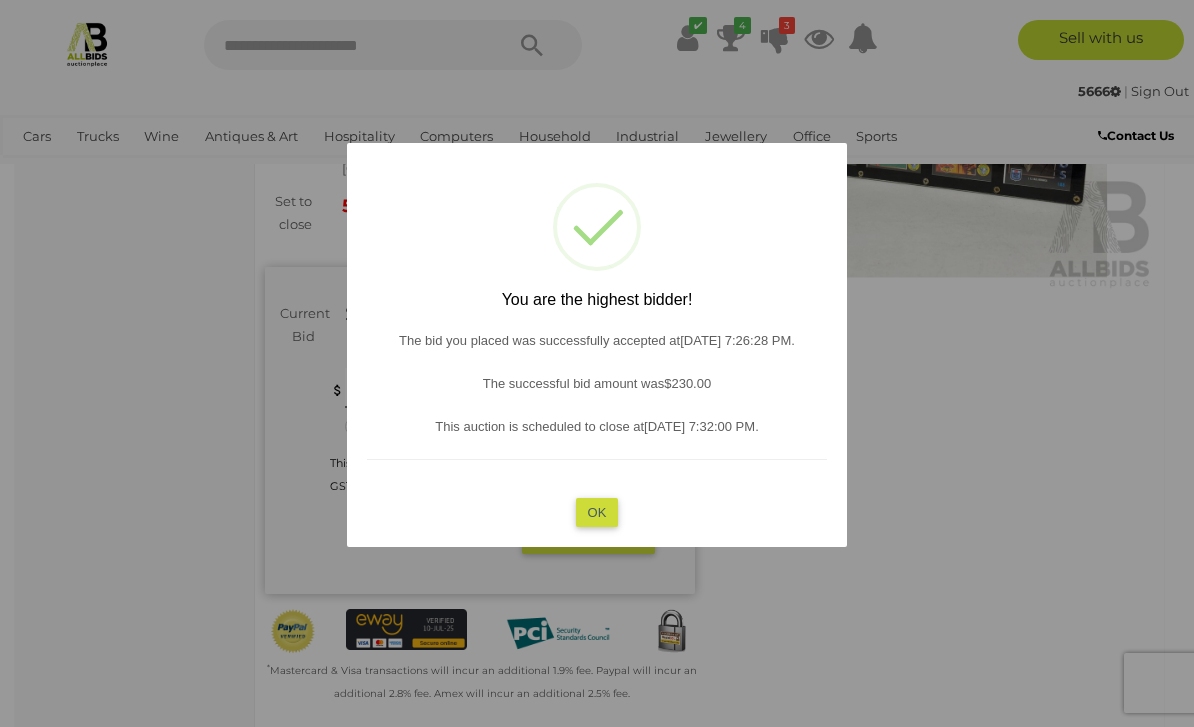 click on "OK" at bounding box center (597, 511) 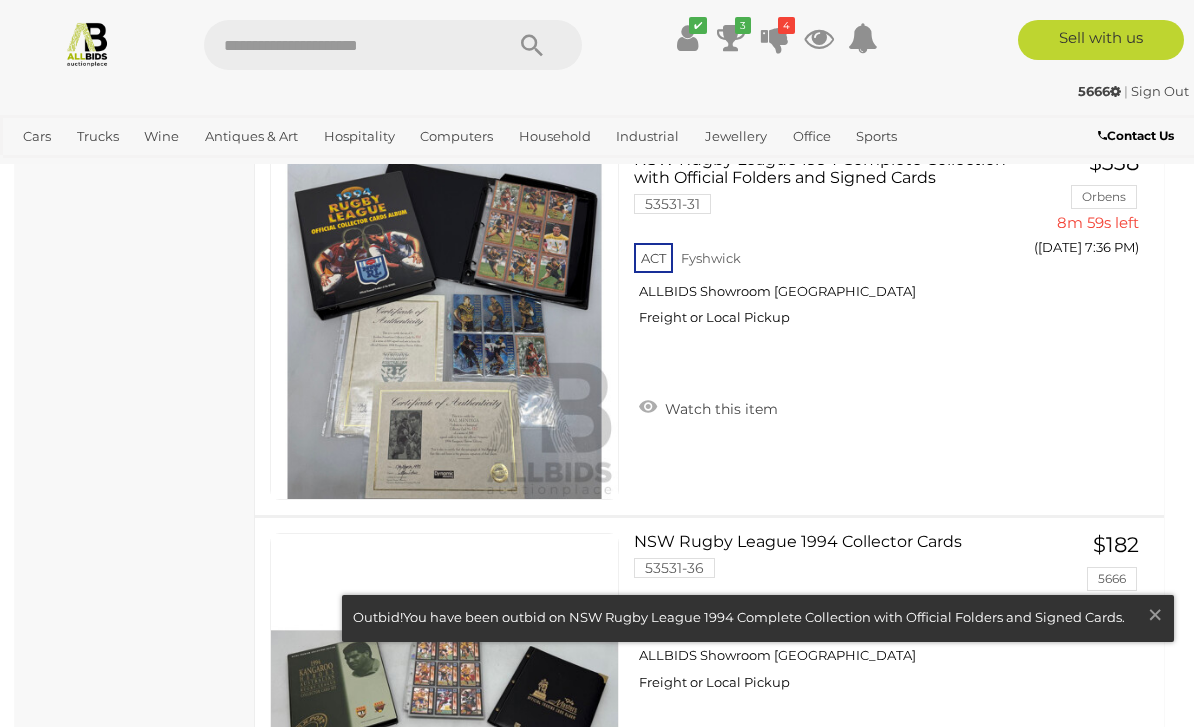 scroll, scrollTop: 1651, scrollLeft: 0, axis: vertical 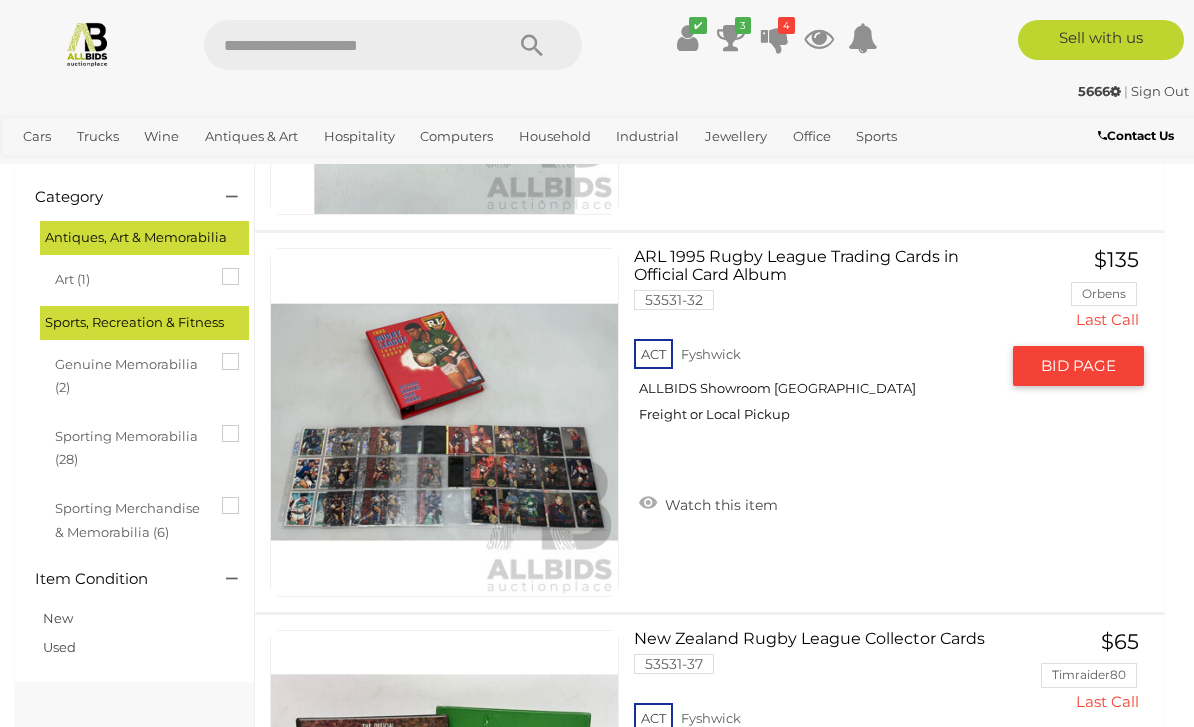 click on "BID PAGE" at bounding box center (1078, 366) 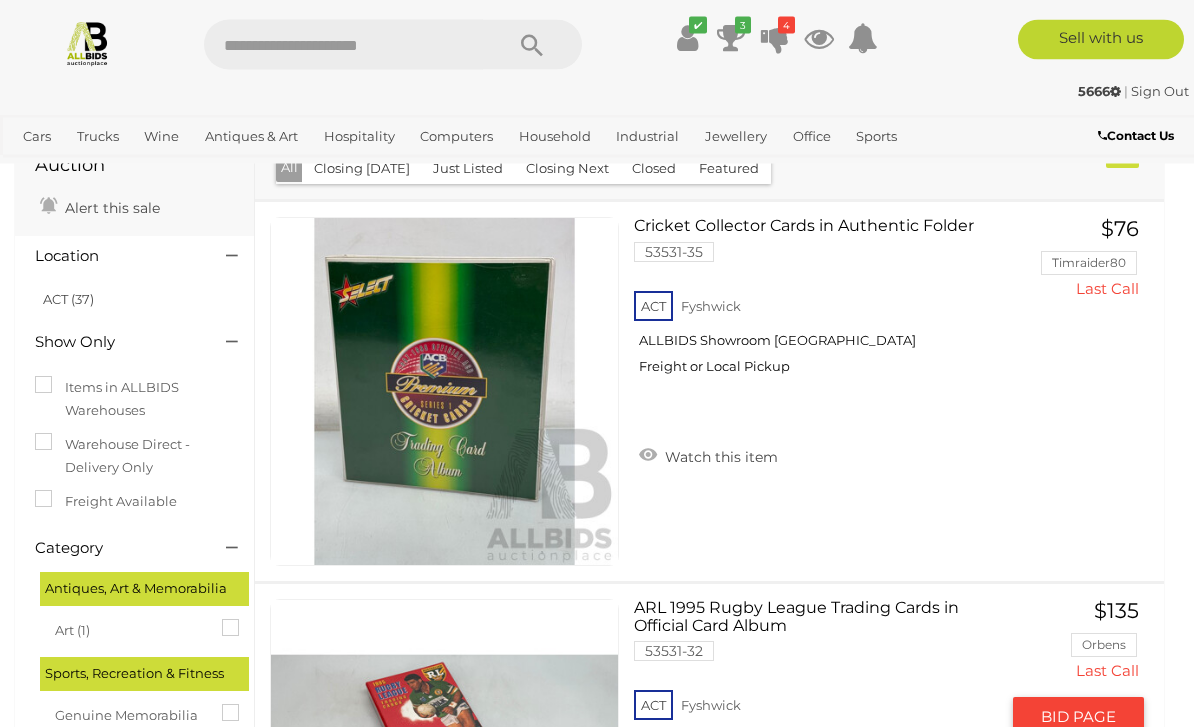 scroll, scrollTop: 0, scrollLeft: 0, axis: both 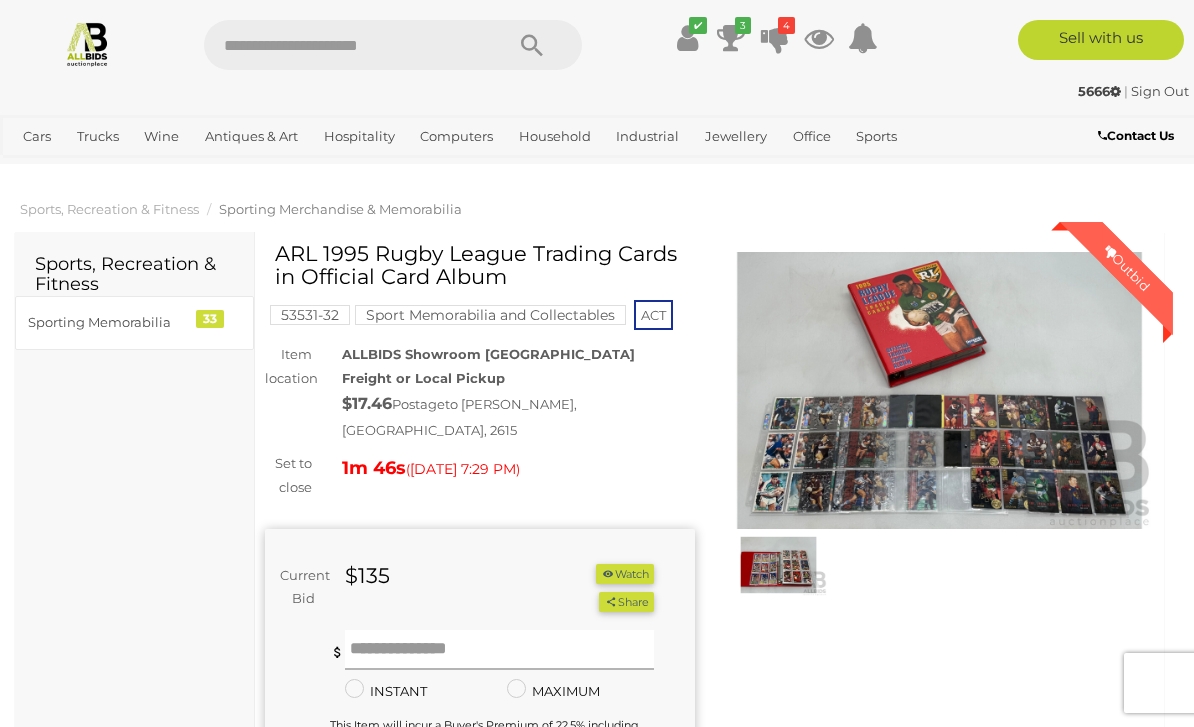 click at bounding box center [500, 650] 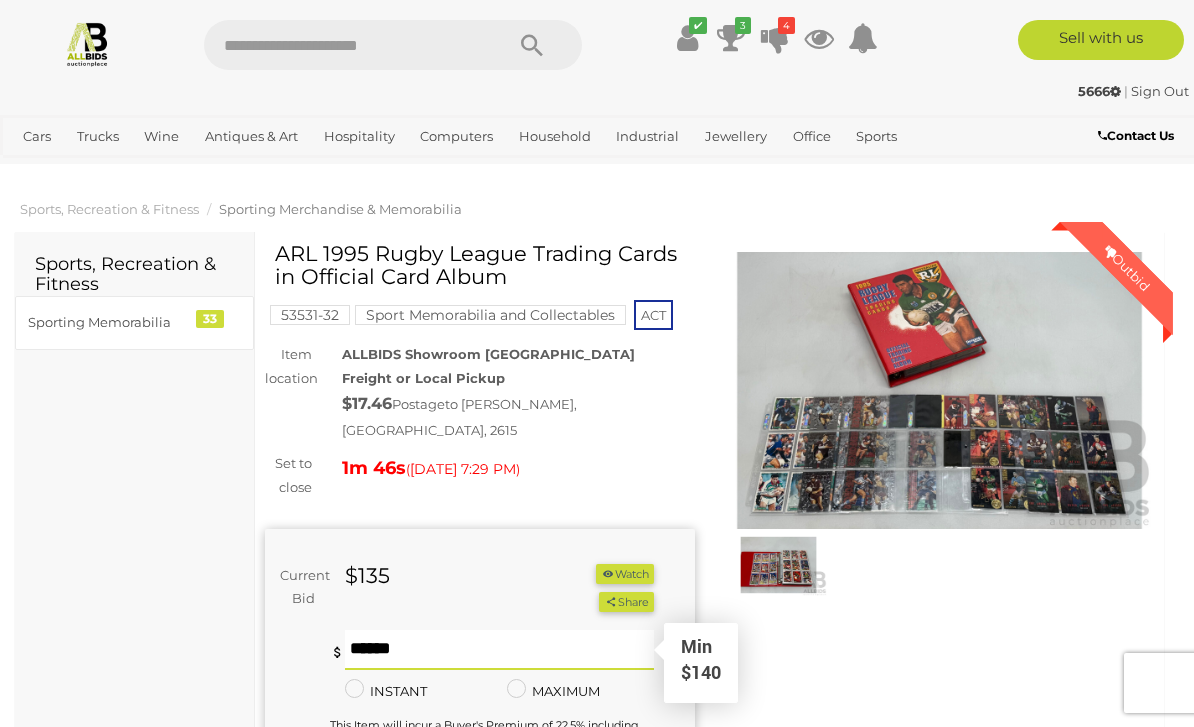 scroll, scrollTop: 43, scrollLeft: 0, axis: vertical 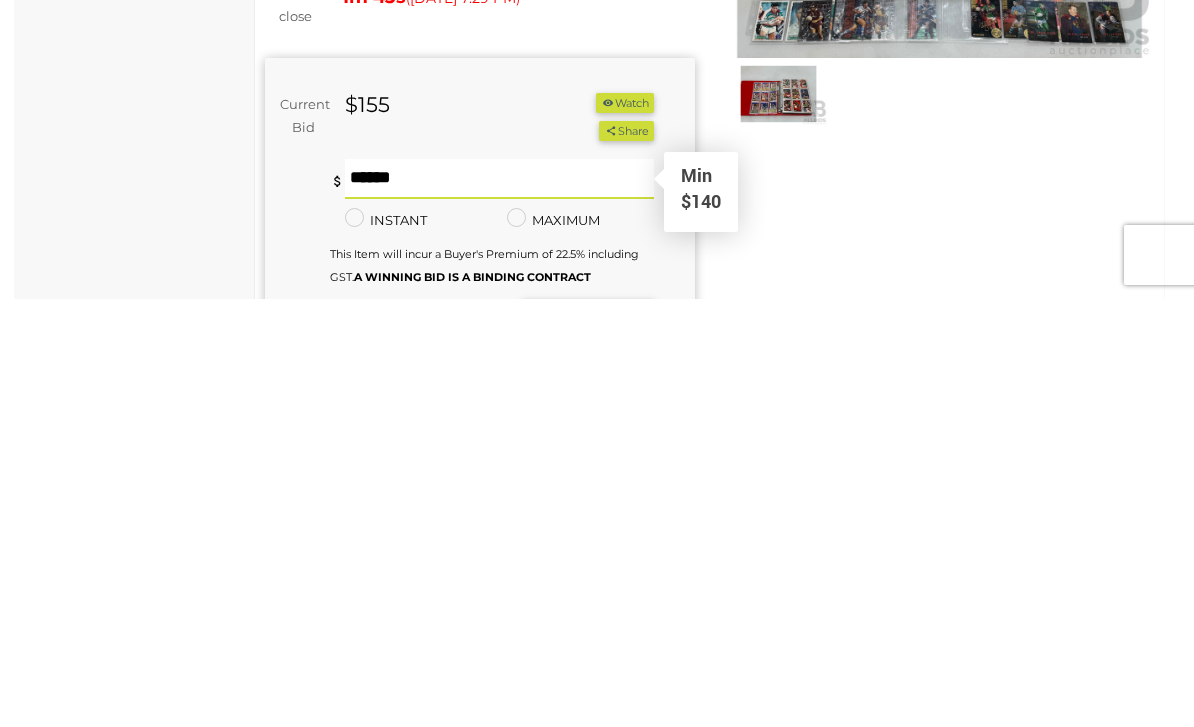 type on "***" 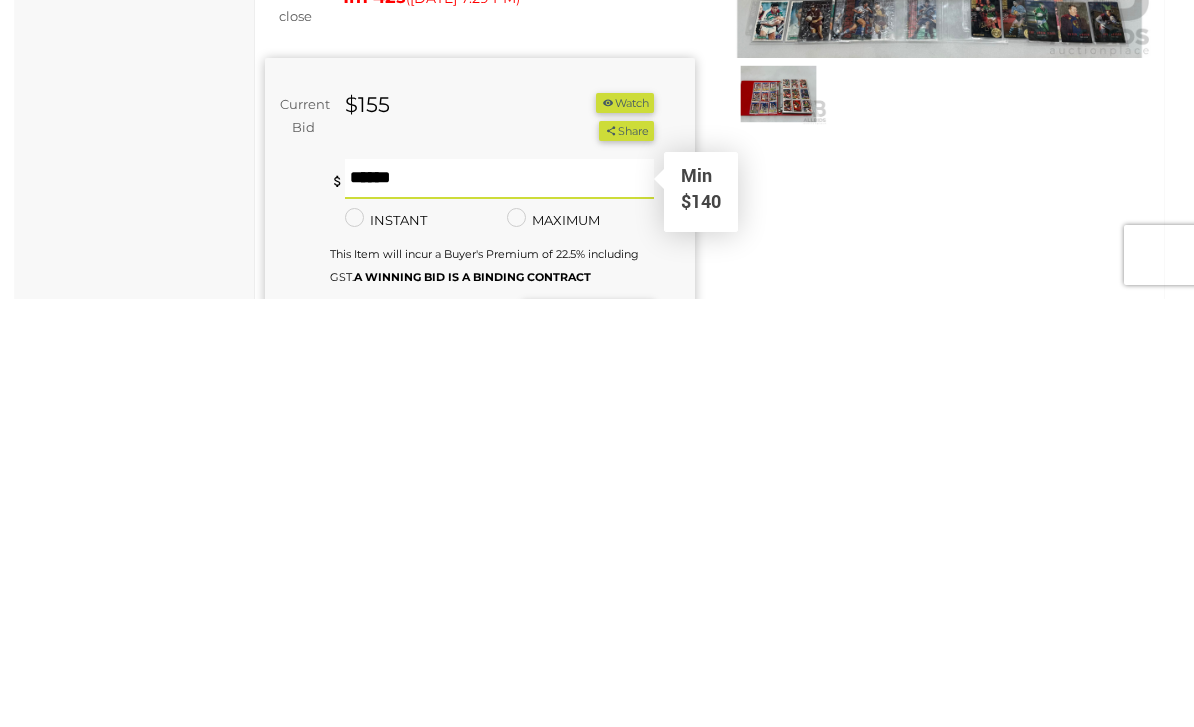 click on "BID NOW" at bounding box center [588, 750] 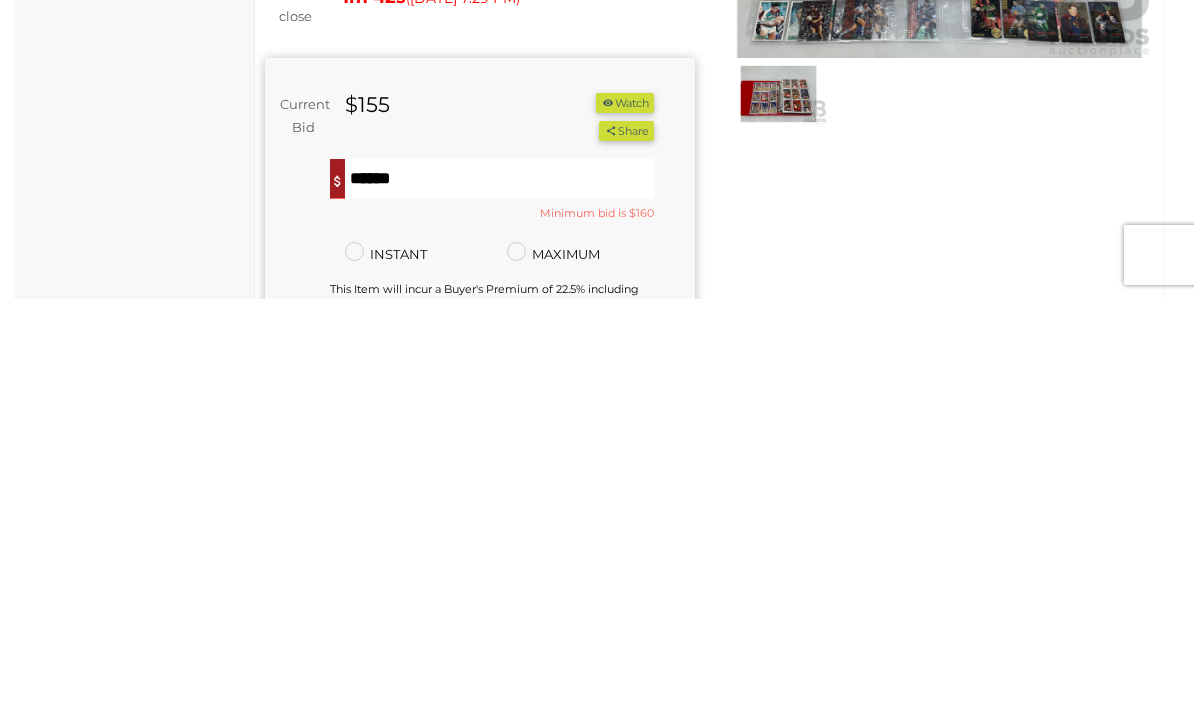 scroll, scrollTop: 471, scrollLeft: 0, axis: vertical 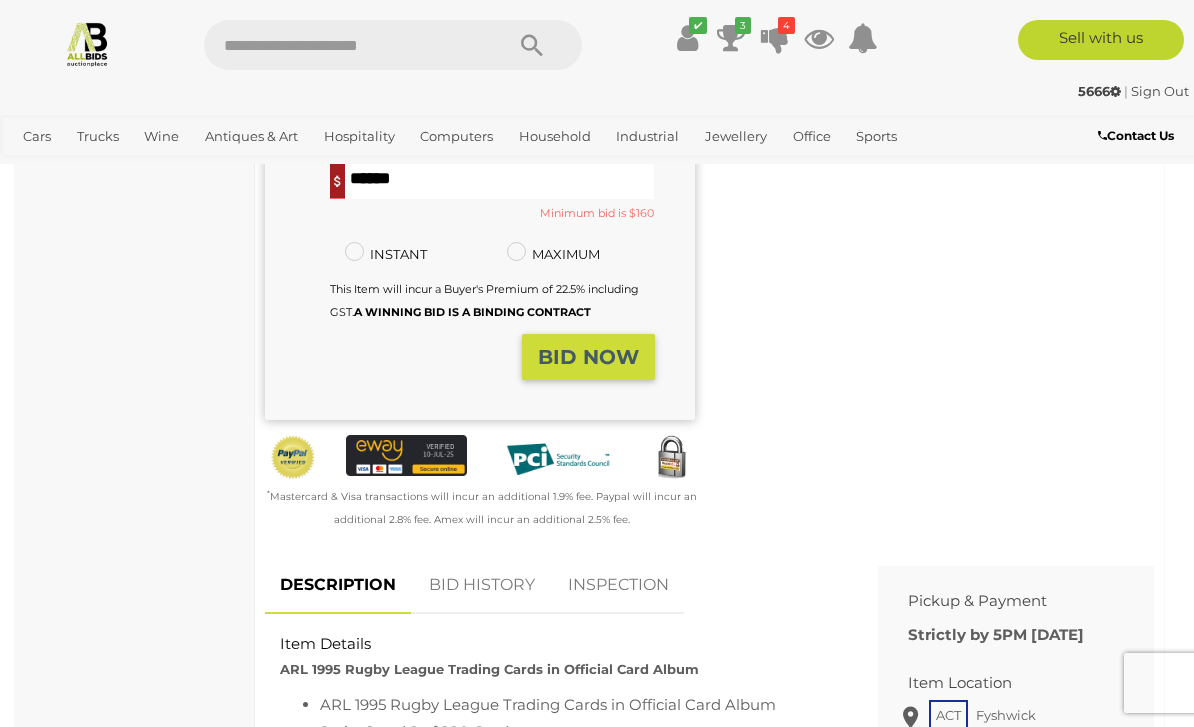 click on "BID NOW" at bounding box center (588, 357) 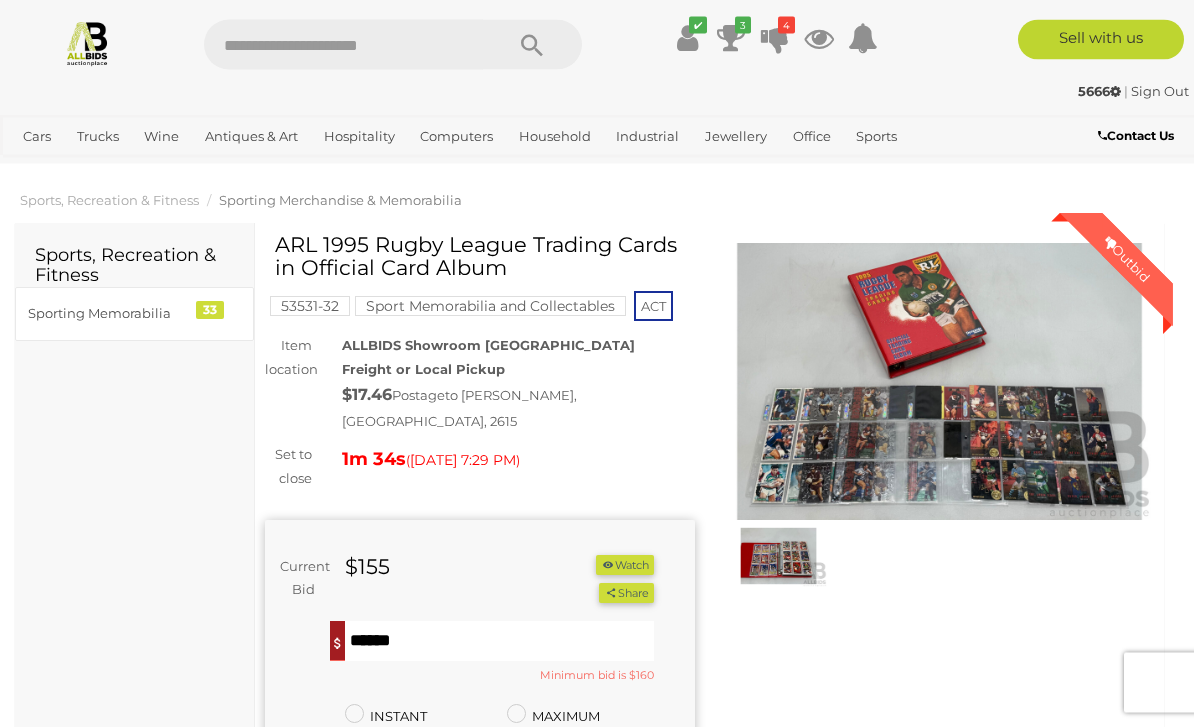 scroll, scrollTop: 0, scrollLeft: 0, axis: both 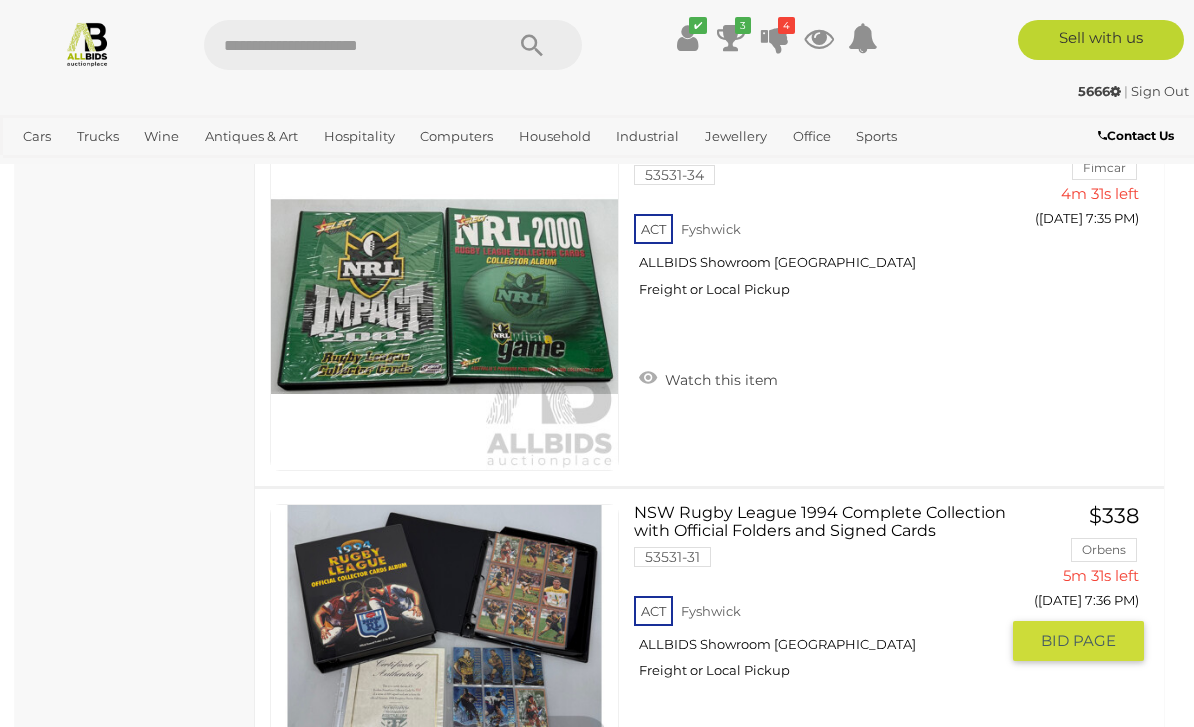 click on "BID PAGE" at bounding box center (1078, 641) 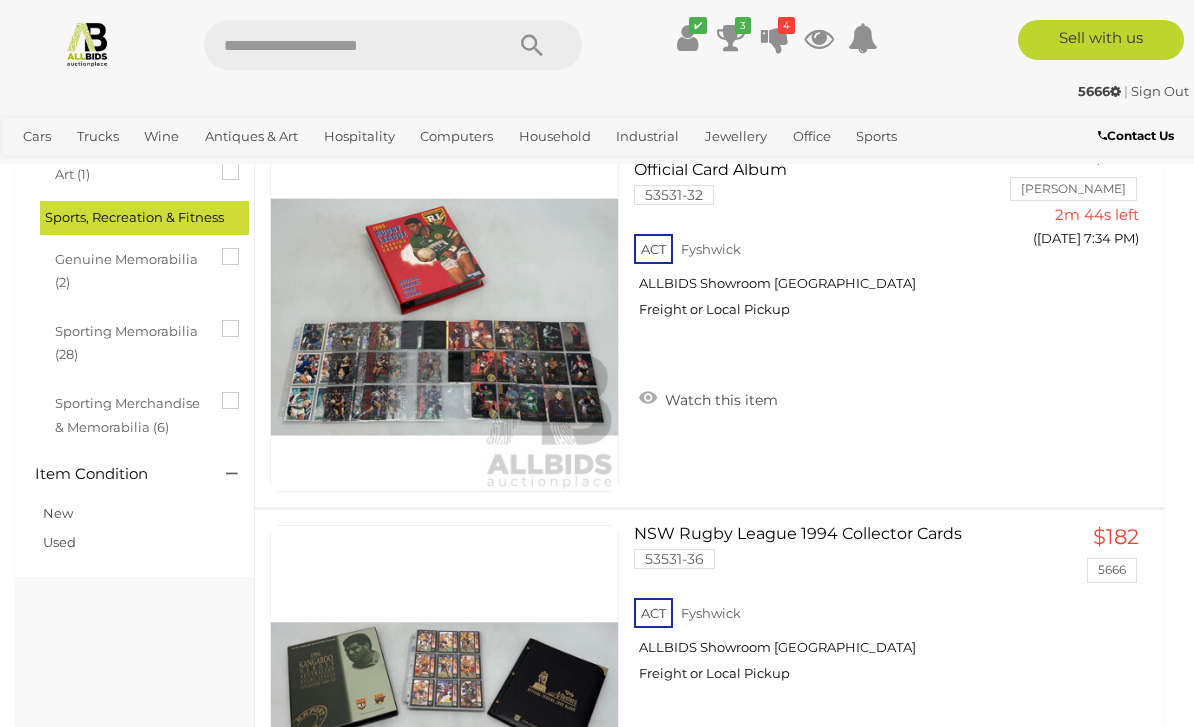 scroll, scrollTop: 549, scrollLeft: 0, axis: vertical 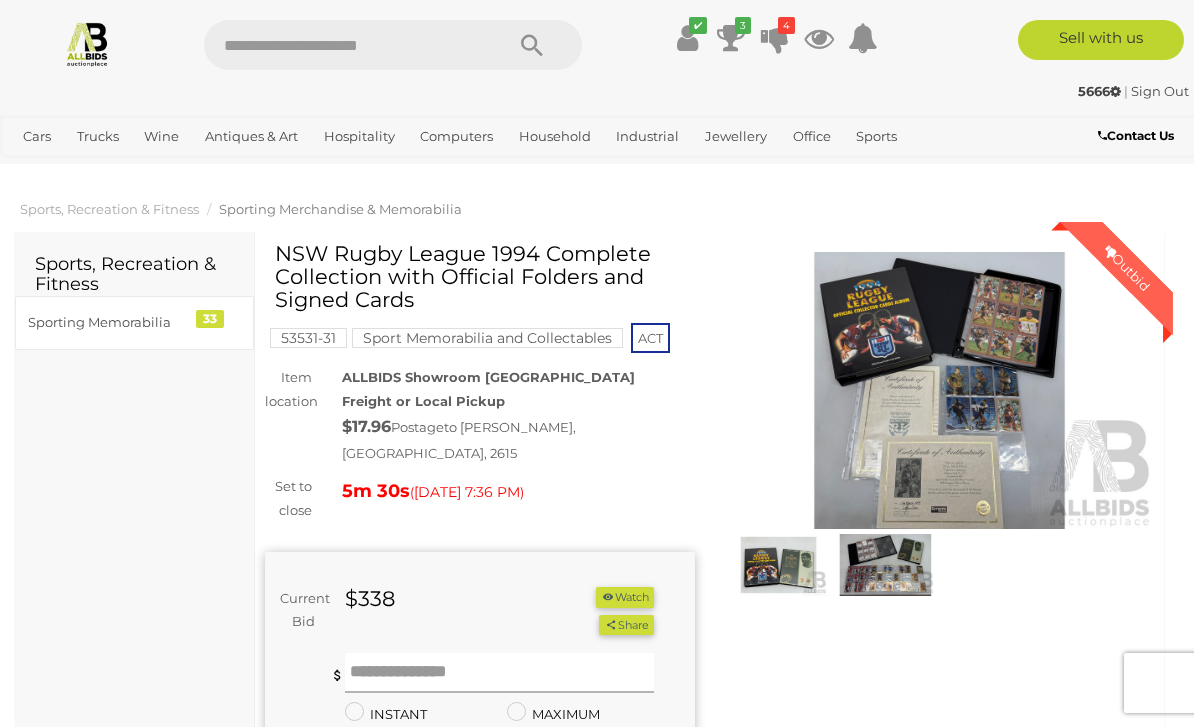 click at bounding box center (500, 673) 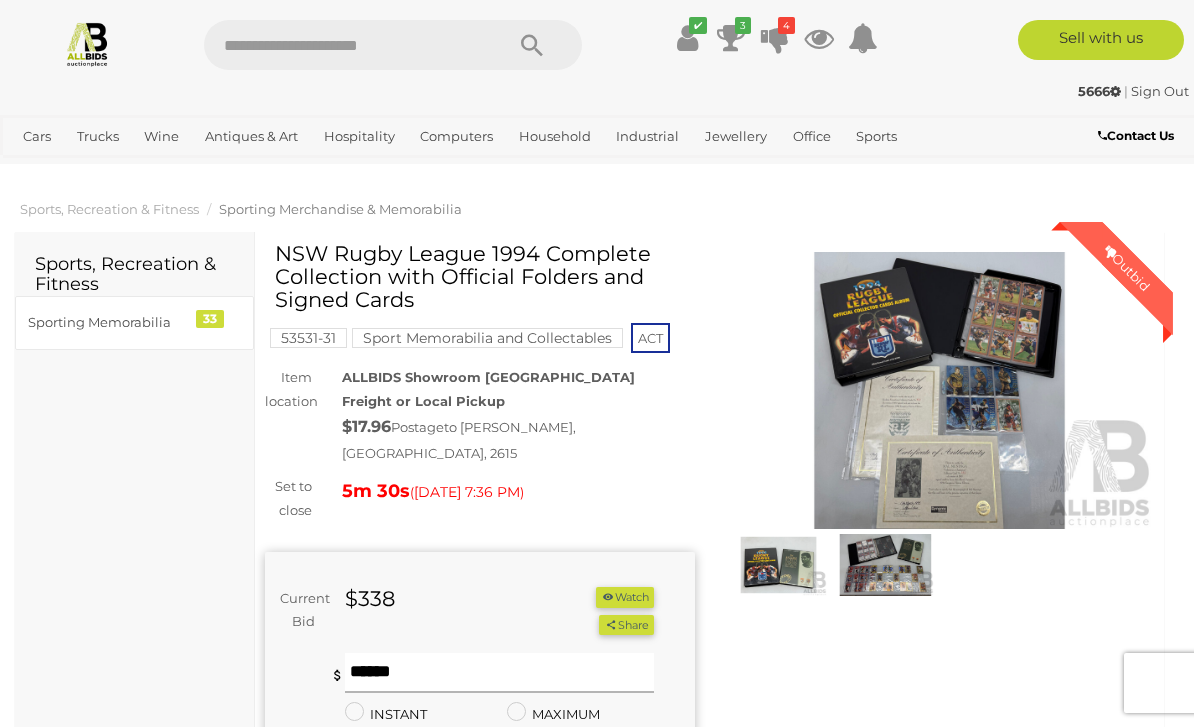 scroll, scrollTop: 66, scrollLeft: 0, axis: vertical 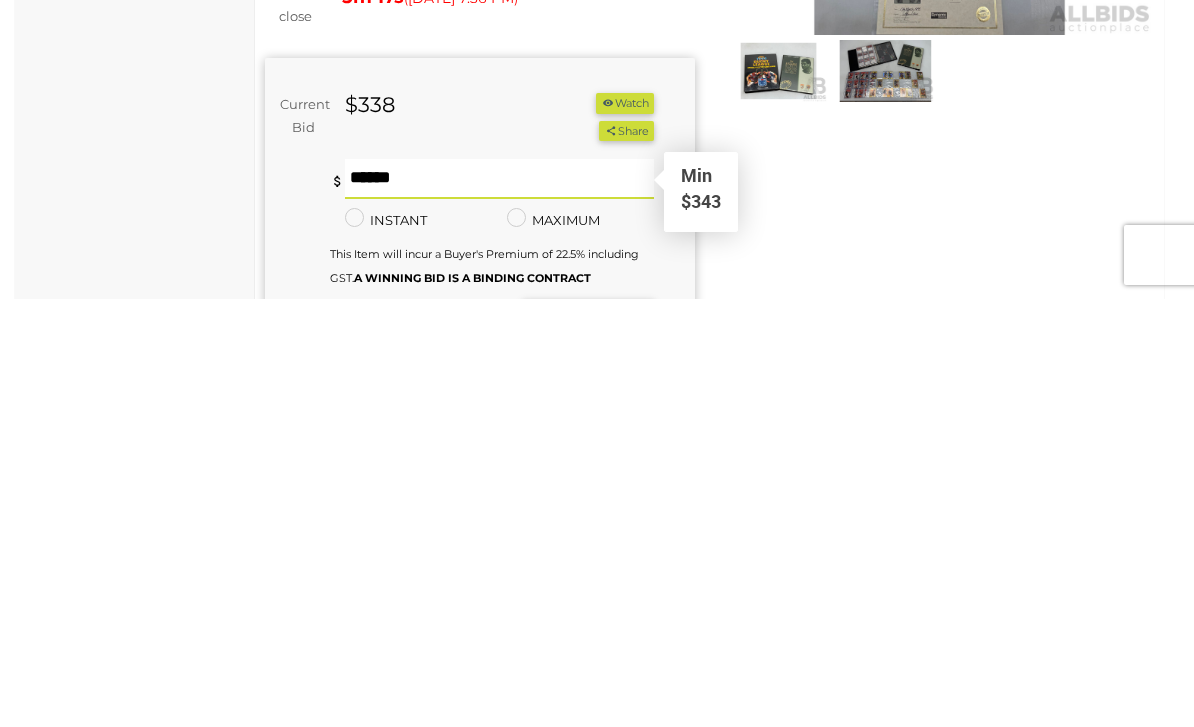 type on "*" 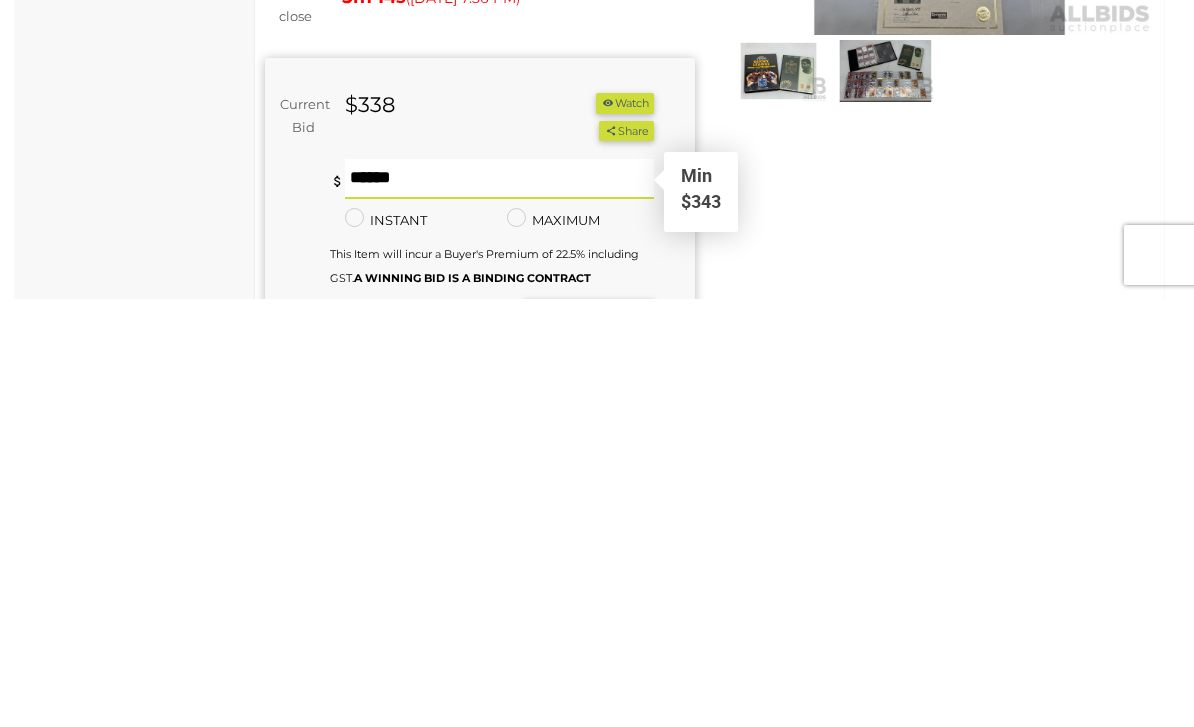 type on "***" 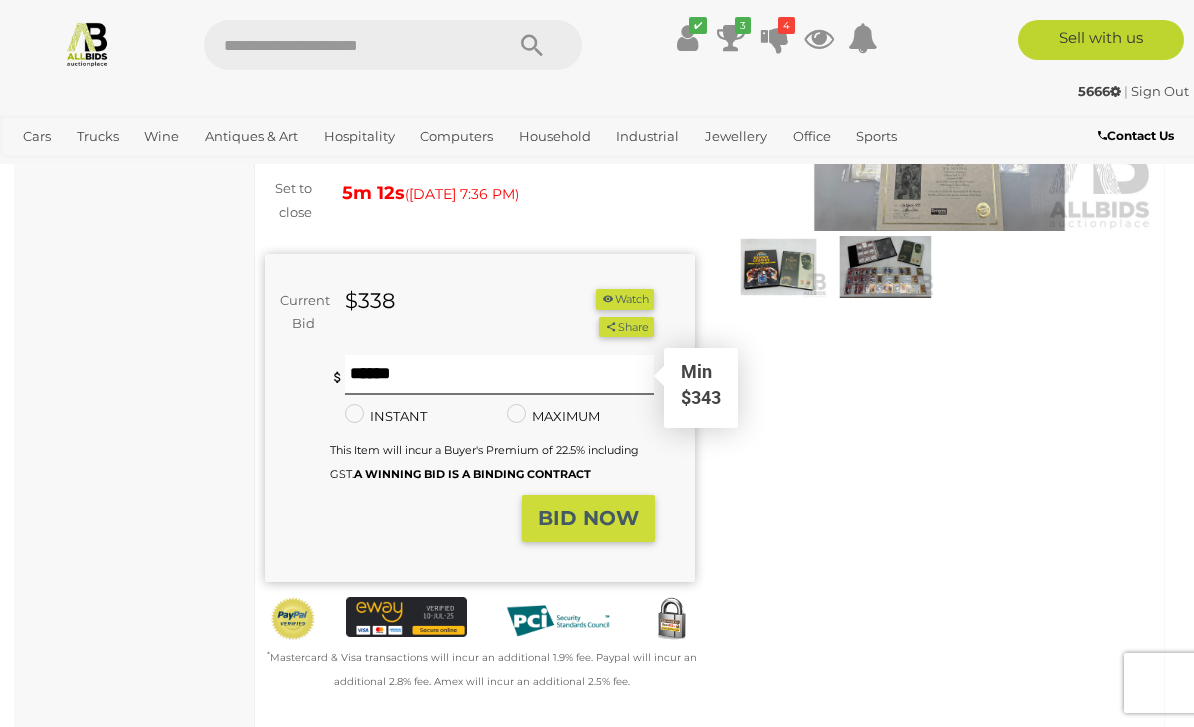 scroll, scrollTop: 299, scrollLeft: 0, axis: vertical 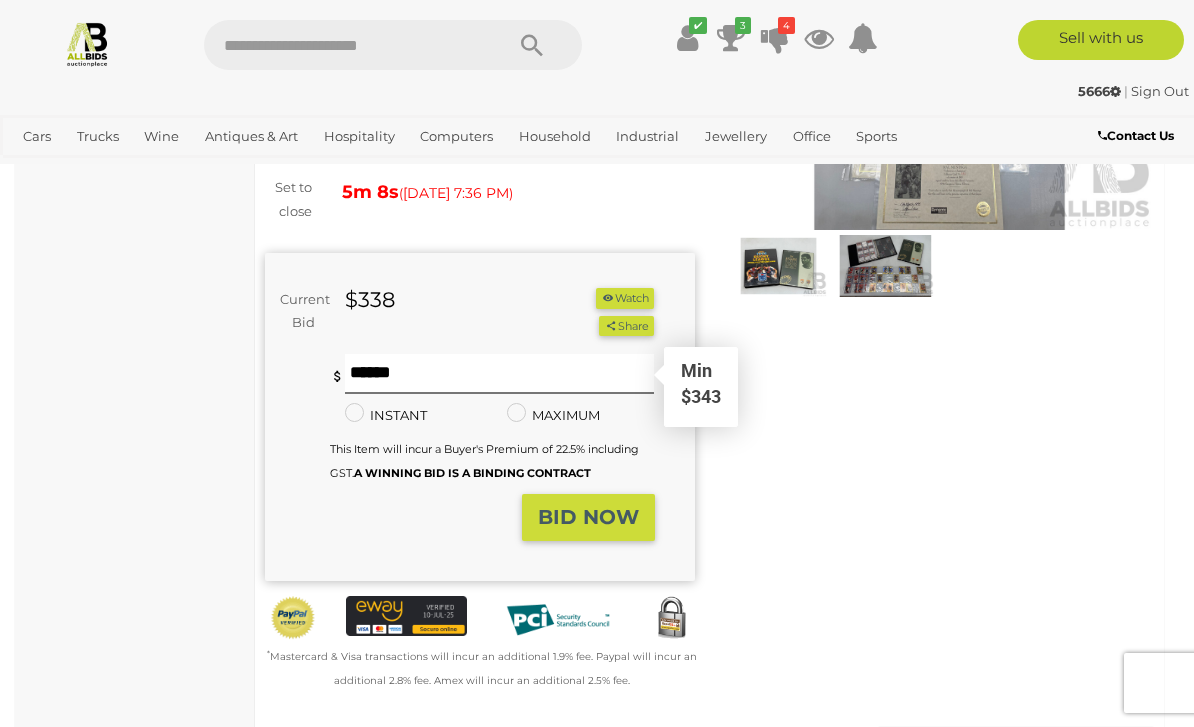 click on "BID NOW" at bounding box center (588, 517) 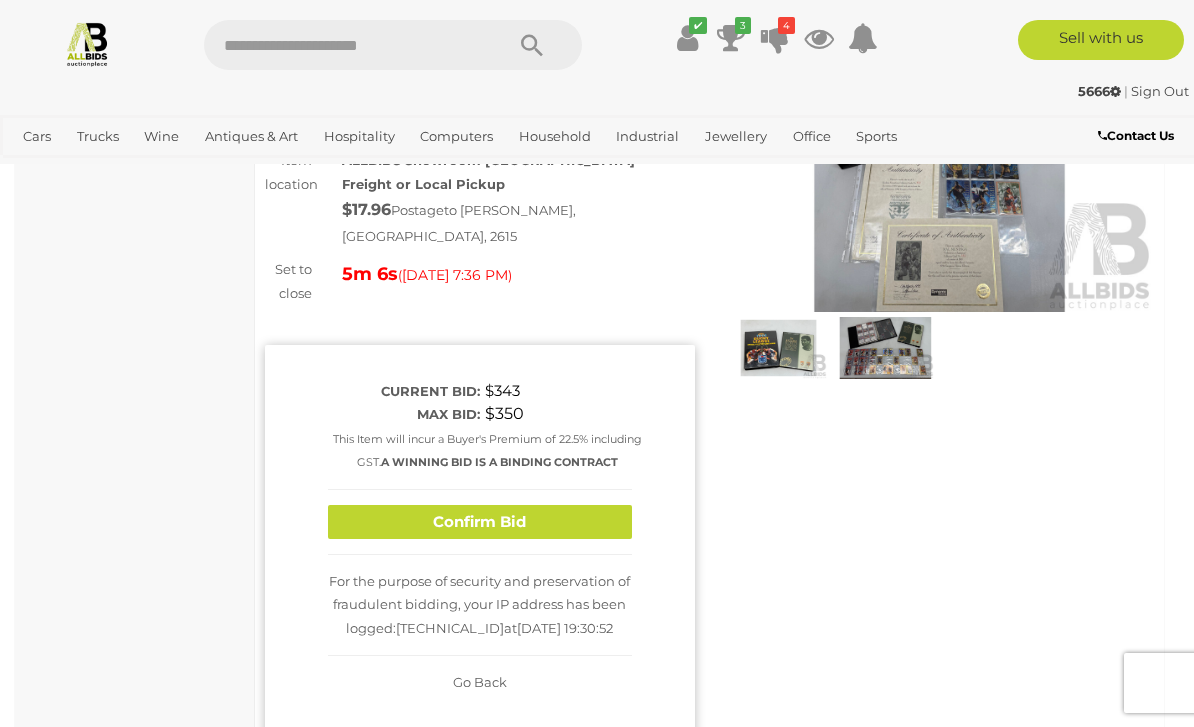 scroll, scrollTop: 218, scrollLeft: 0, axis: vertical 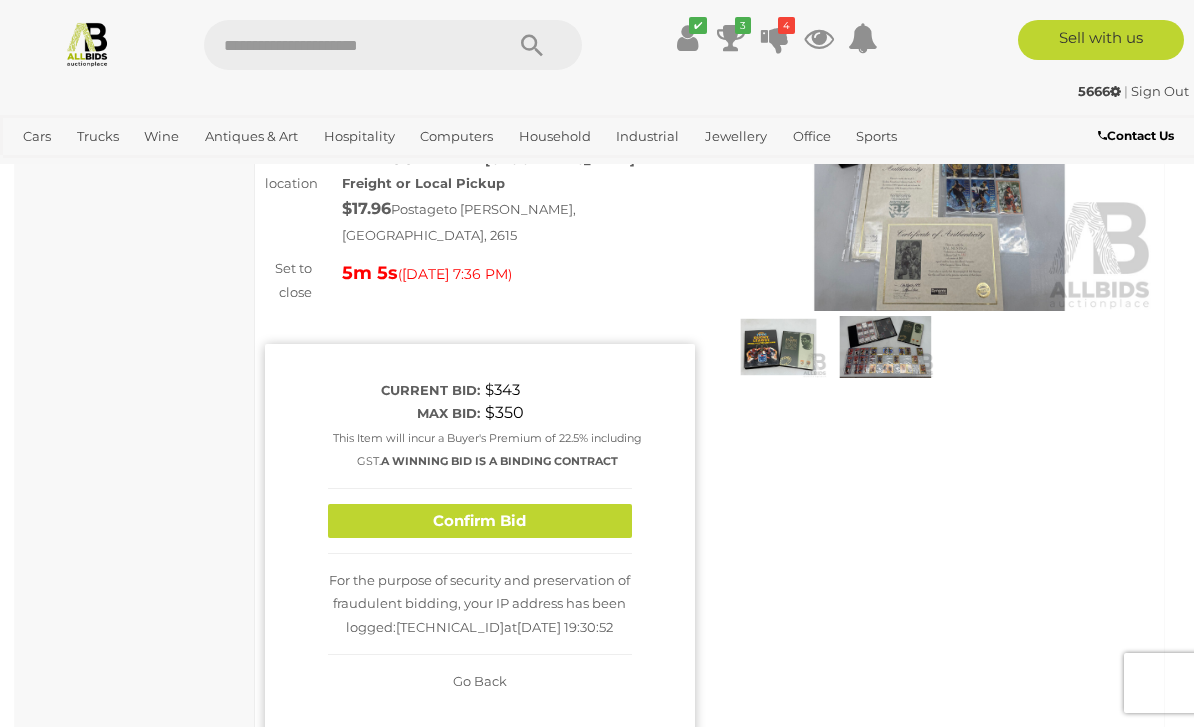 click on "Confirm Bid" at bounding box center (480, 521) 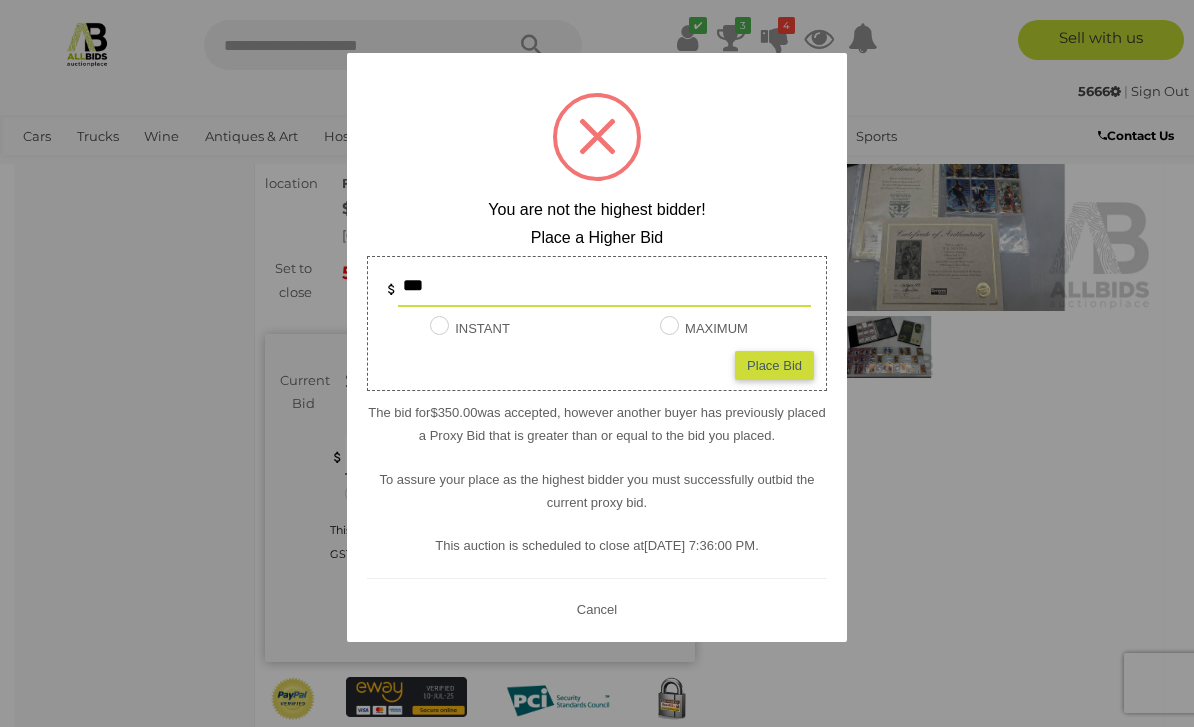 click on "Place Bid" at bounding box center [774, 364] 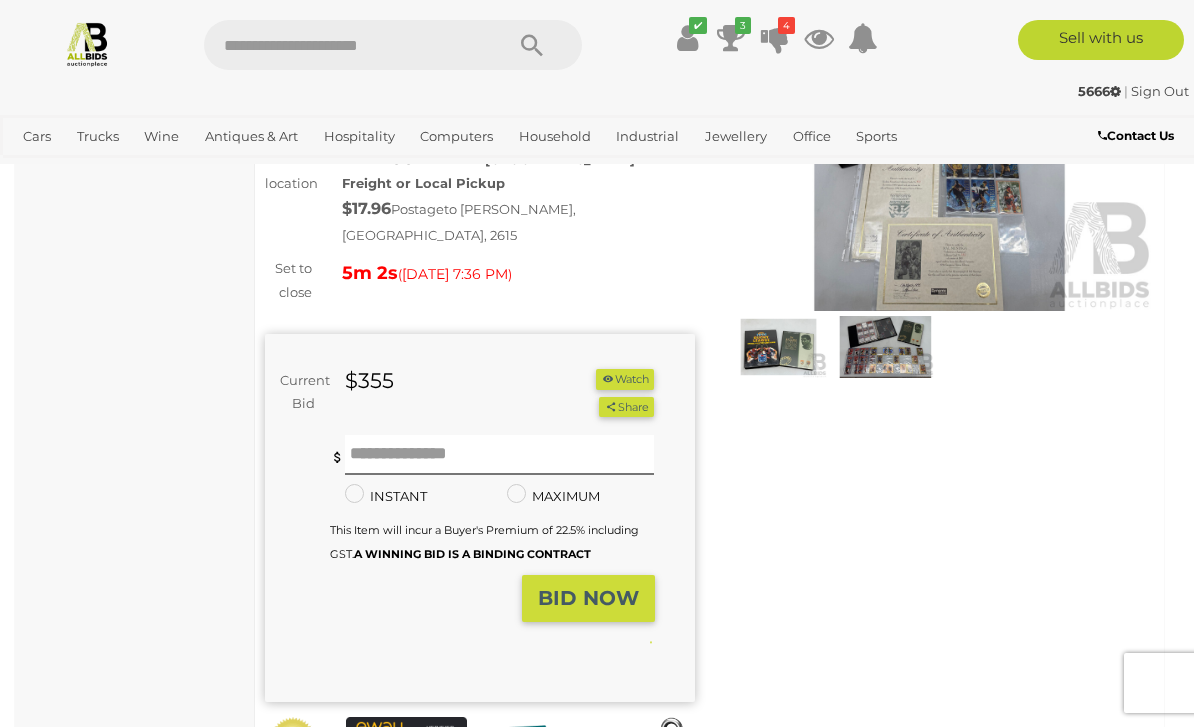 type on "***" 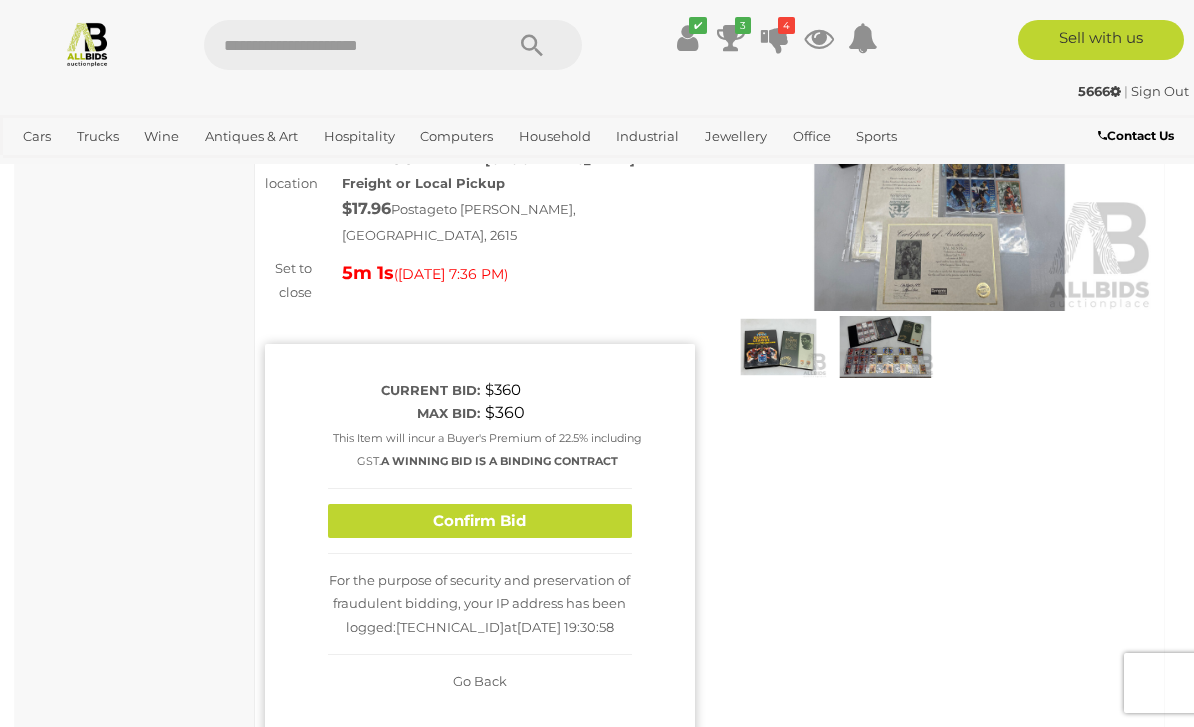 click on "Confirm Bid" at bounding box center [480, 521] 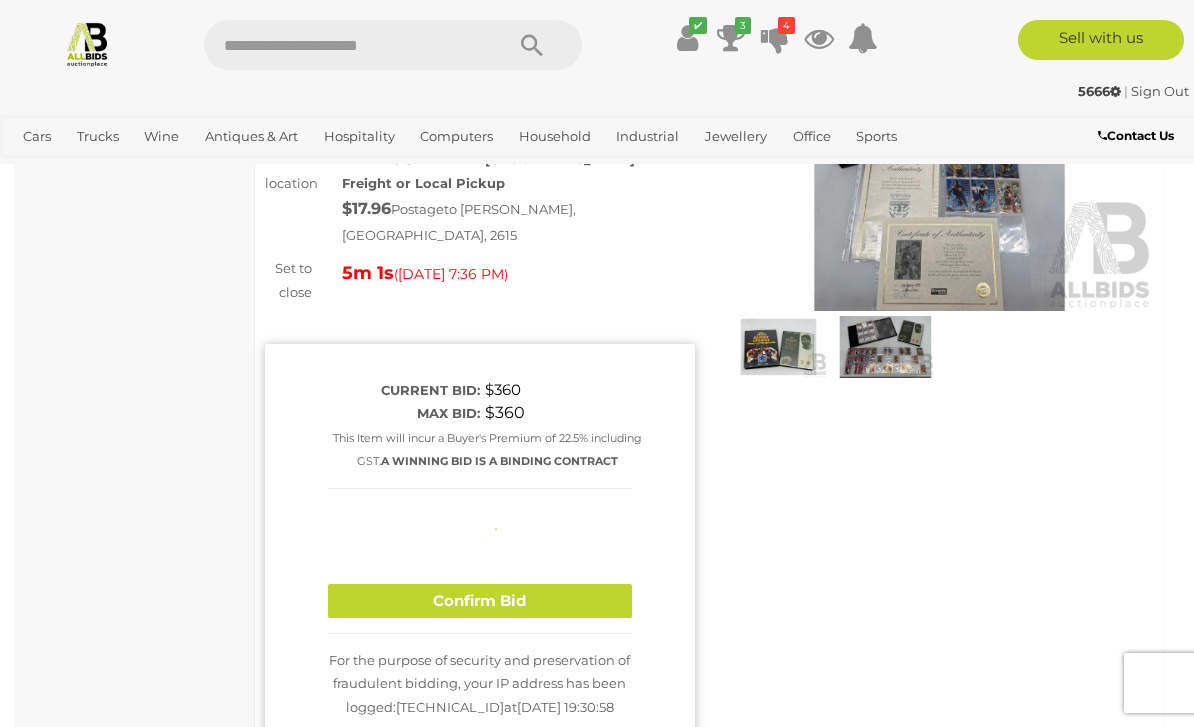 type 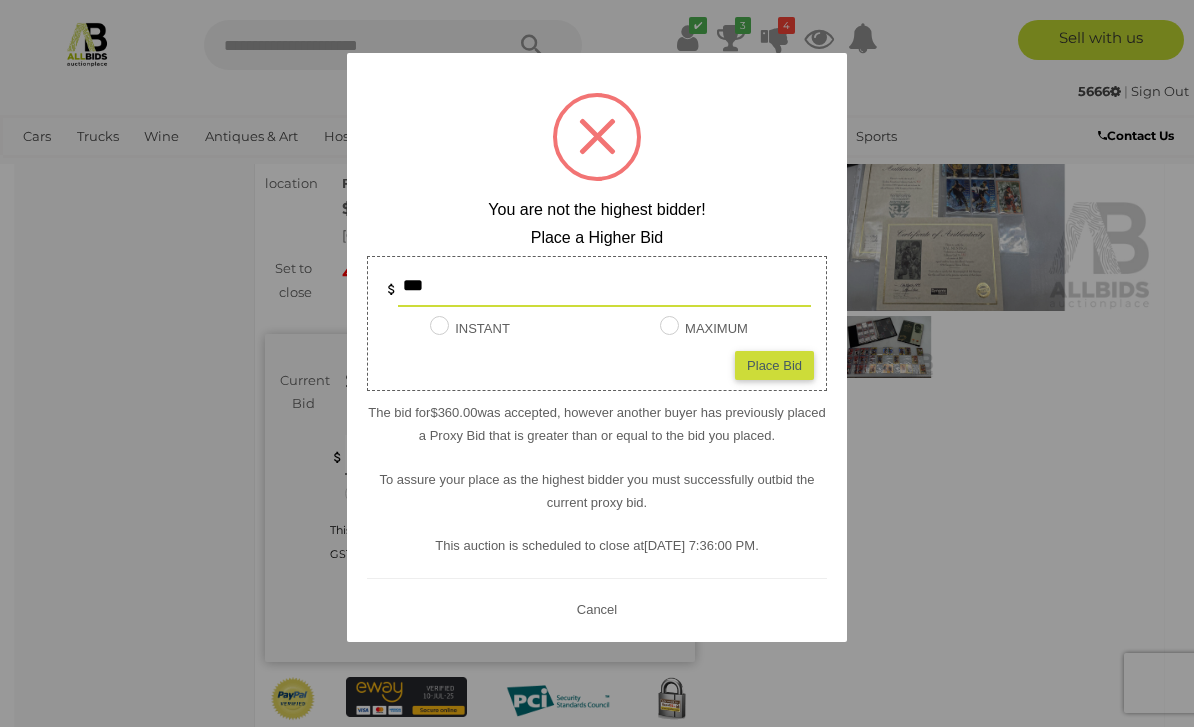 click at bounding box center [597, 363] 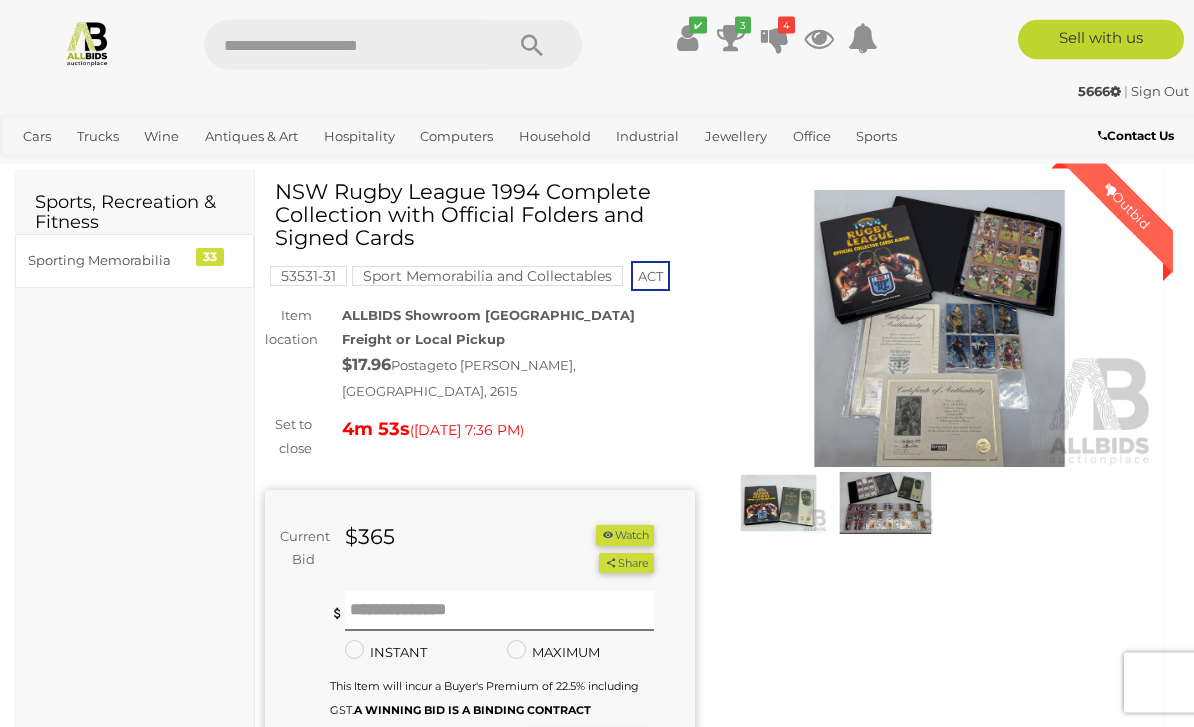 scroll, scrollTop: 62, scrollLeft: 0, axis: vertical 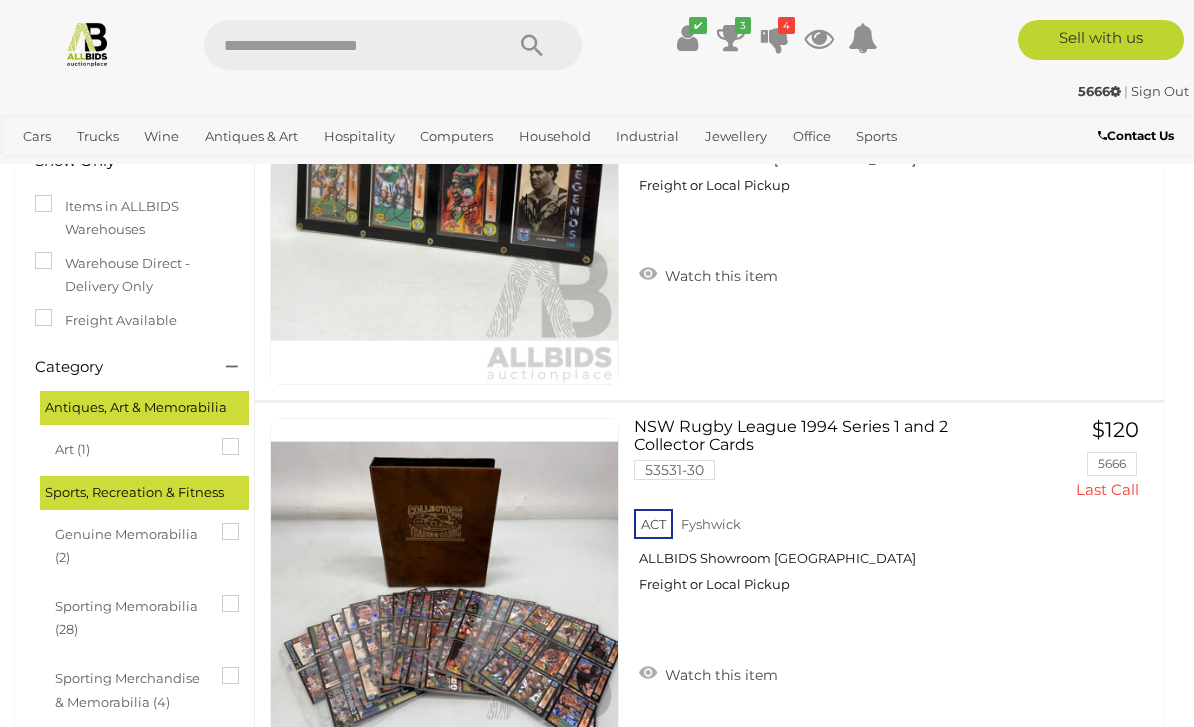 click at bounding box center (731, 38) 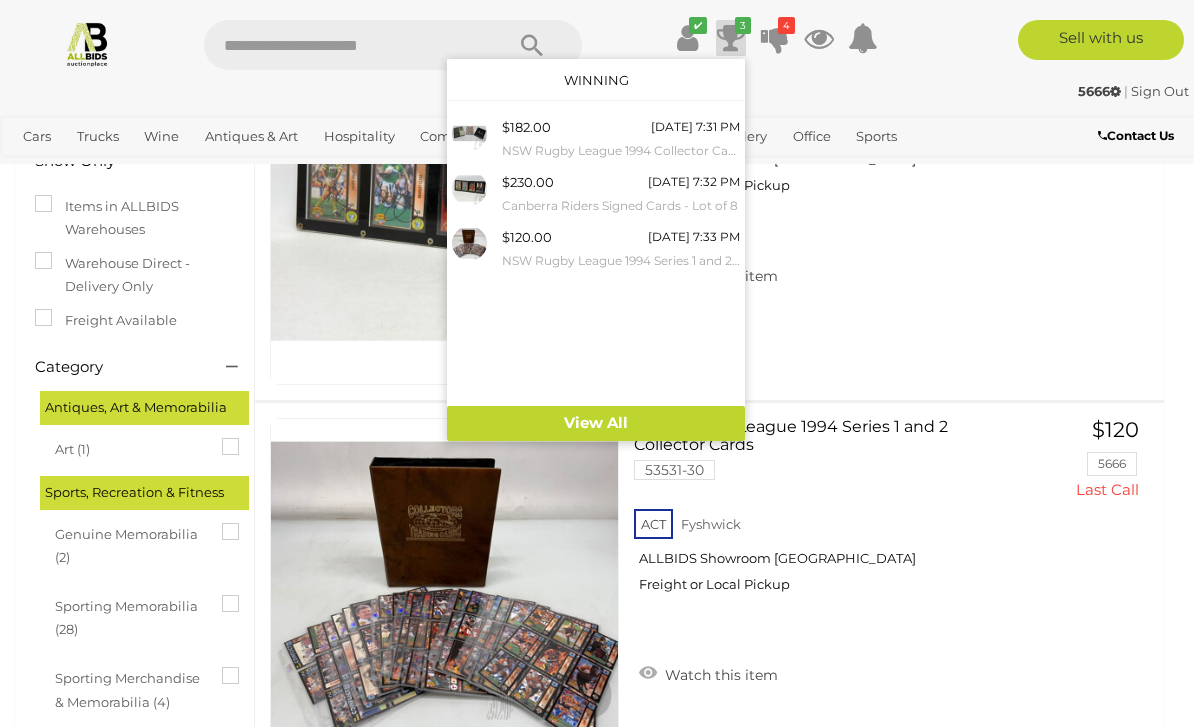 click at bounding box center [597, 363] 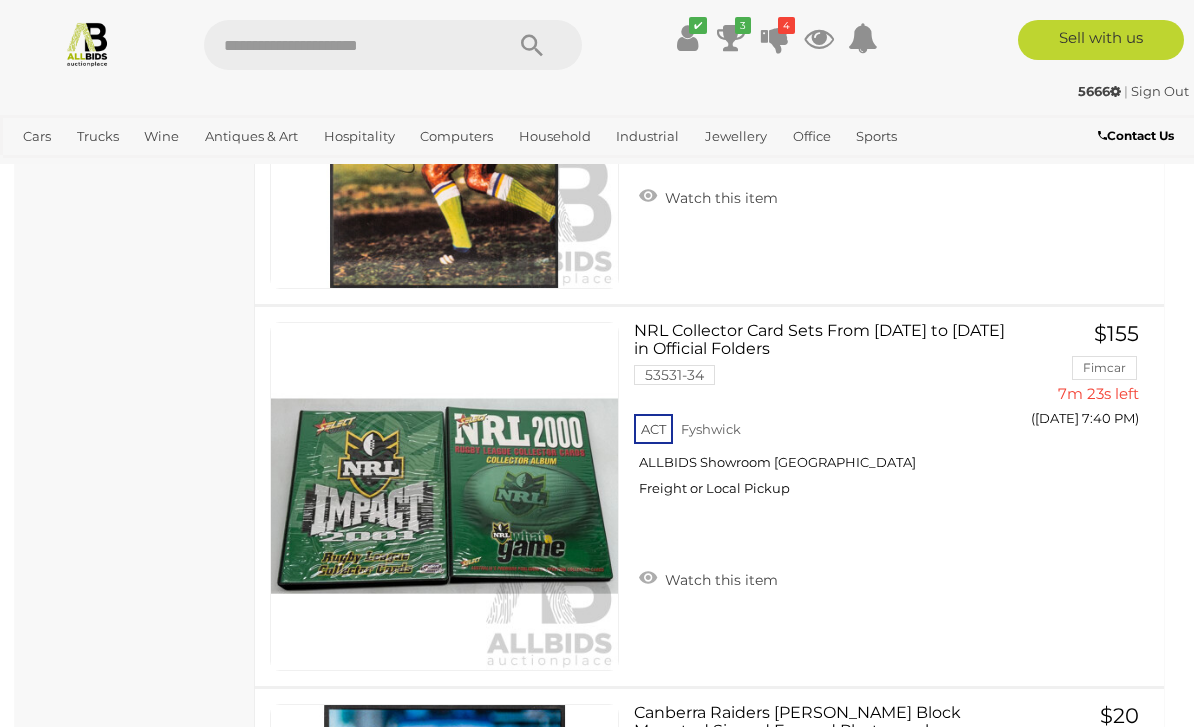 scroll, scrollTop: 3055, scrollLeft: 0, axis: vertical 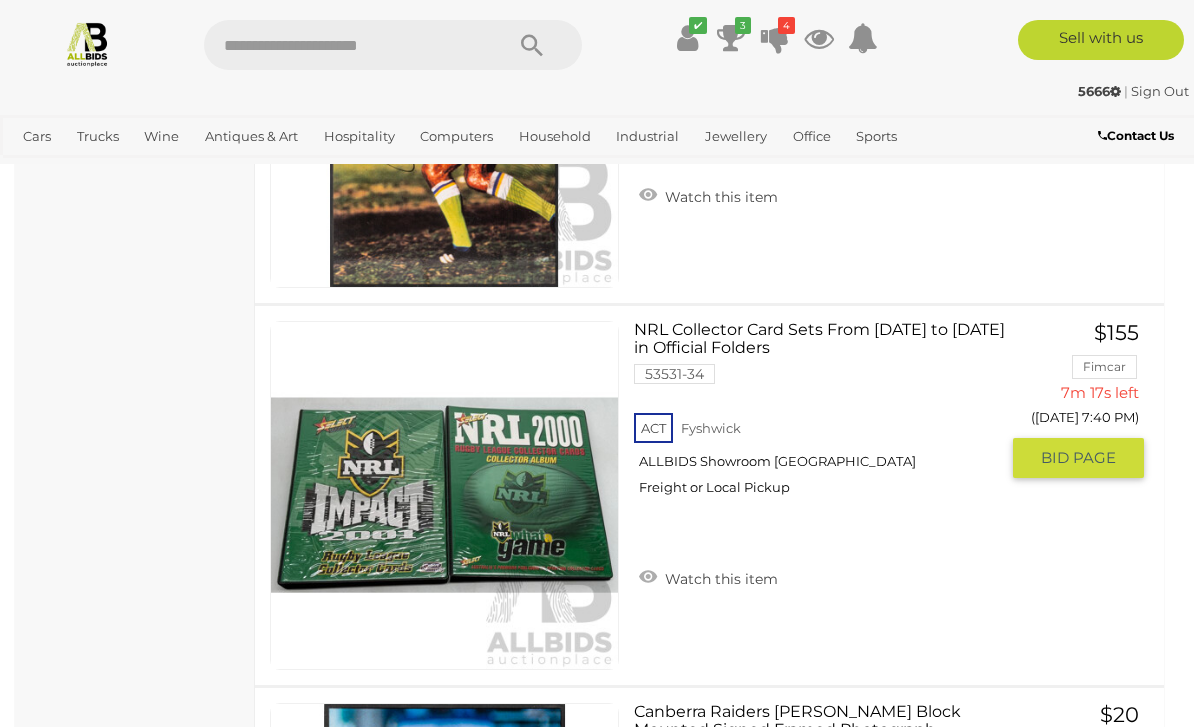 click on "BID PAGE" at bounding box center [1078, 458] 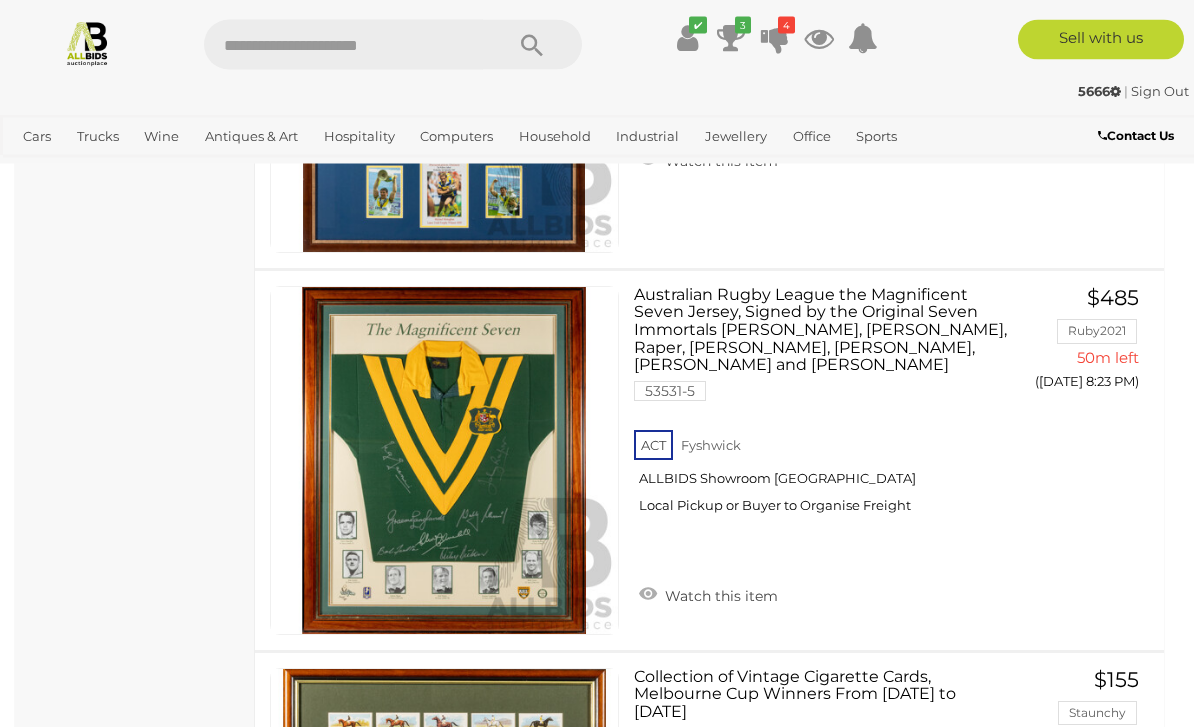scroll, scrollTop: 11489, scrollLeft: 0, axis: vertical 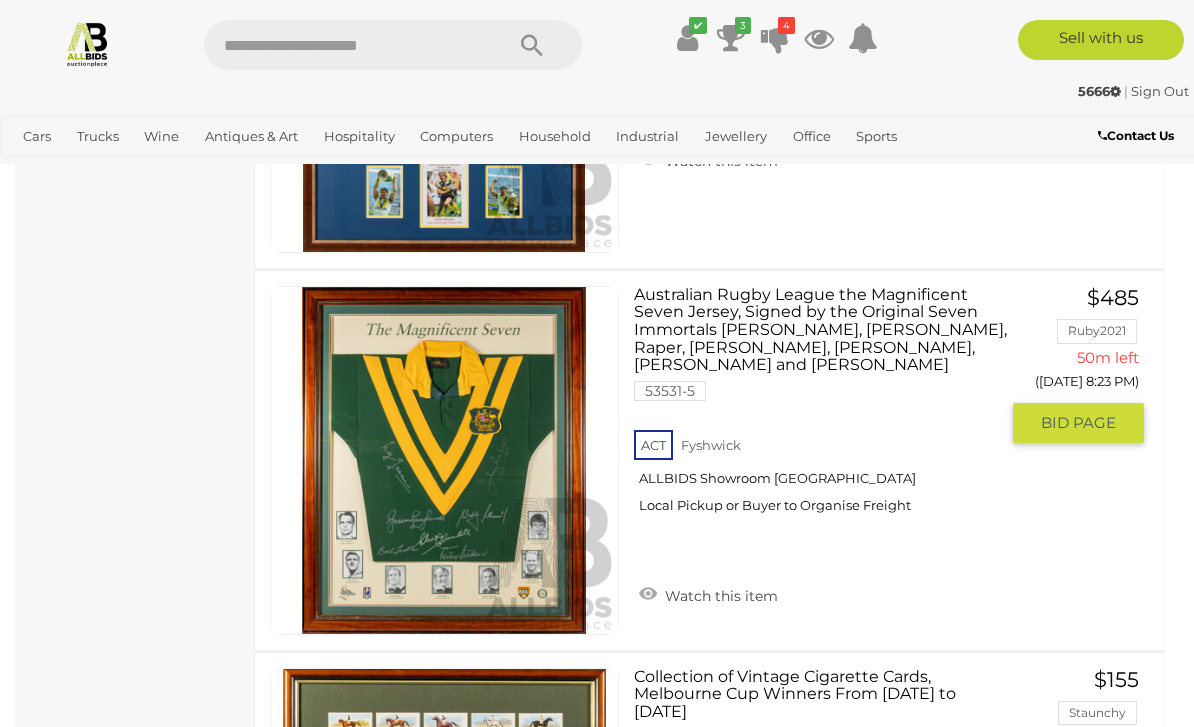 click on "GO TO  BID PAGE" at bounding box center [1078, 423] 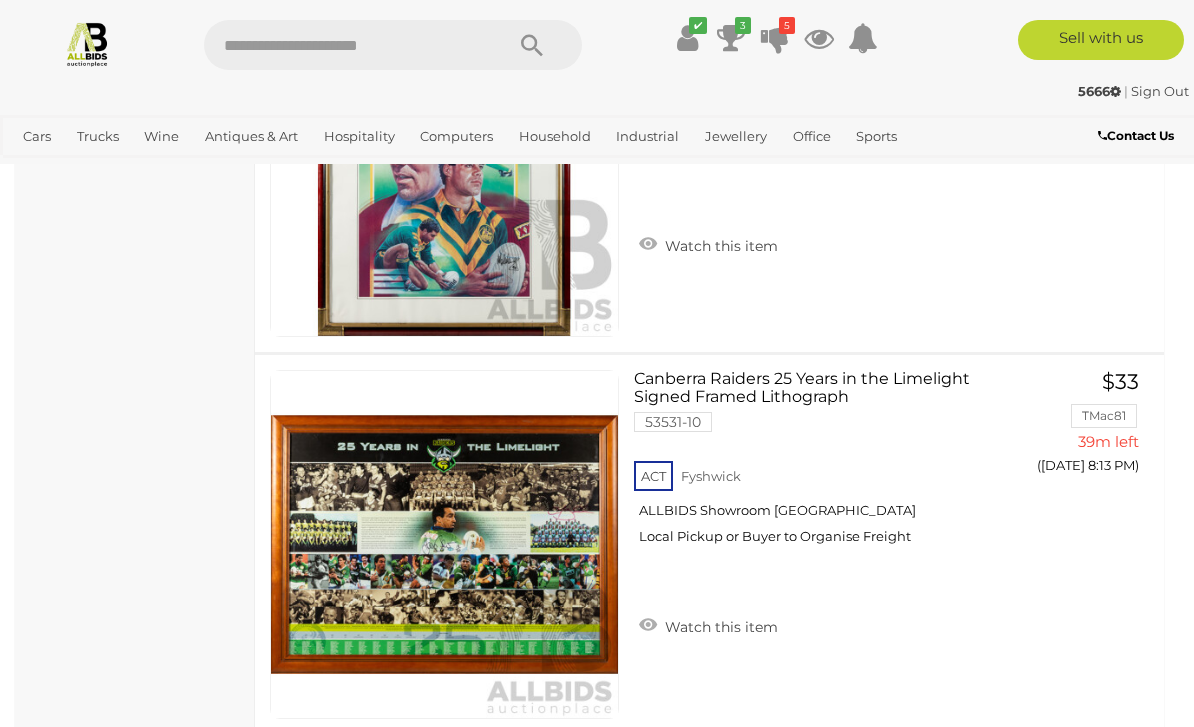scroll, scrollTop: 9457, scrollLeft: 0, axis: vertical 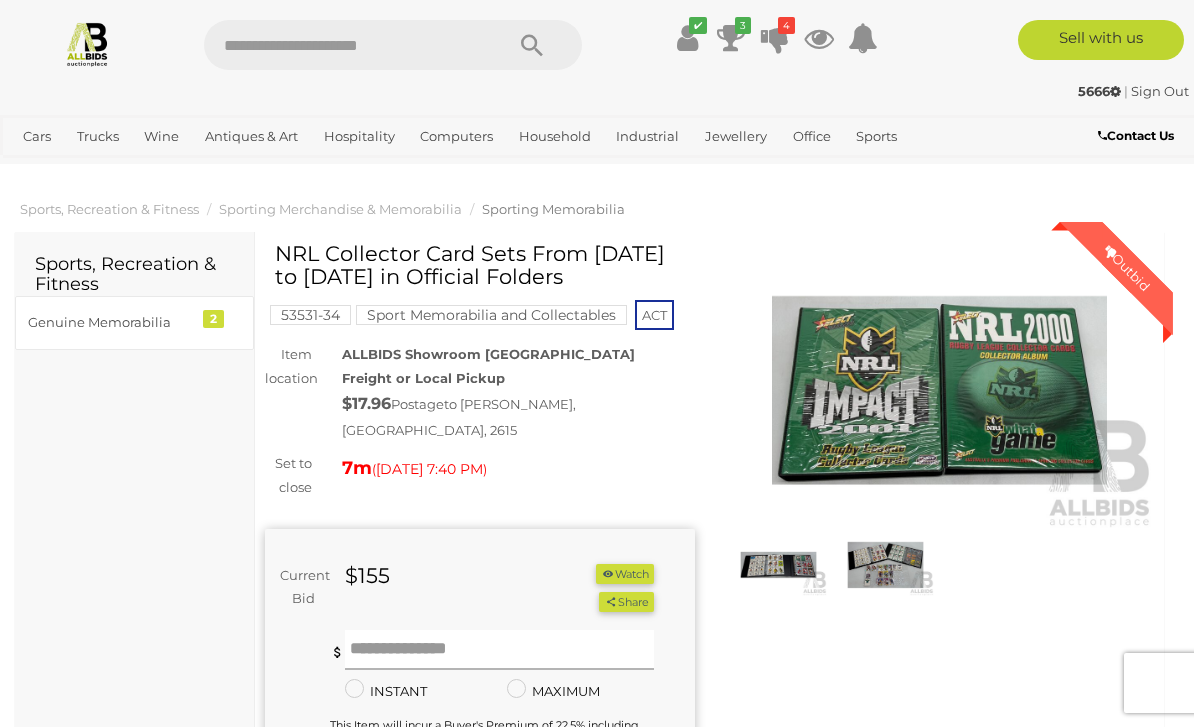 click at bounding box center (500, 650) 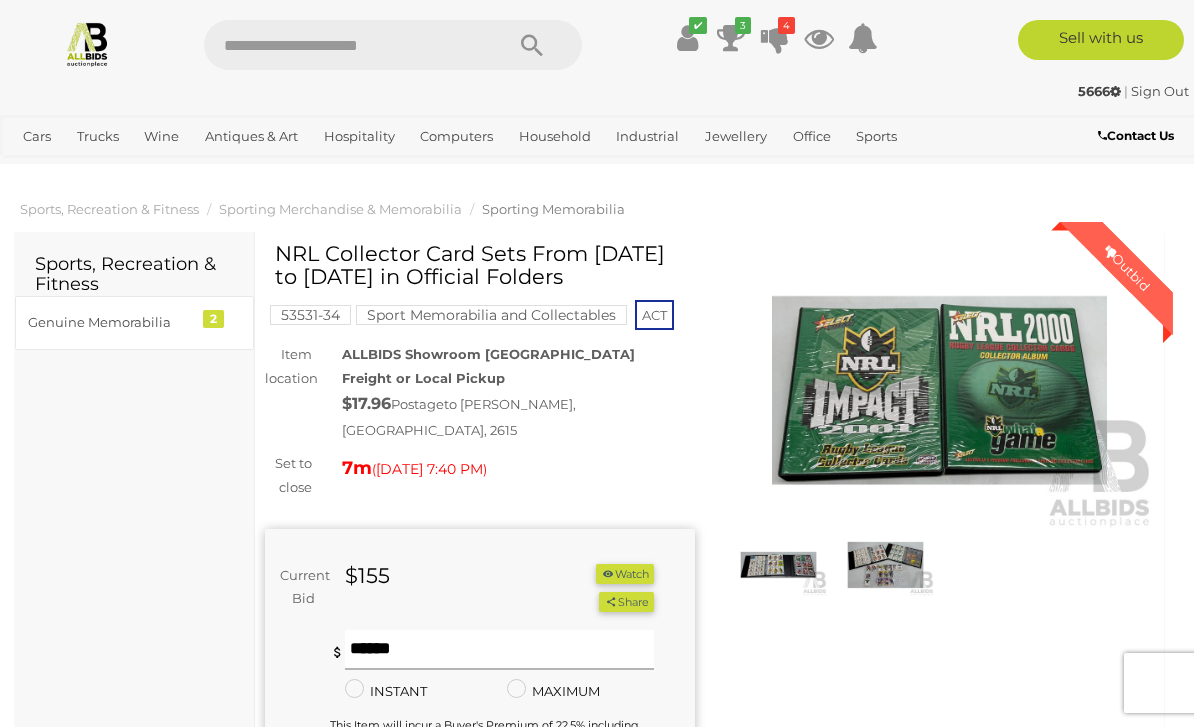 scroll, scrollTop: 43, scrollLeft: 0, axis: vertical 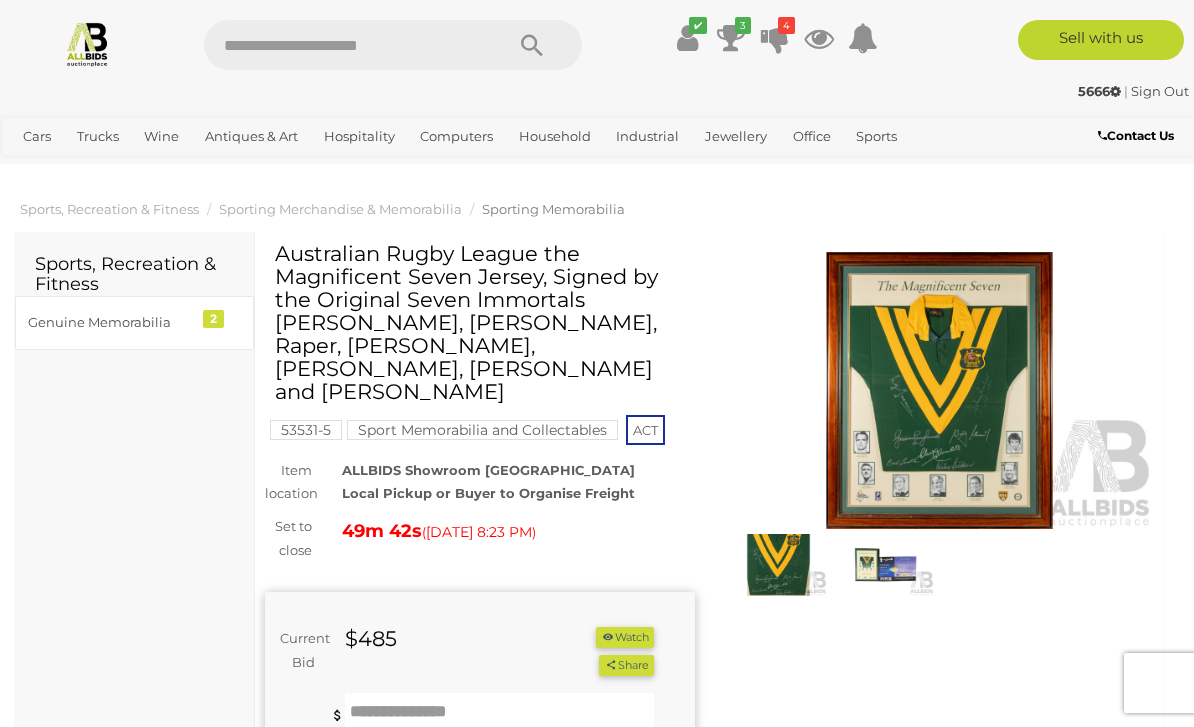 click at bounding box center (500, 713) 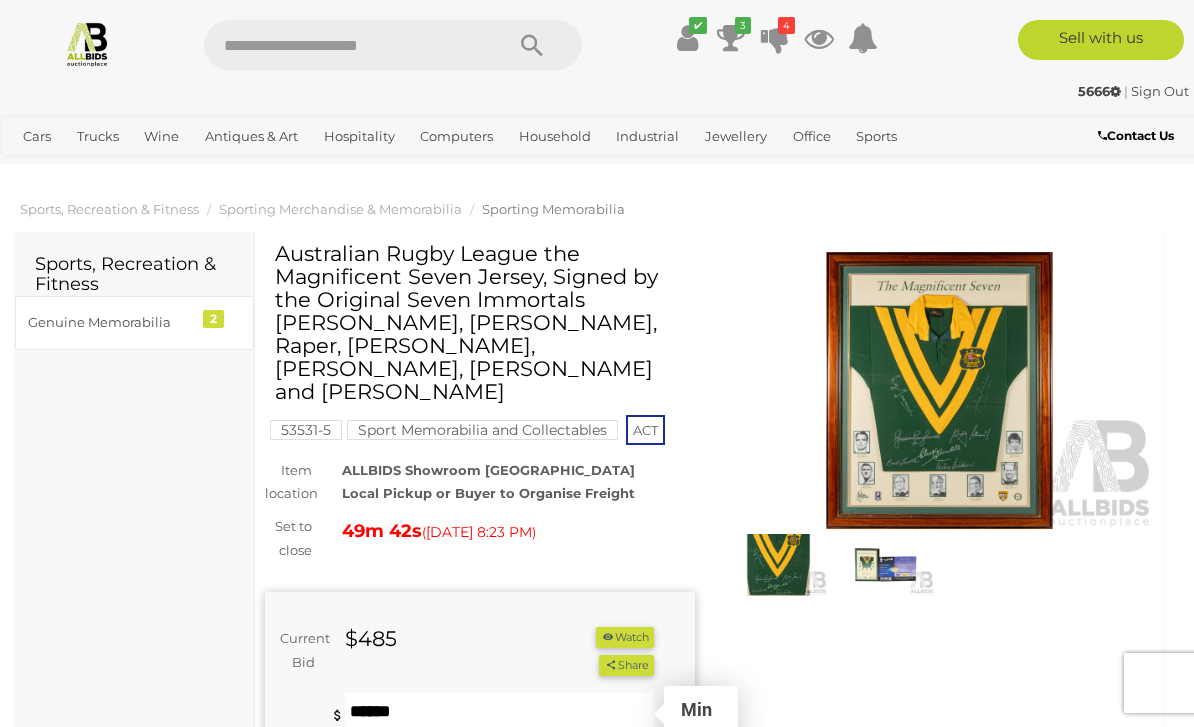 scroll, scrollTop: 84, scrollLeft: 0, axis: vertical 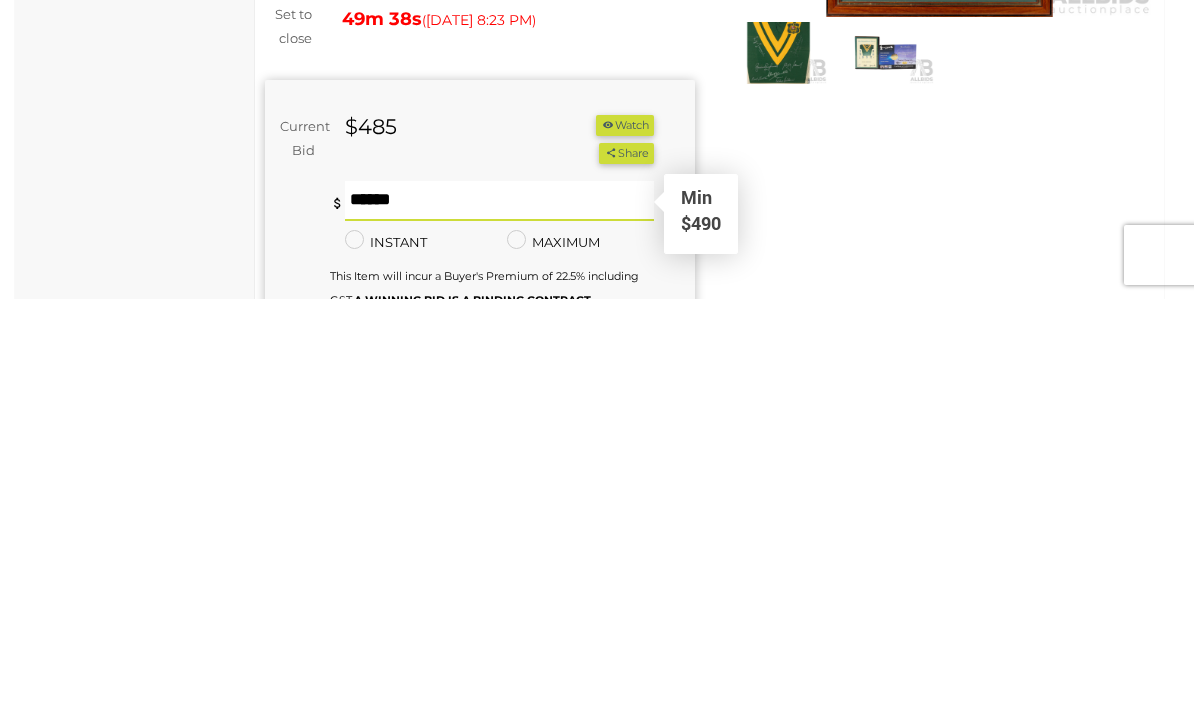 type on "***" 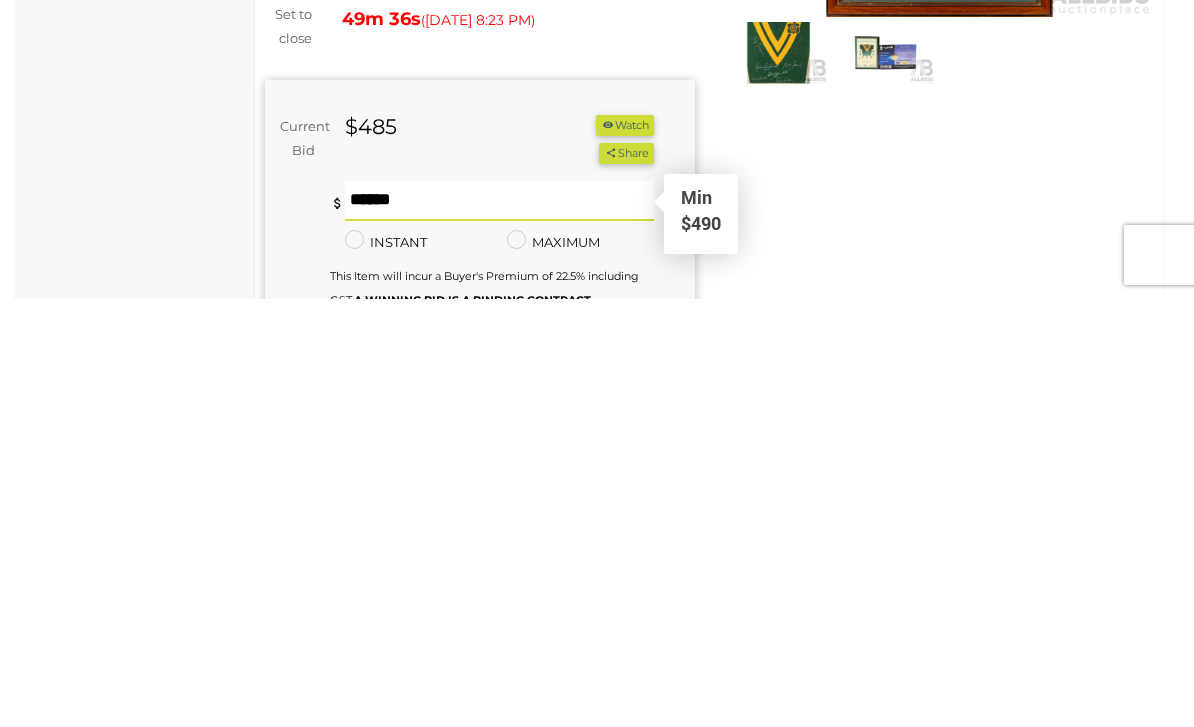 scroll, scrollTop: 512, scrollLeft: 0, axis: vertical 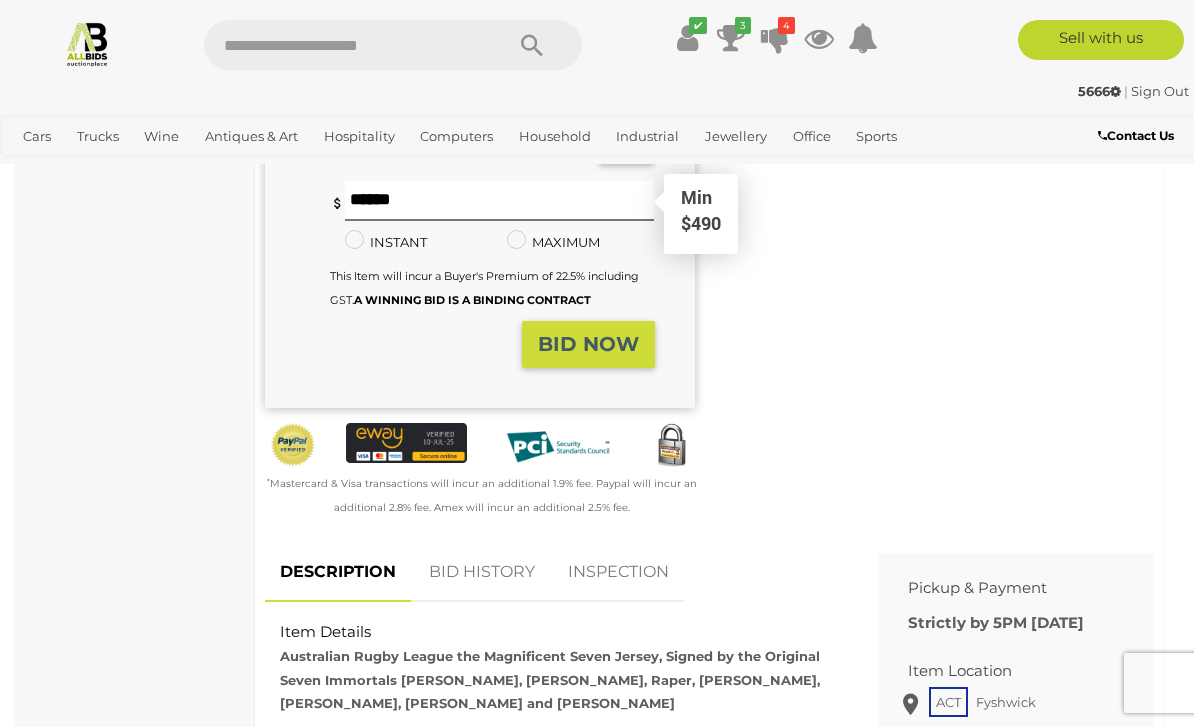 click on "BID NOW" at bounding box center (588, 344) 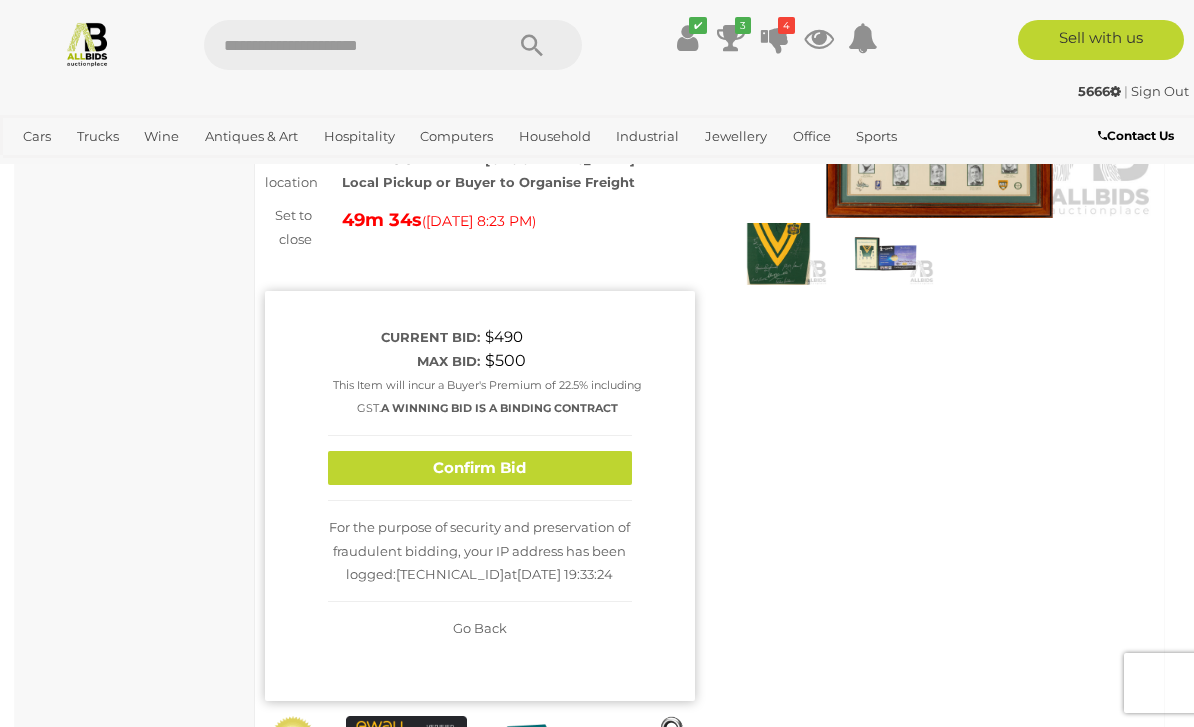scroll, scrollTop: 302, scrollLeft: 0, axis: vertical 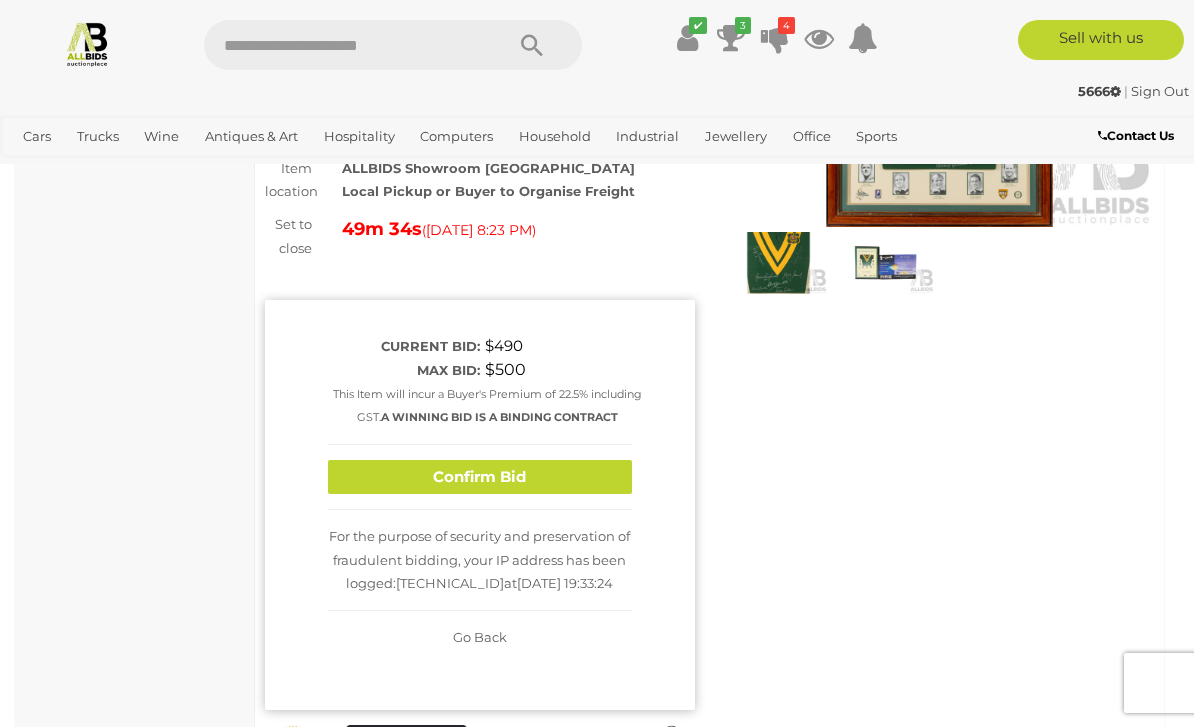 click on "Confirm Bid" at bounding box center (480, 477) 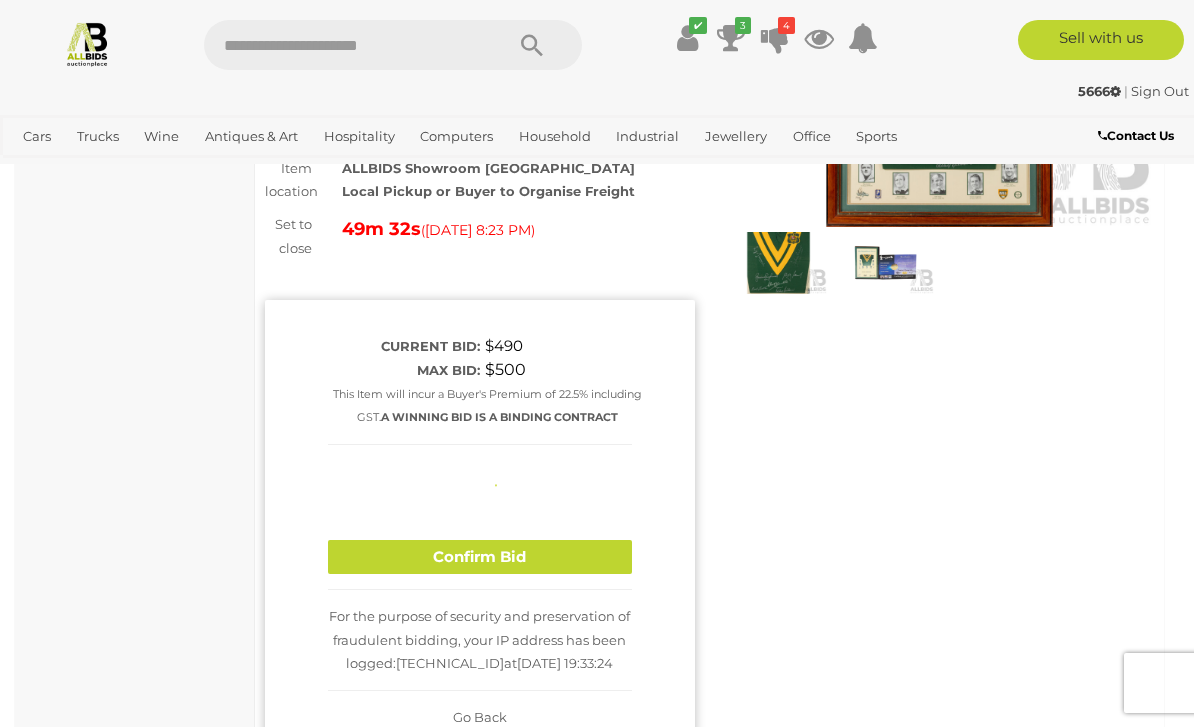 type 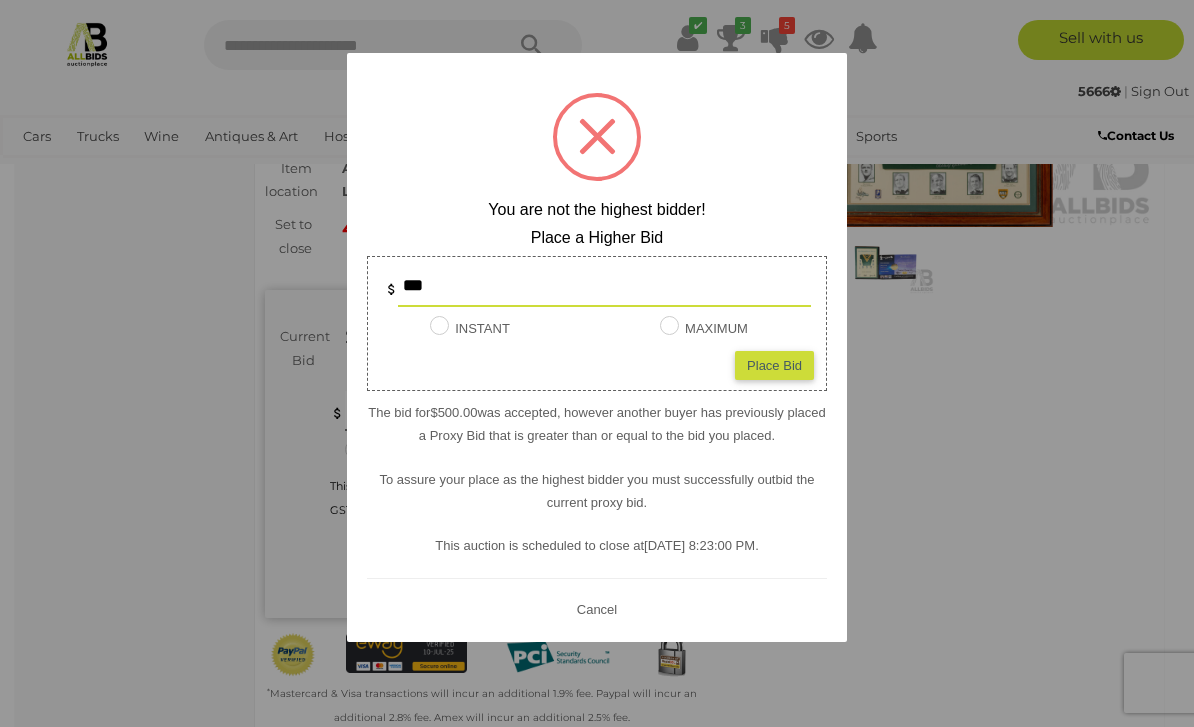 click at bounding box center (597, 363) 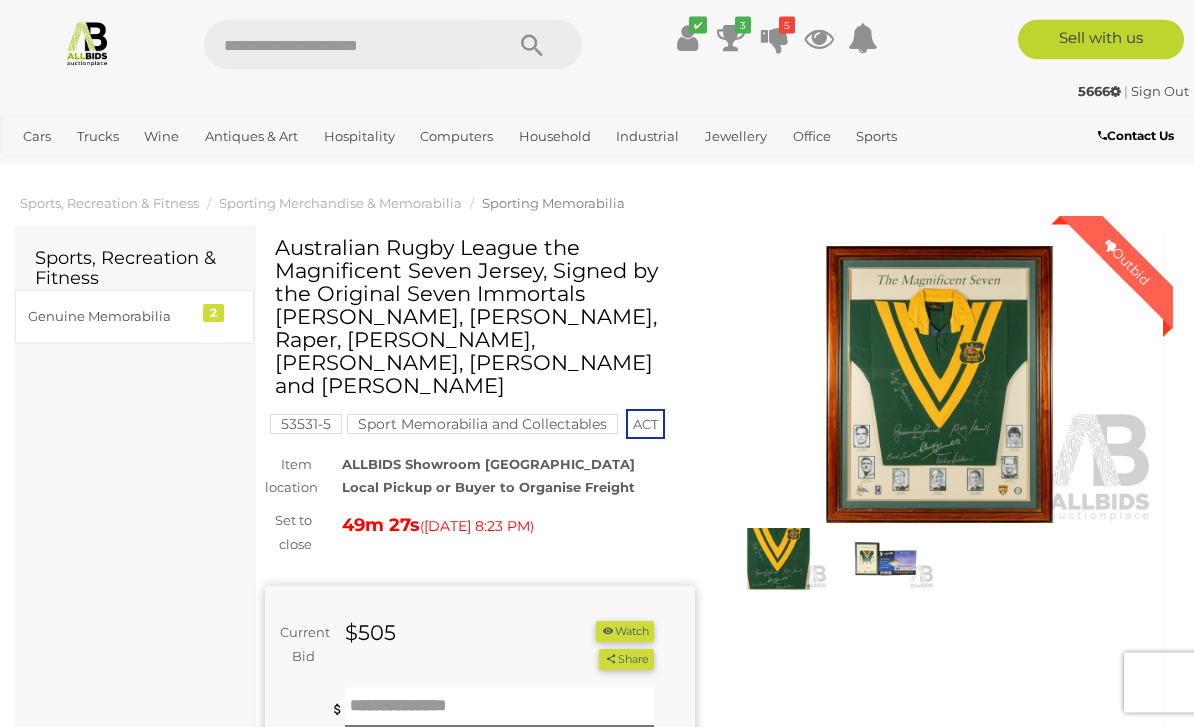 scroll, scrollTop: 0, scrollLeft: 0, axis: both 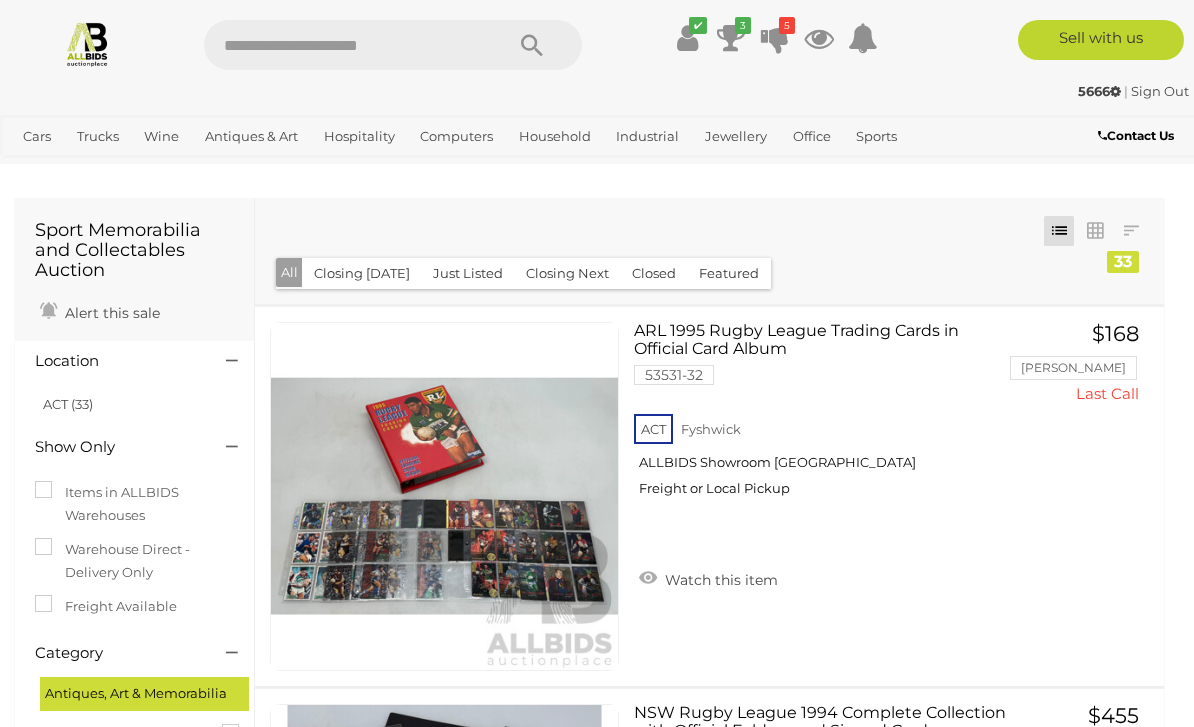 click at bounding box center (731, 38) 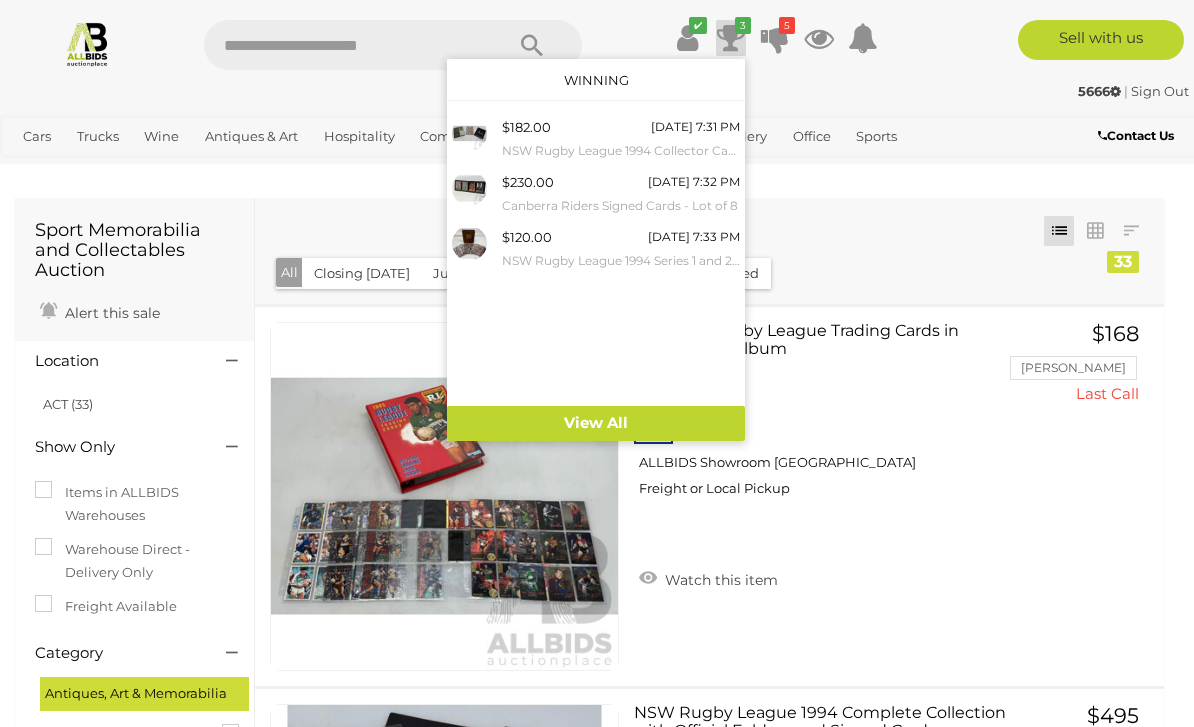 click at bounding box center [597, 363] 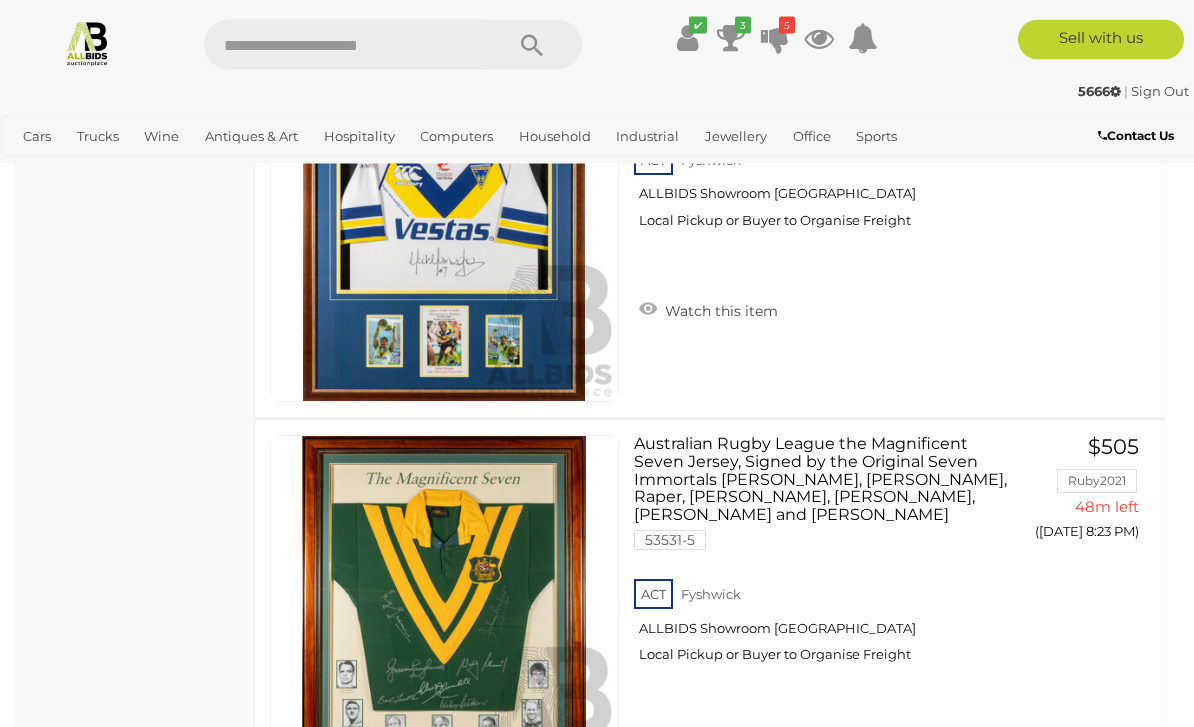 scroll, scrollTop: 10576, scrollLeft: 0, axis: vertical 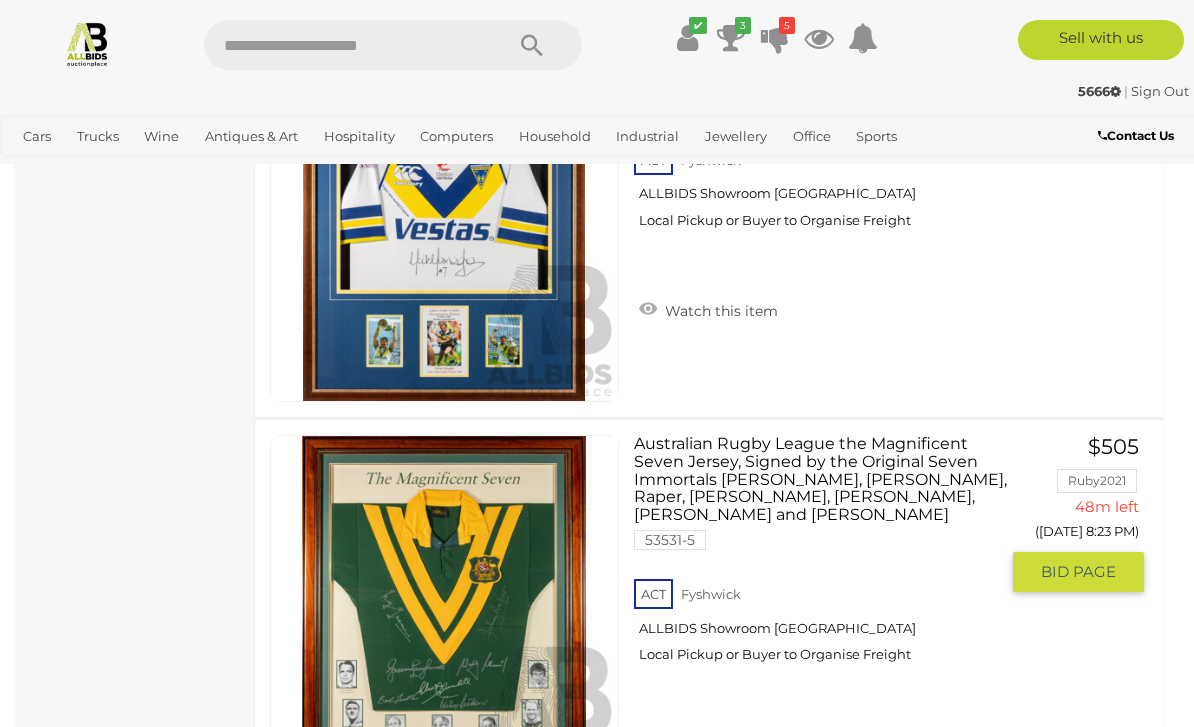 click on "BID PAGE" at bounding box center [1078, 572] 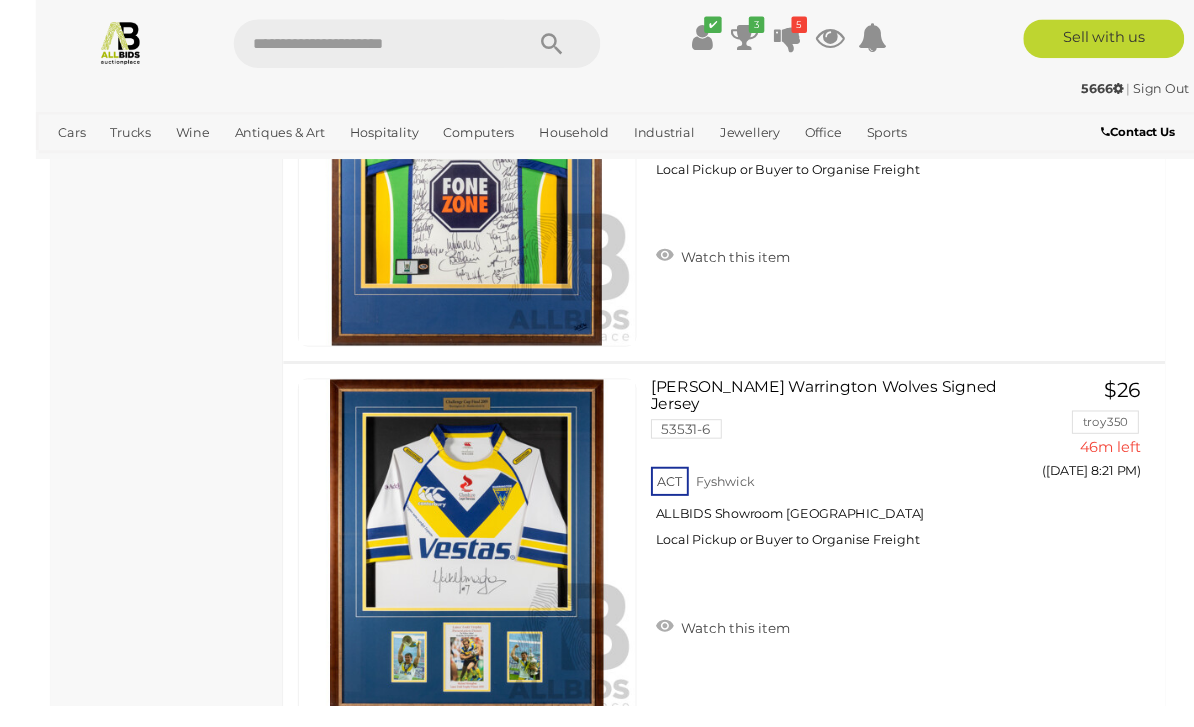 scroll, scrollTop: 10361, scrollLeft: 0, axis: vertical 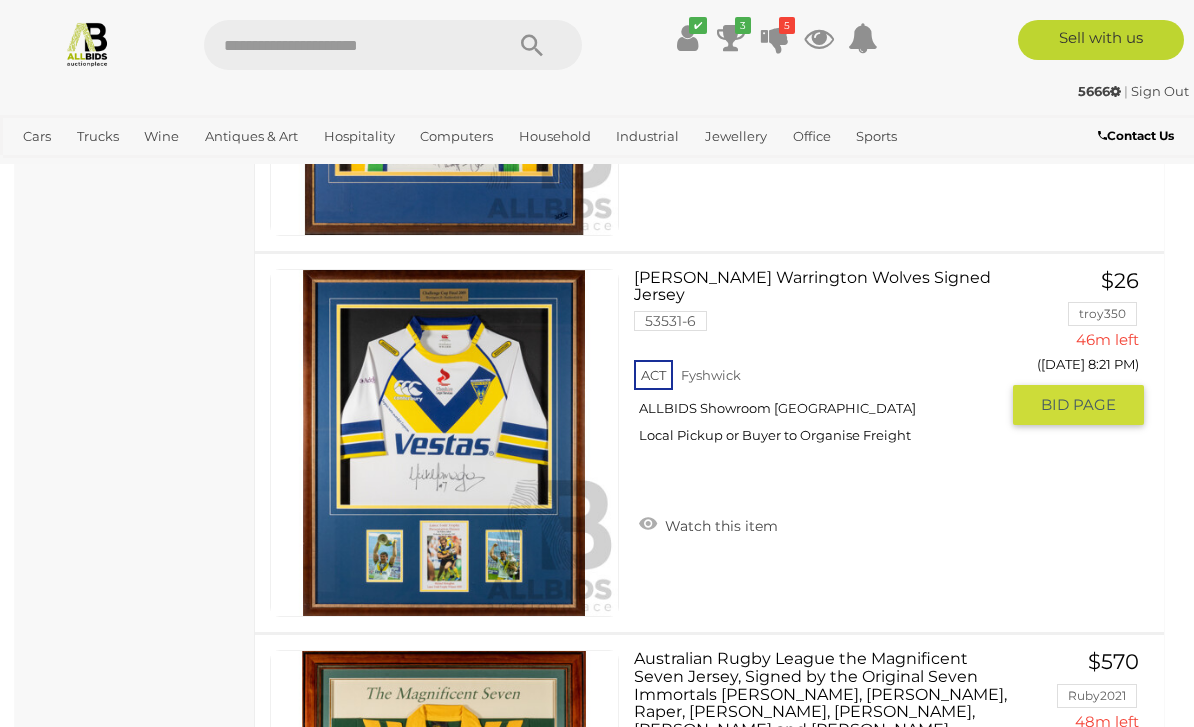 click on "BID PAGE" at bounding box center [1078, 405] 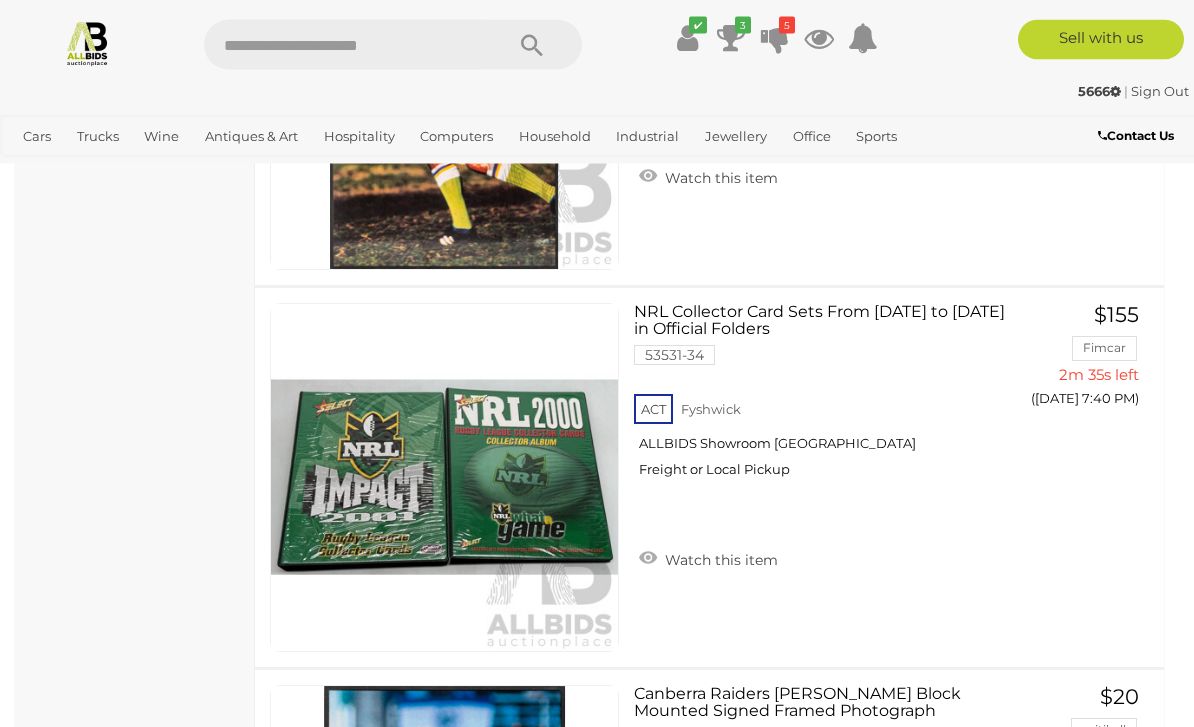 scroll, scrollTop: 2300, scrollLeft: 0, axis: vertical 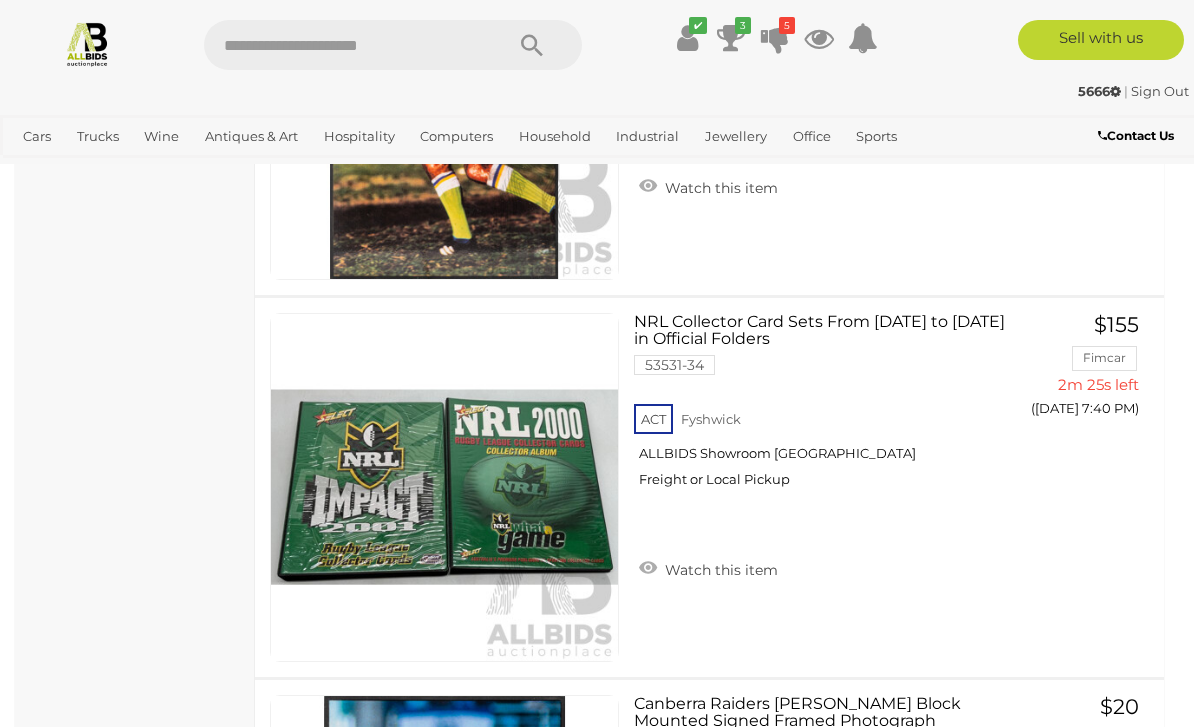click at bounding box center (731, 38) 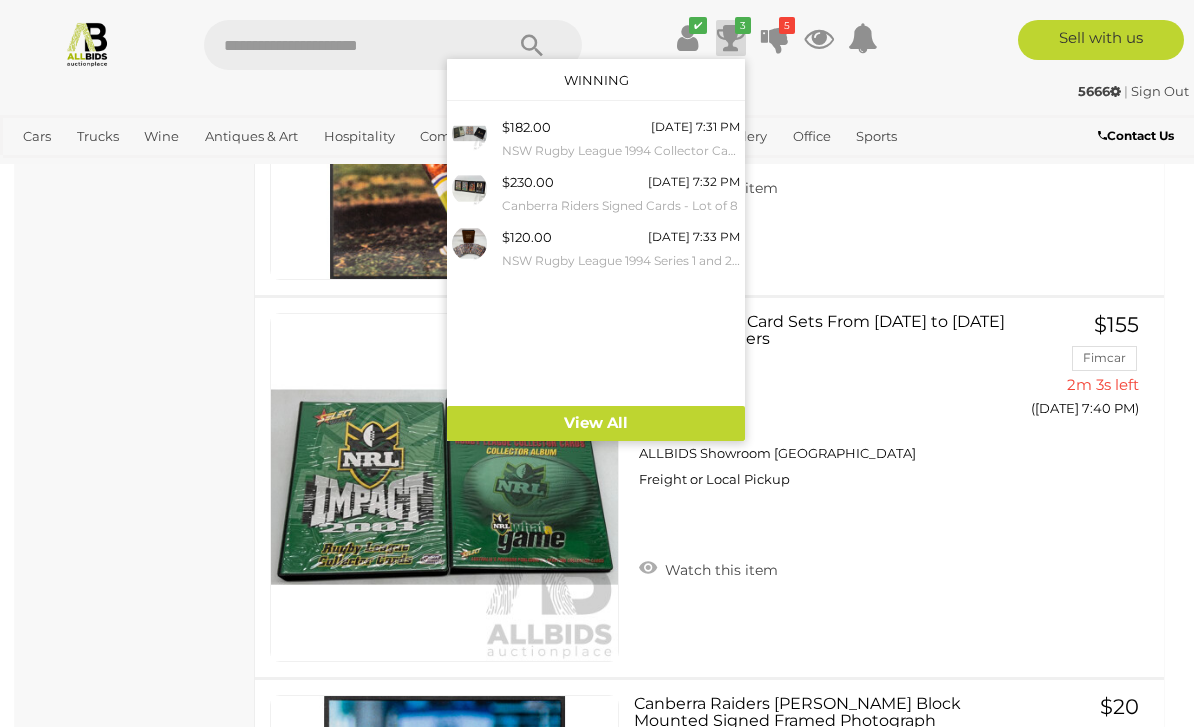 click at bounding box center [597, 363] 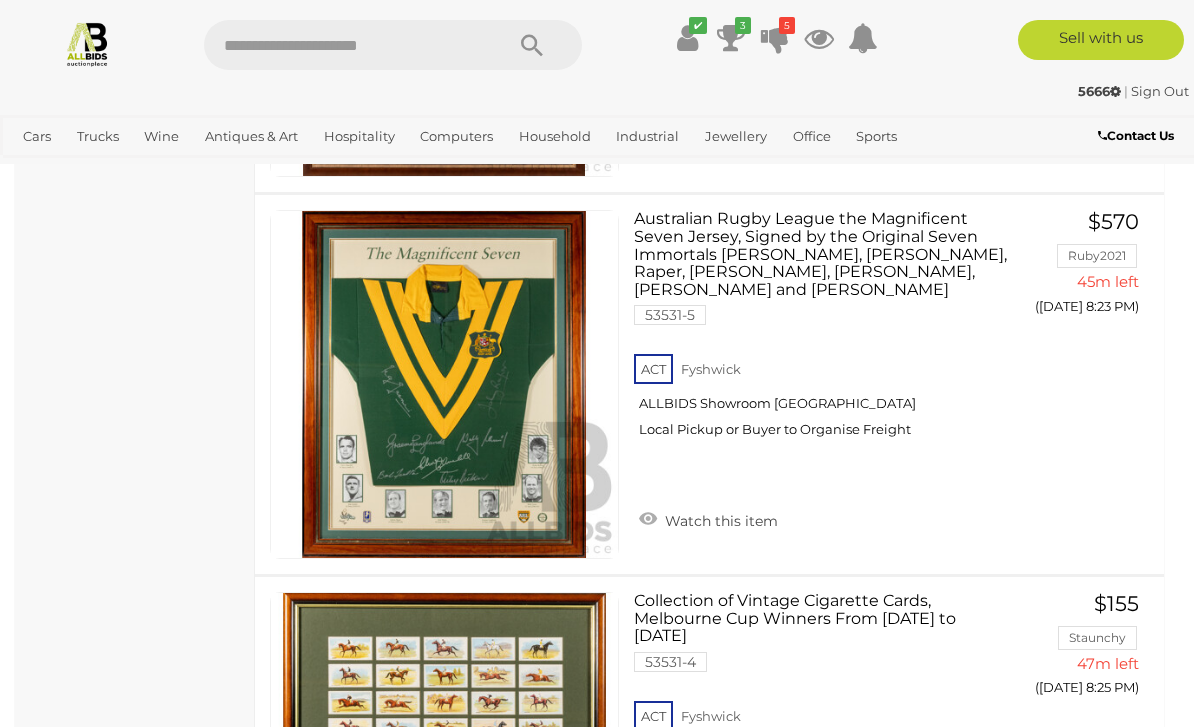 scroll, scrollTop: 10800, scrollLeft: 0, axis: vertical 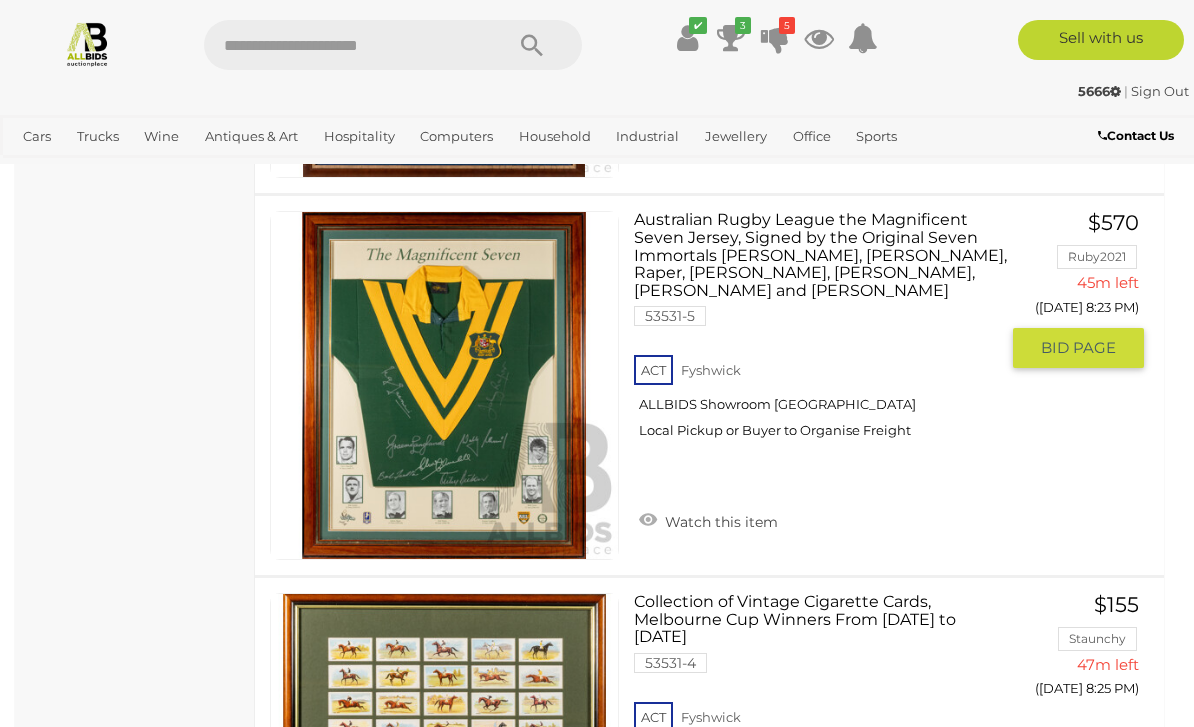 click on "BID PAGE" at bounding box center (1078, 348) 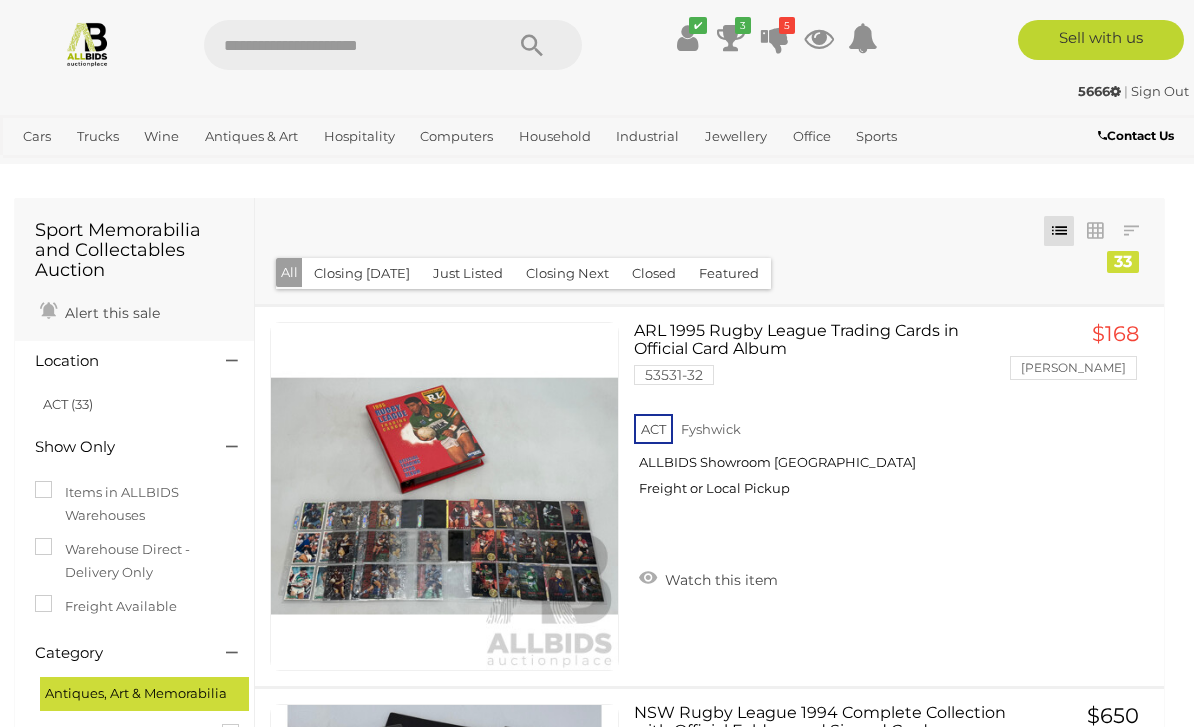 scroll, scrollTop: 10800, scrollLeft: 0, axis: vertical 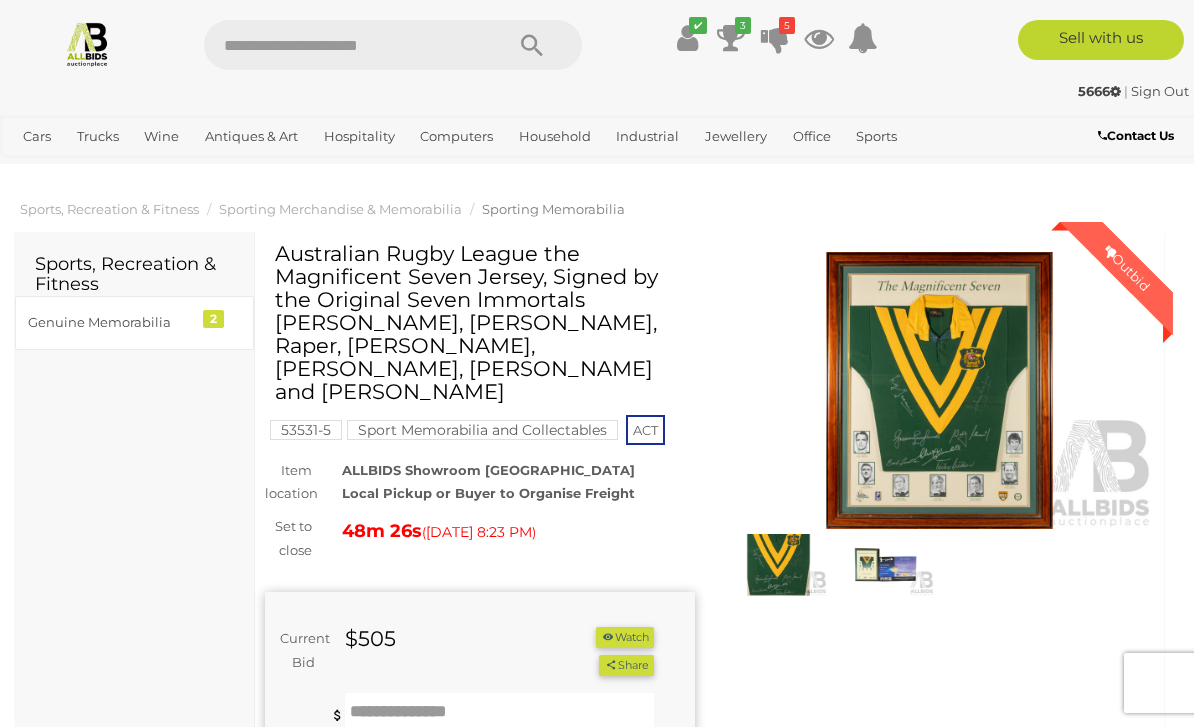 click at bounding box center [500, 713] 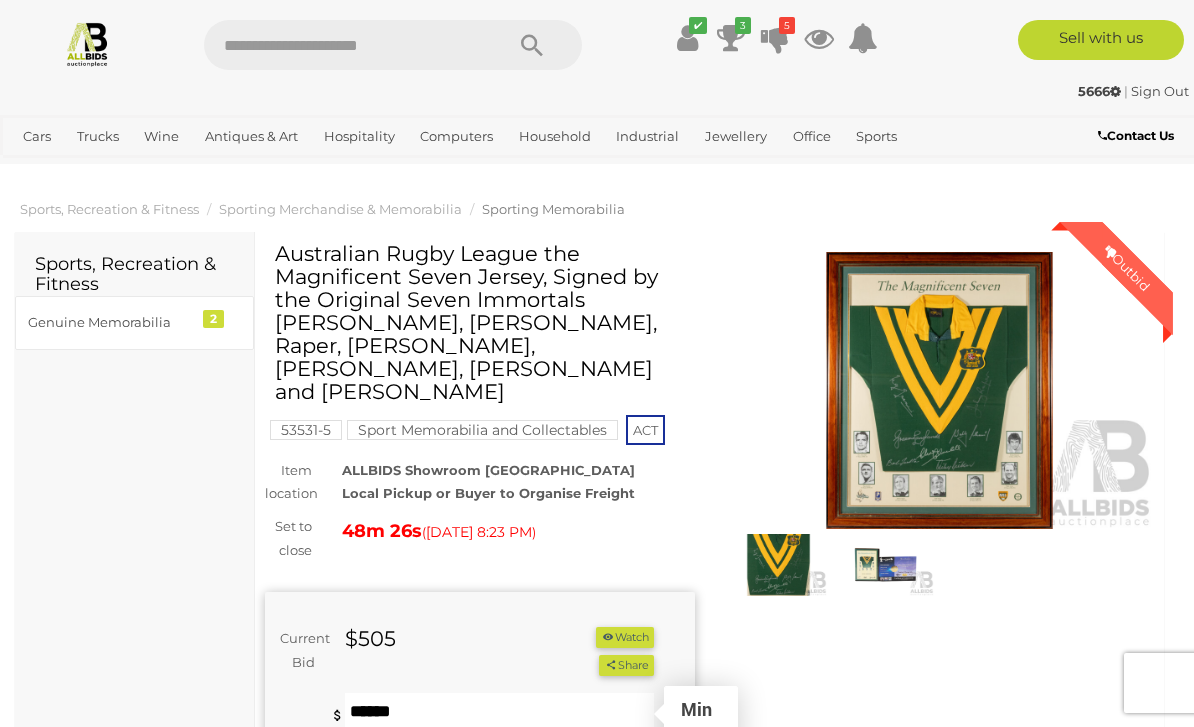 scroll, scrollTop: 84, scrollLeft: 0, axis: vertical 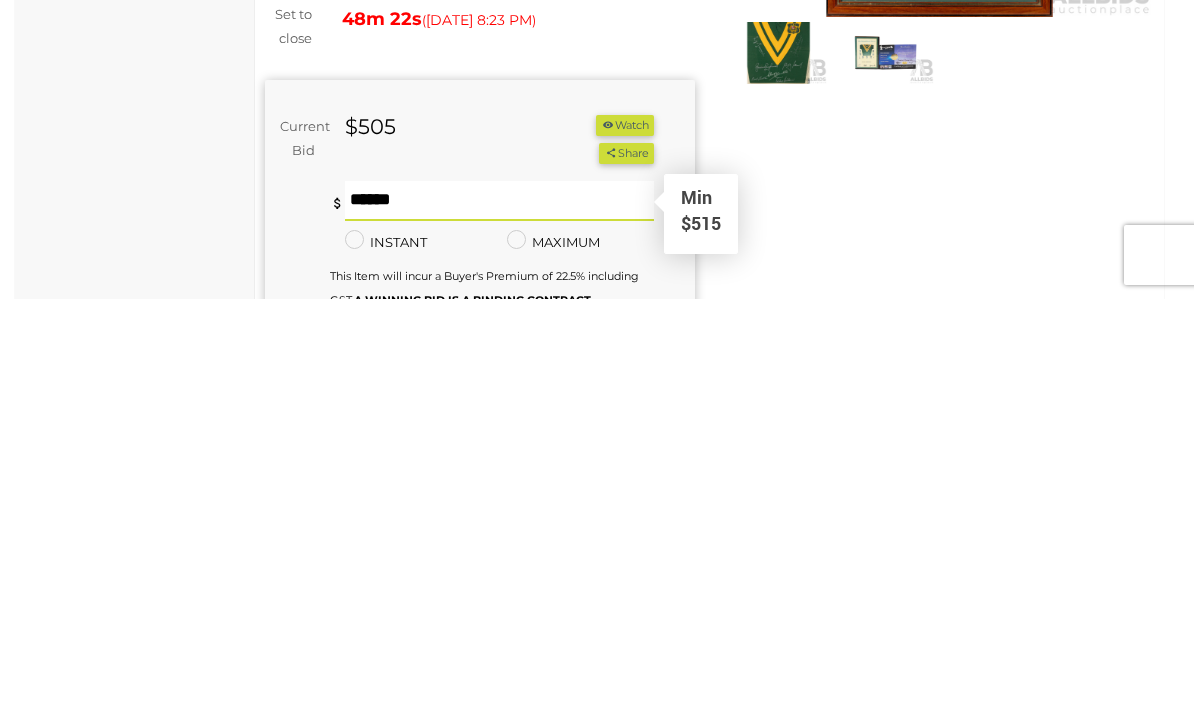 type on "***" 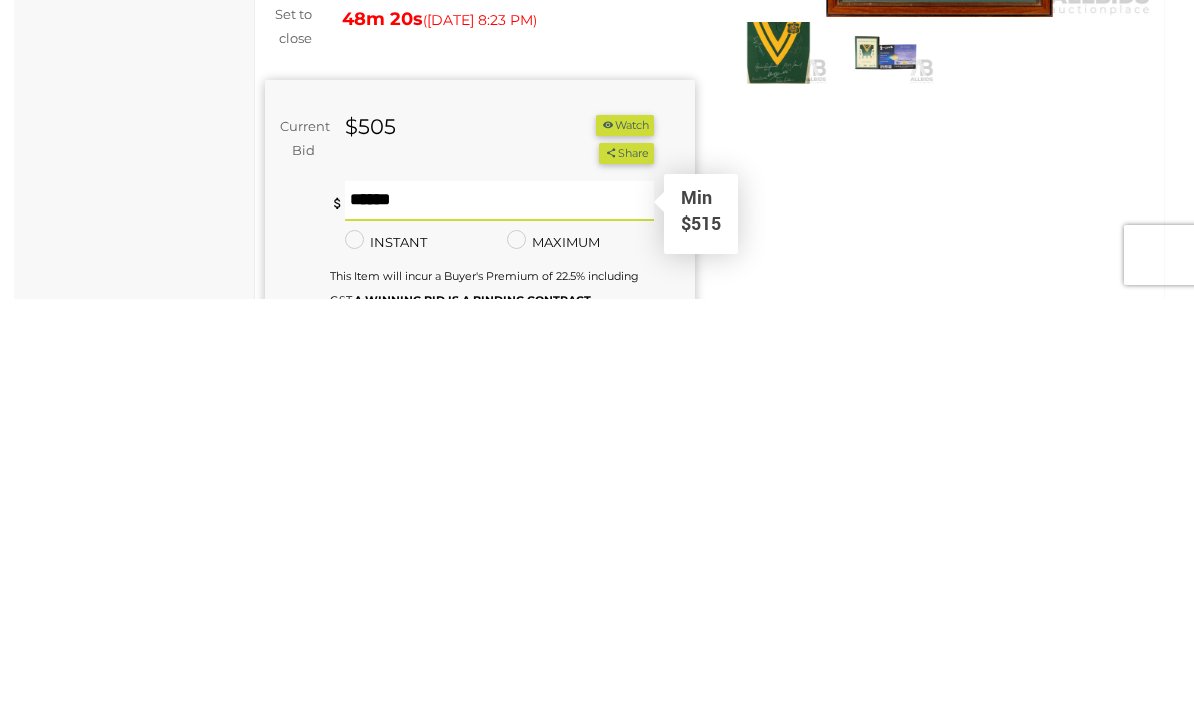 click on "BID NOW" at bounding box center [588, 772] 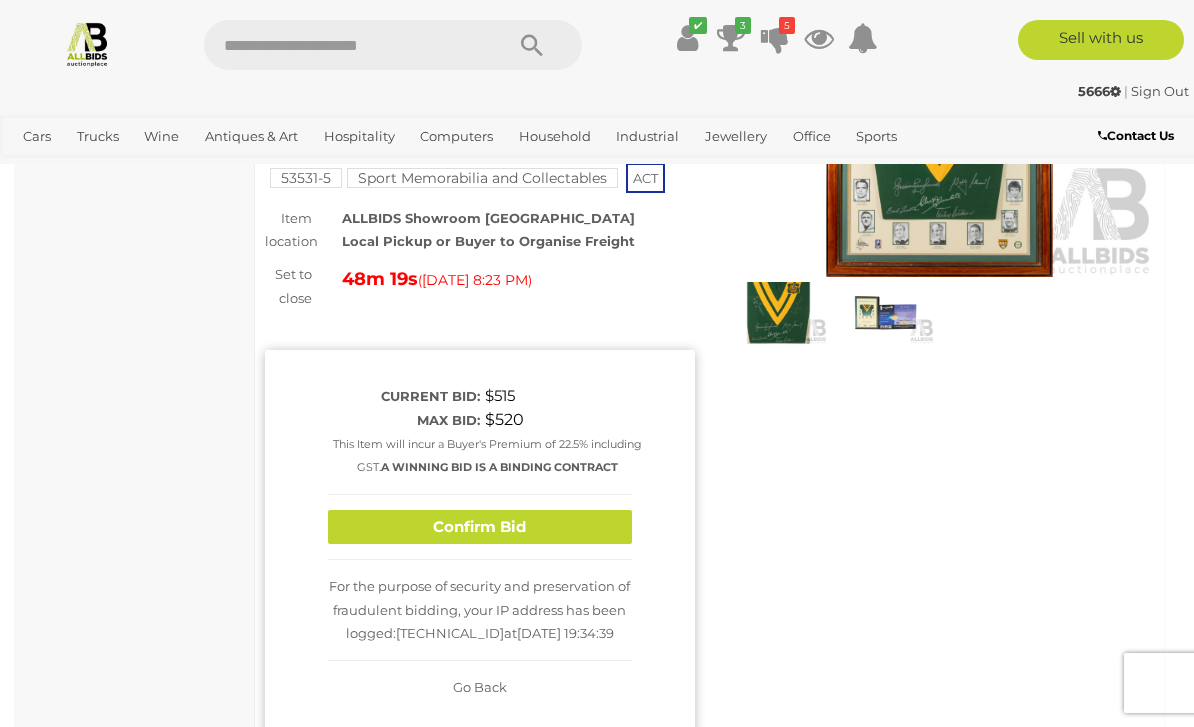 scroll, scrollTop: 251, scrollLeft: 0, axis: vertical 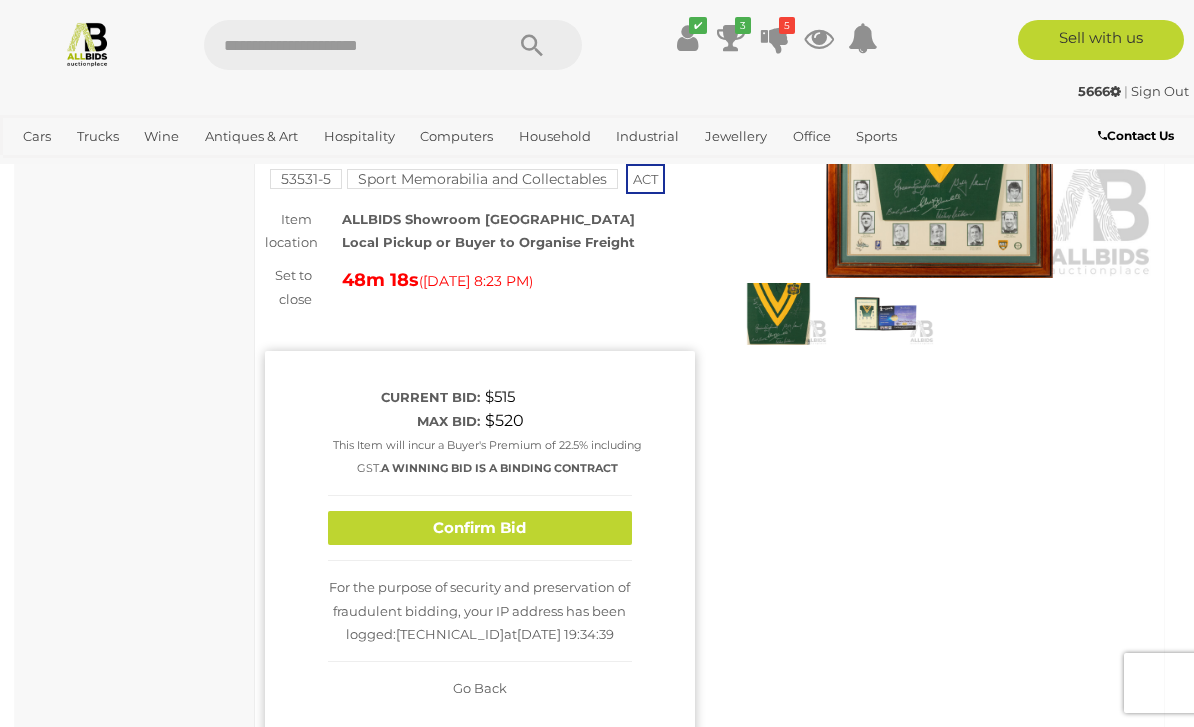 click on "Confirm Bid" at bounding box center [480, 528] 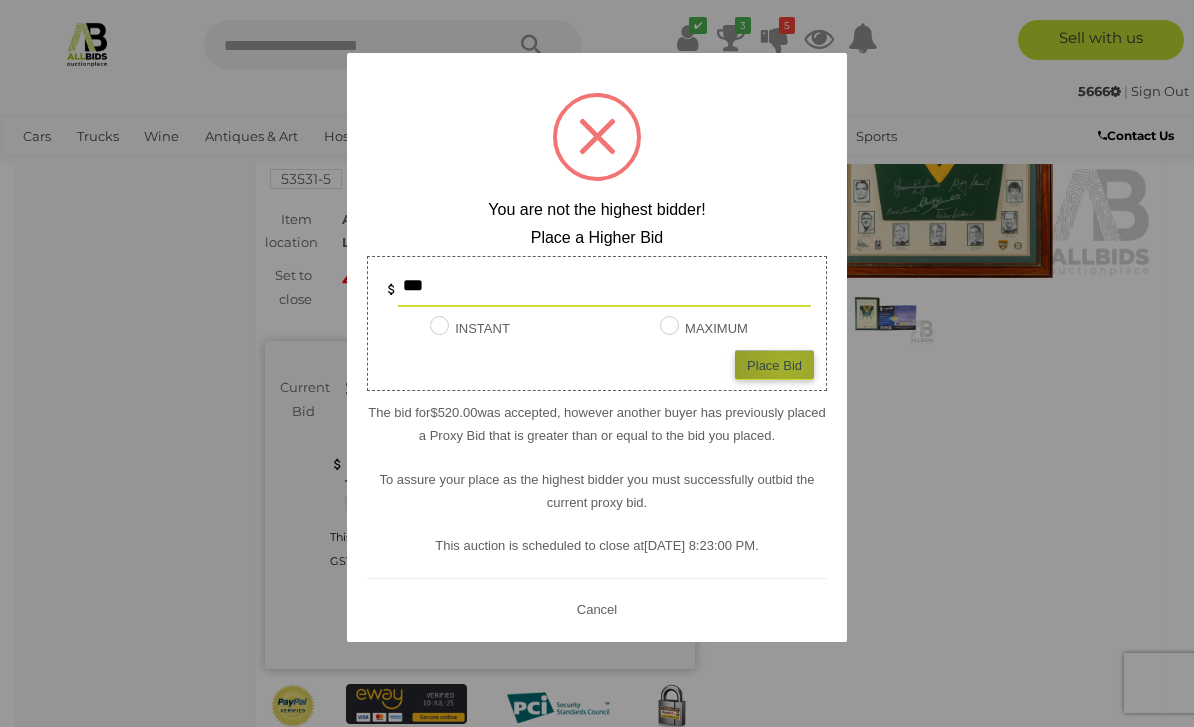 click on "Place Bid" at bounding box center [774, 364] 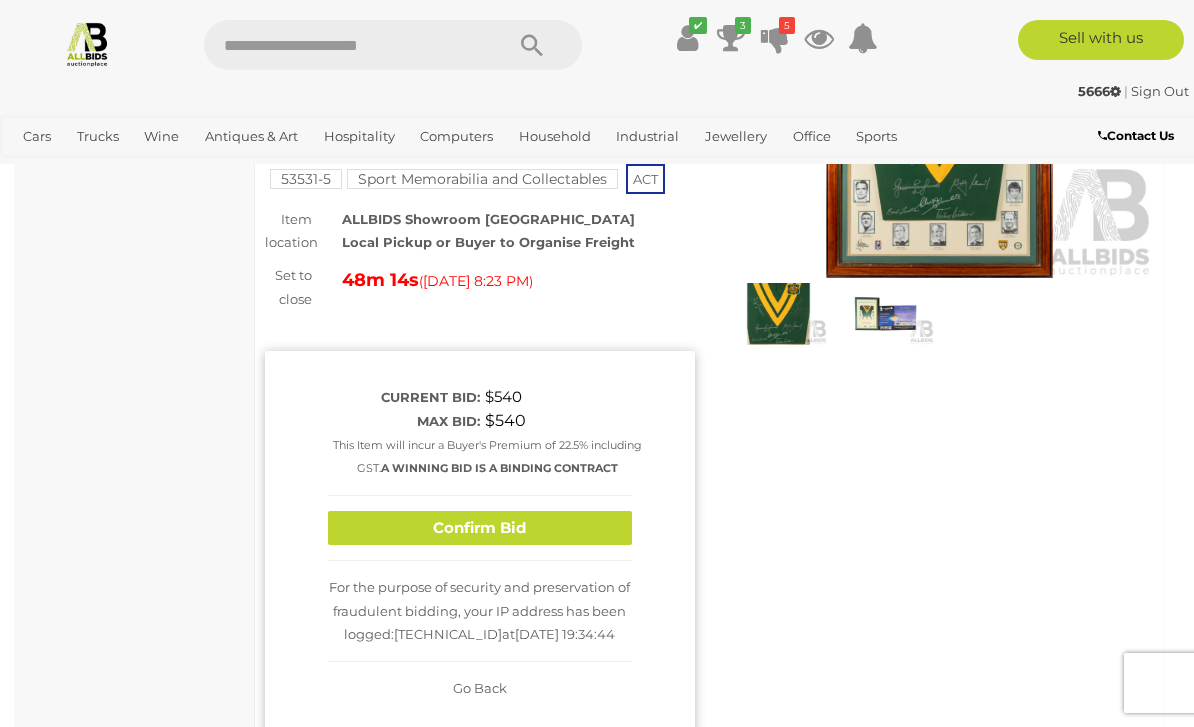 click on "Confirm Bid" at bounding box center (480, 528) 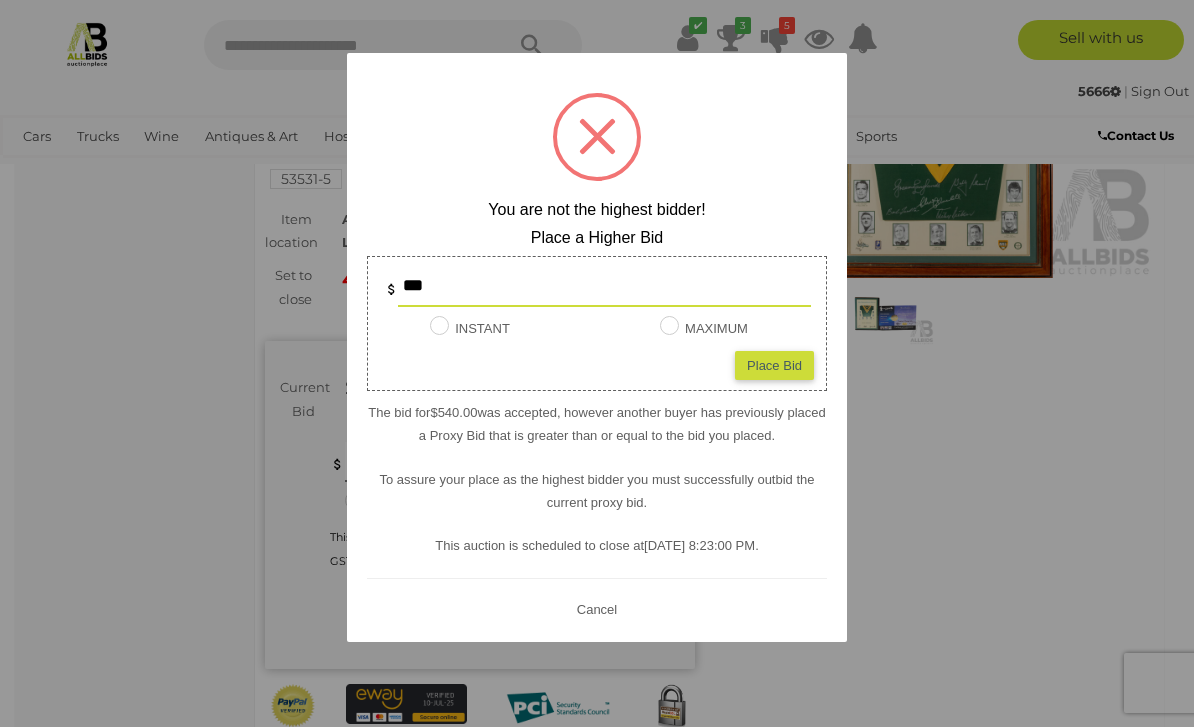 click on "Place Bid" at bounding box center (774, 364) 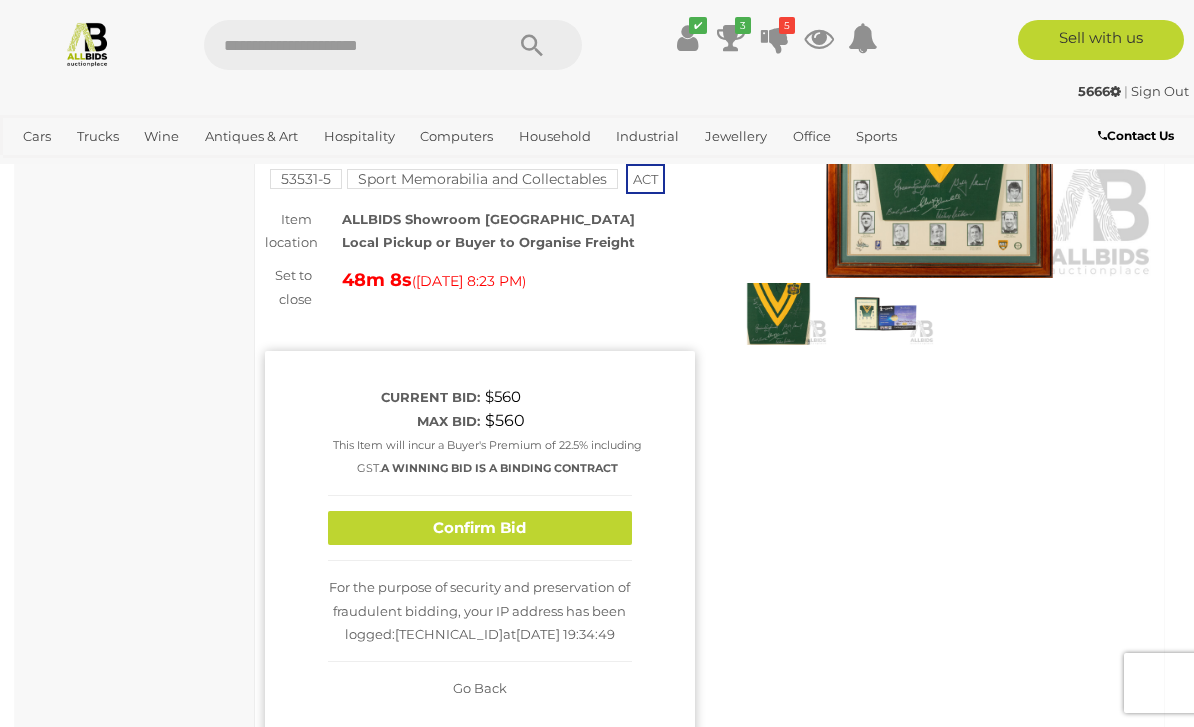 click on "Confirm Bid" at bounding box center [480, 528] 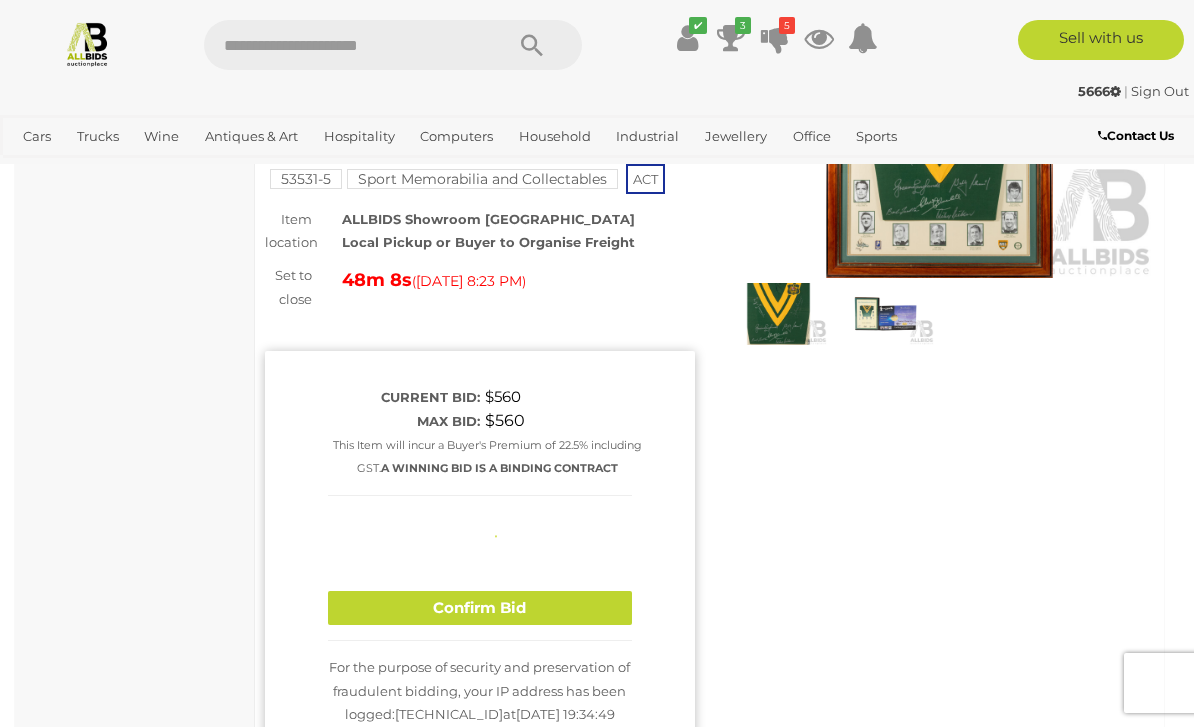 type 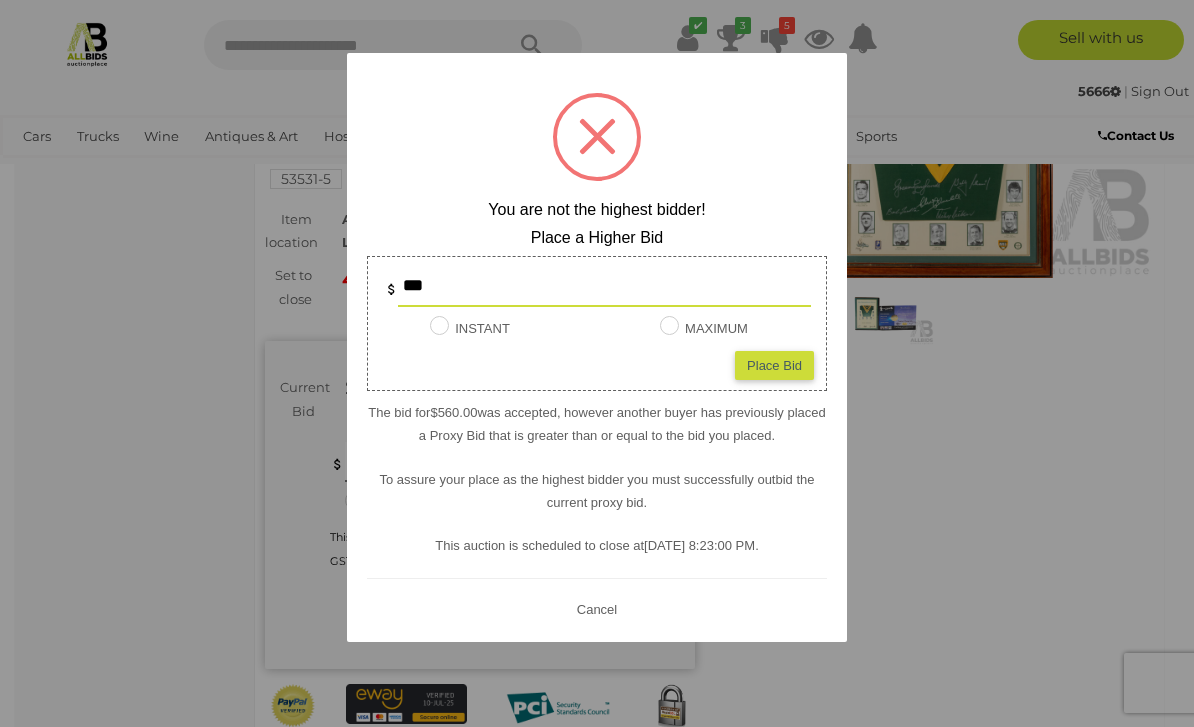 click at bounding box center (597, 363) 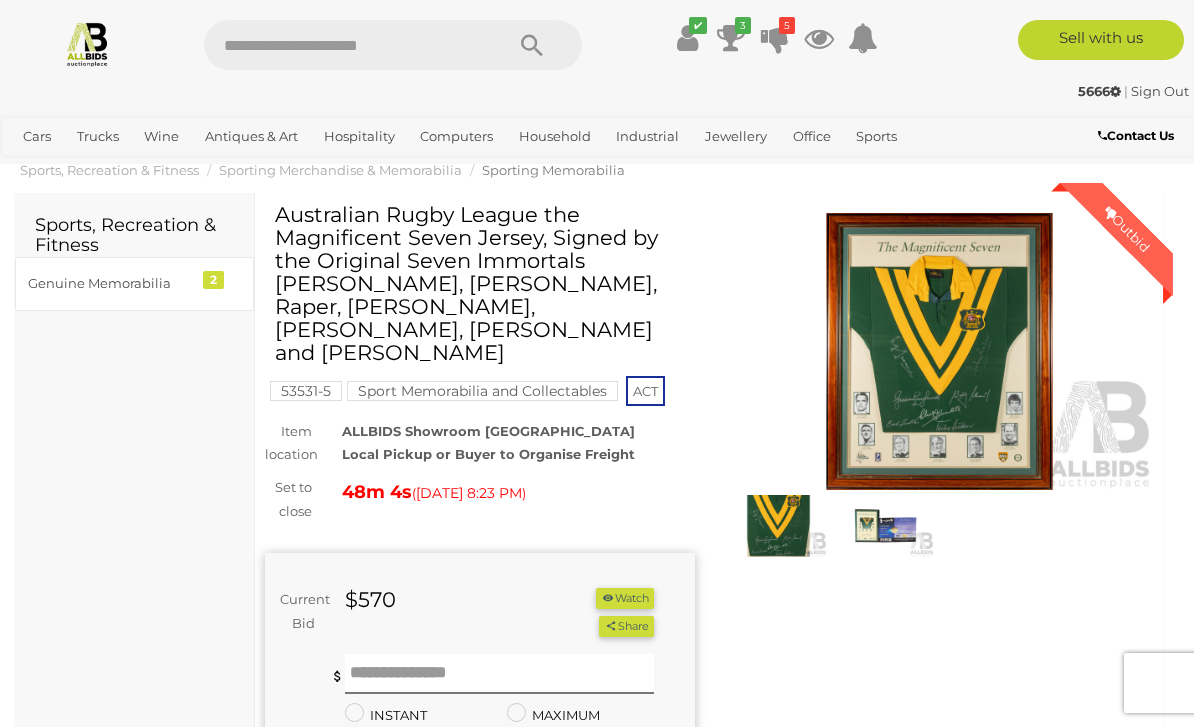 scroll, scrollTop: 0, scrollLeft: 0, axis: both 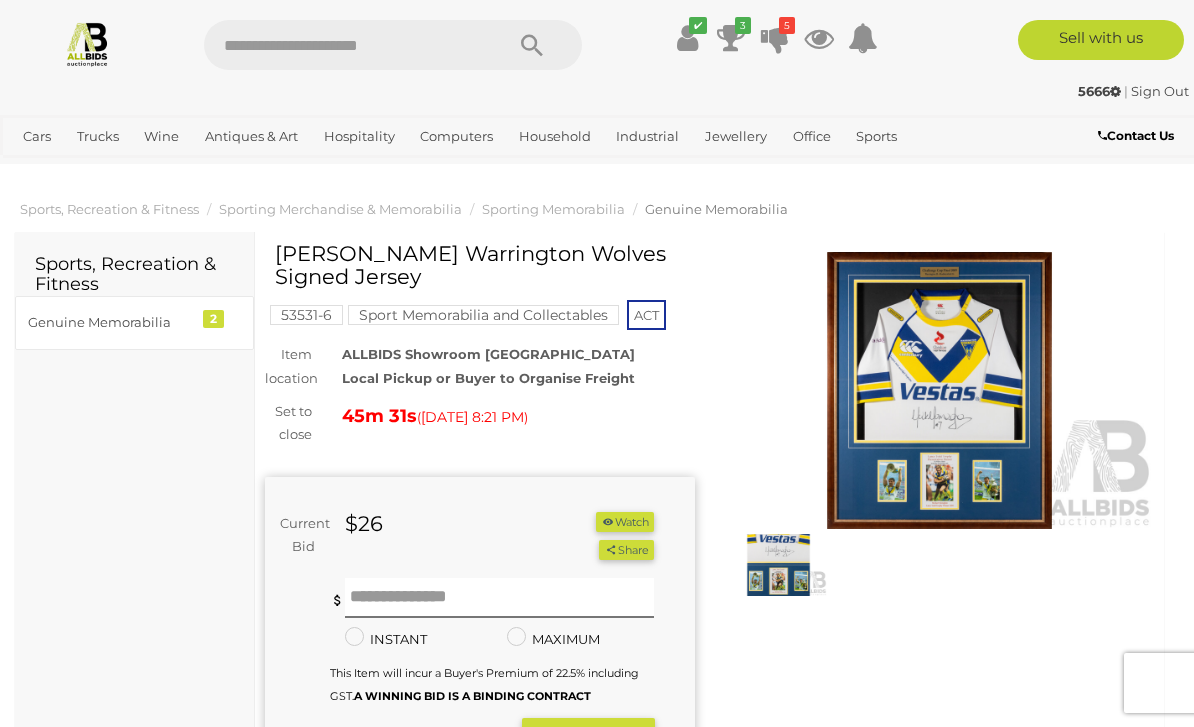 click at bounding box center [940, 390] 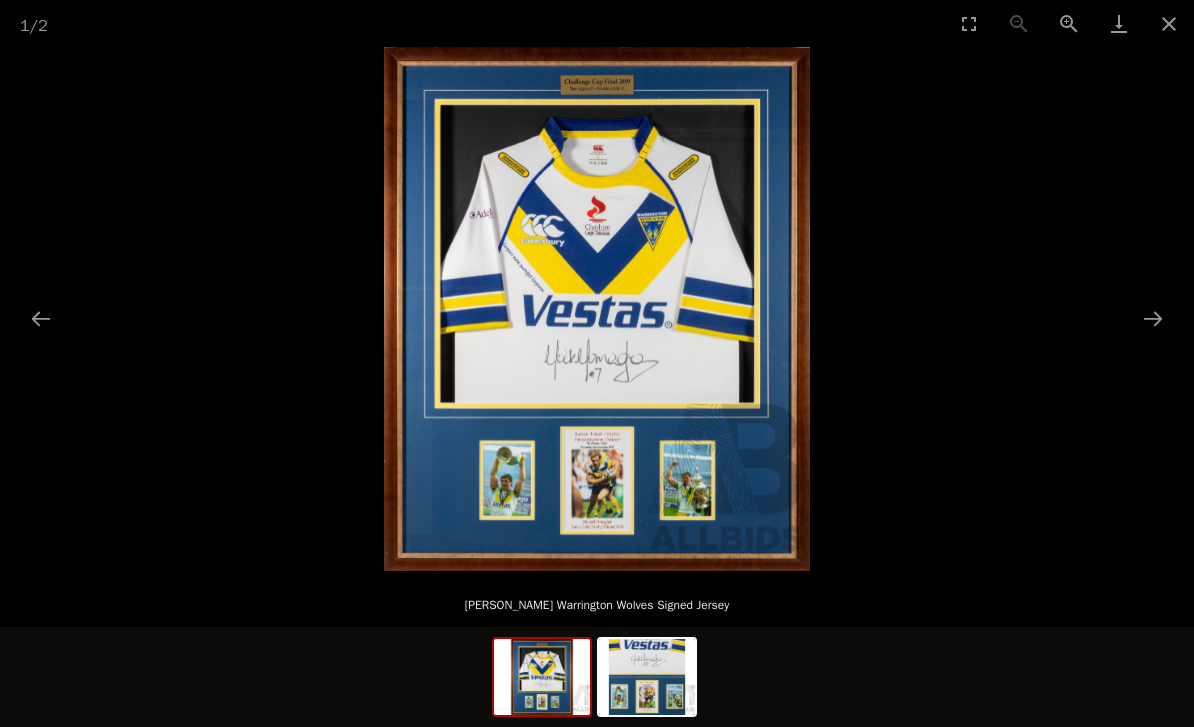 click at bounding box center (1169, 23) 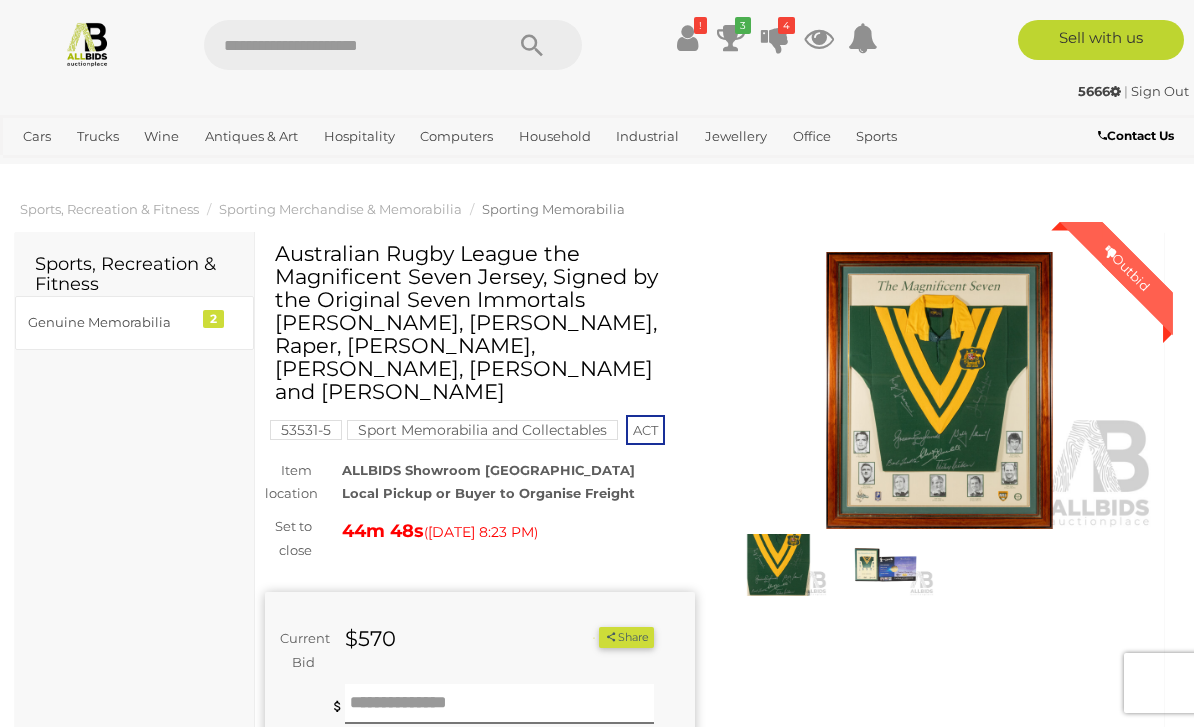 scroll, scrollTop: 0, scrollLeft: 0, axis: both 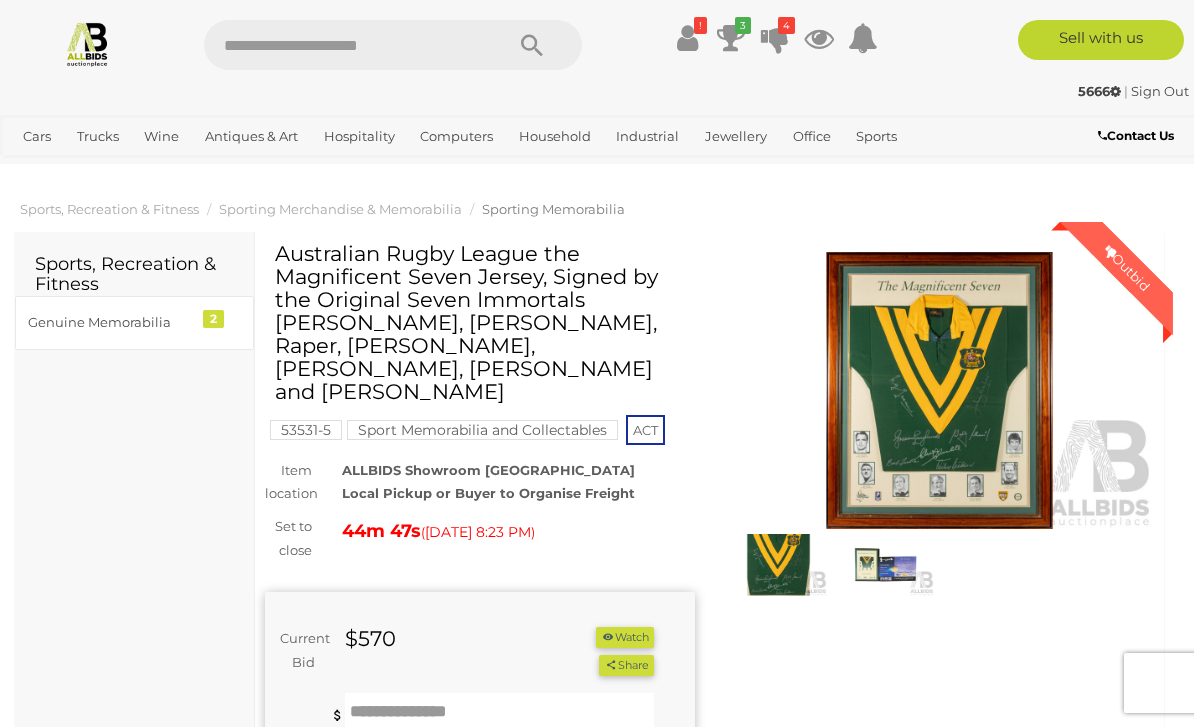 click at bounding box center (500, 713) 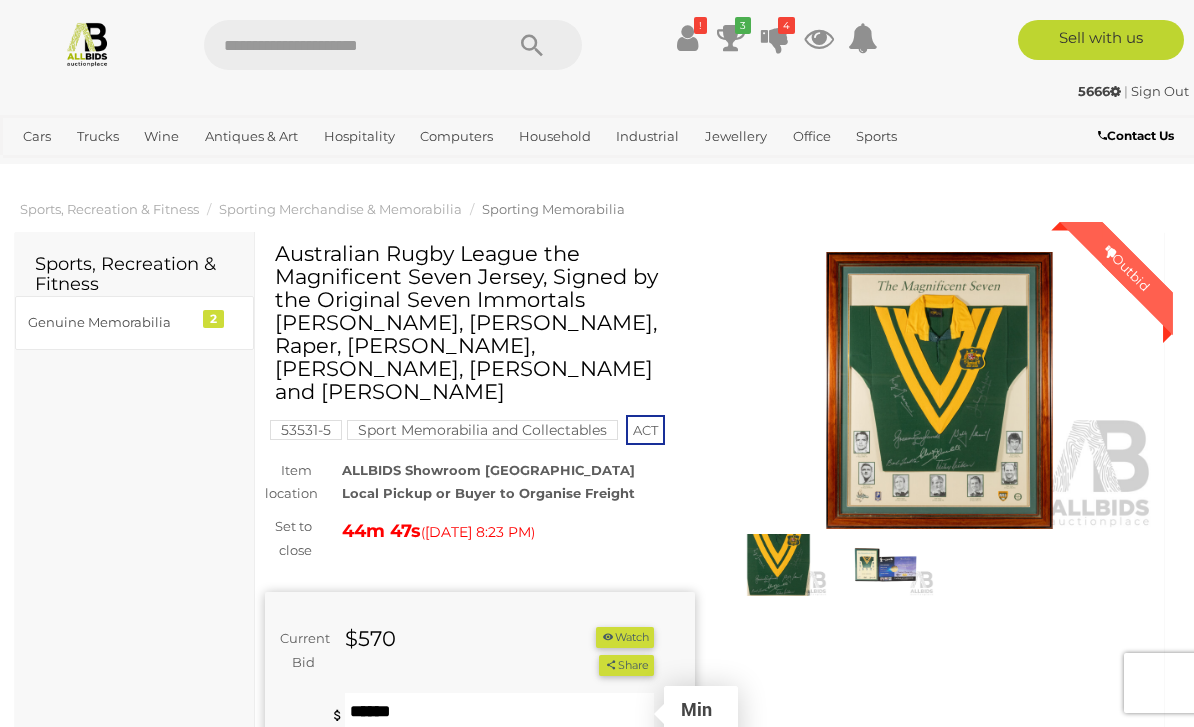 scroll, scrollTop: 84, scrollLeft: 0, axis: vertical 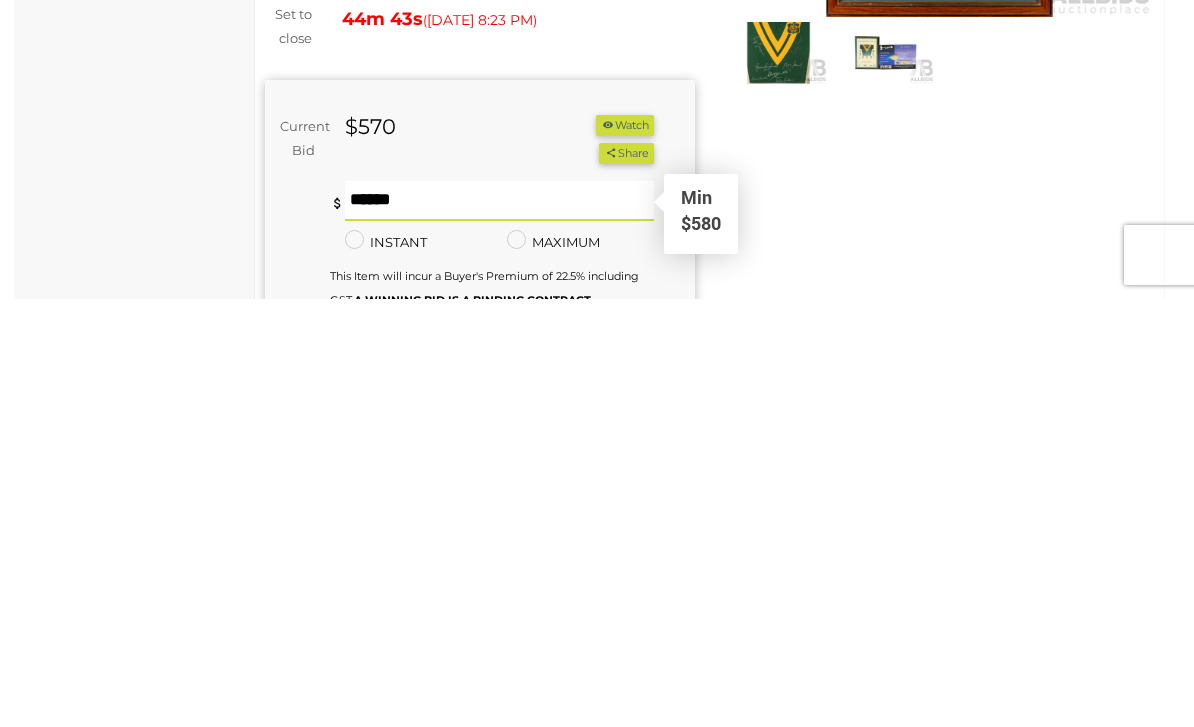 type on "***" 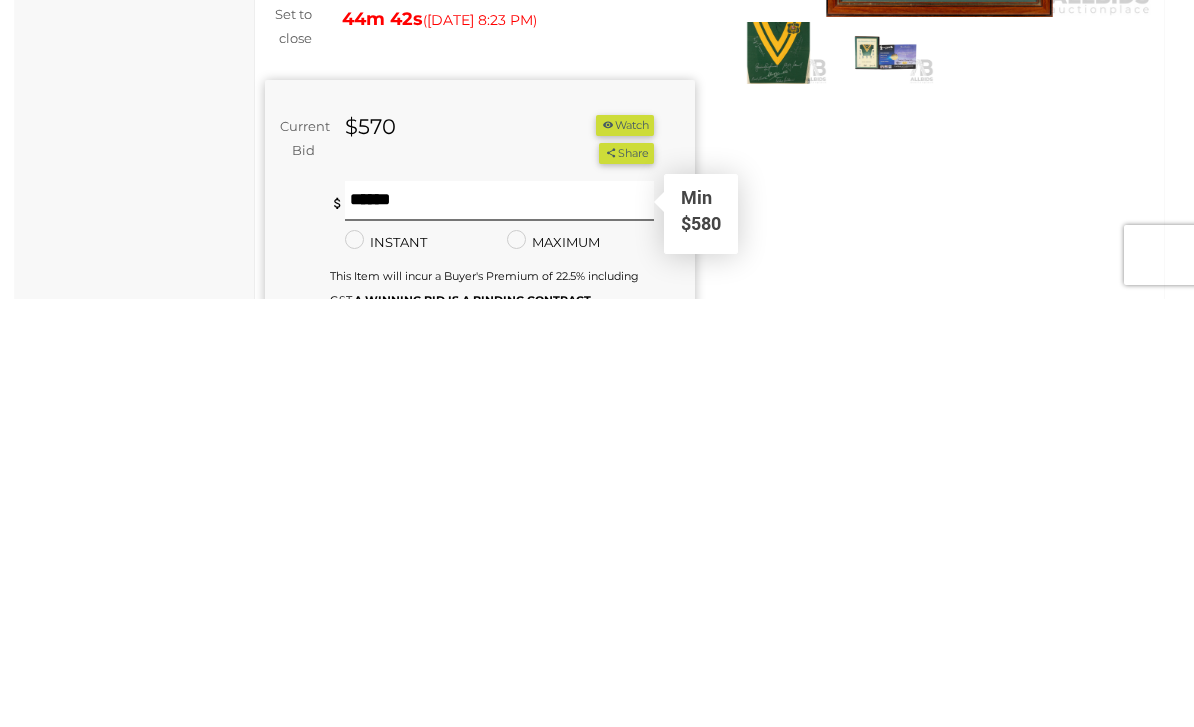 scroll, scrollTop: 512, scrollLeft: 0, axis: vertical 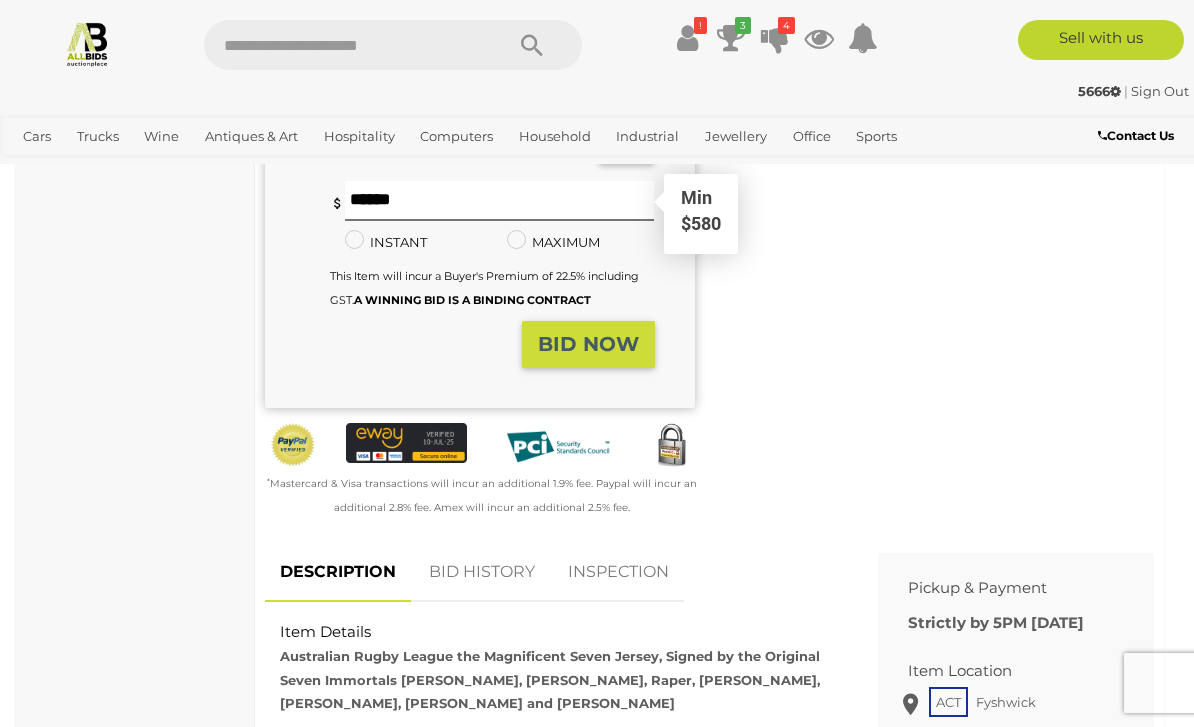 click on "BID NOW" at bounding box center [588, 344] 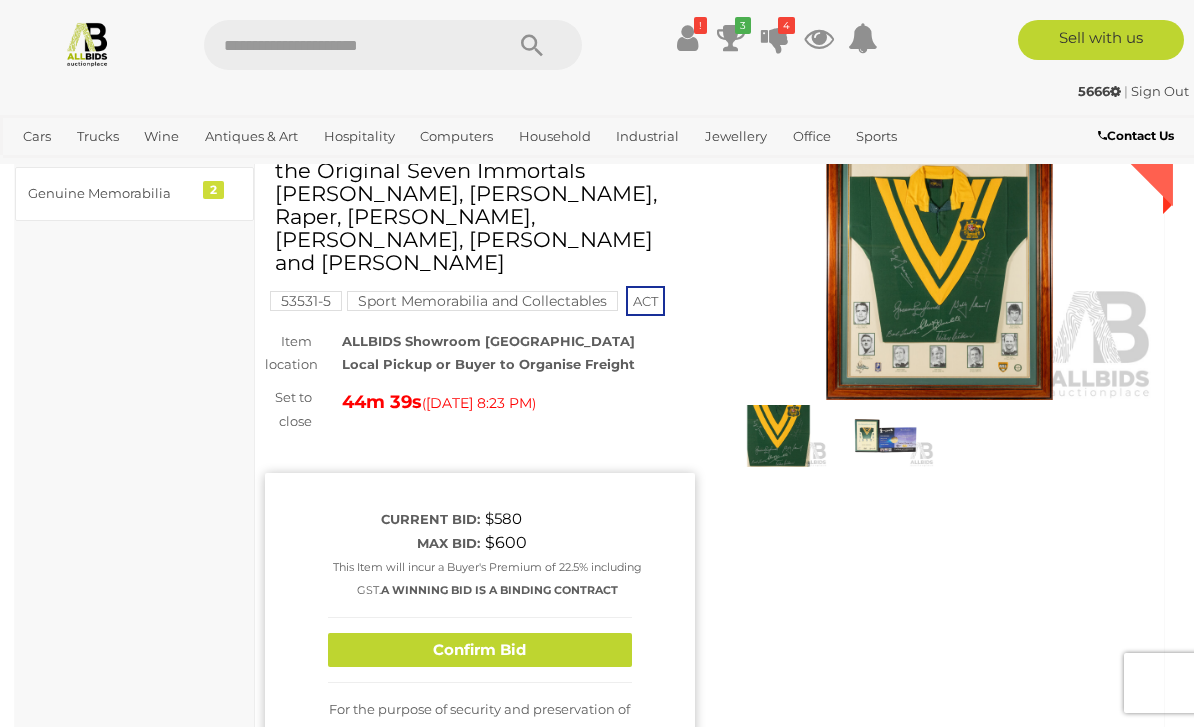 scroll, scrollTop: 128, scrollLeft: 0, axis: vertical 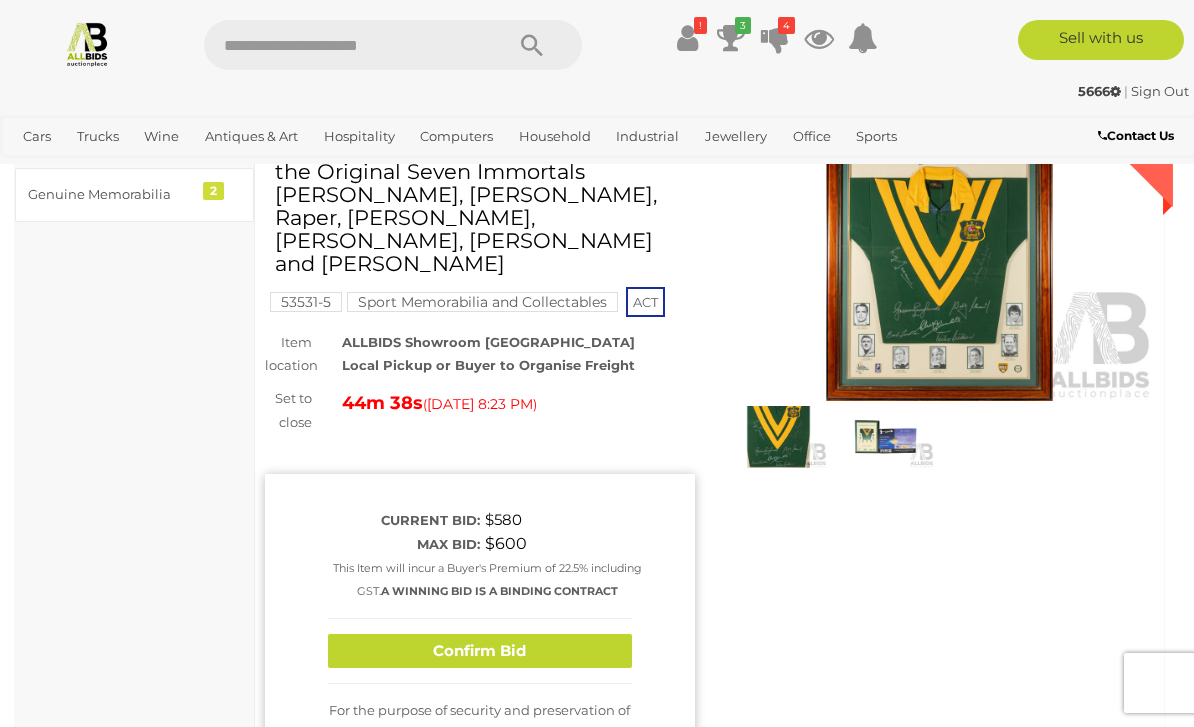 click on "Confirm Bid" at bounding box center (480, 651) 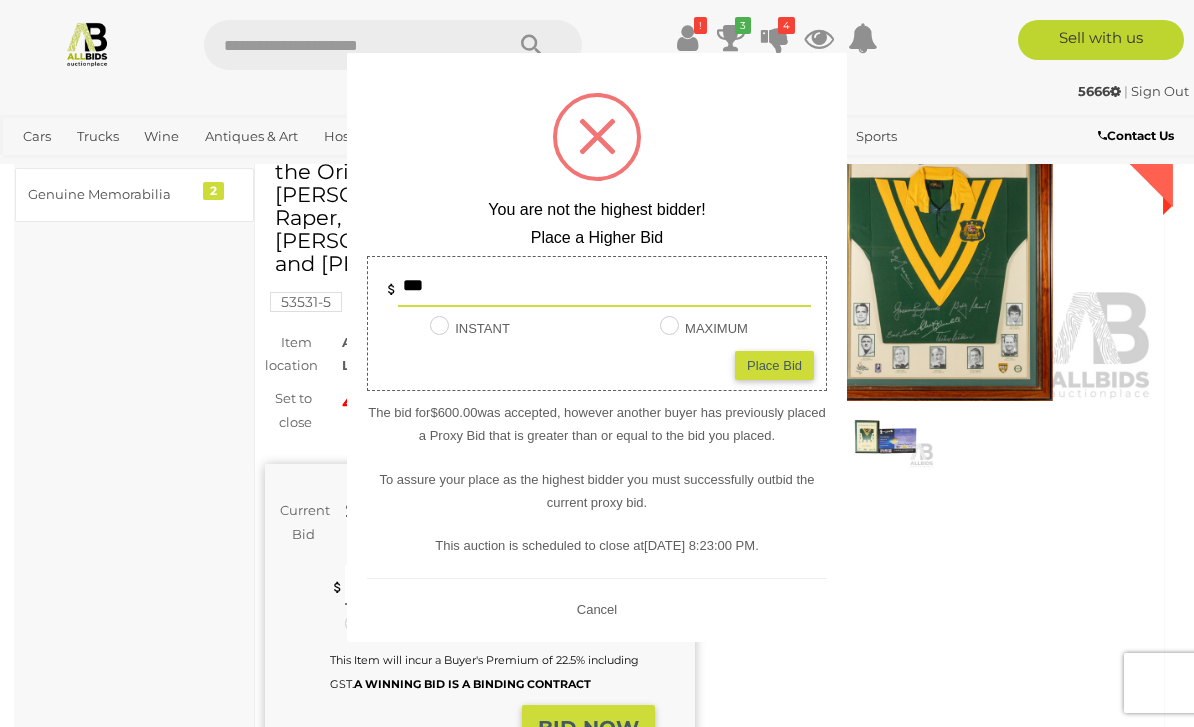 type 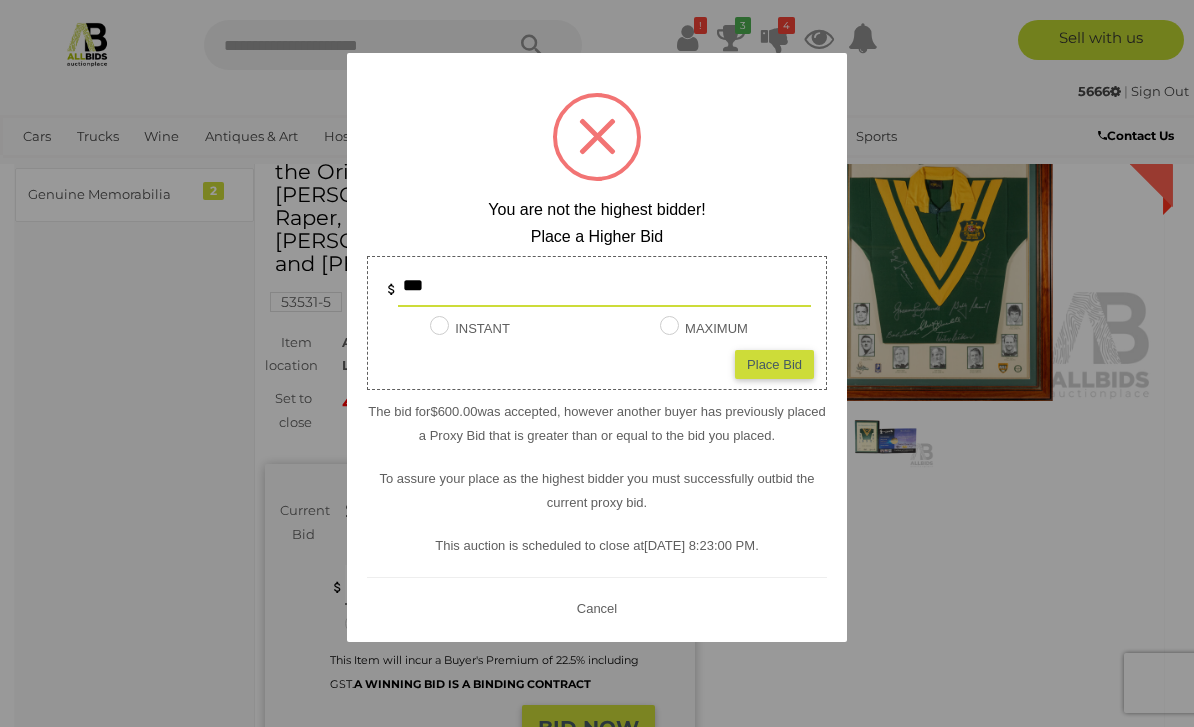 click at bounding box center [597, 363] 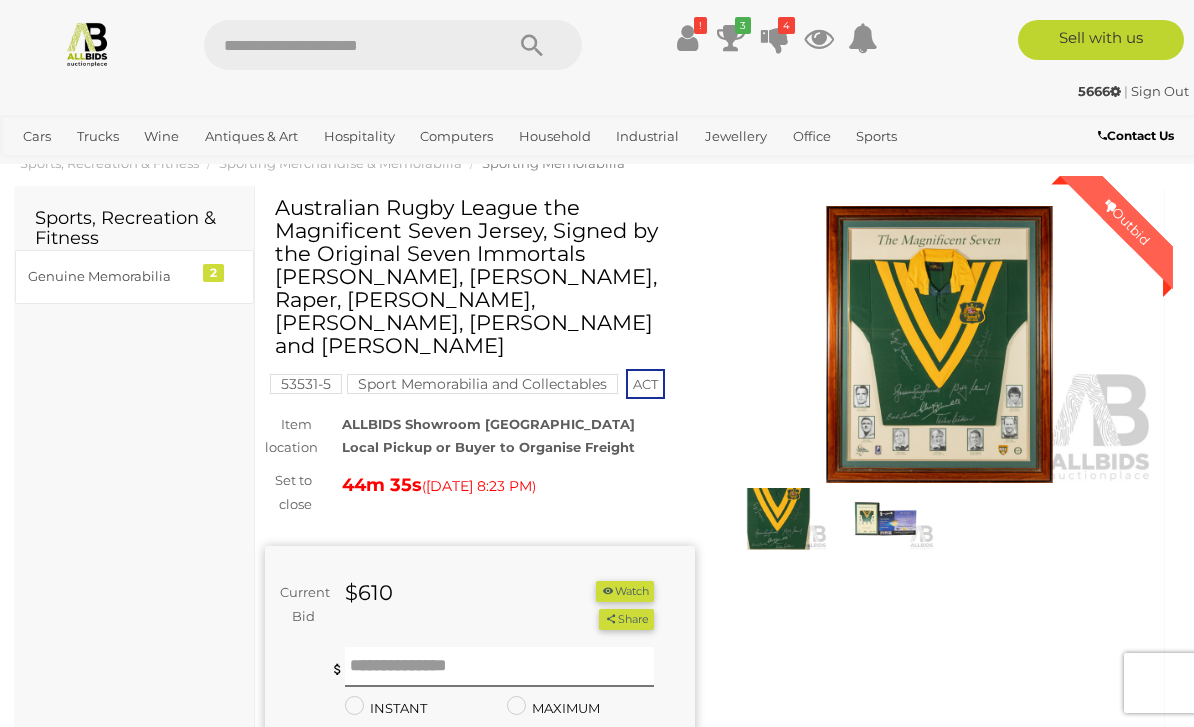 scroll, scrollTop: 0, scrollLeft: 0, axis: both 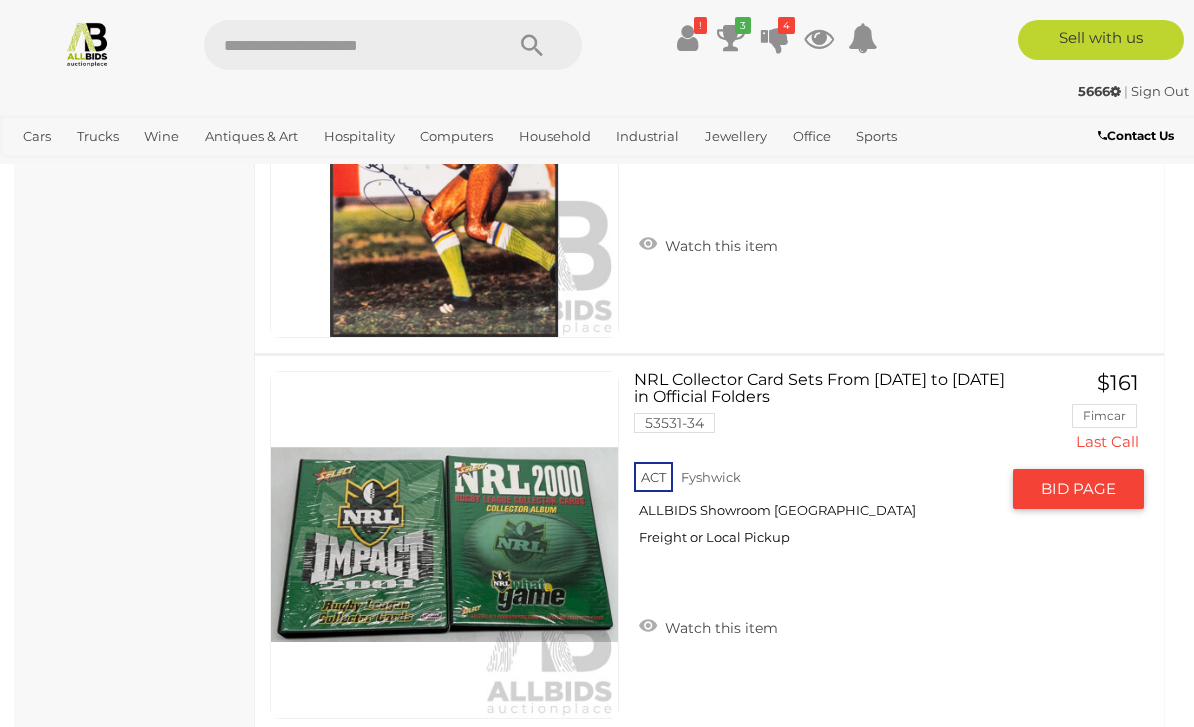 click on "NRL Collector Card Sets From [DATE] to [DATE] in Official Folders
53531-34
ACT Fyshwick Watch this item" at bounding box center (709, 545) 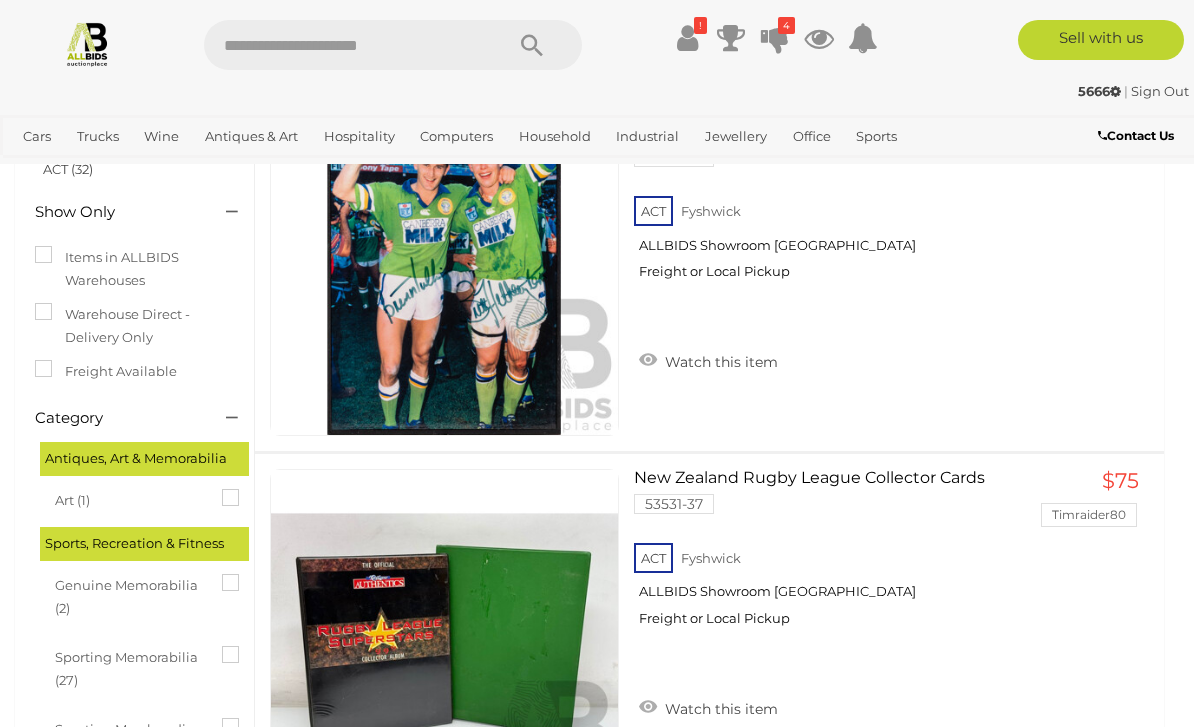 scroll, scrollTop: 0, scrollLeft: 0, axis: both 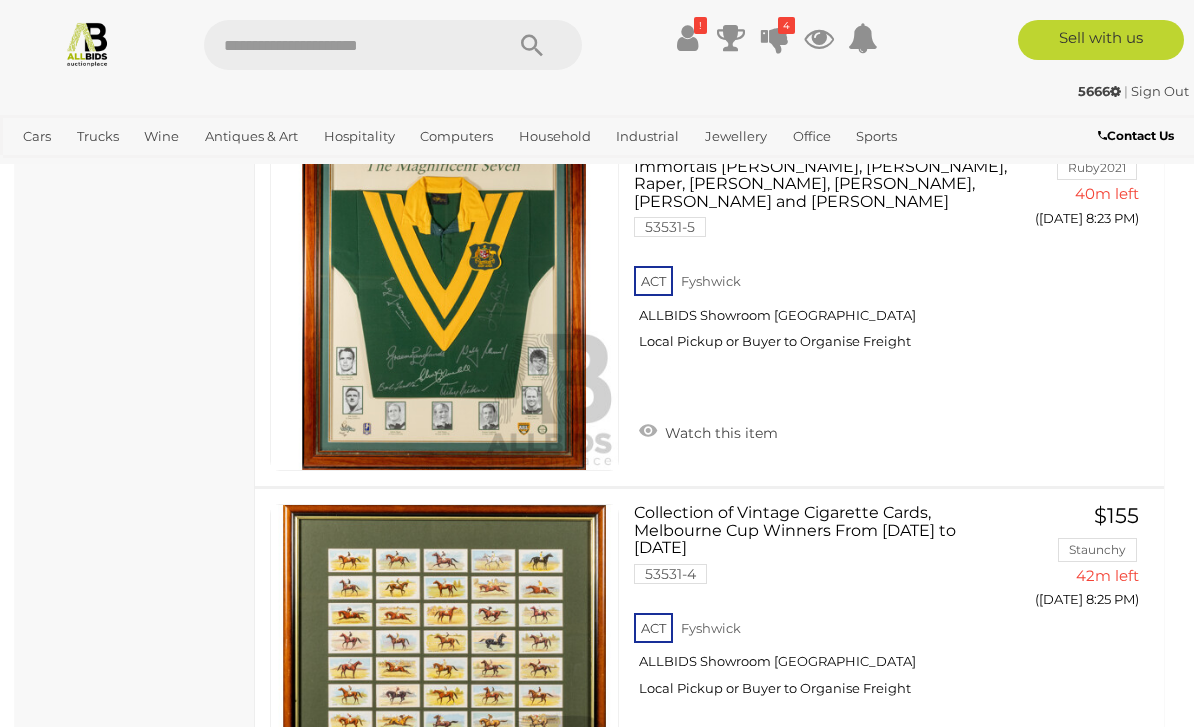 click on "<
Sport Memorabilia and Collectables Auction | ALLBIDS
! Watching" at bounding box center (597, -2375) 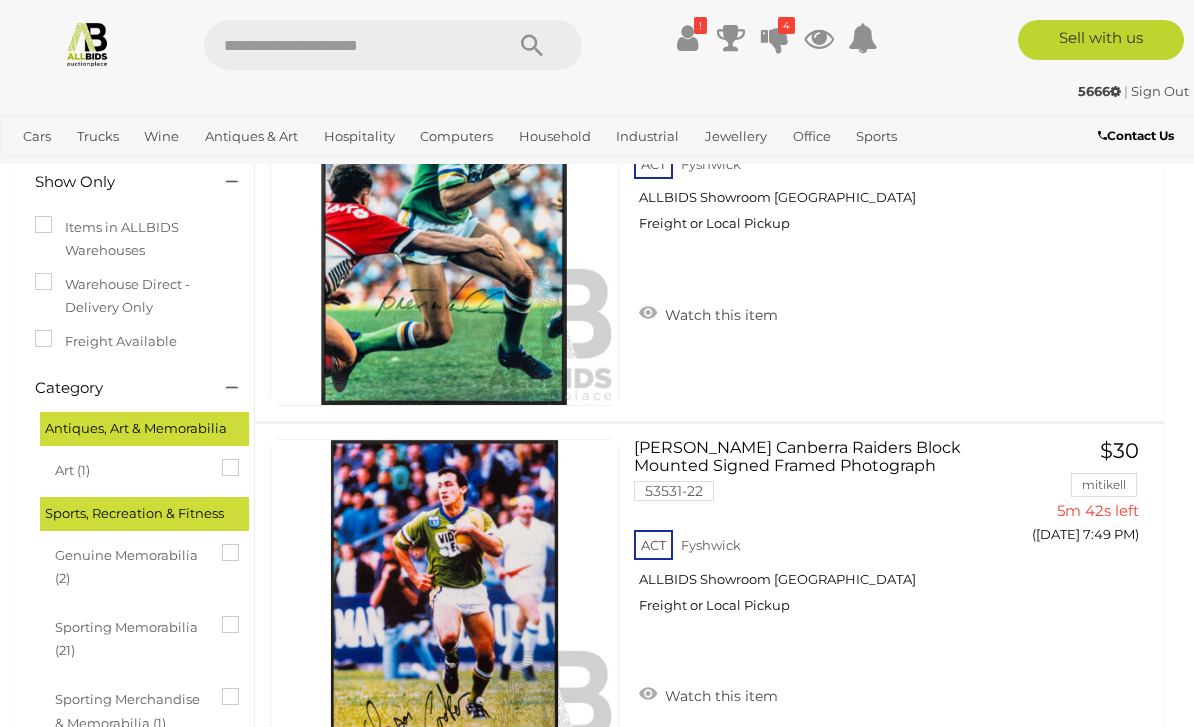 scroll, scrollTop: 0, scrollLeft: 0, axis: both 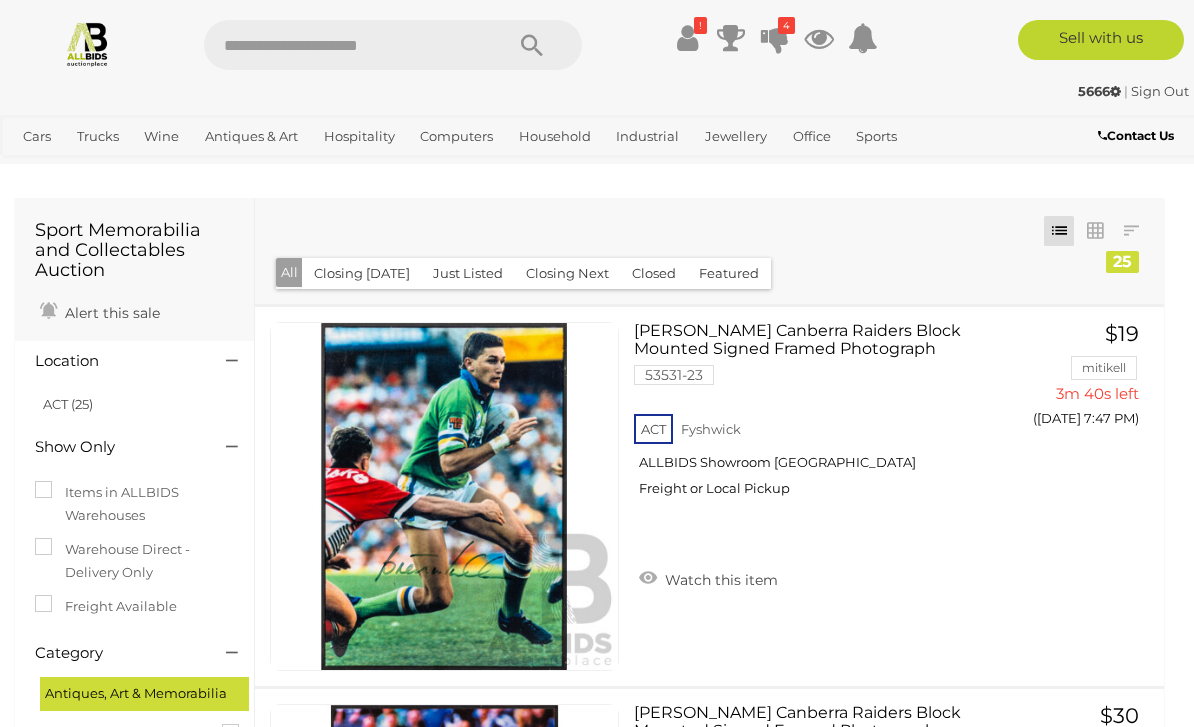 click on "!" at bounding box center (700, 25) 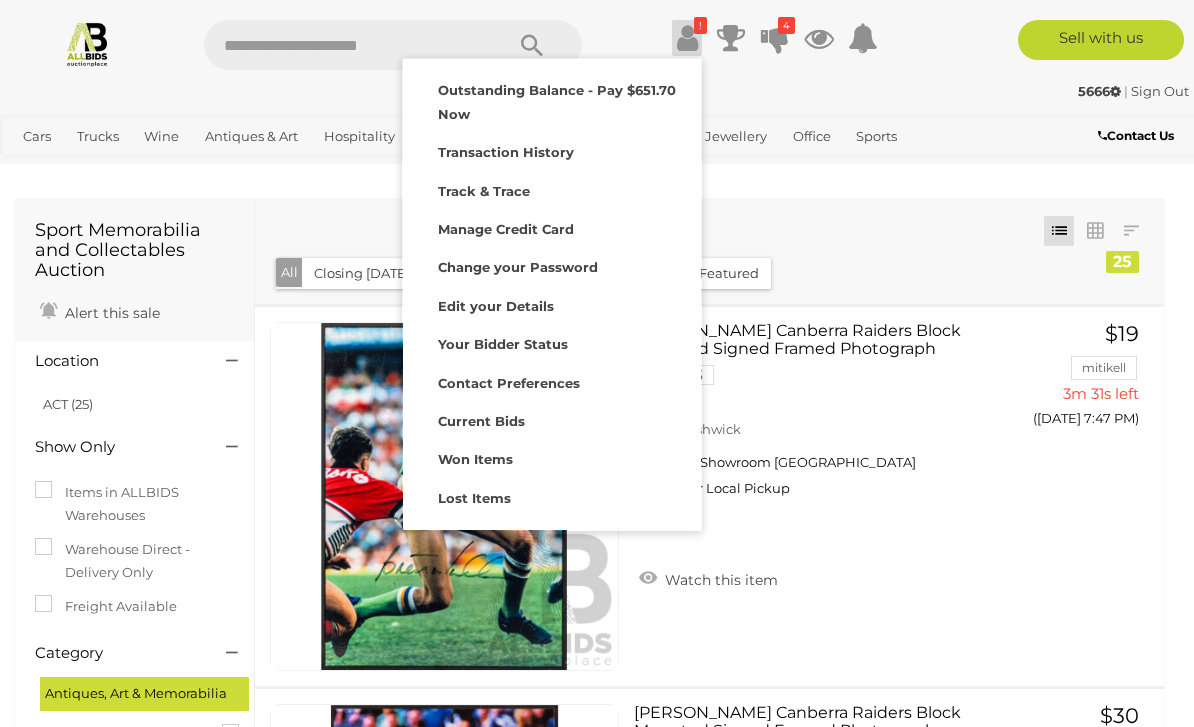 click on "Outstanding Balance - Pay $651.70 Now" at bounding box center [557, 101] 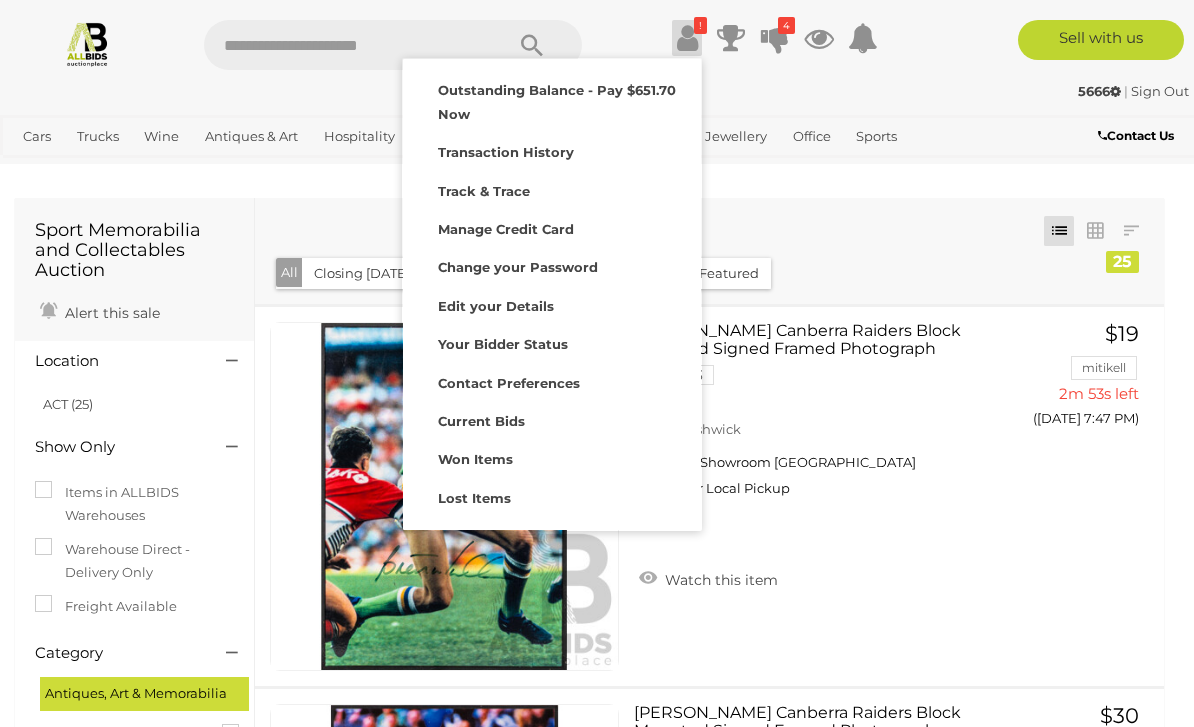 click at bounding box center [597, 363] 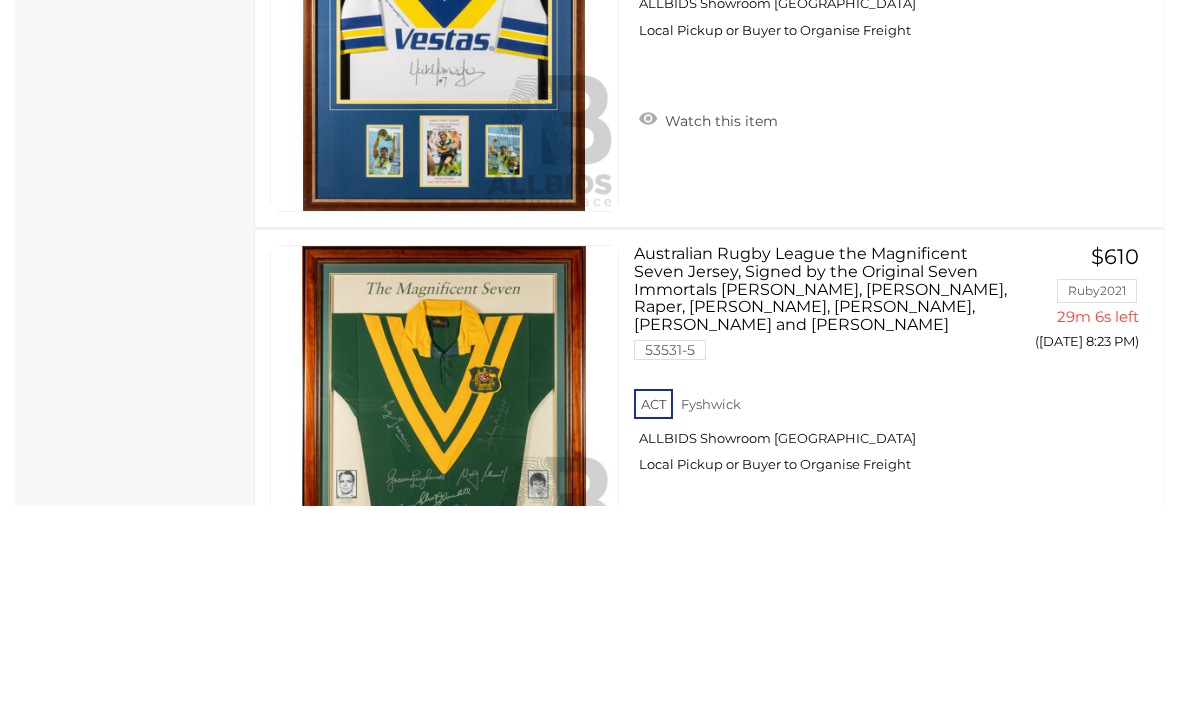 scroll, scrollTop: 7712, scrollLeft: 0, axis: vertical 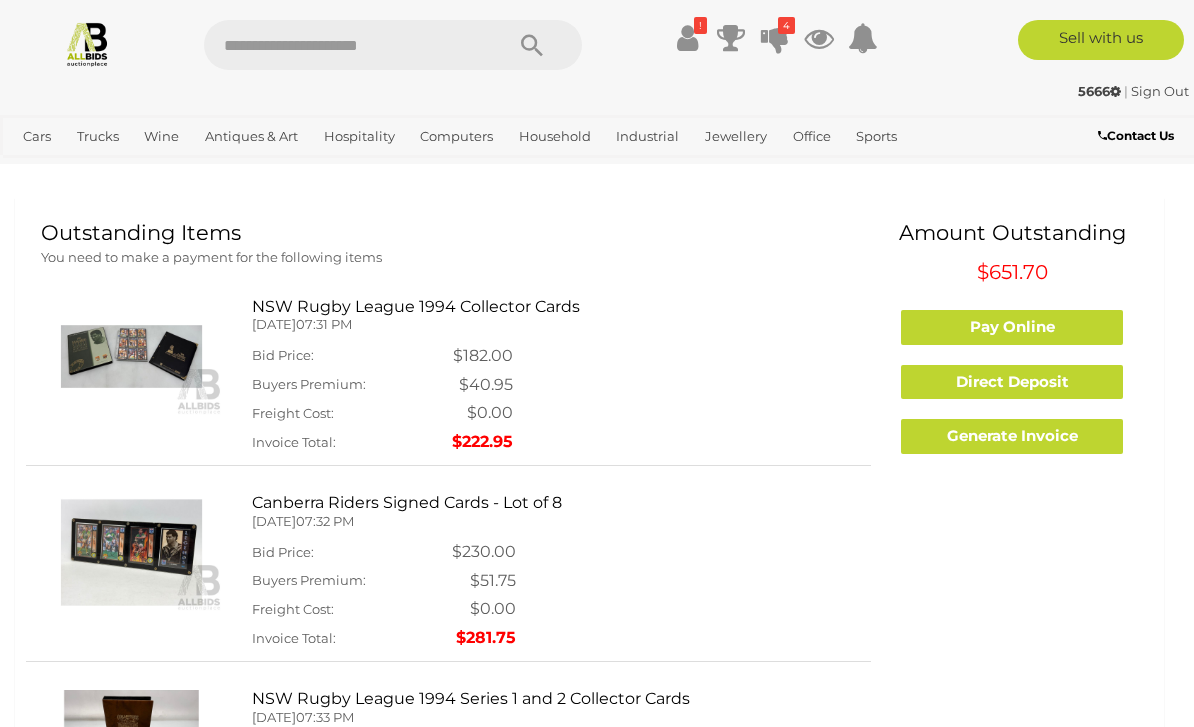 click on "Pay Online" at bounding box center [1012, 327] 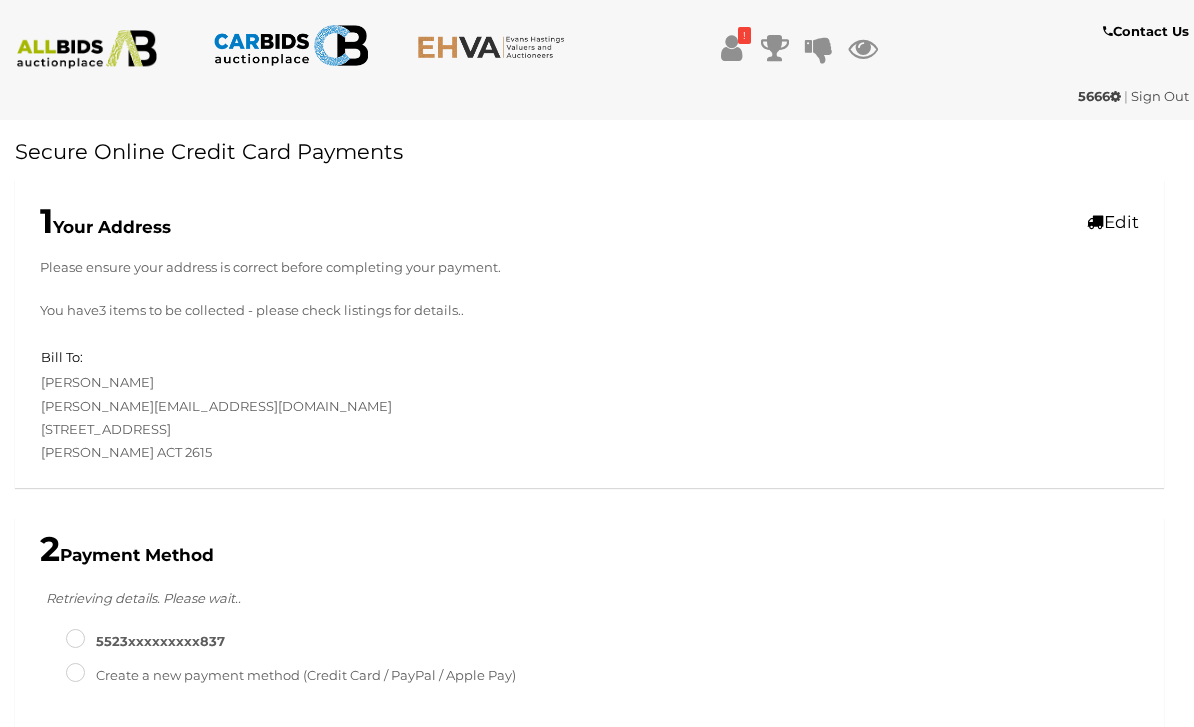 scroll, scrollTop: 0, scrollLeft: 0, axis: both 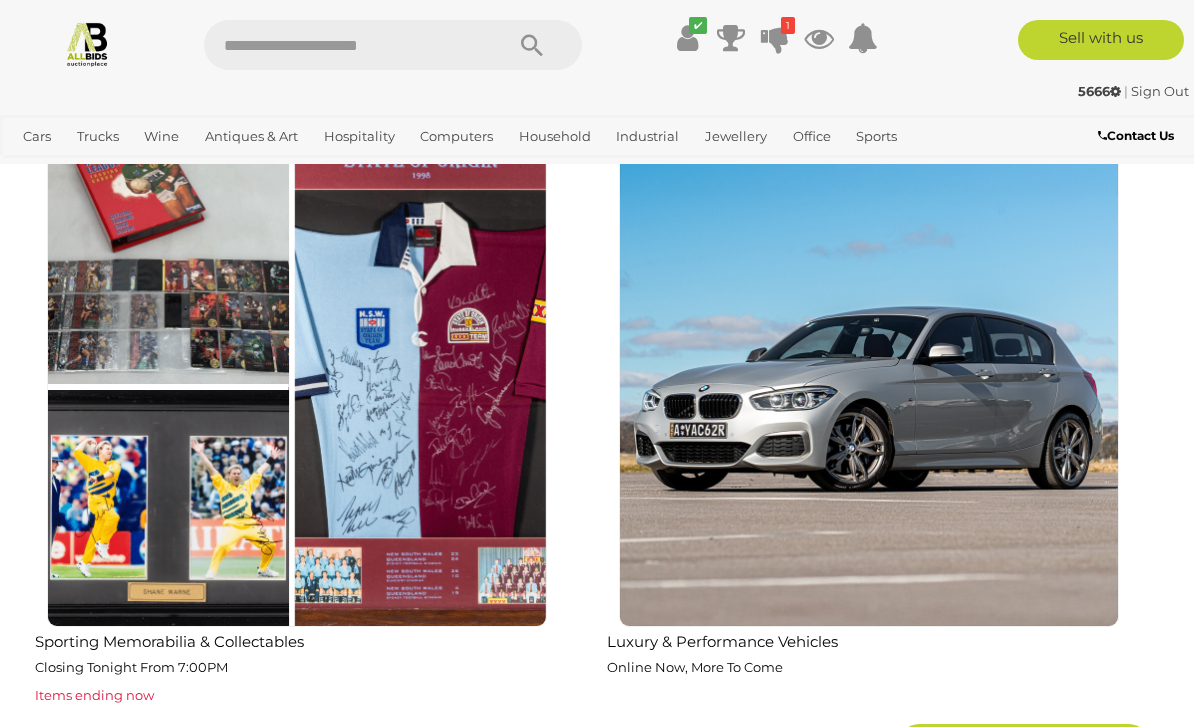 click at bounding box center [297, 377] 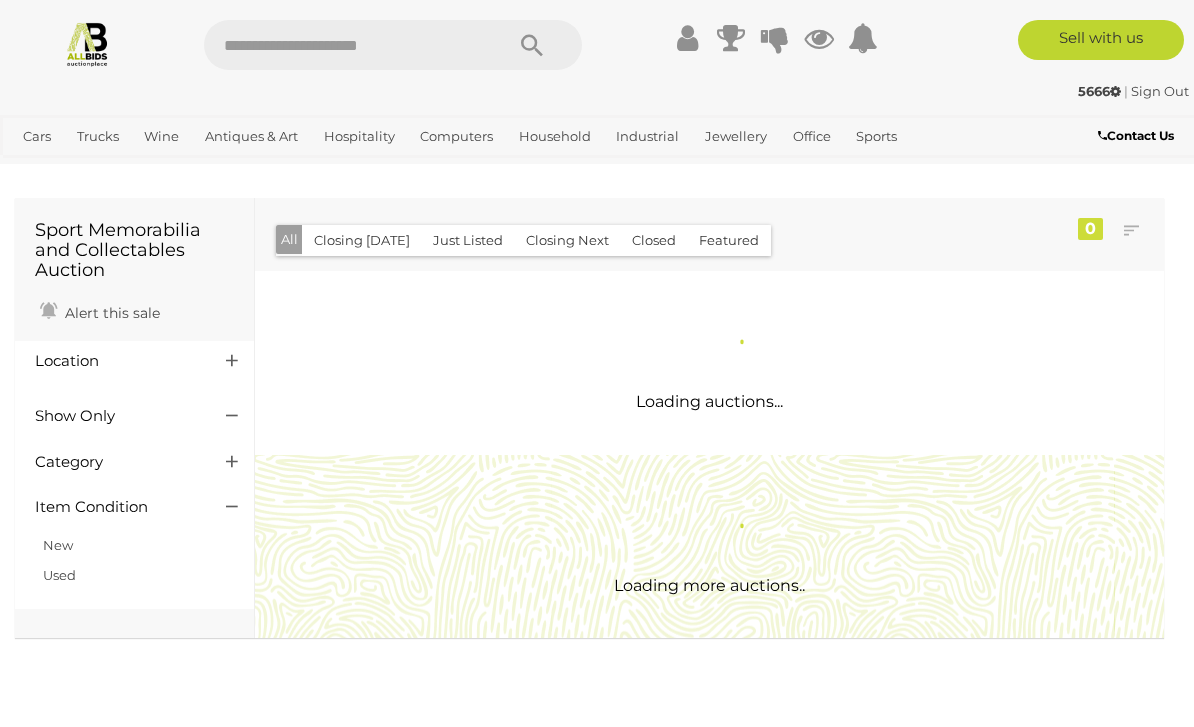 scroll, scrollTop: 0, scrollLeft: 0, axis: both 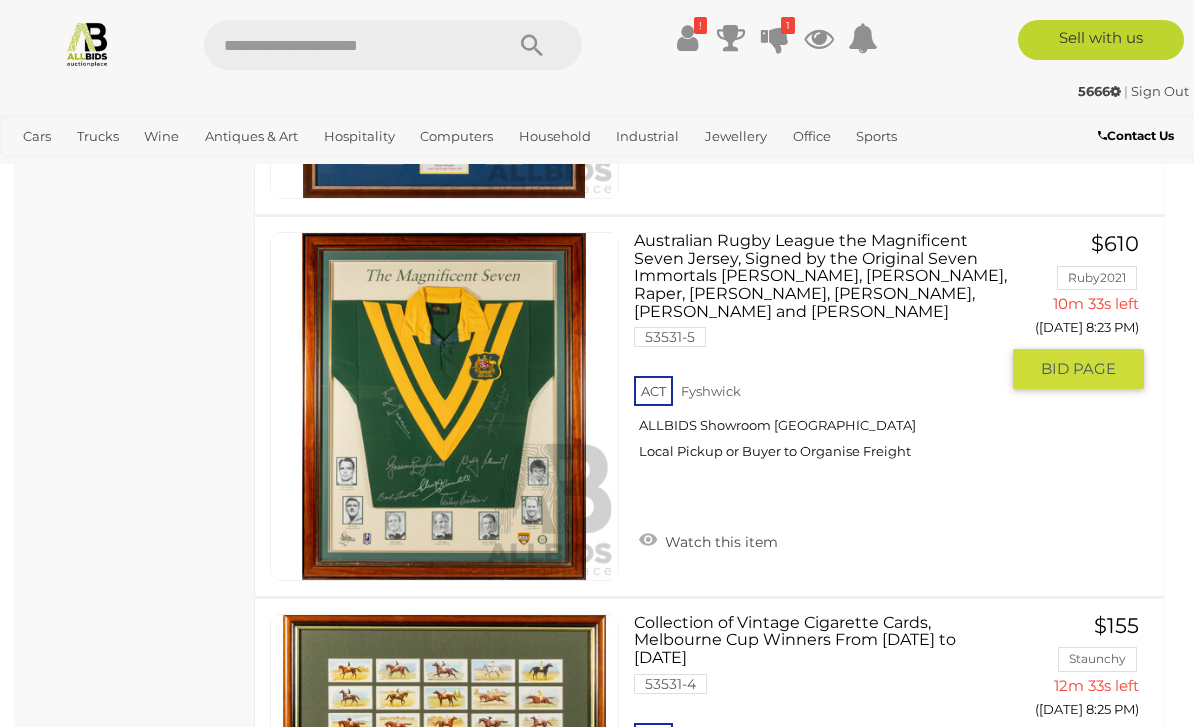 click on "GO TO  BID PAGE" at bounding box center [1078, 369] 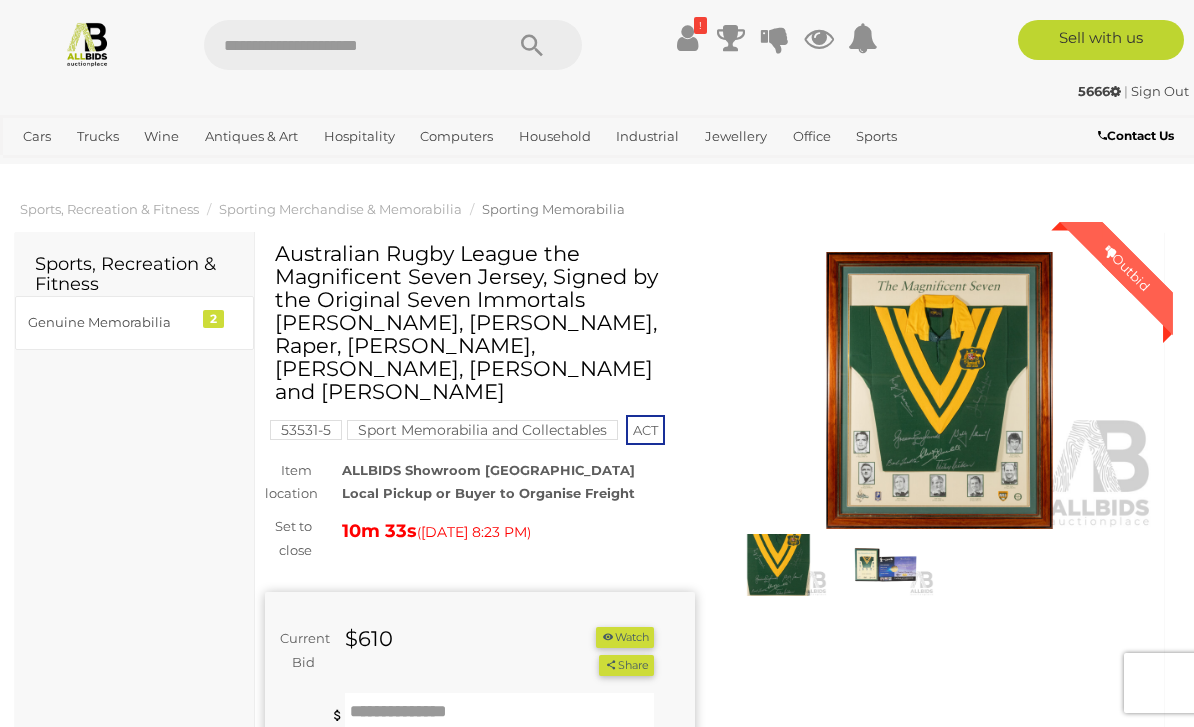 scroll, scrollTop: 0, scrollLeft: 0, axis: both 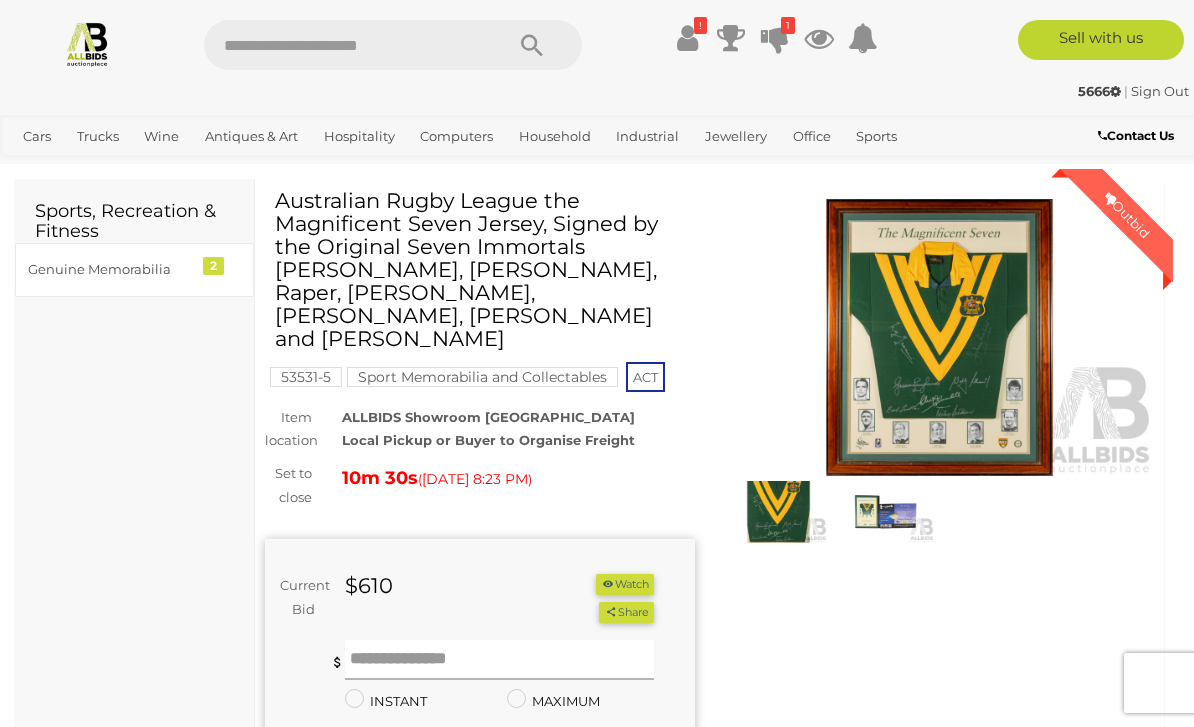 click at bounding box center [500, 660] 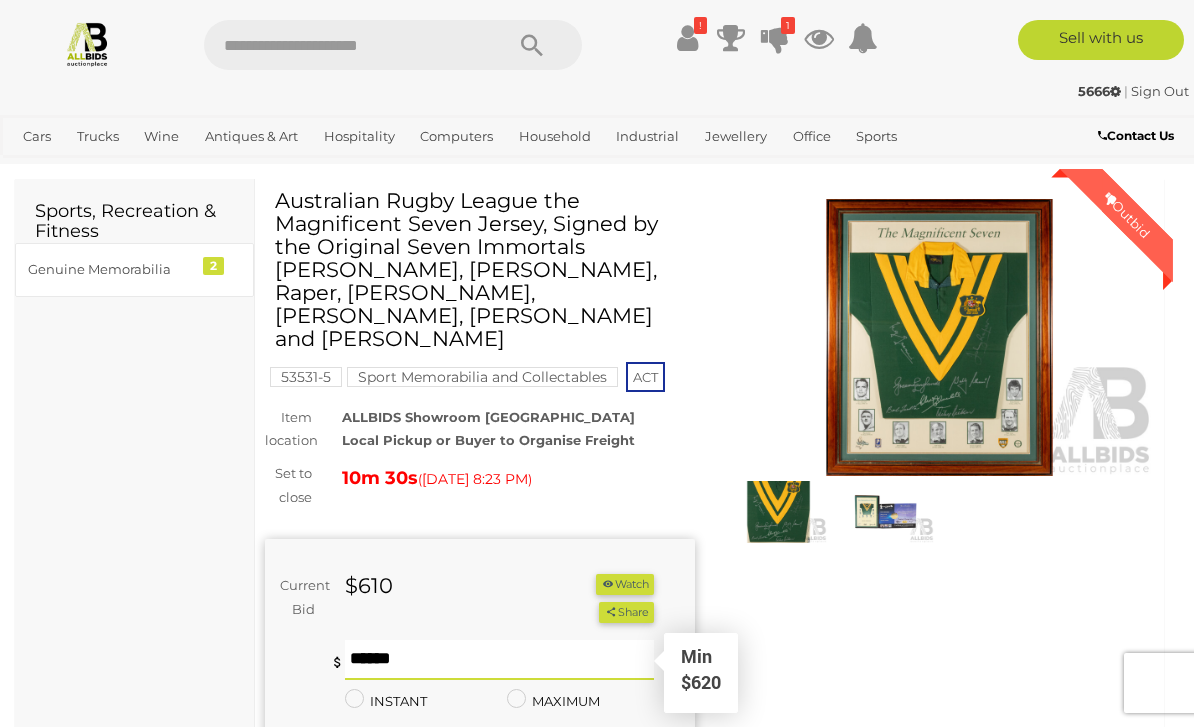 scroll, scrollTop: 52, scrollLeft: 0, axis: vertical 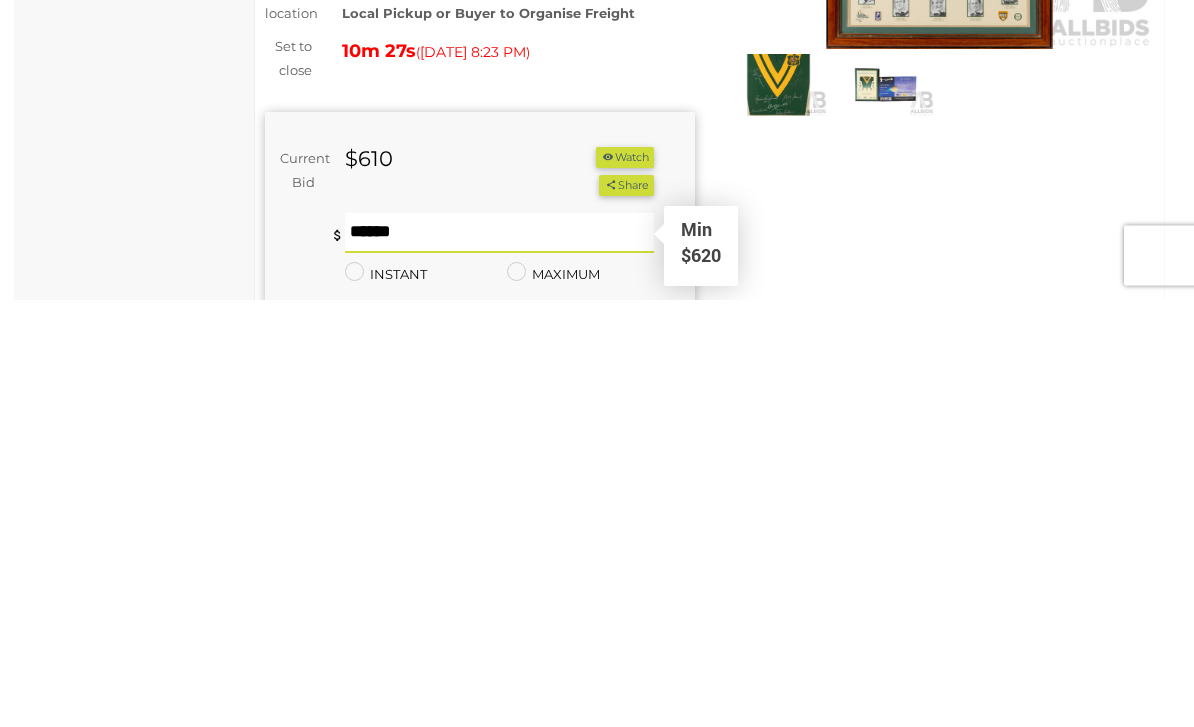type on "***" 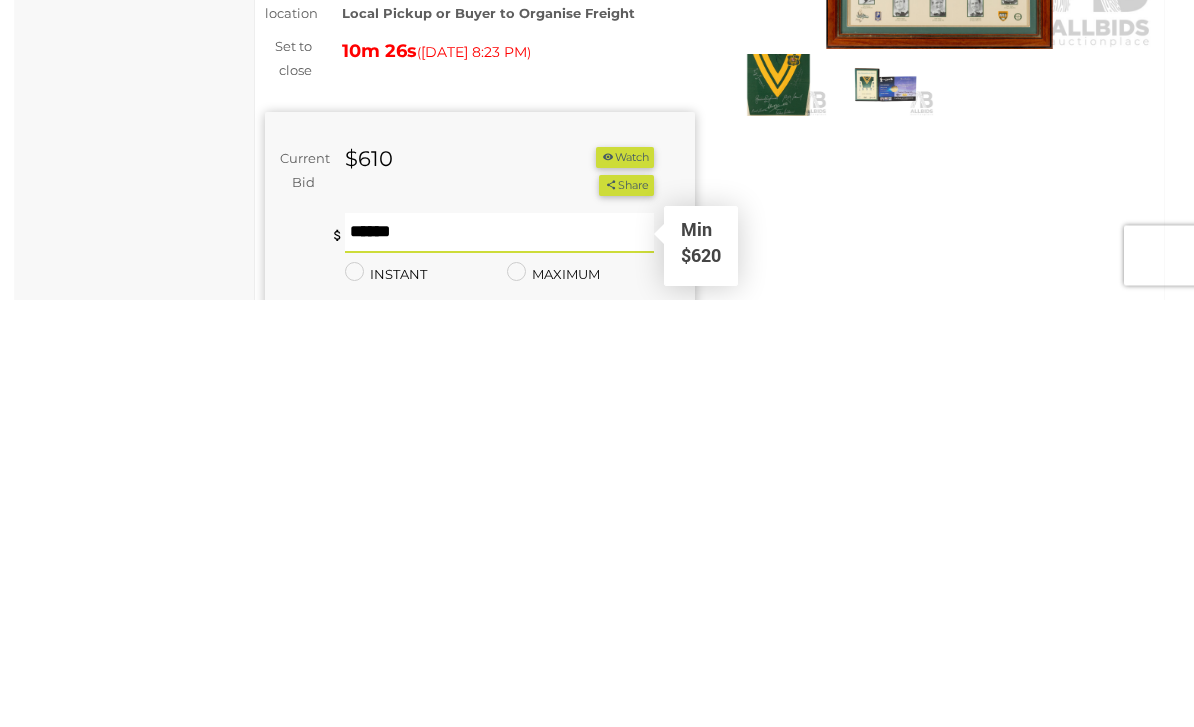 click on "BID NOW" at bounding box center (588, 804) 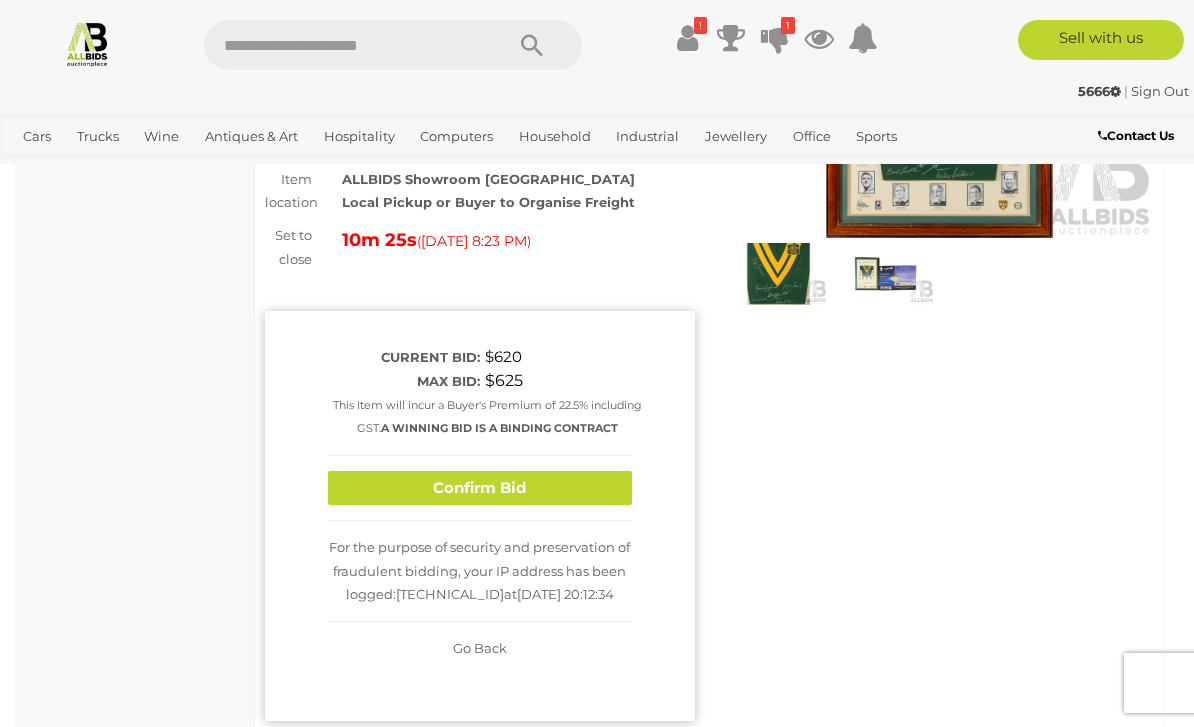 scroll, scrollTop: 290, scrollLeft: 0, axis: vertical 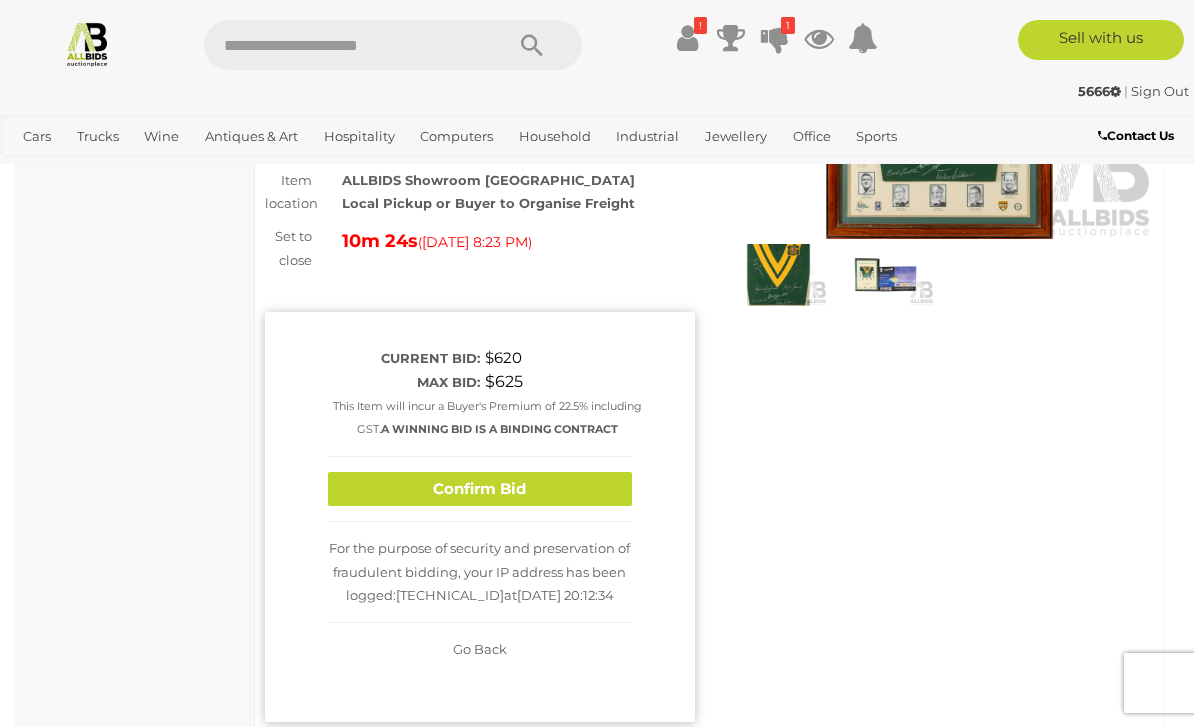 click on "Confirm Bid" at bounding box center [480, 489] 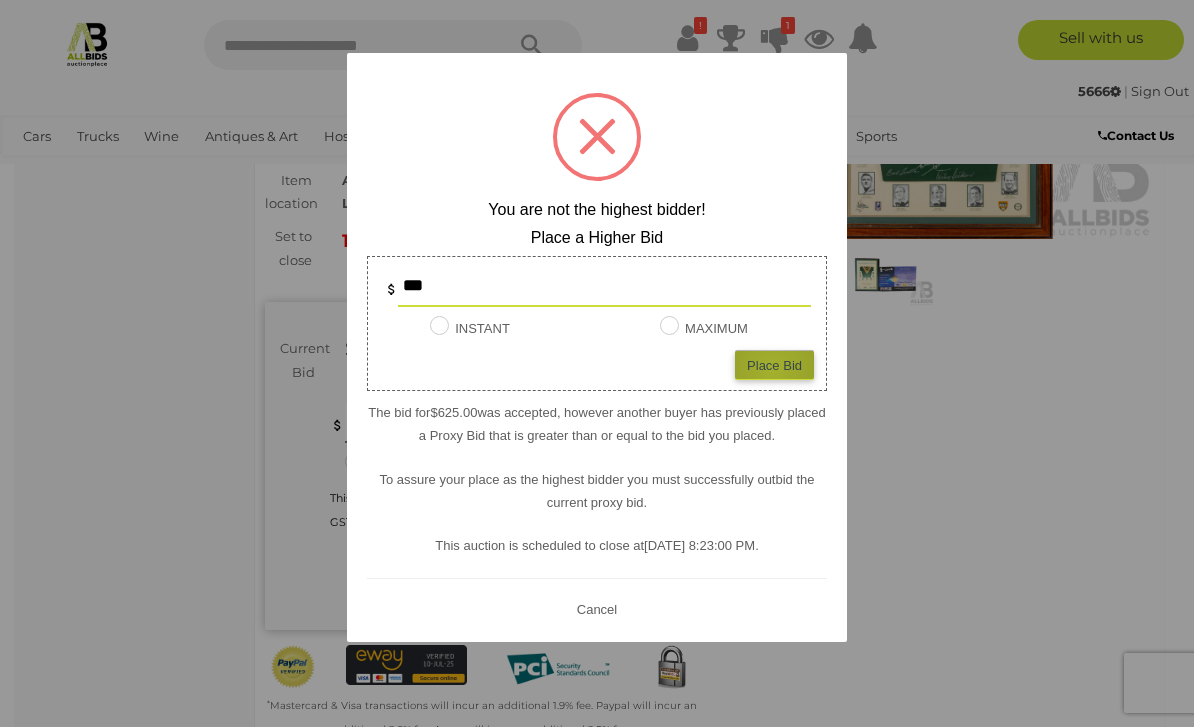 click on "Place Bid" at bounding box center [774, 364] 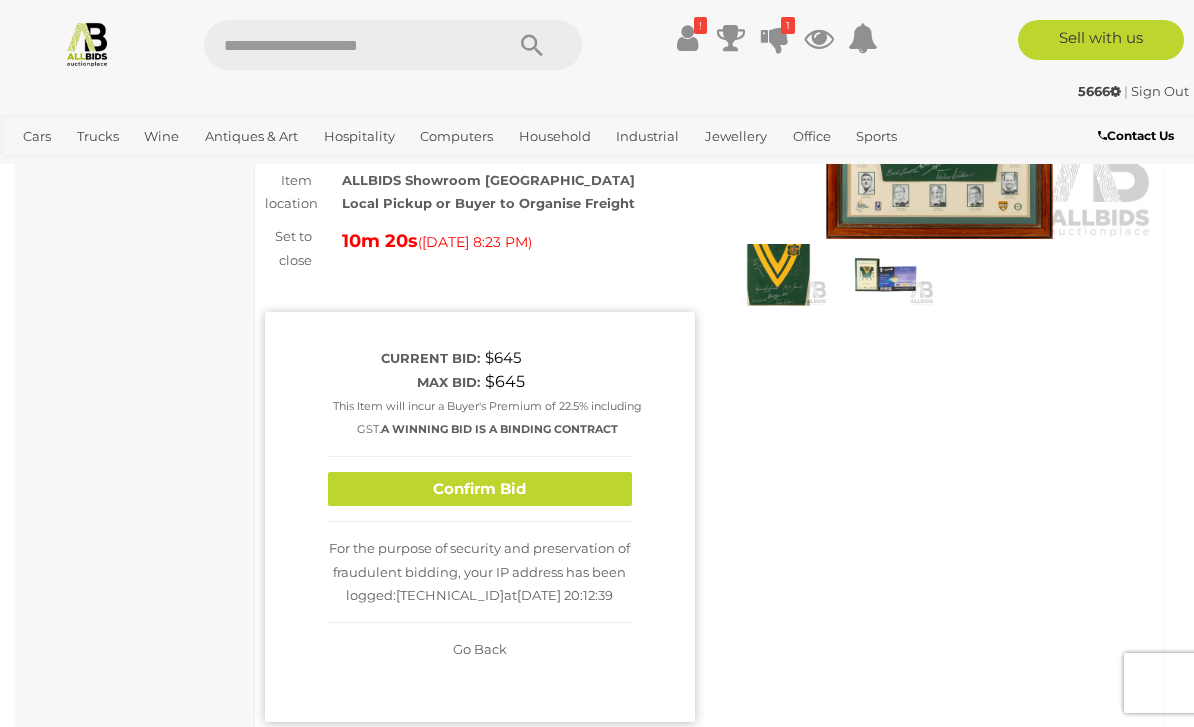click on "Confirm Bid" at bounding box center (480, 489) 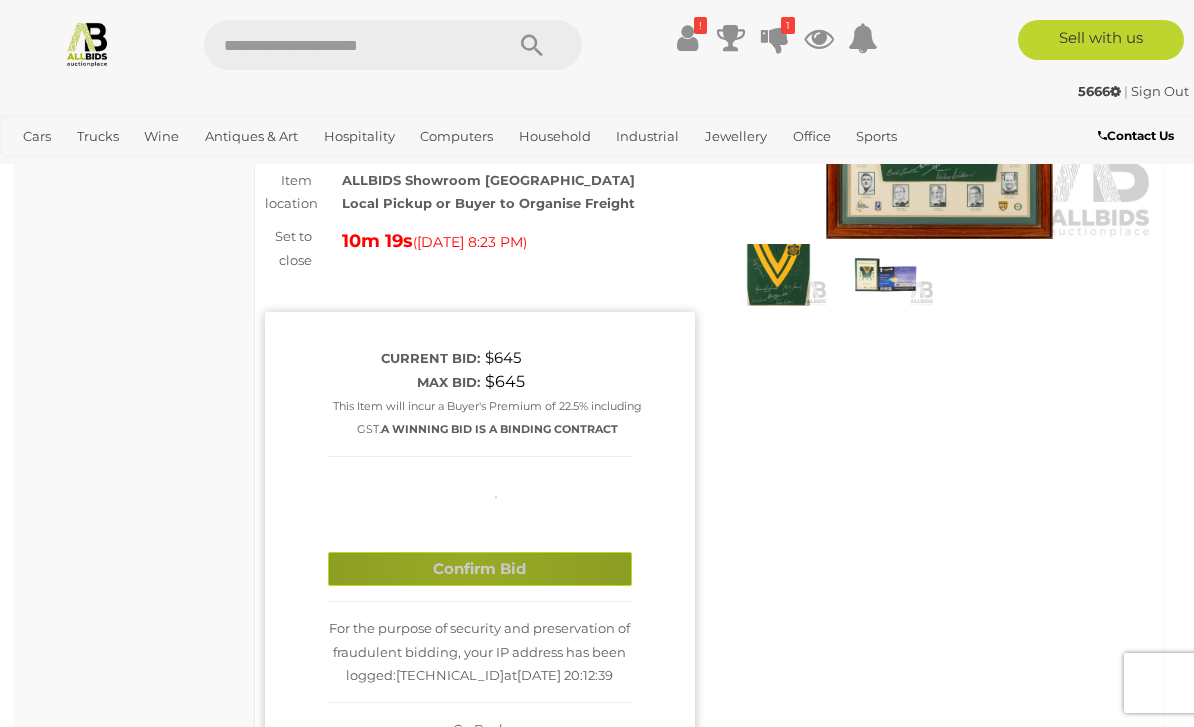 type 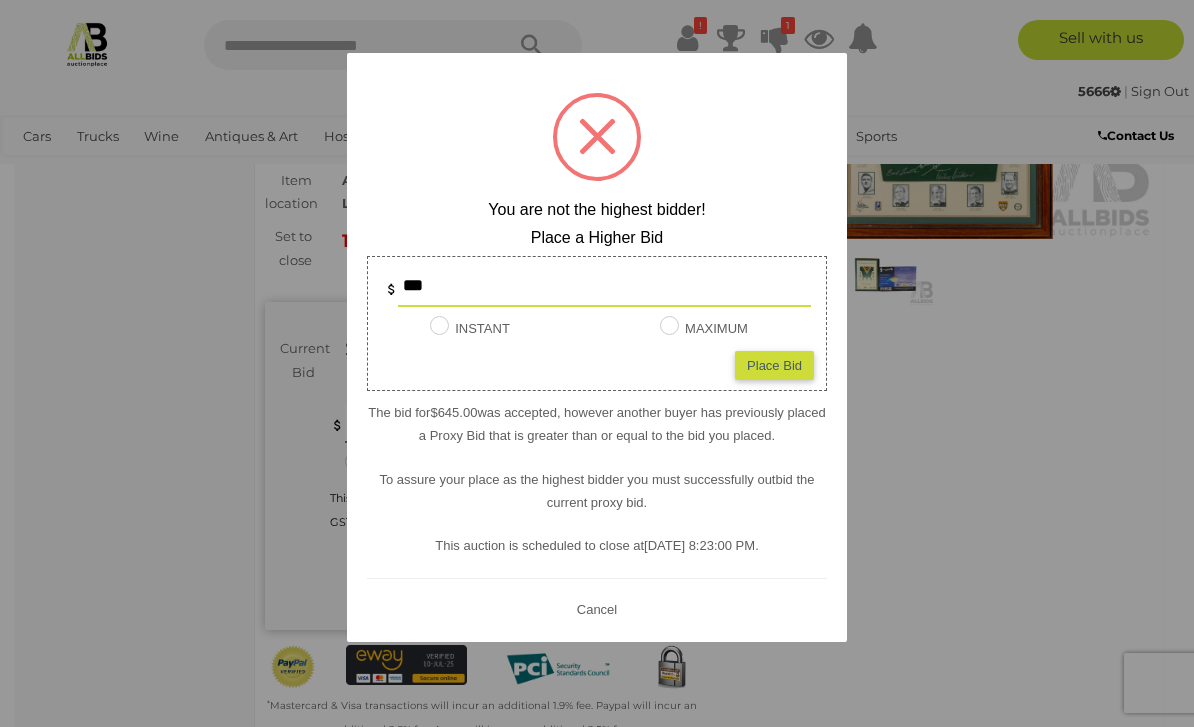 click at bounding box center (597, 363) 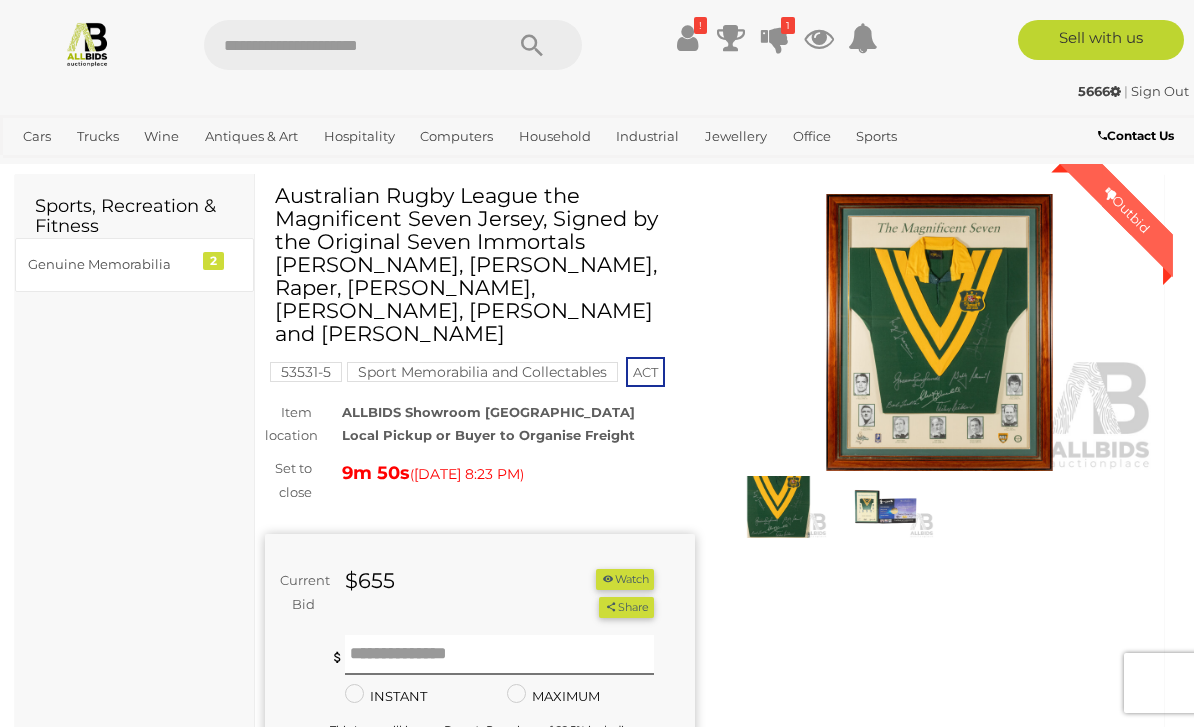 scroll, scrollTop: 0, scrollLeft: 0, axis: both 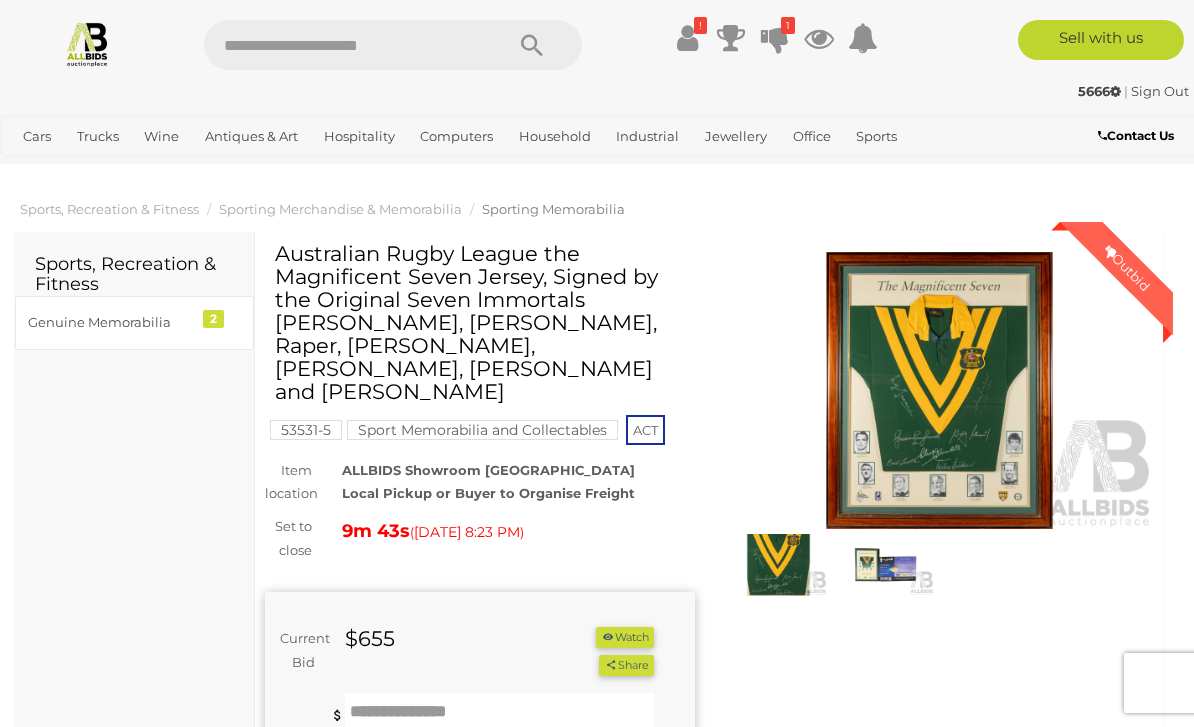 click on "Sports, Recreation & Fitness
Sporting Merchandise & Memorabilia
Sporting Memorabilia" at bounding box center [589, 209] 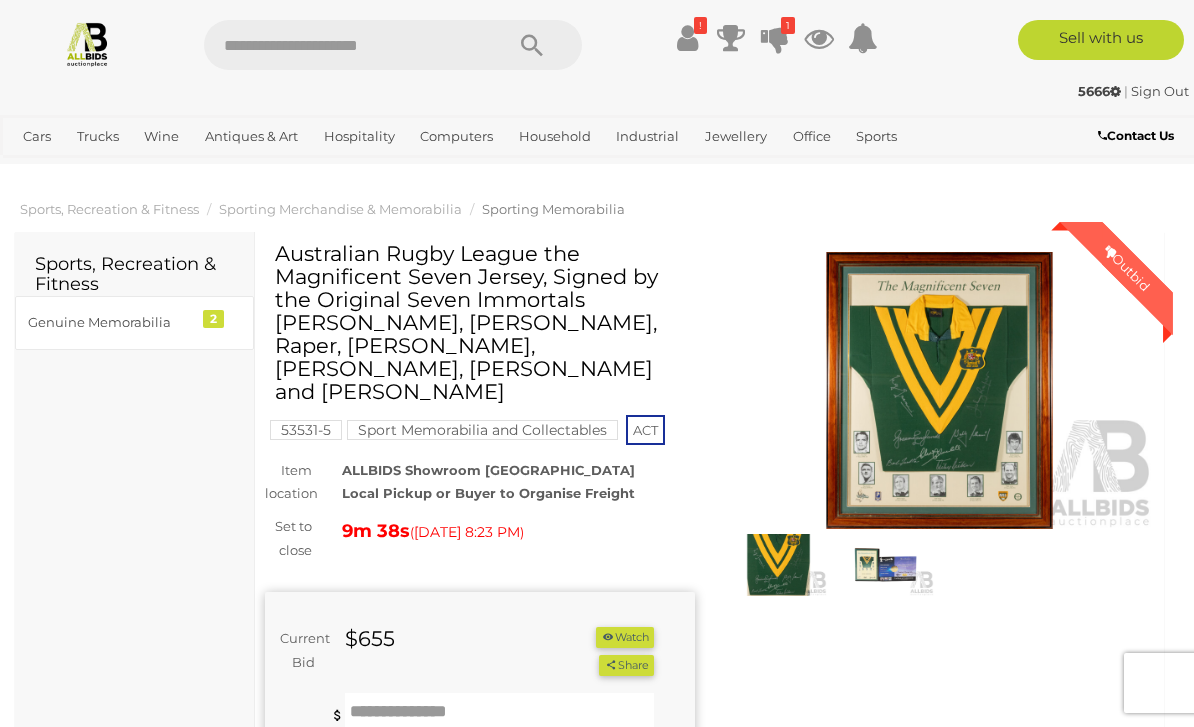 click at bounding box center (87, 43) 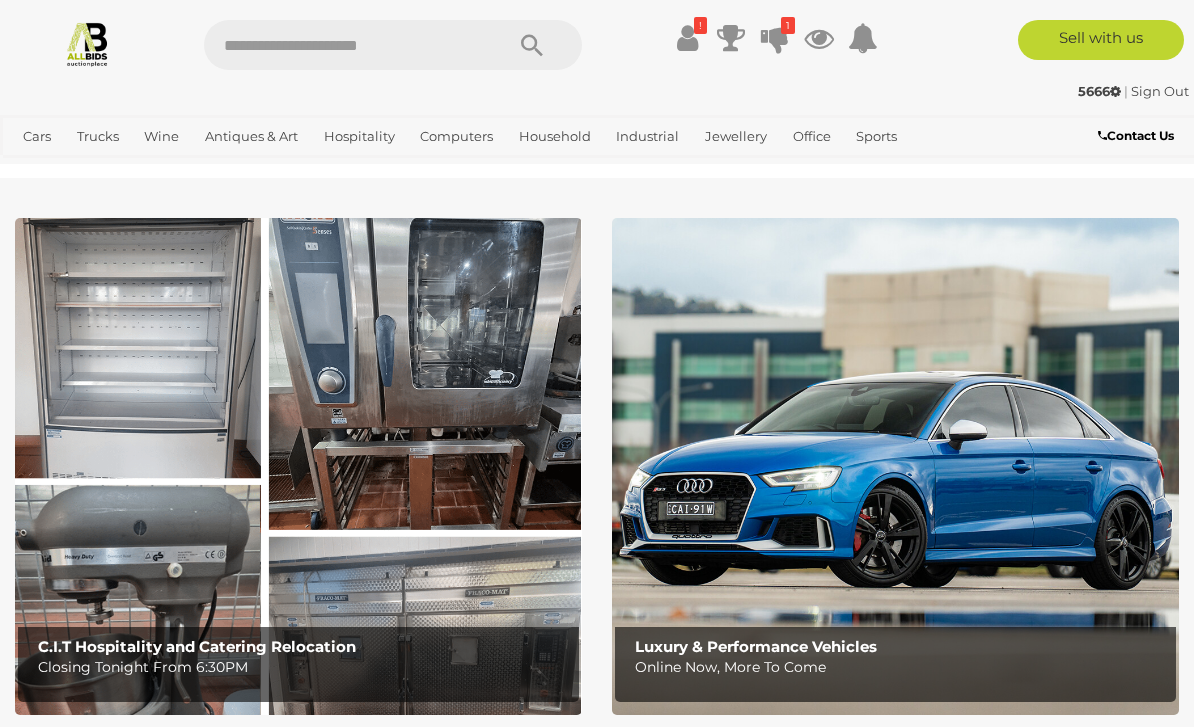scroll, scrollTop: 0, scrollLeft: 0, axis: both 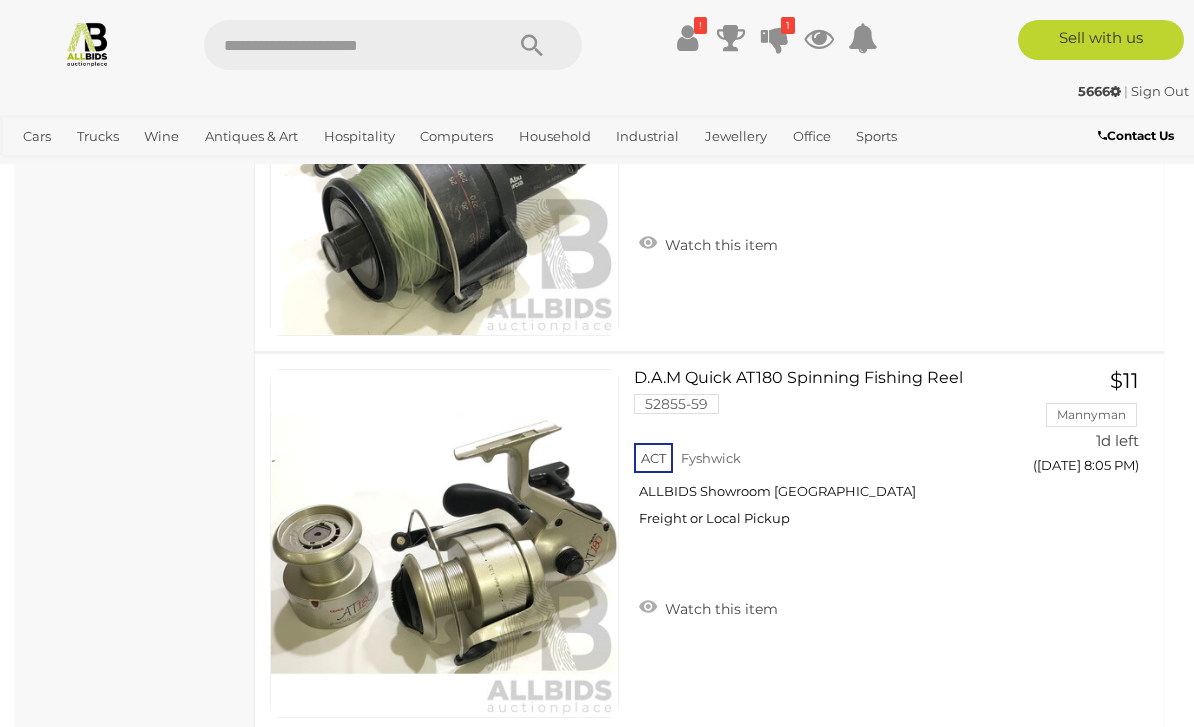 click at bounding box center (87, 43) 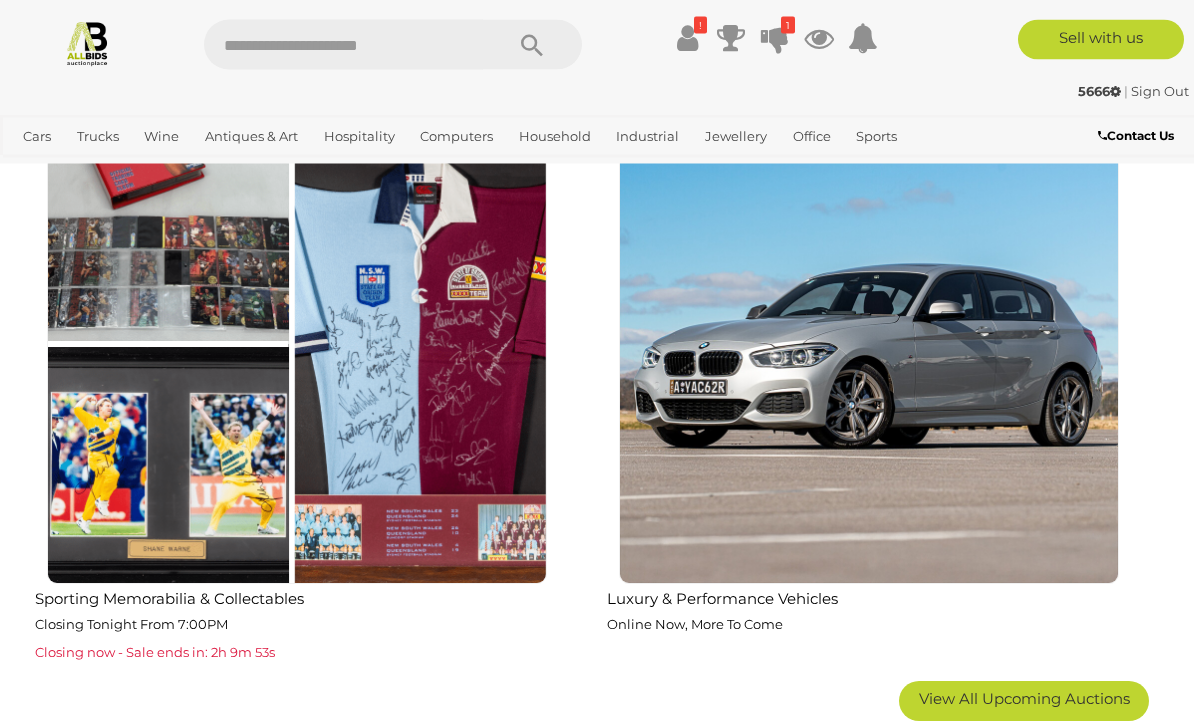 scroll, scrollTop: 3055, scrollLeft: 0, axis: vertical 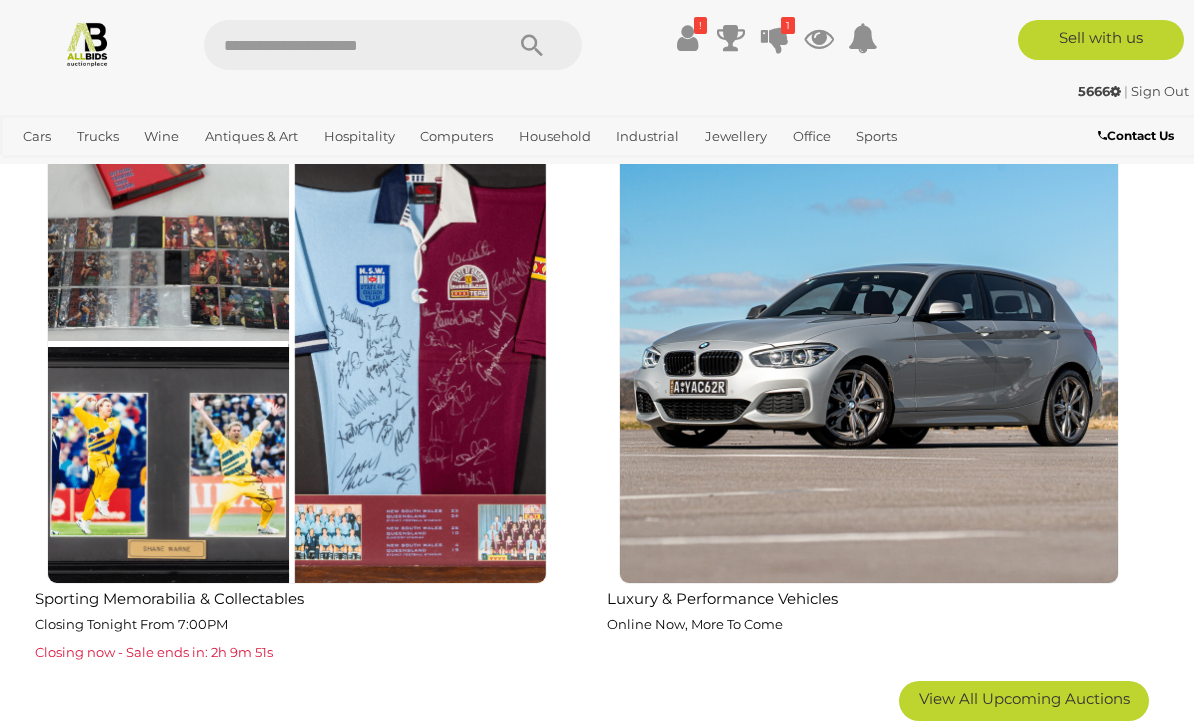 click at bounding box center (297, 334) 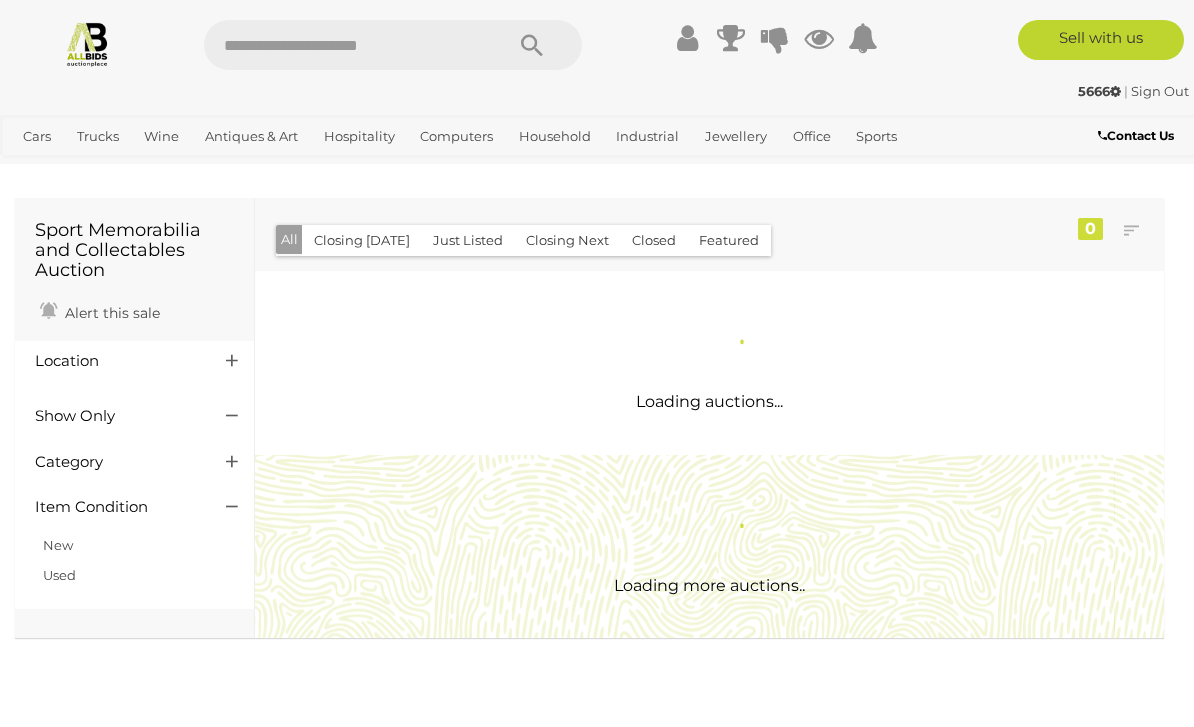 scroll, scrollTop: 0, scrollLeft: 0, axis: both 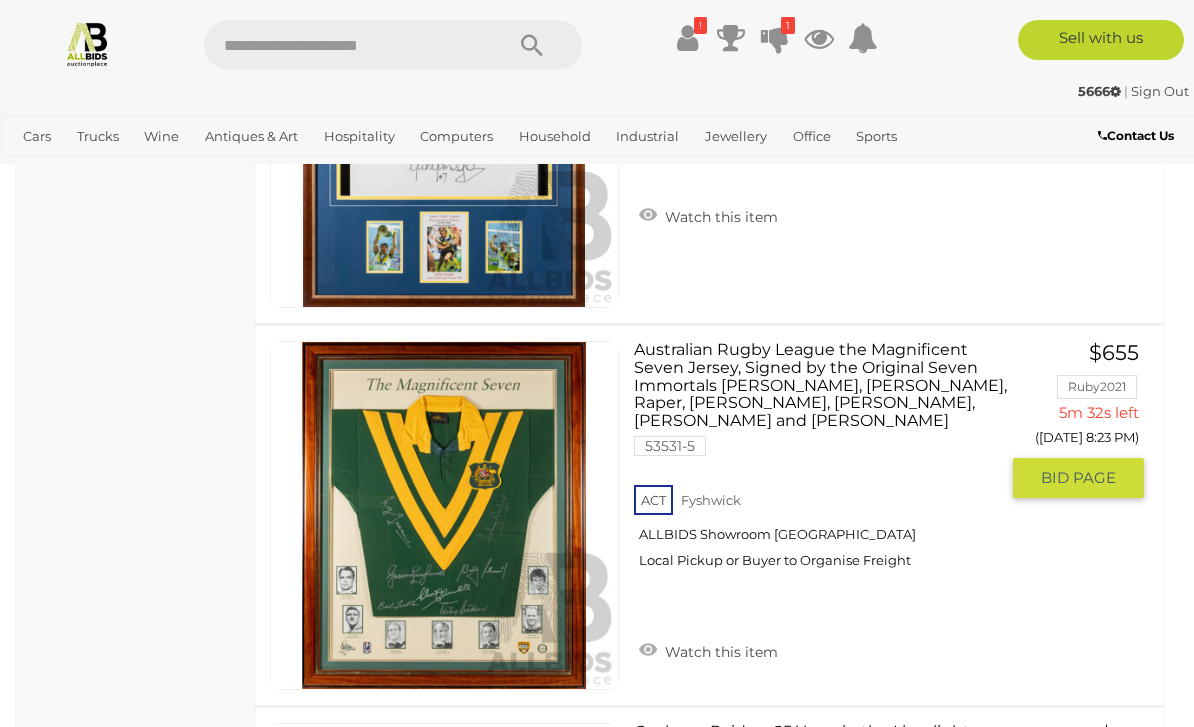 click on "BID PAGE" at bounding box center [1078, 478] 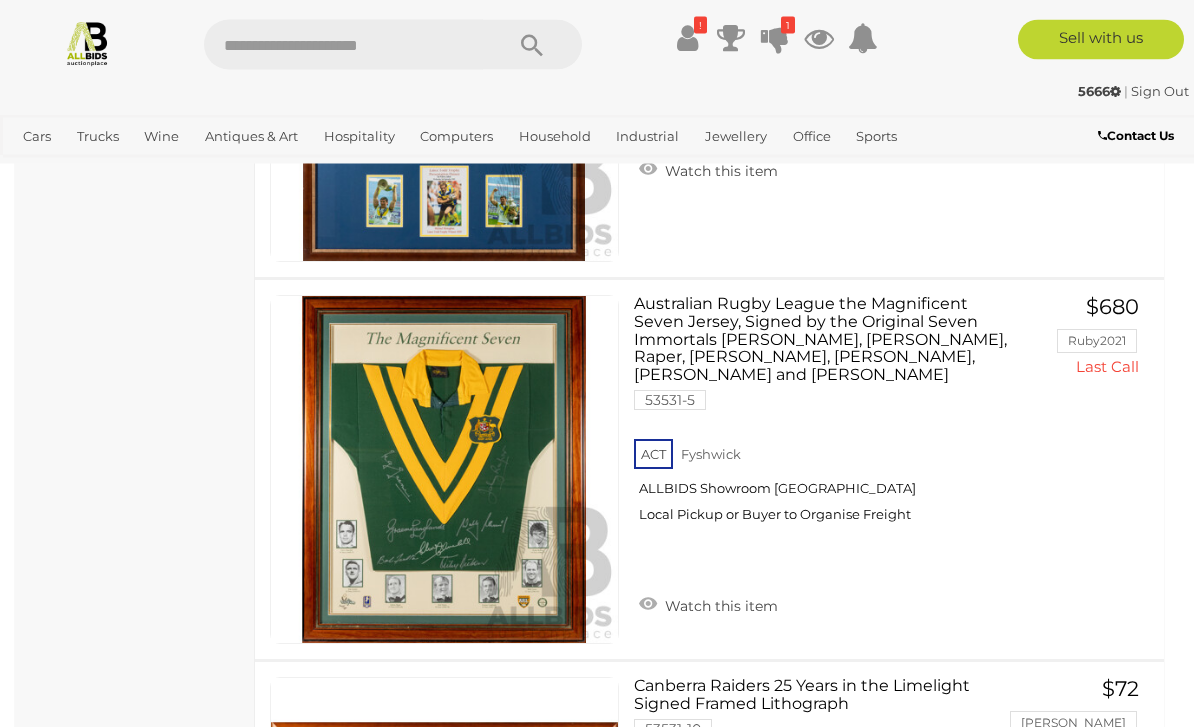 scroll, scrollTop: 1554, scrollLeft: 0, axis: vertical 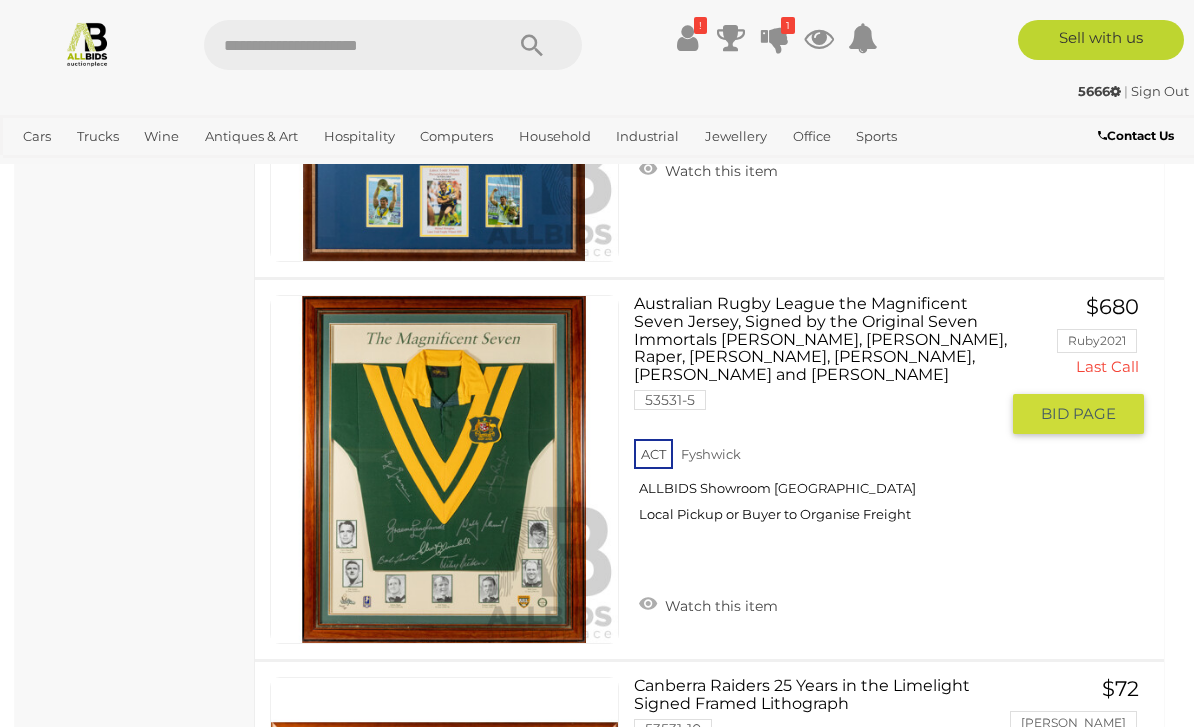 click on "BID PAGE" at bounding box center (1078, 414) 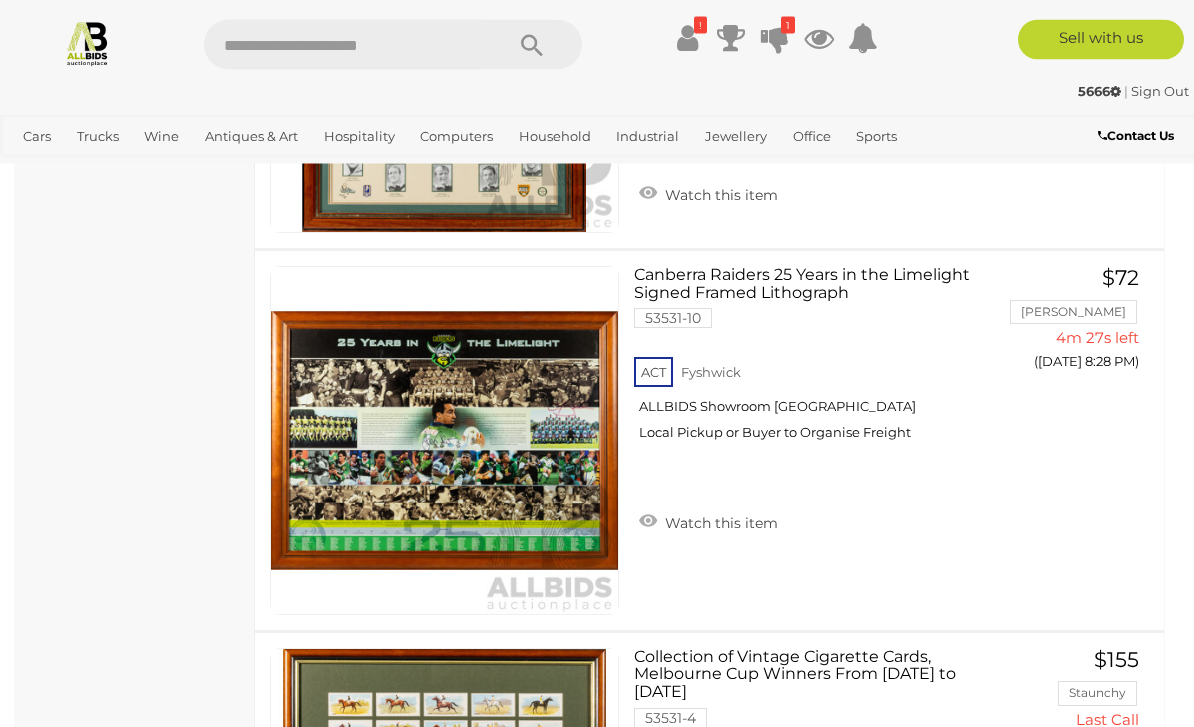 scroll, scrollTop: 1965, scrollLeft: 0, axis: vertical 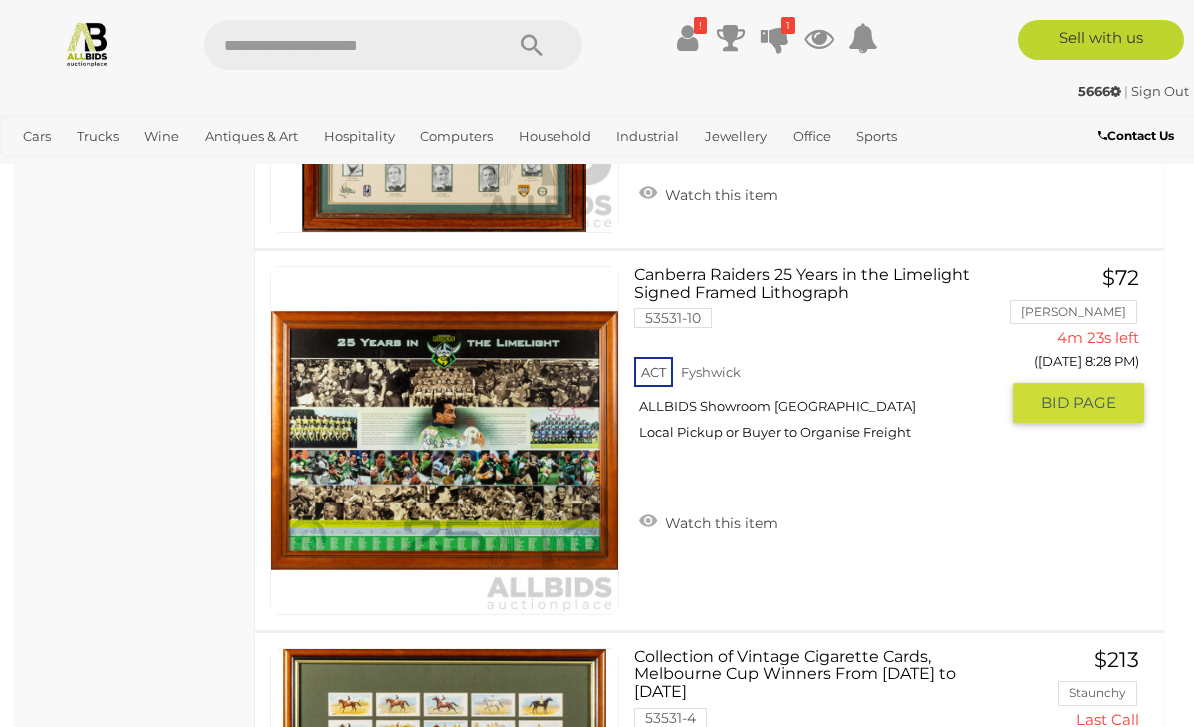 click on "BID PAGE" at bounding box center [1078, 403] 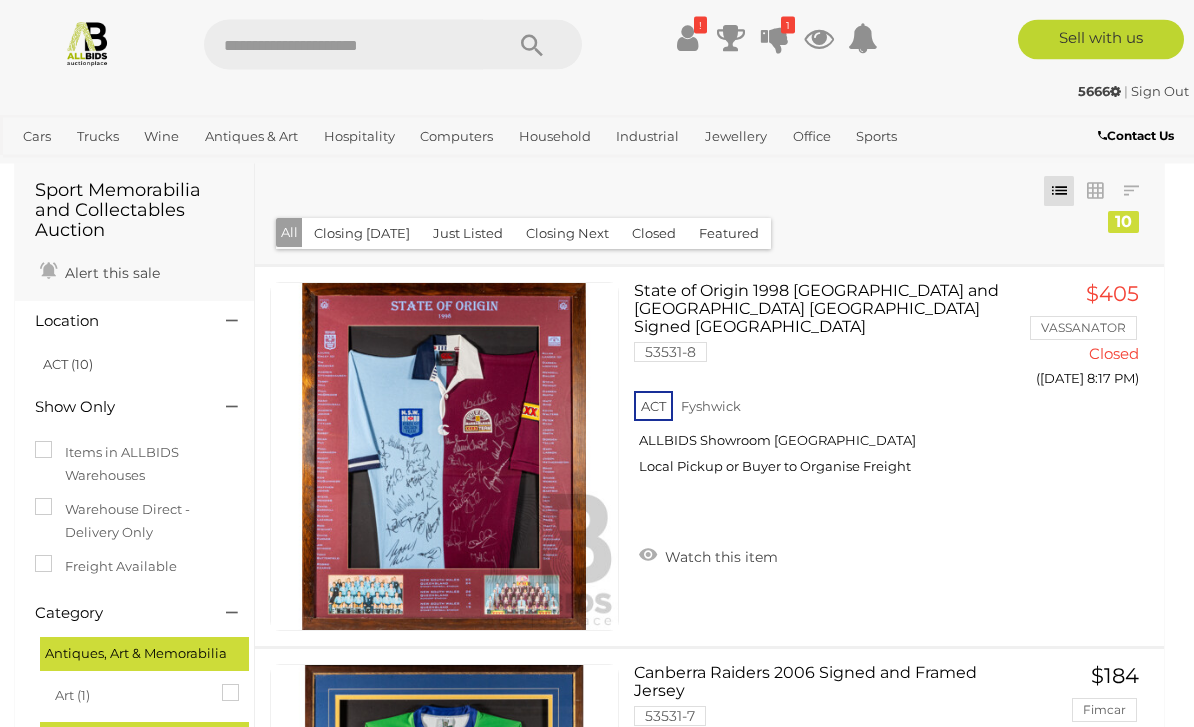 scroll, scrollTop: 0, scrollLeft: 0, axis: both 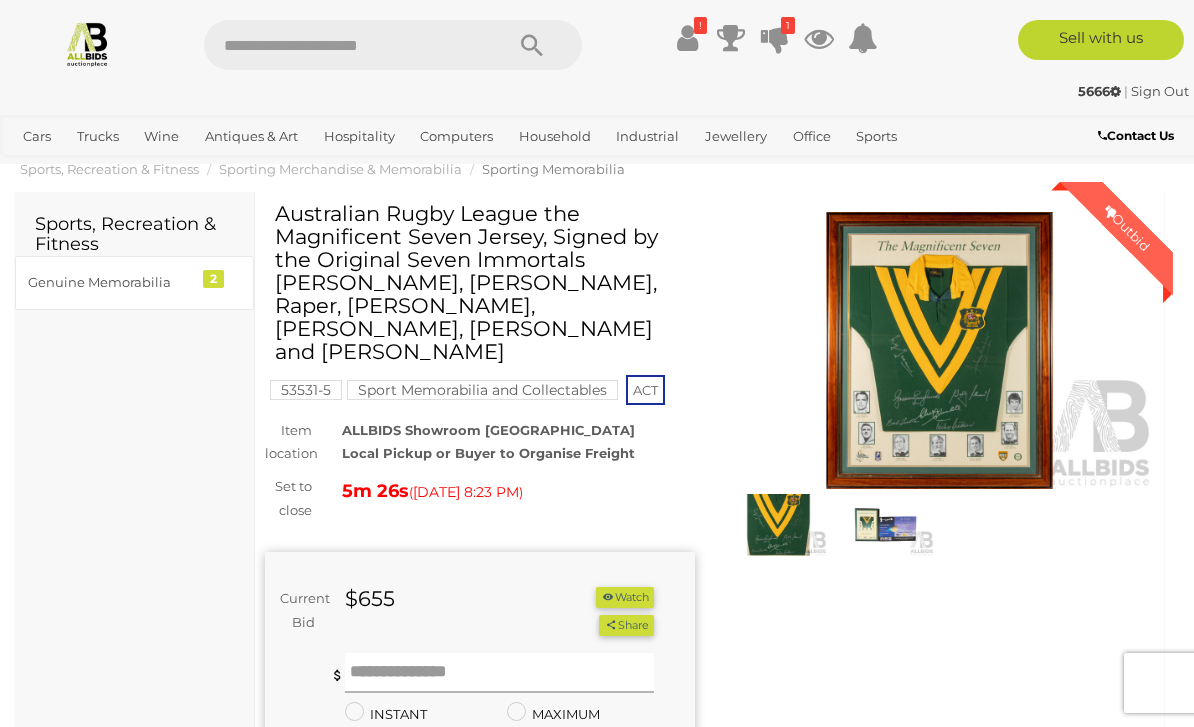 click at bounding box center (500, 673) 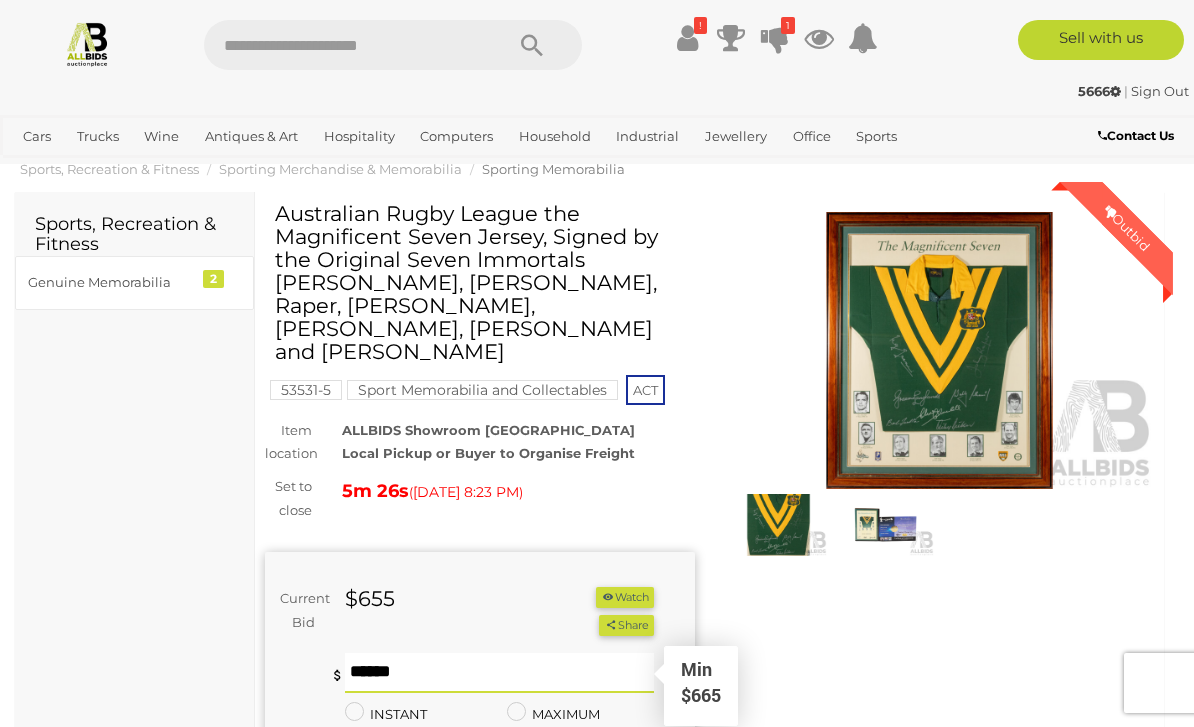 scroll, scrollTop: 52, scrollLeft: 0, axis: vertical 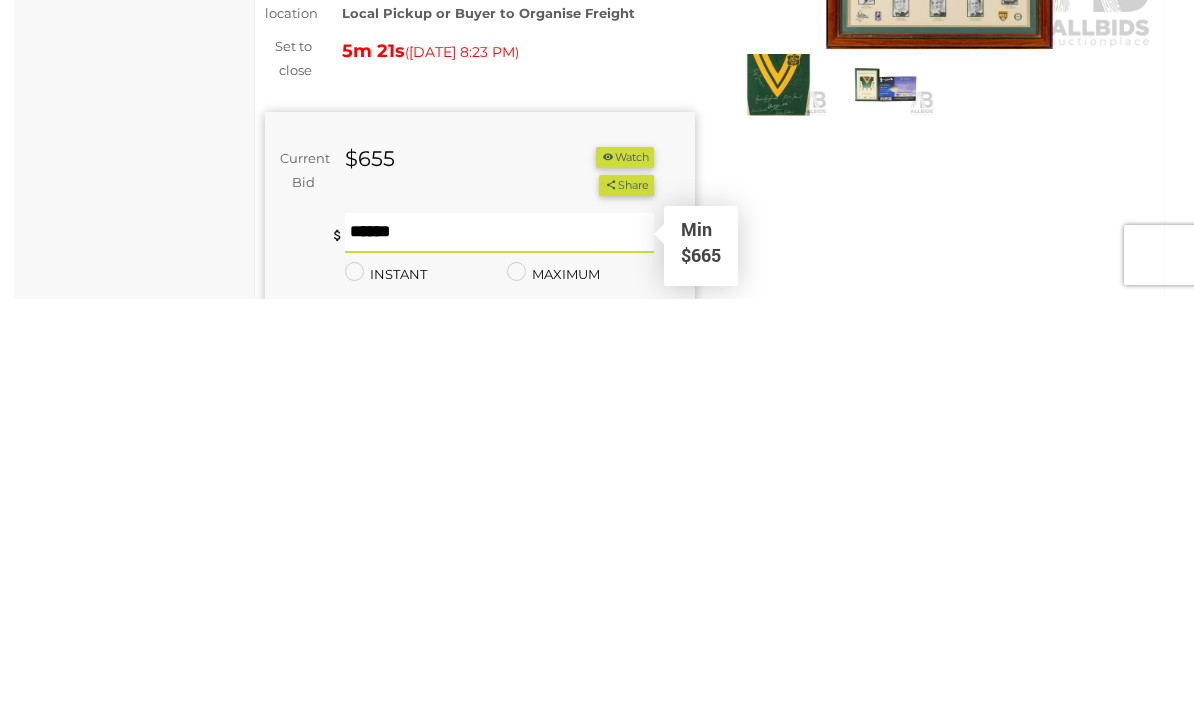 type on "***" 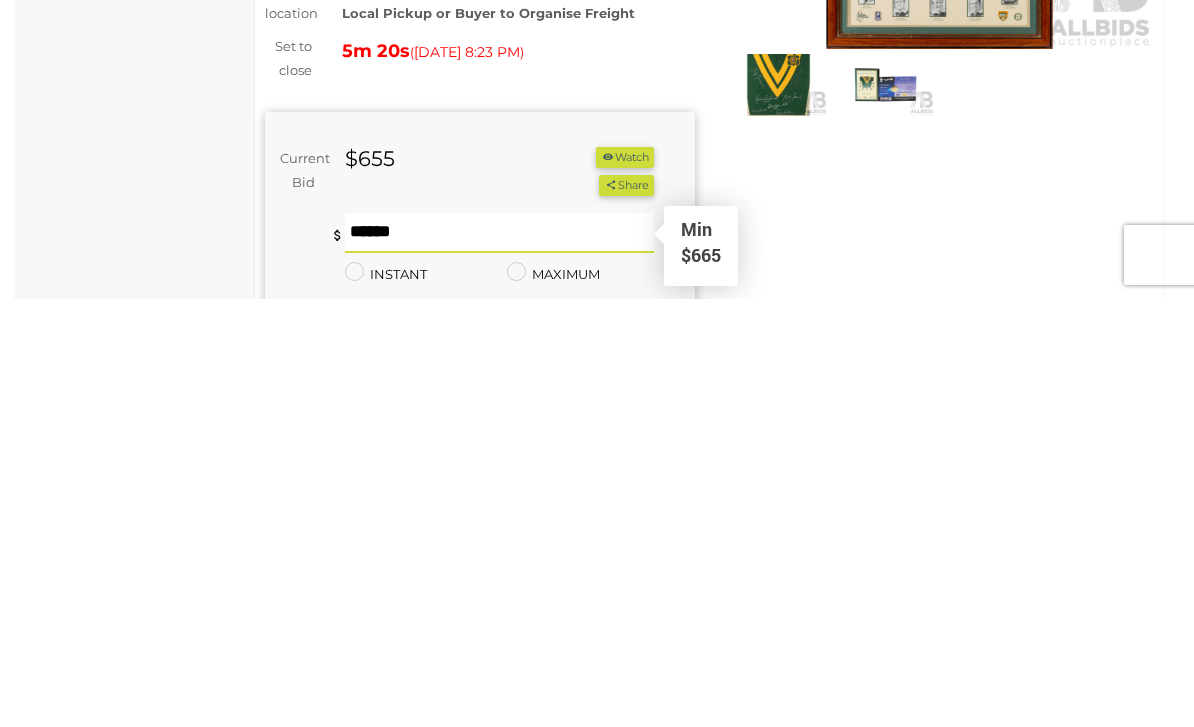 click on "BID NOW" at bounding box center (588, 804) 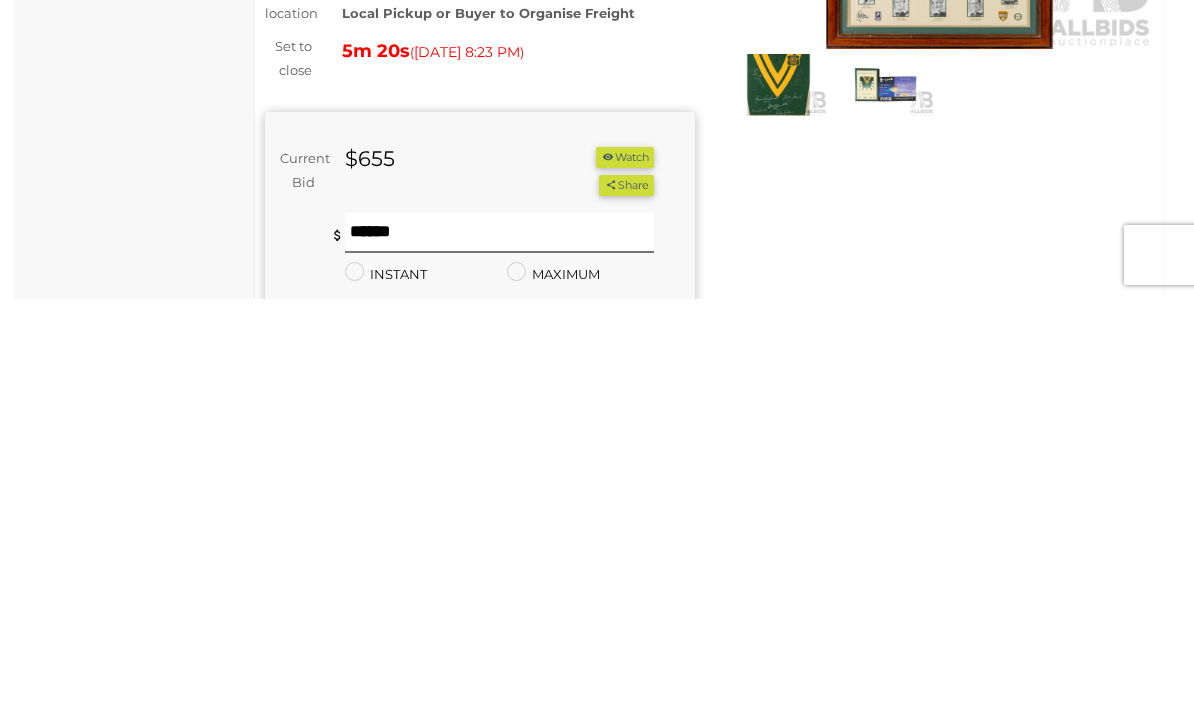 scroll, scrollTop: 480, scrollLeft: 0, axis: vertical 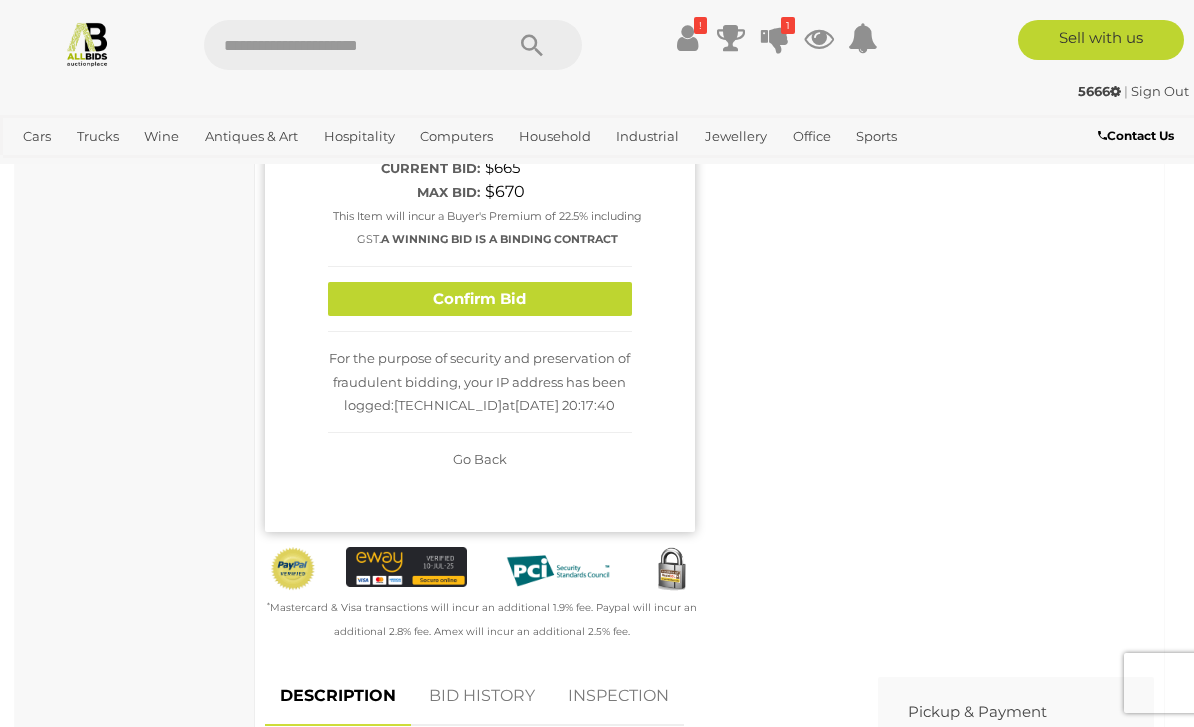 click on "Confirm Bid" at bounding box center [480, 299] 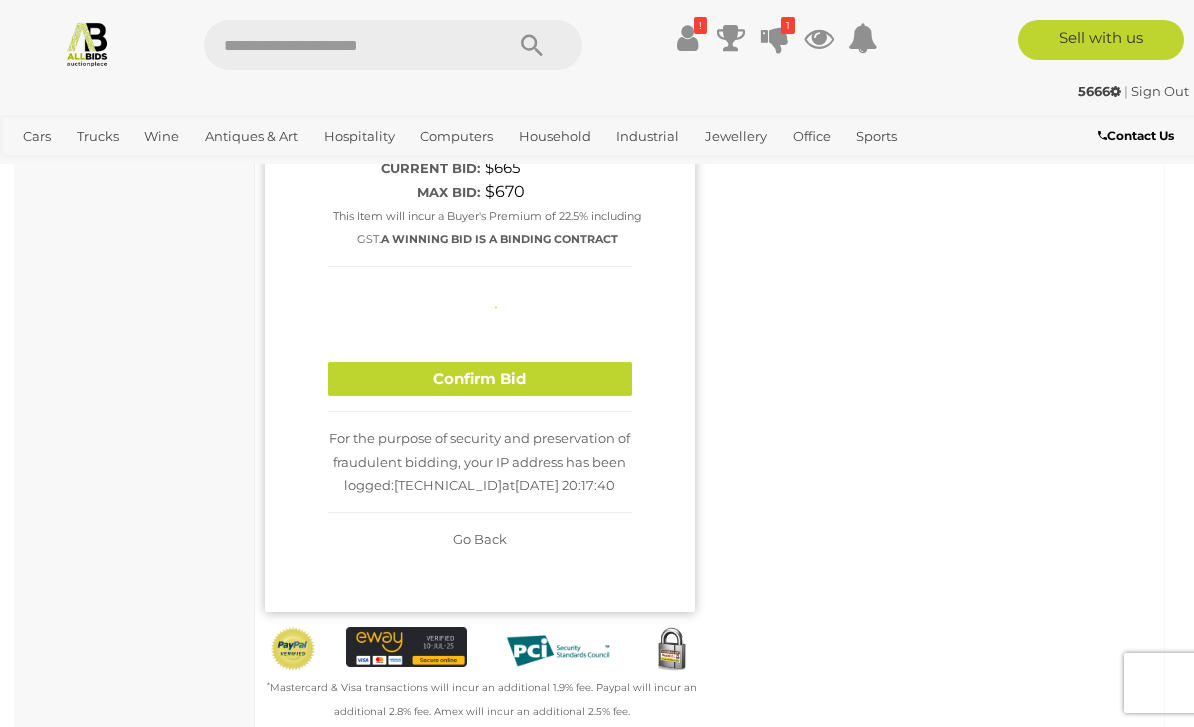 type 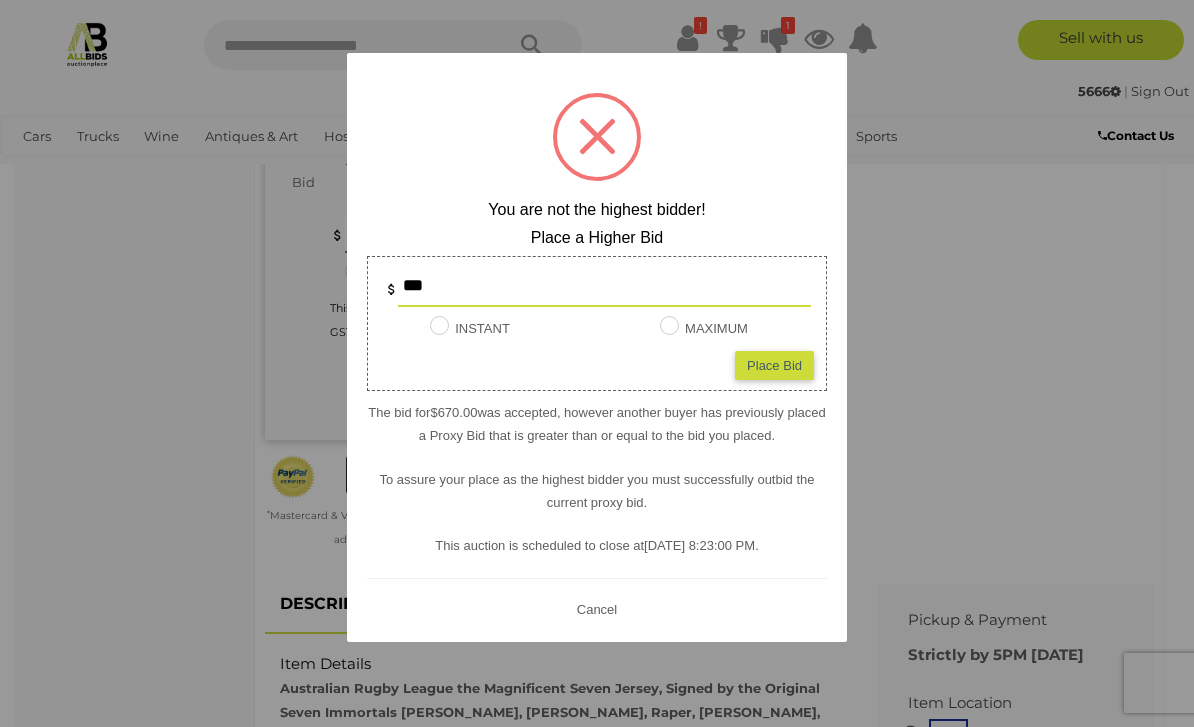 click at bounding box center [597, 363] 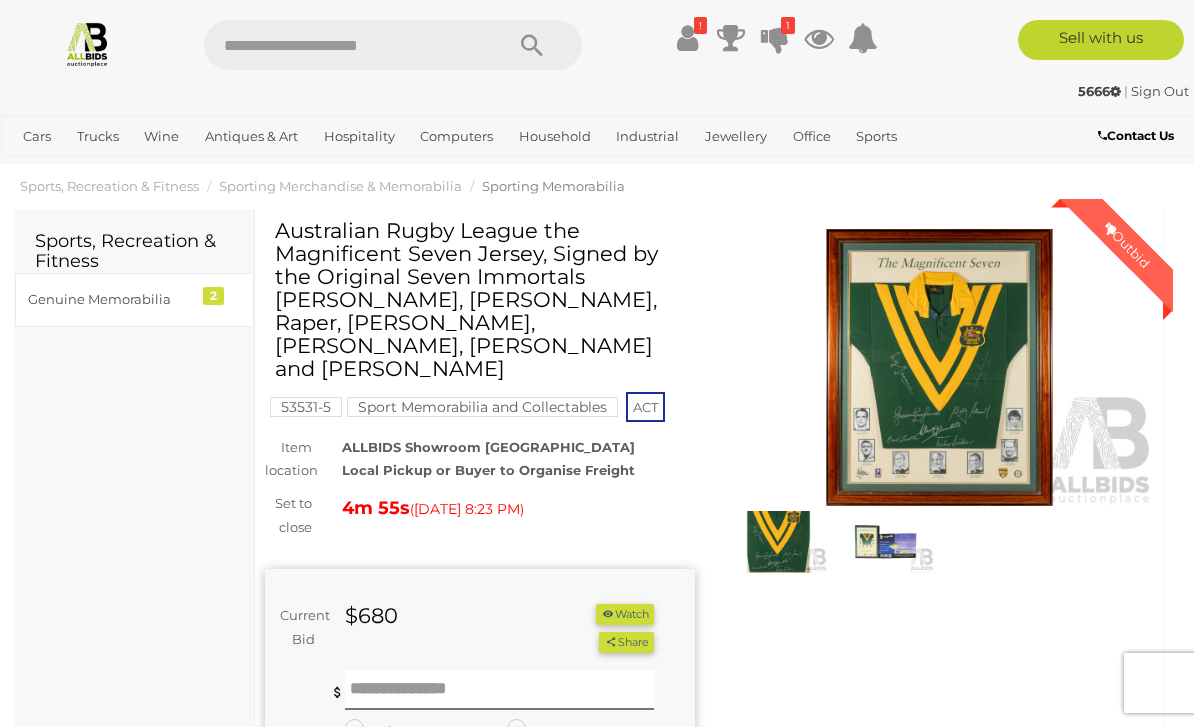 scroll, scrollTop: 24, scrollLeft: 0, axis: vertical 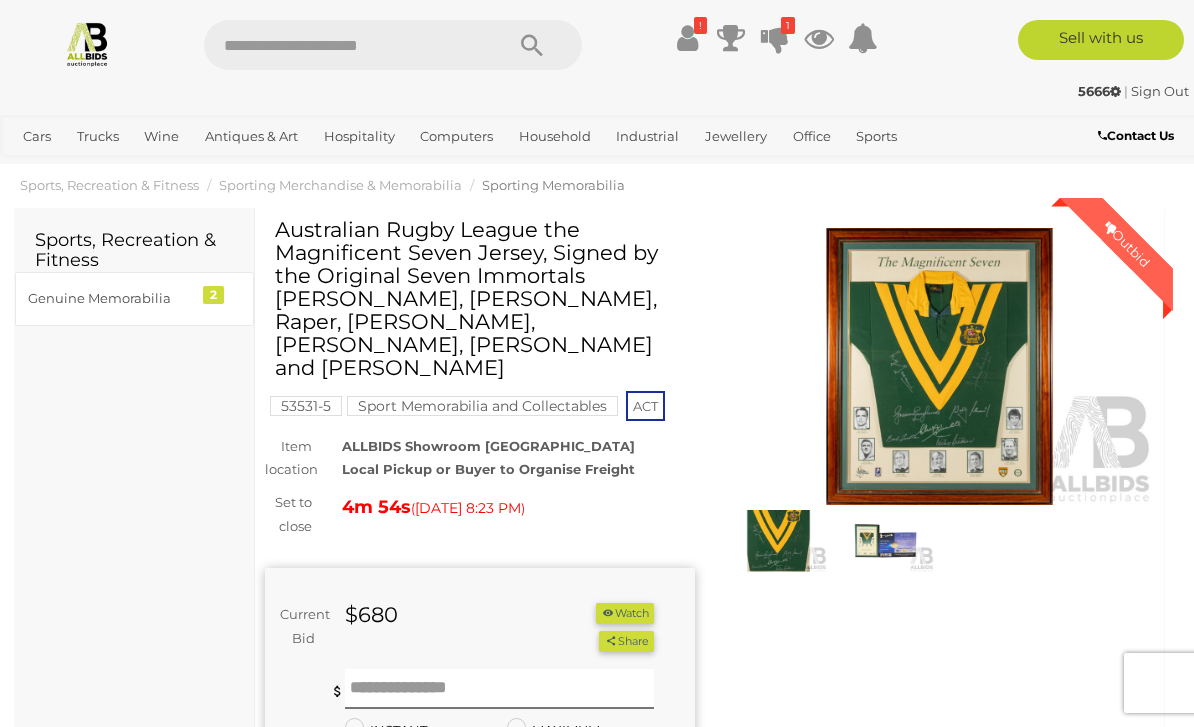 click on "Australian Rugby League the Magnificent Seven Jersey, Signed by the Original Seven Immortals [PERSON_NAME], [PERSON_NAME], Raper, [PERSON_NAME], [PERSON_NAME], [PERSON_NAME] and [PERSON_NAME]" at bounding box center [482, 299] 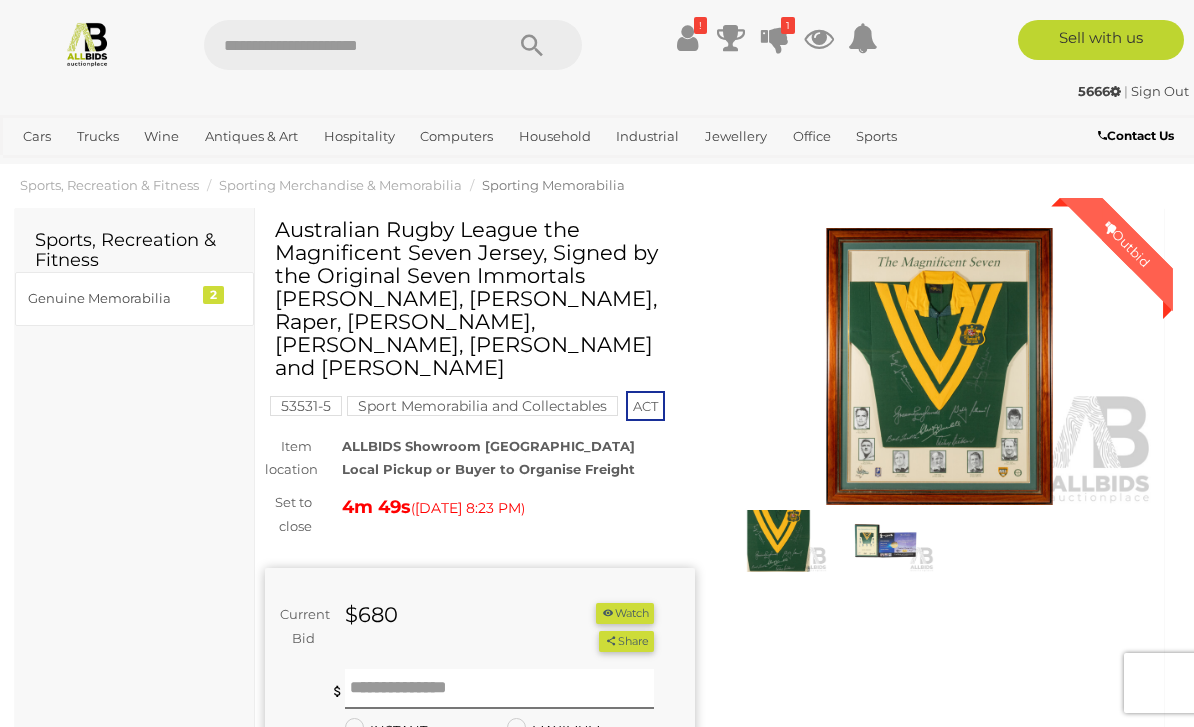 copy on "Australian Rugby League the Magnificent Seven Jersey, Signed by the Original Seven Immortals [PERSON_NAME], [PERSON_NAME], Raper, [PERSON_NAME], [PERSON_NAME], [PERSON_NAME] and [PERSON_NAME]" 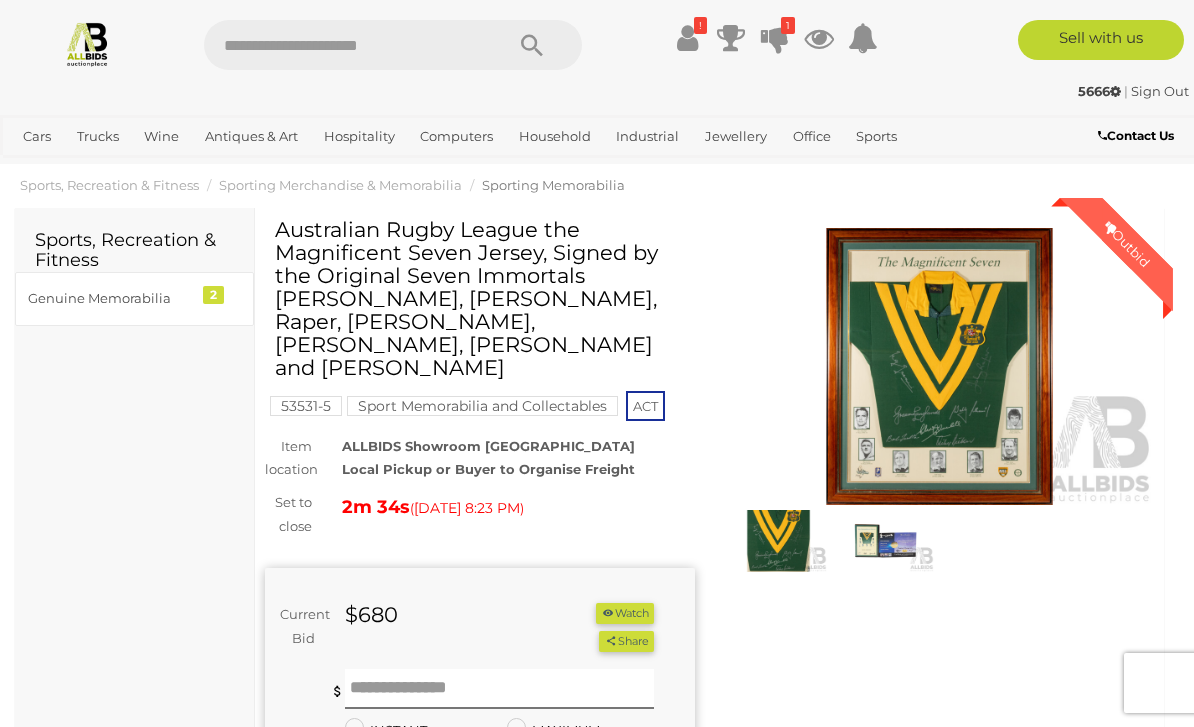 click at bounding box center (940, 366) 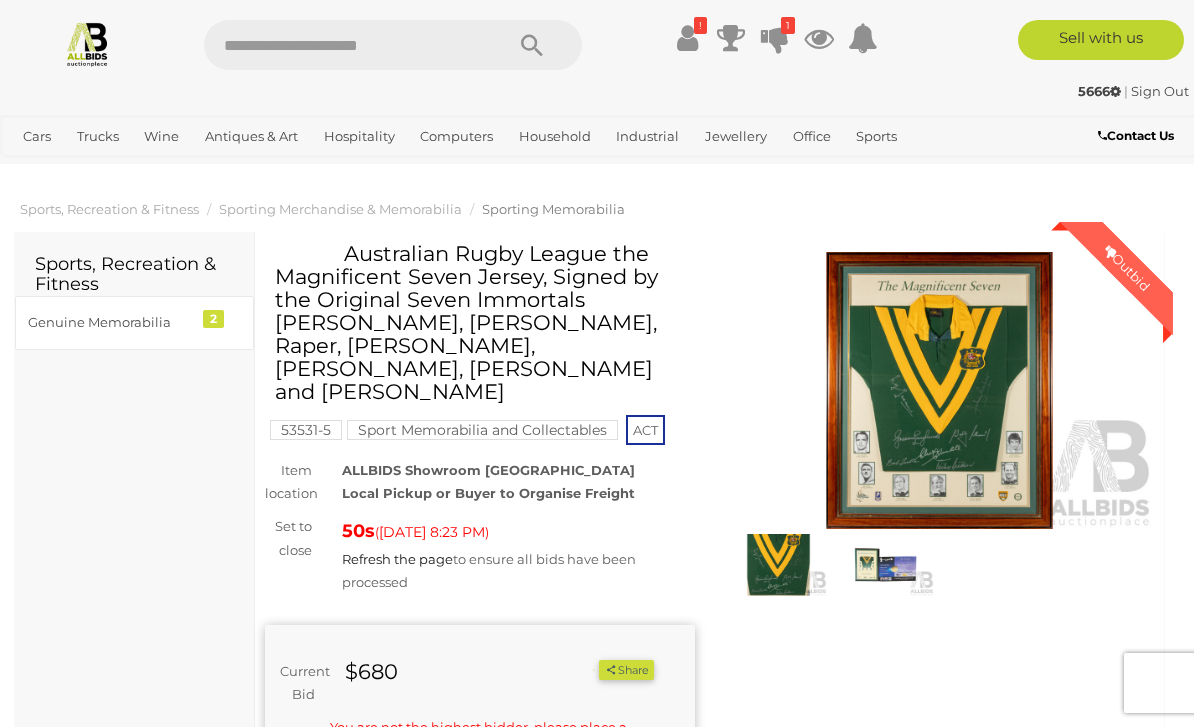 scroll, scrollTop: 0, scrollLeft: 0, axis: both 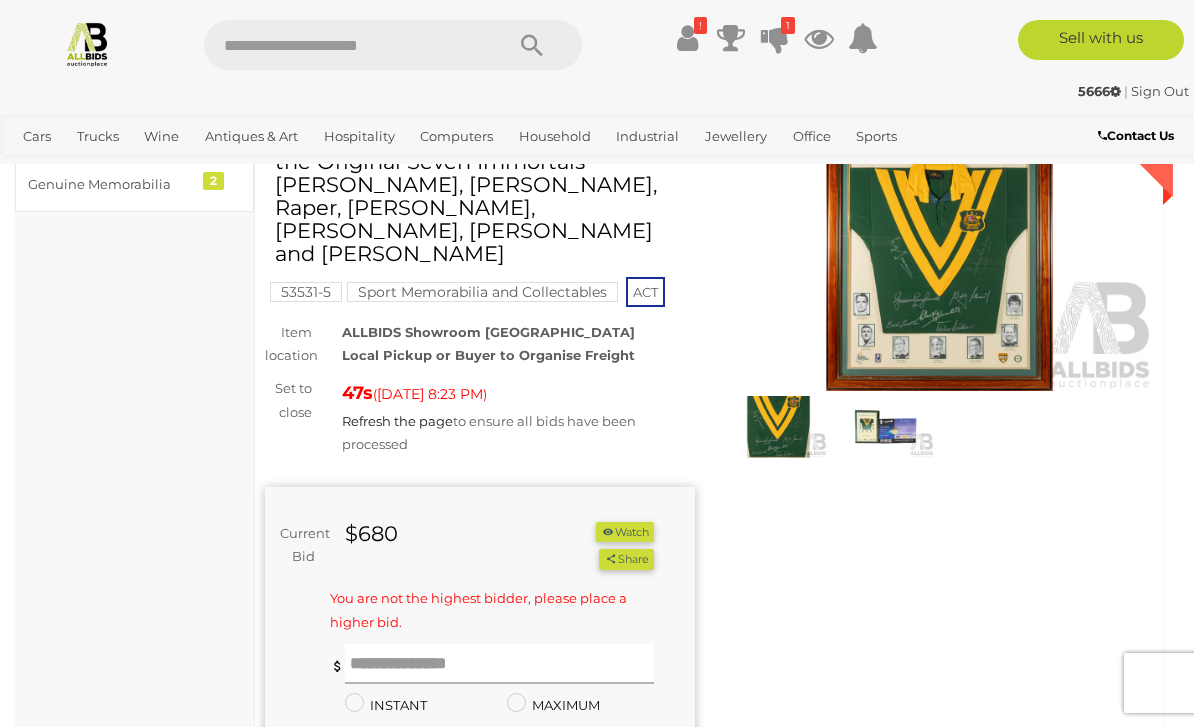 click at bounding box center (500, 664) 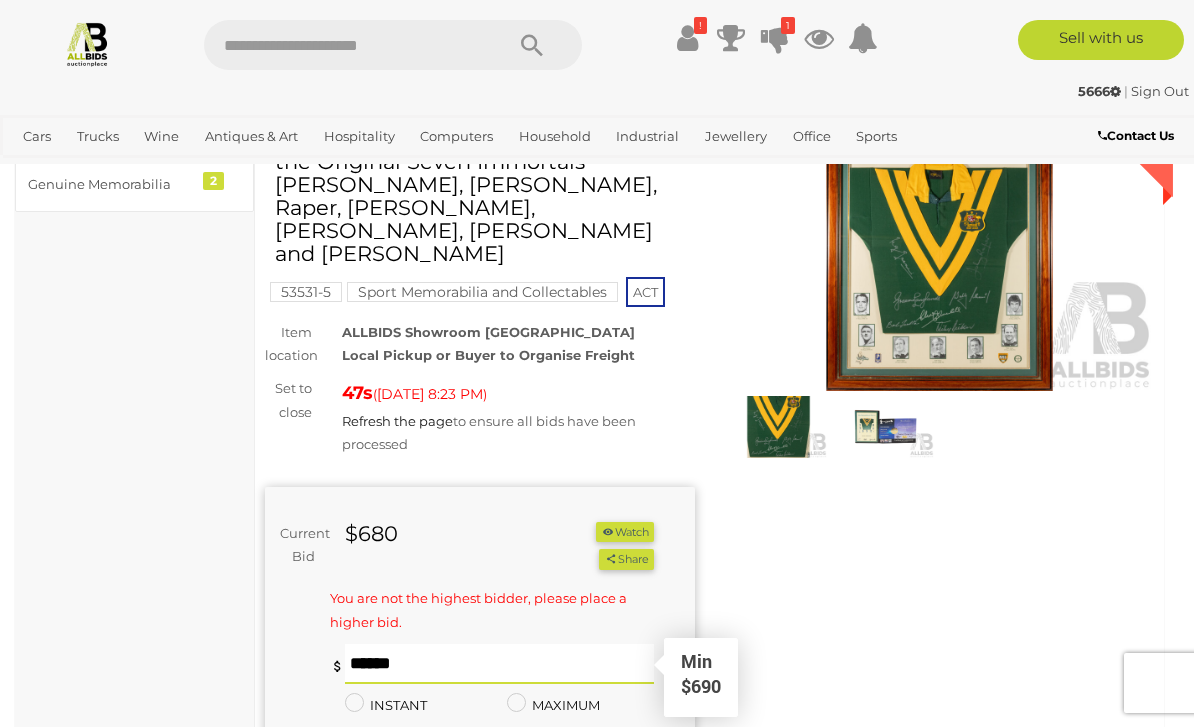 scroll, scrollTop: 140, scrollLeft: 0, axis: vertical 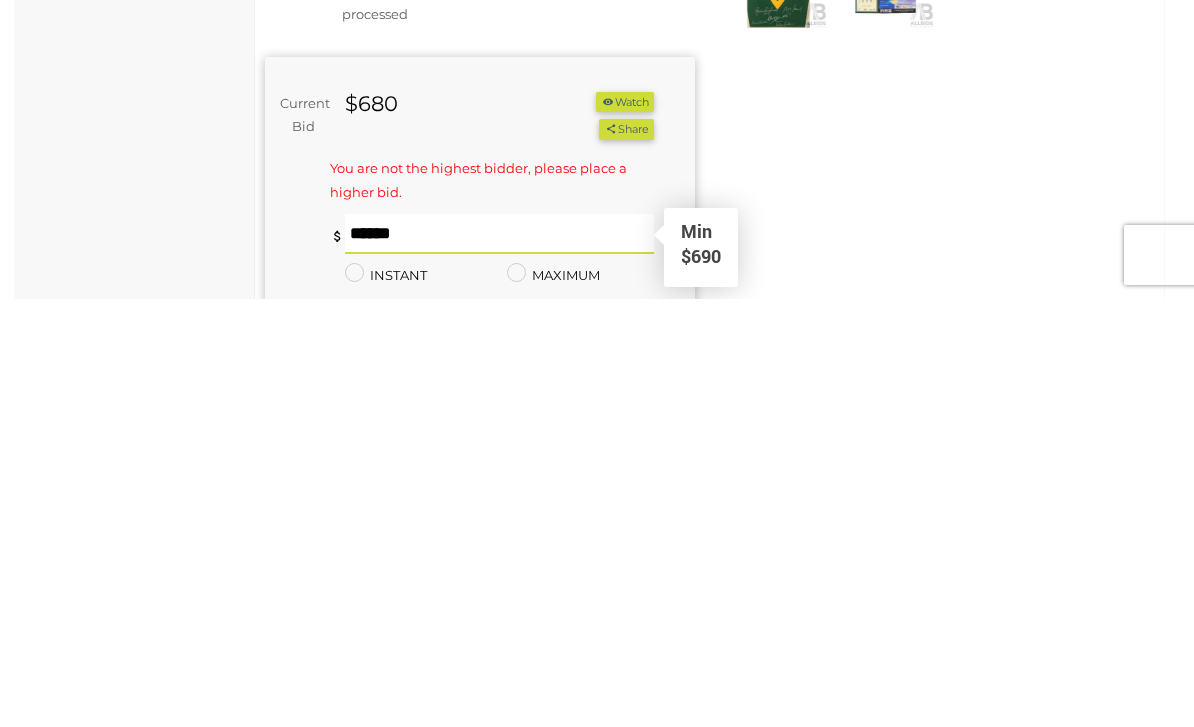 type on "***" 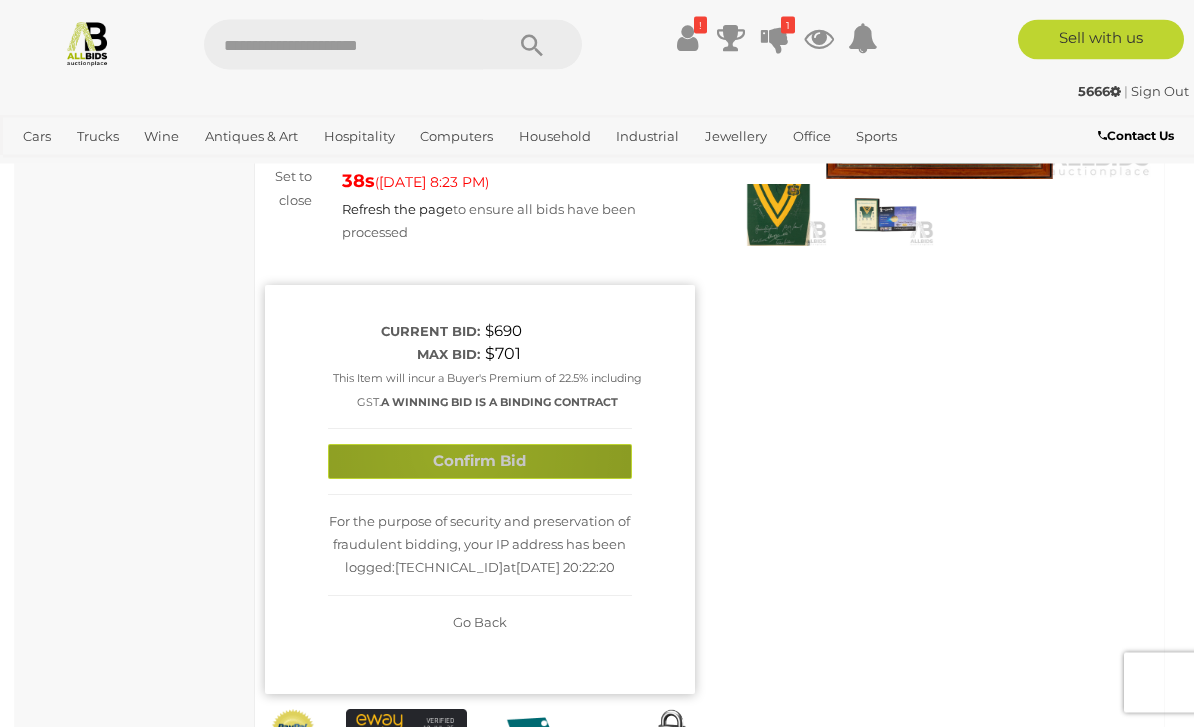 click on "Confirm Bid" at bounding box center (480, 462) 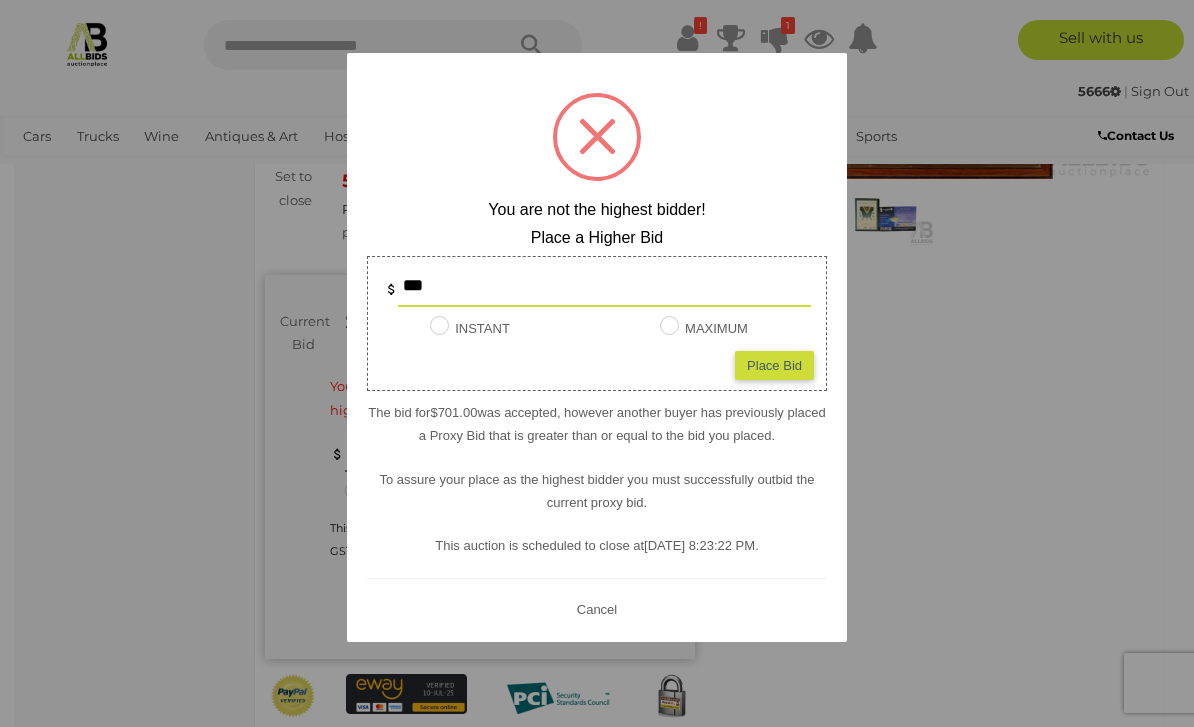click at bounding box center [597, 363] 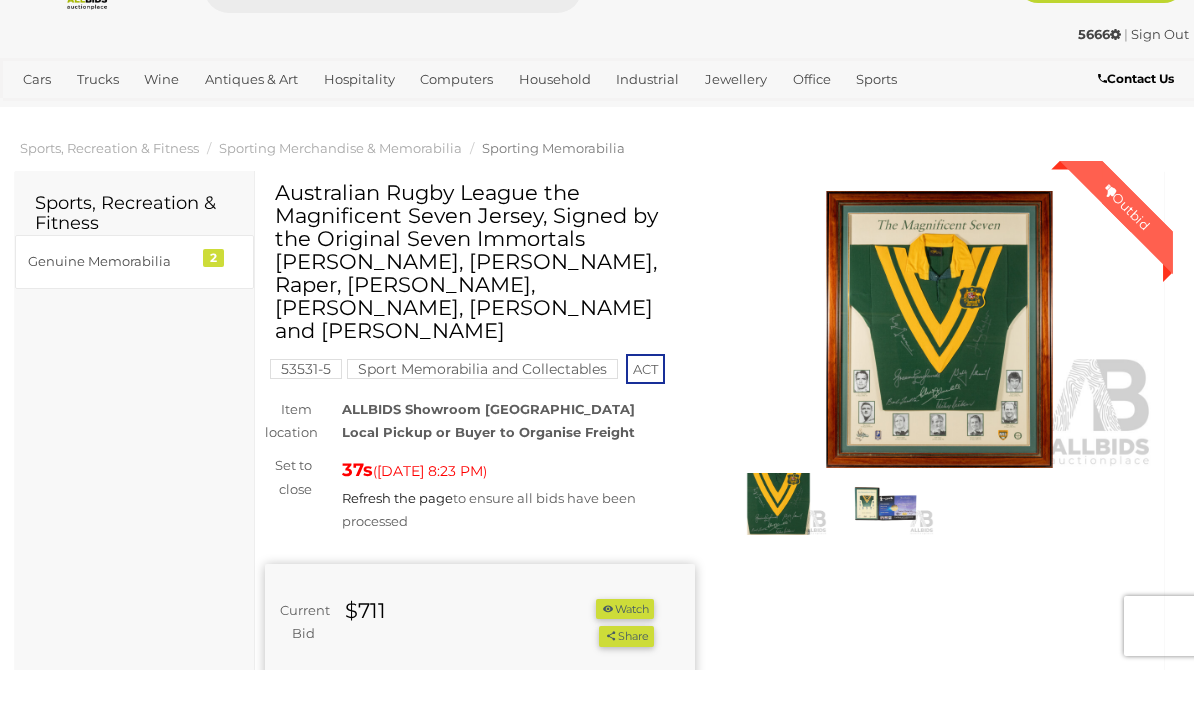 scroll, scrollTop: 61, scrollLeft: 0, axis: vertical 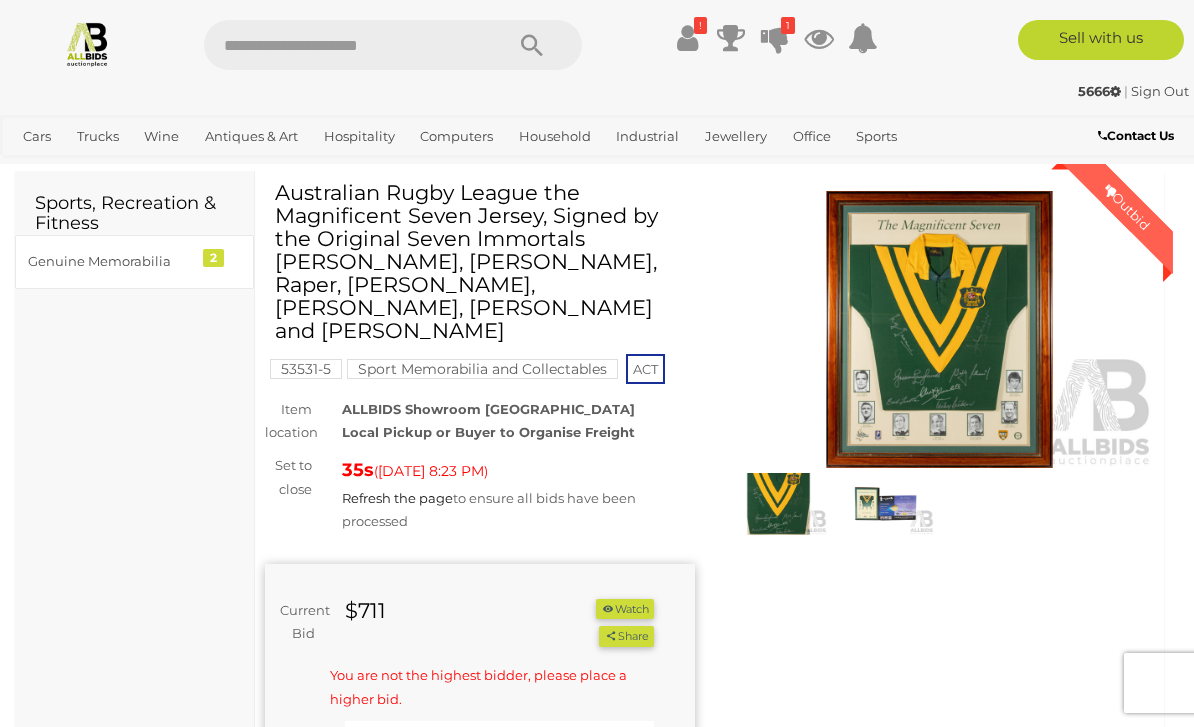 click at bounding box center (500, 741) 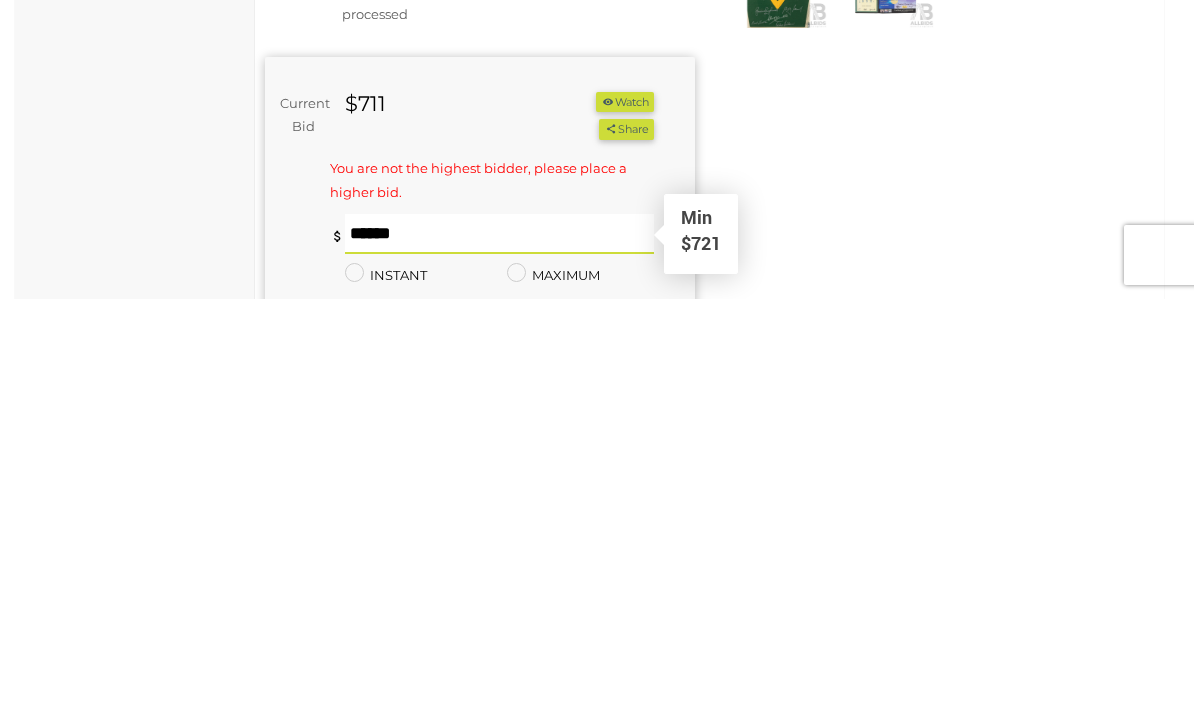 type on "***" 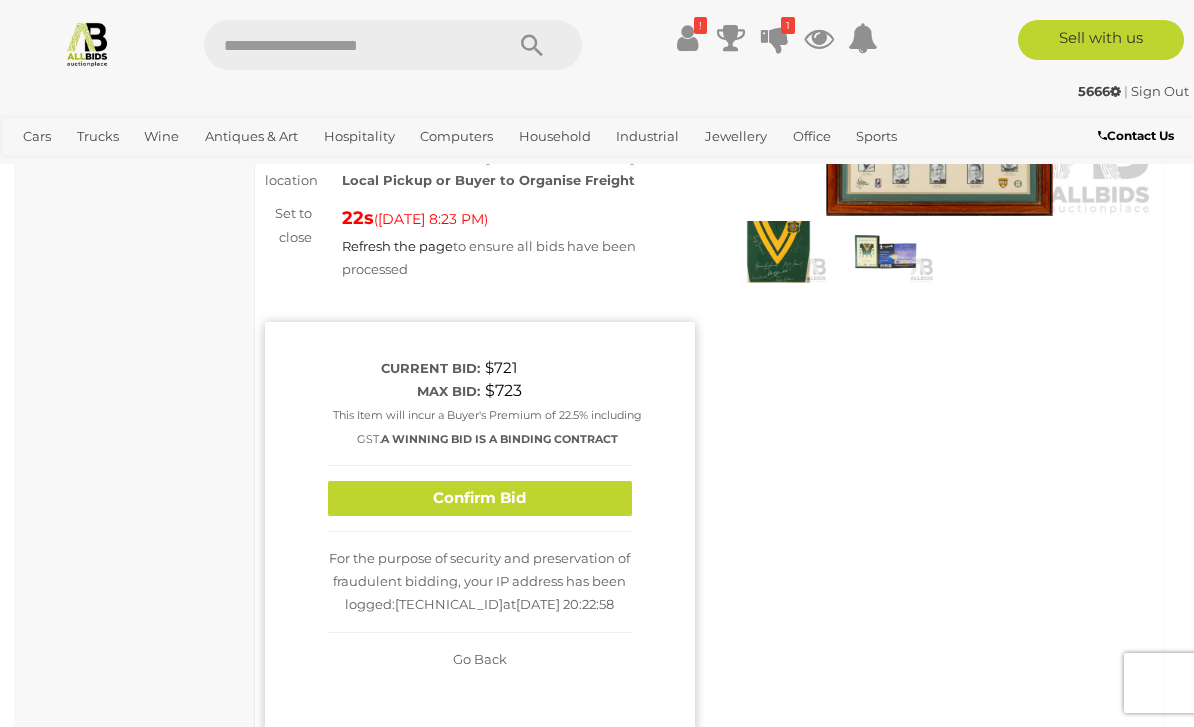scroll, scrollTop: 312, scrollLeft: 0, axis: vertical 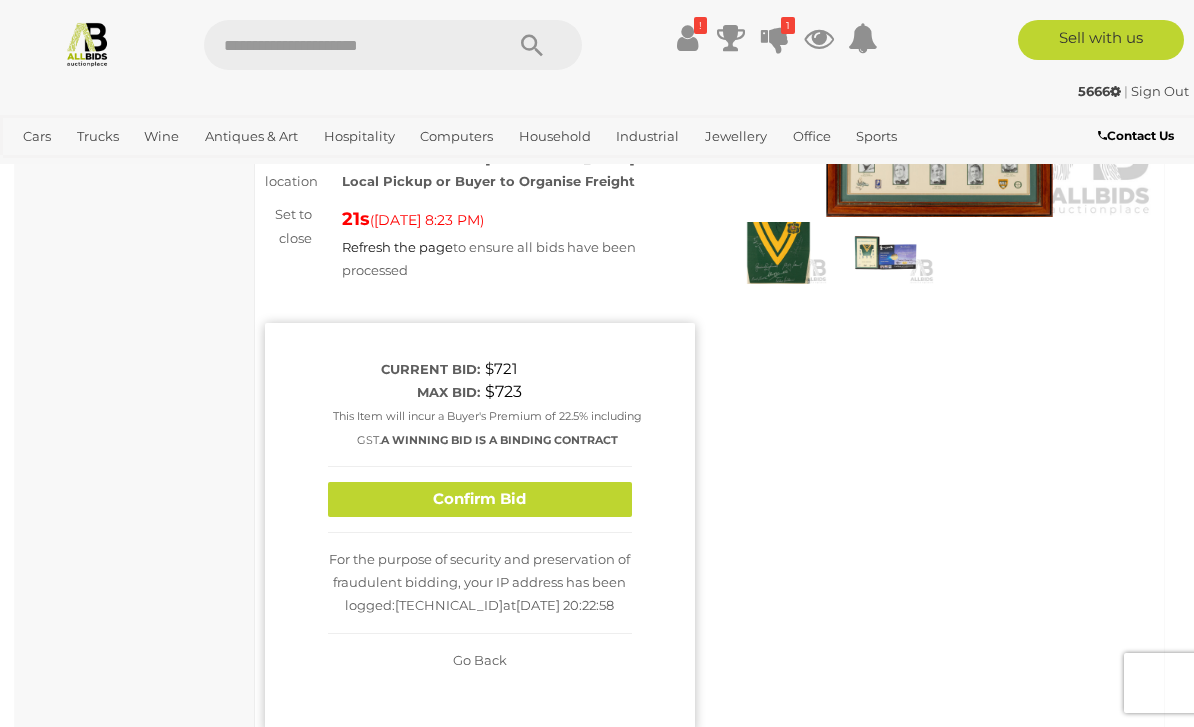 click on "Confirm Bid" at bounding box center (480, 499) 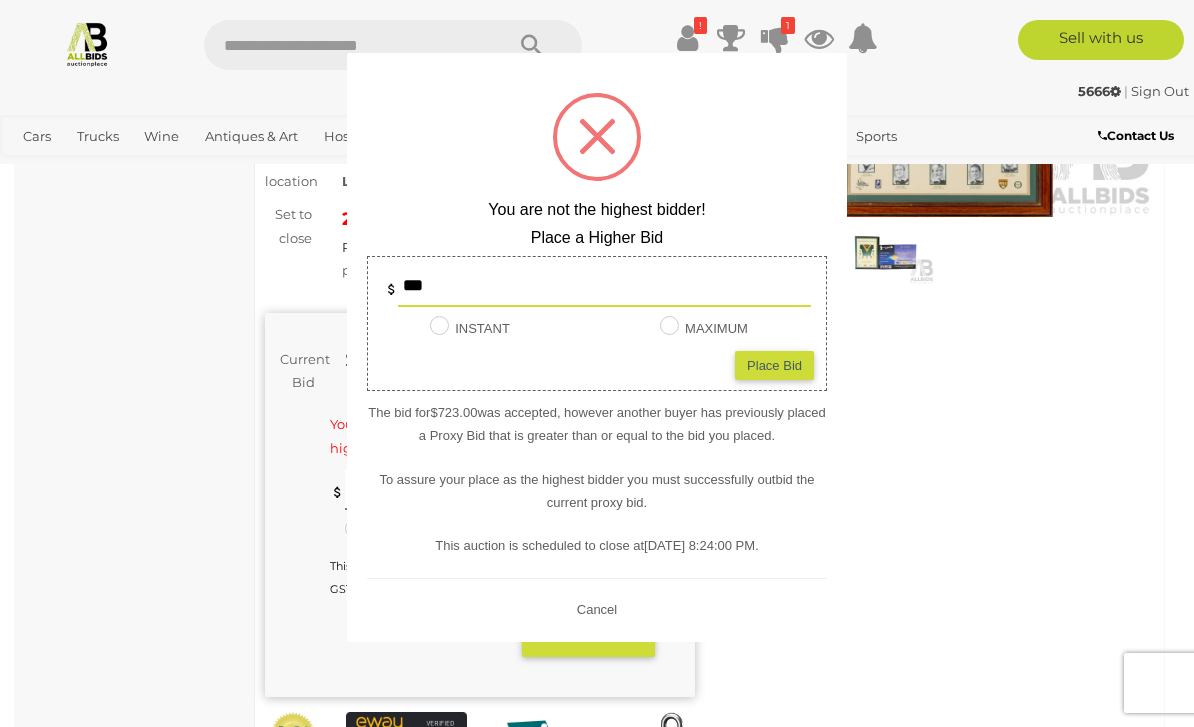 type 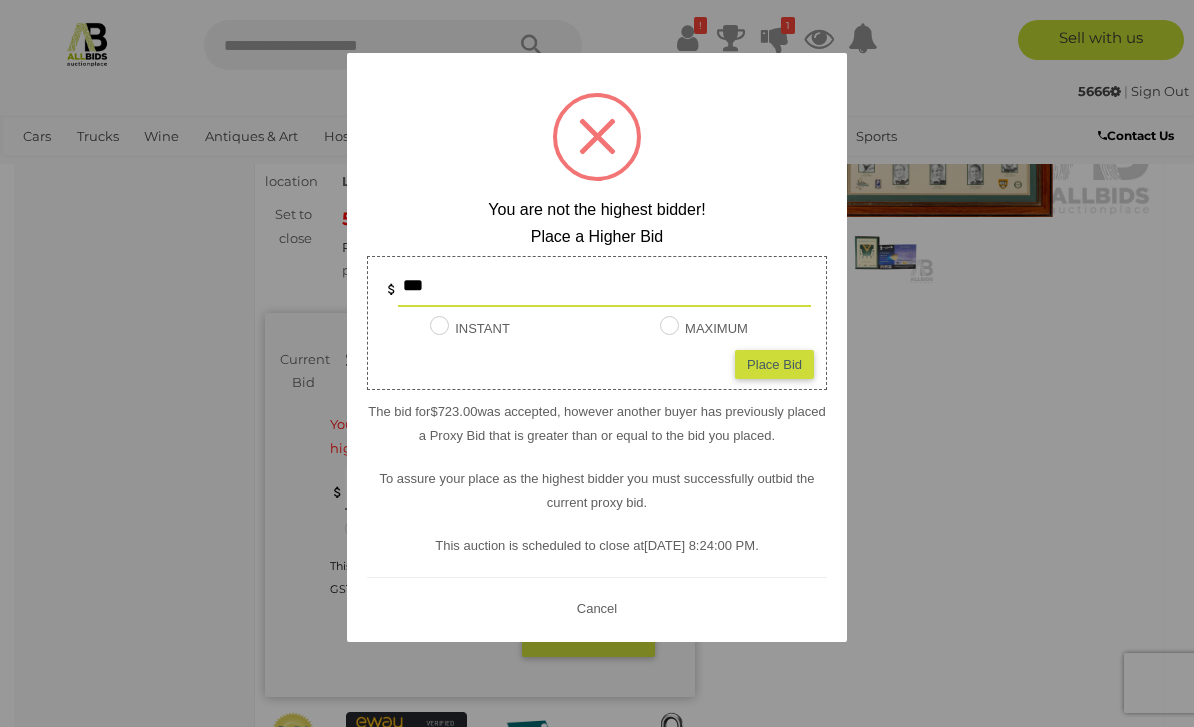 click at bounding box center (597, 363) 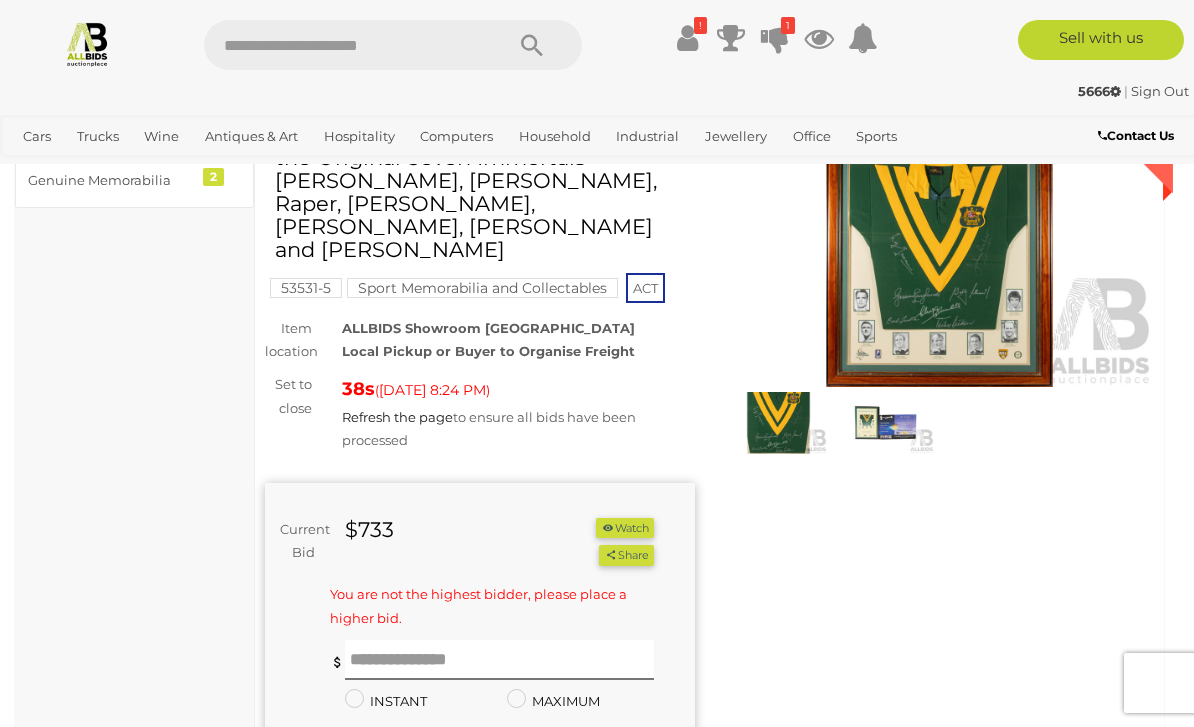 scroll, scrollTop: 0, scrollLeft: 0, axis: both 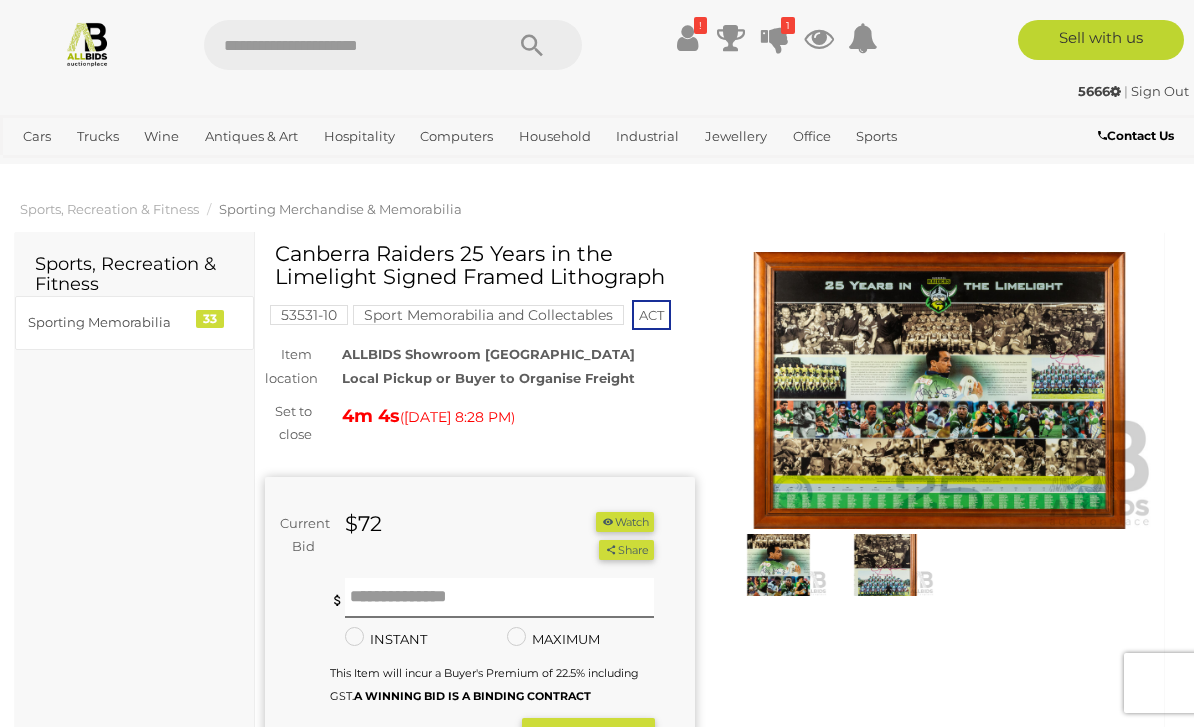 click at bounding box center [940, 390] 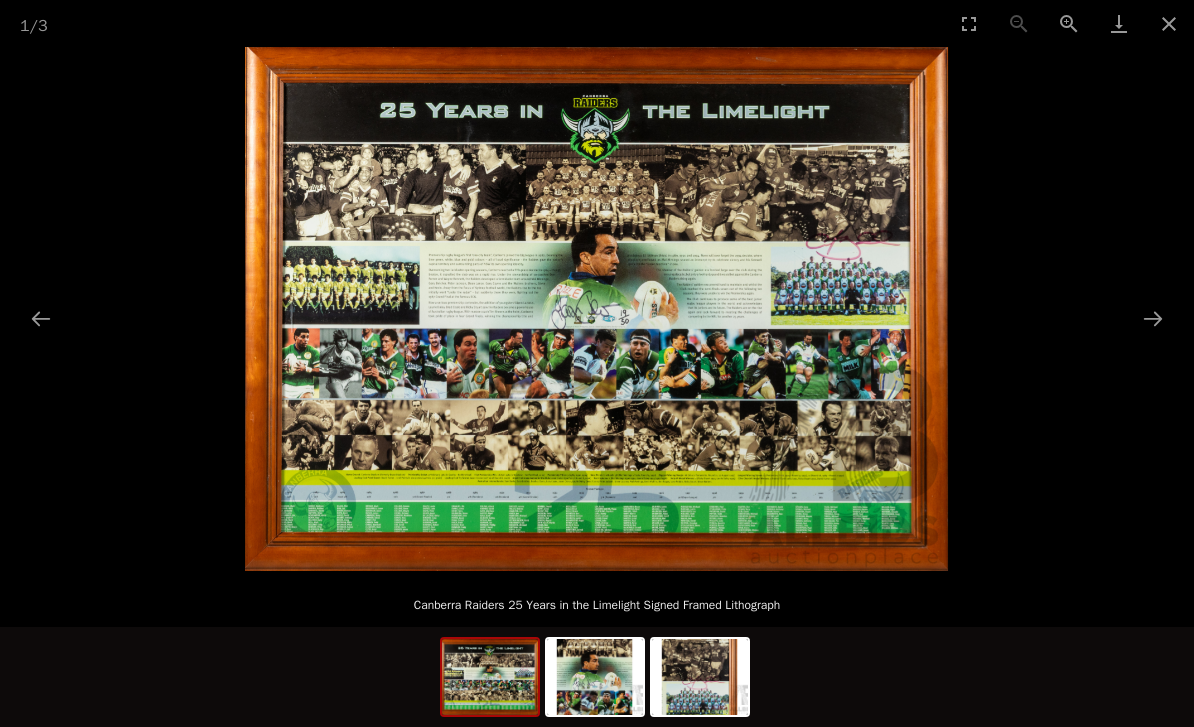 click at bounding box center [1153, 318] 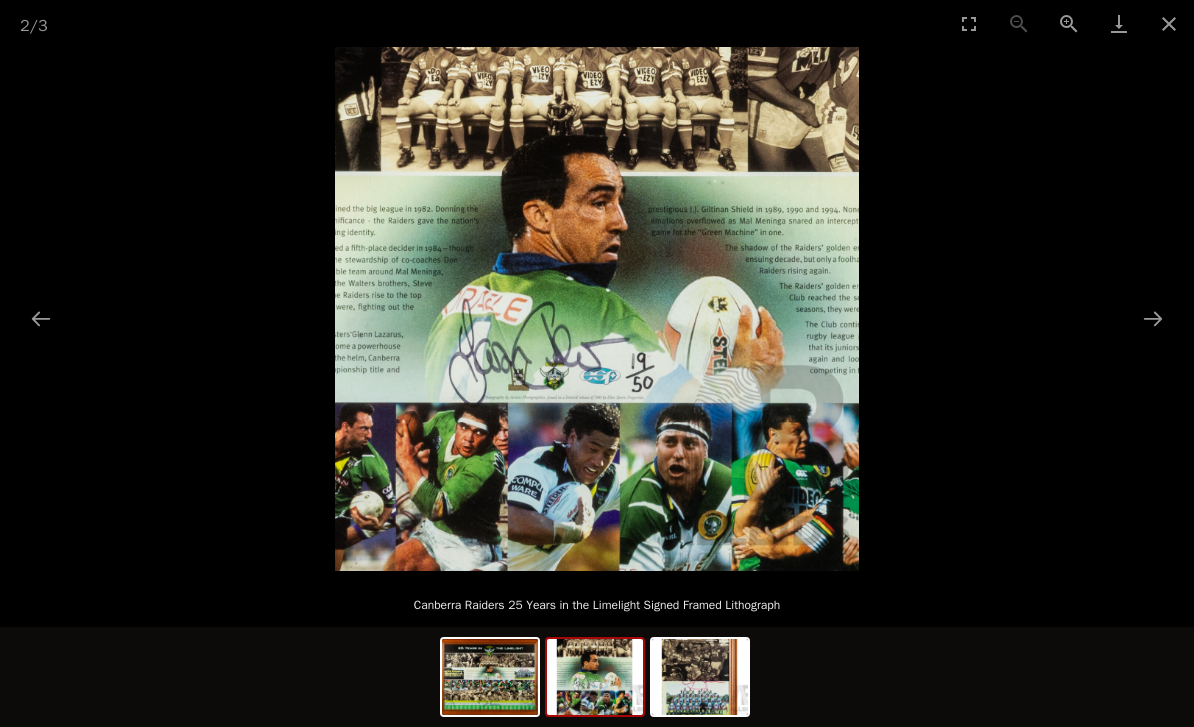 click at bounding box center (597, 309) 